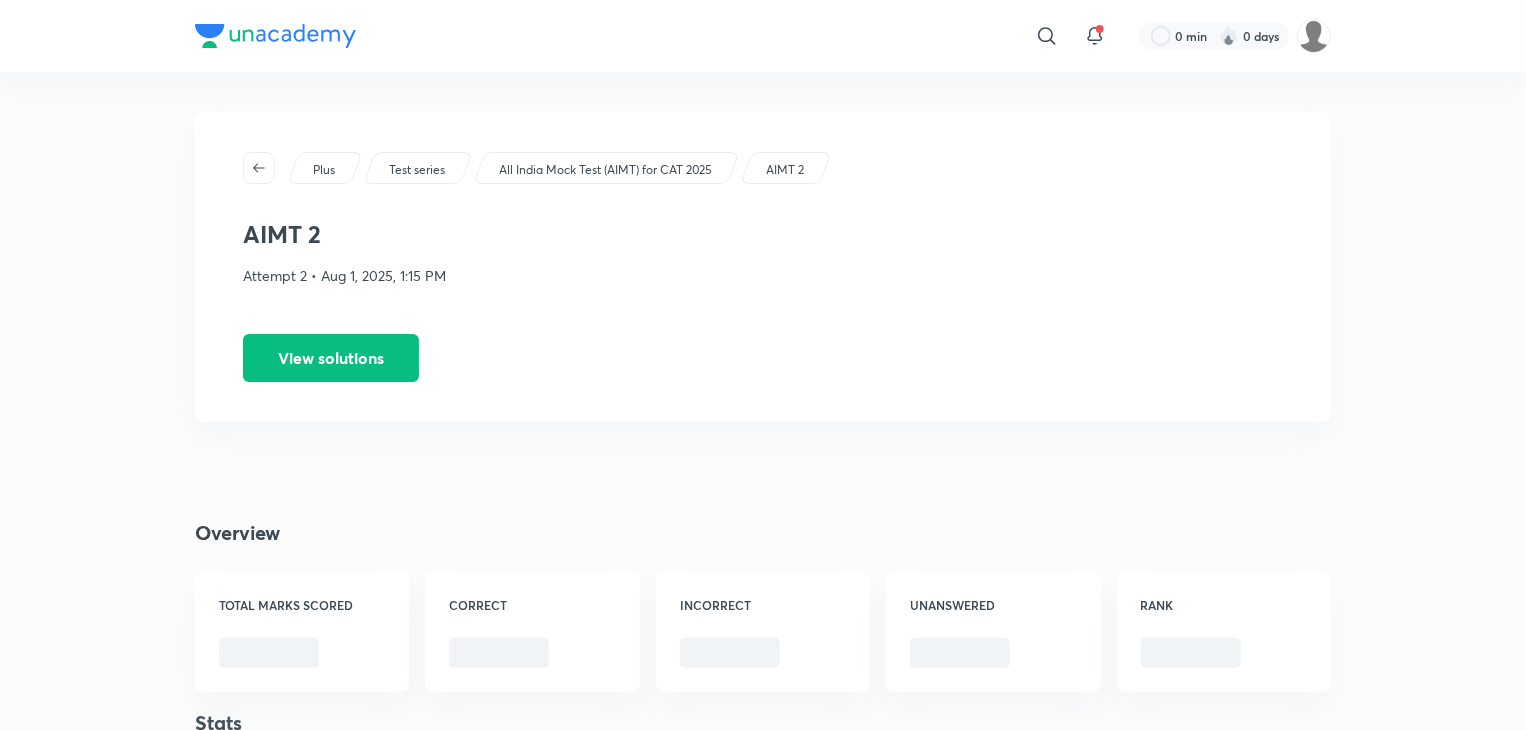 scroll, scrollTop: 638, scrollLeft: 0, axis: vertical 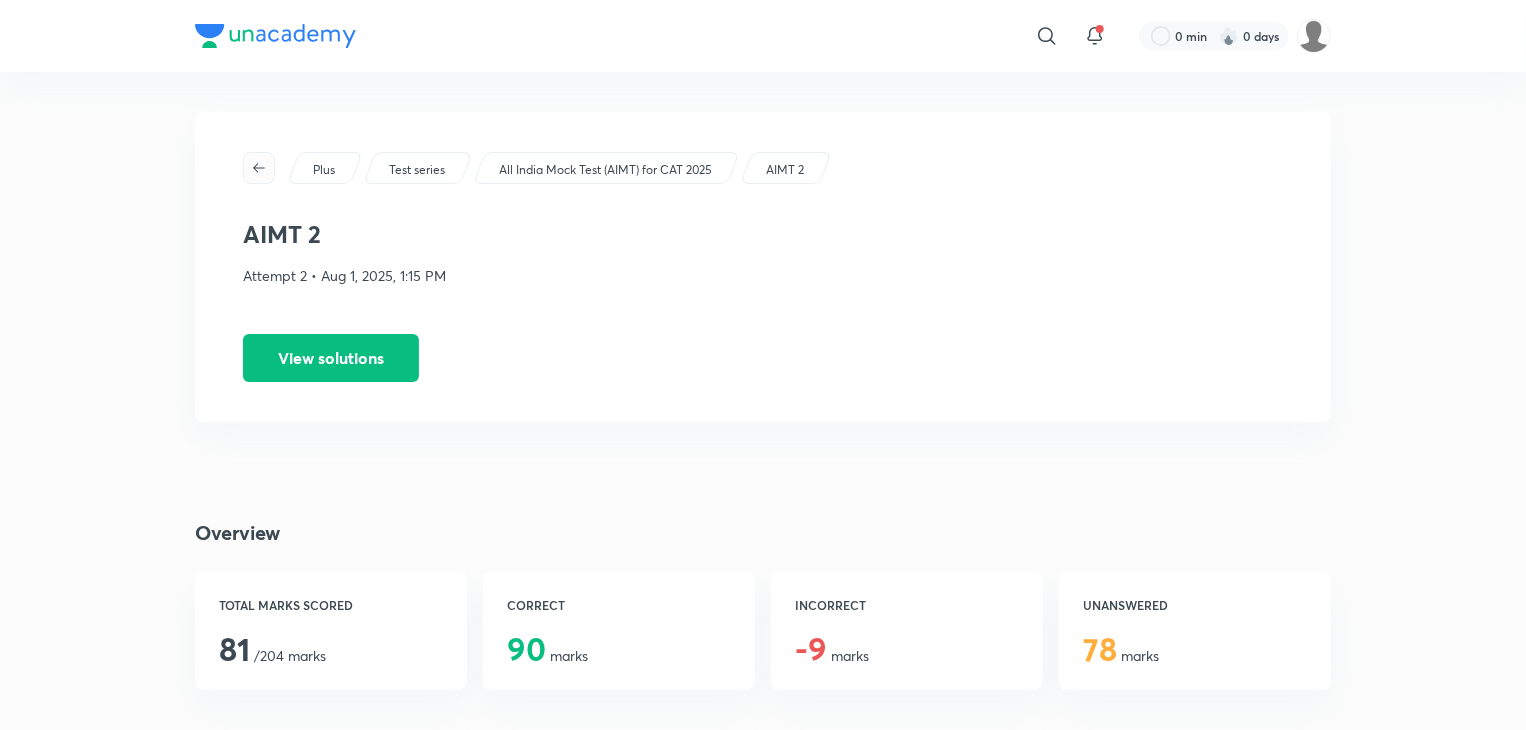 click 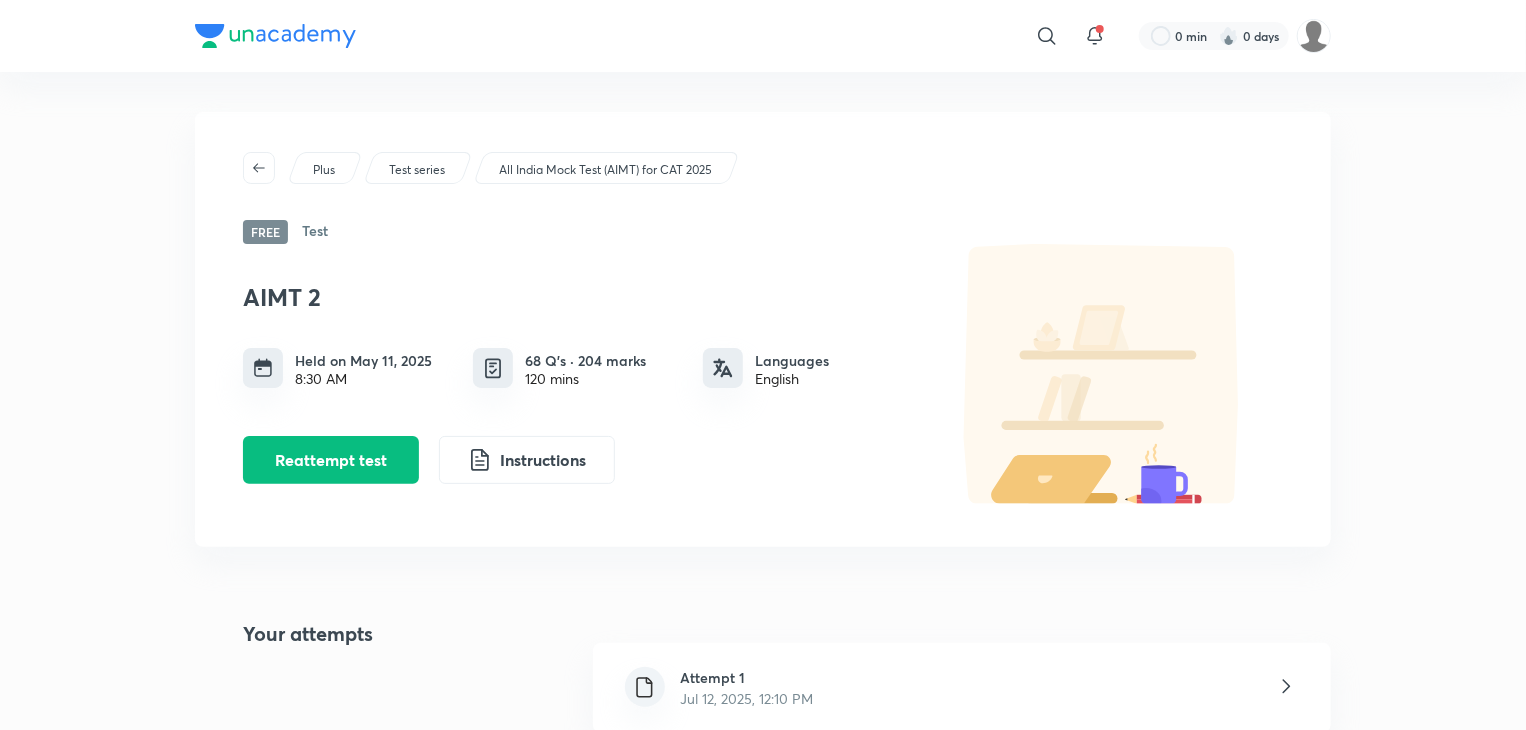 click on "Plus Test series All India Mock Test (AIMT) for CAT 2025 Free Test AIMT 2 Held on May 11, 2025 8:30 AM 68 Q’s · 204 marks 120 mins Languages English Reattempt test Instructions" at bounding box center (763, 329) 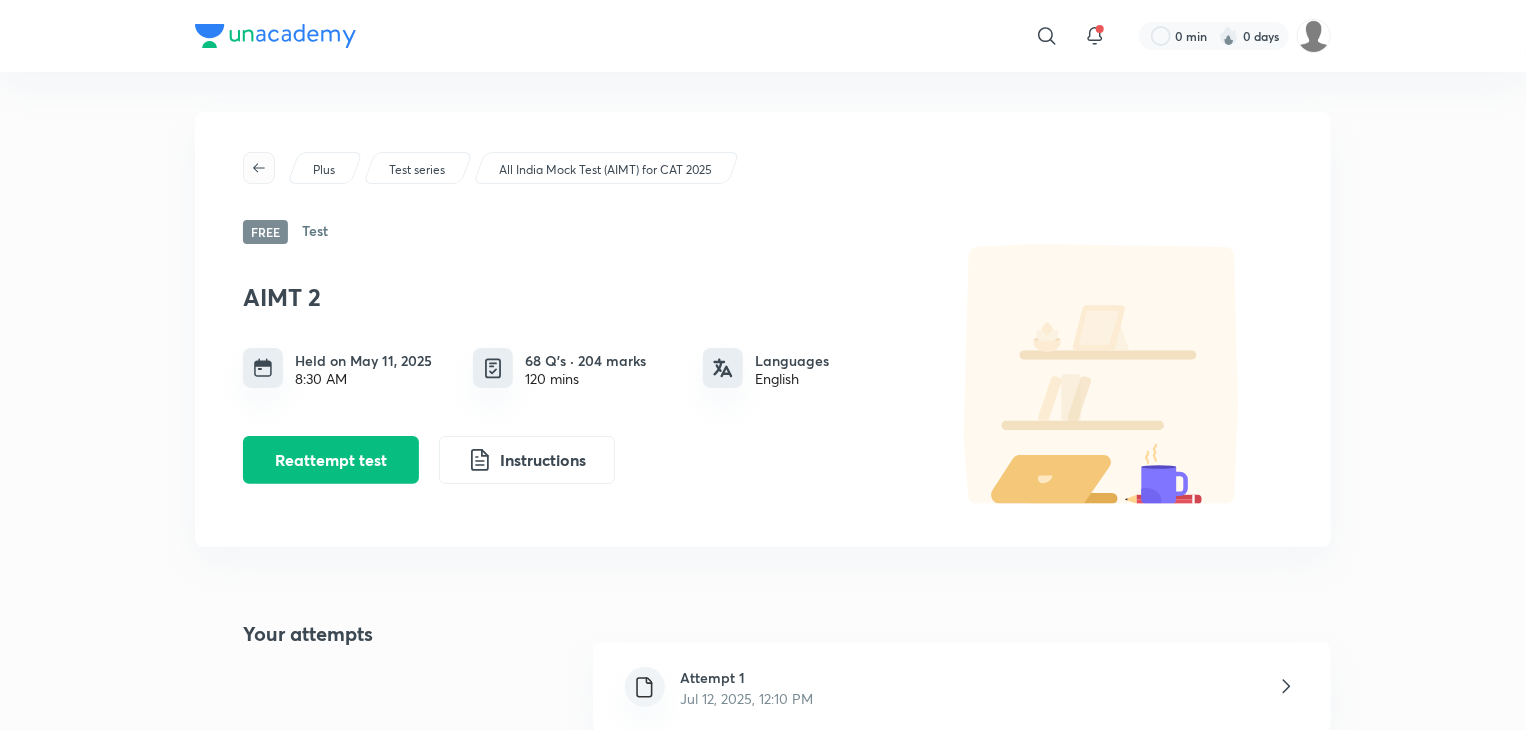 click at bounding box center (259, 168) 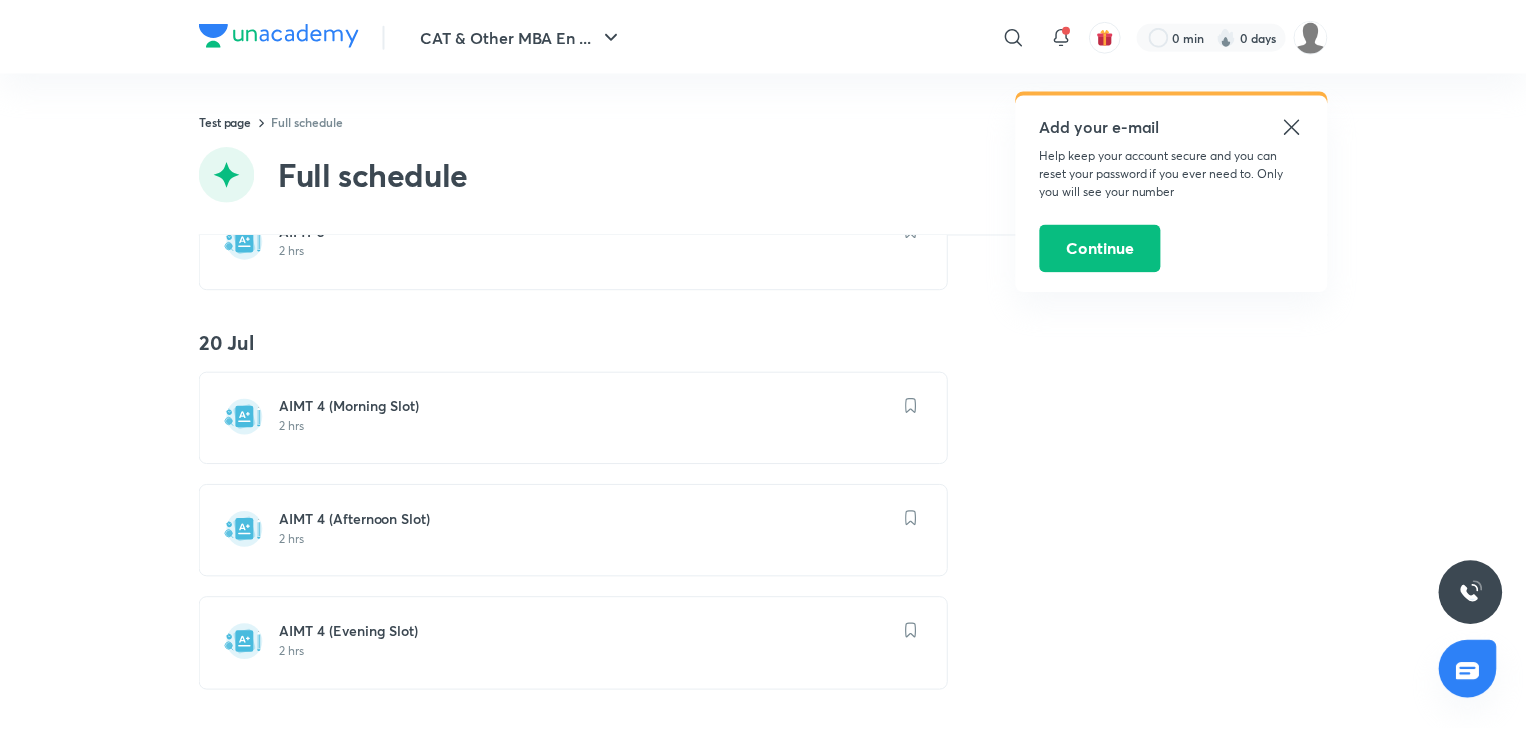 scroll, scrollTop: 1146, scrollLeft: 0, axis: vertical 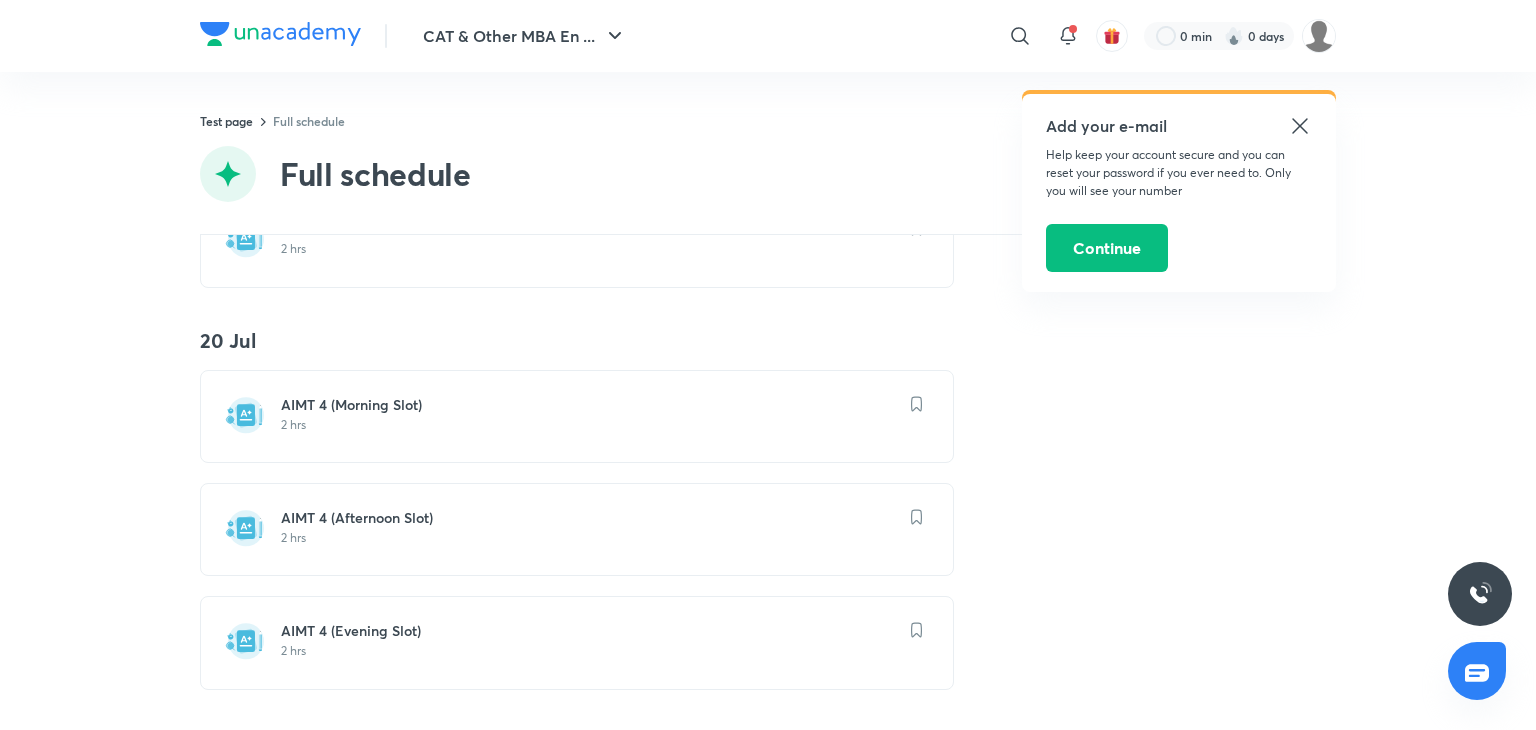 click on "2 hrs" at bounding box center [589, 425] 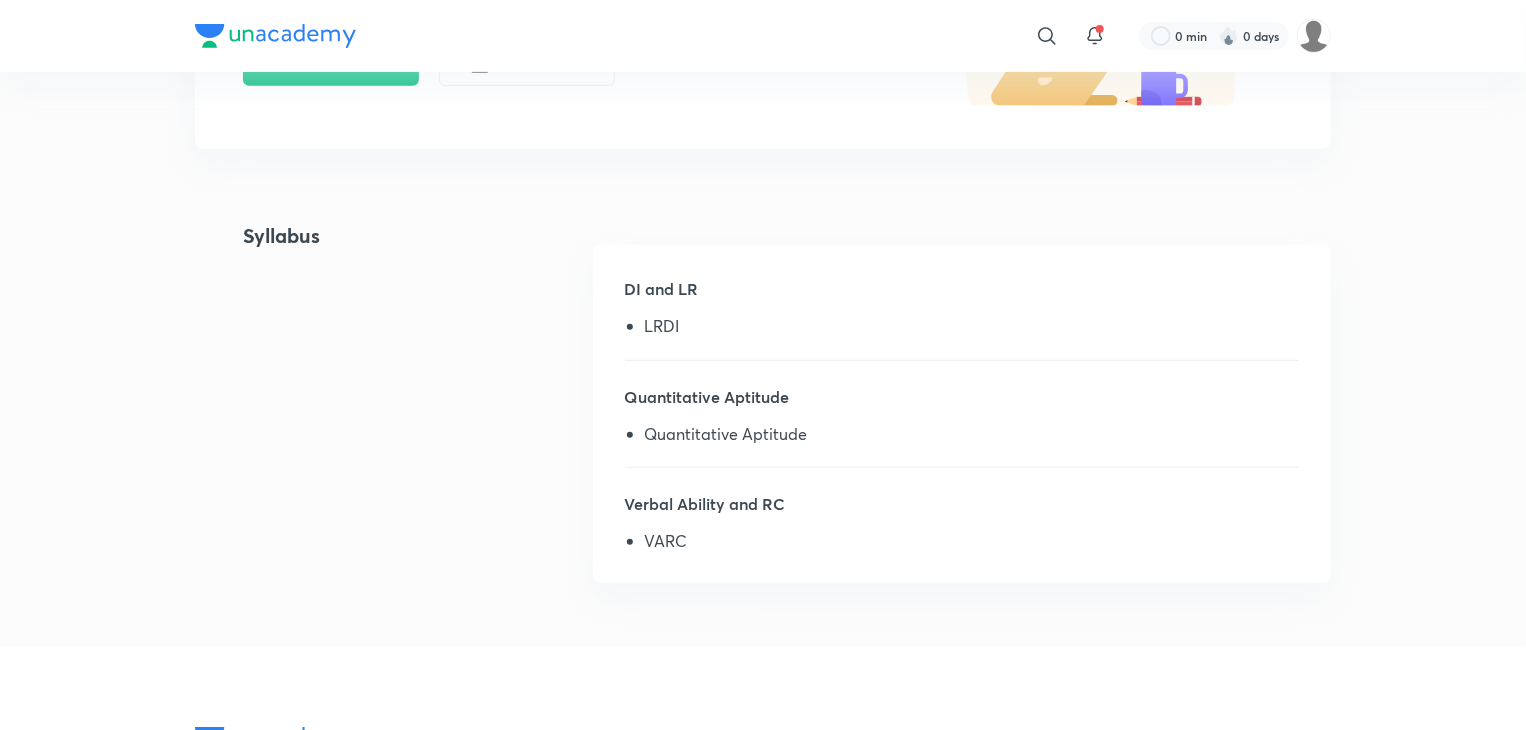 scroll, scrollTop: 19, scrollLeft: 0, axis: vertical 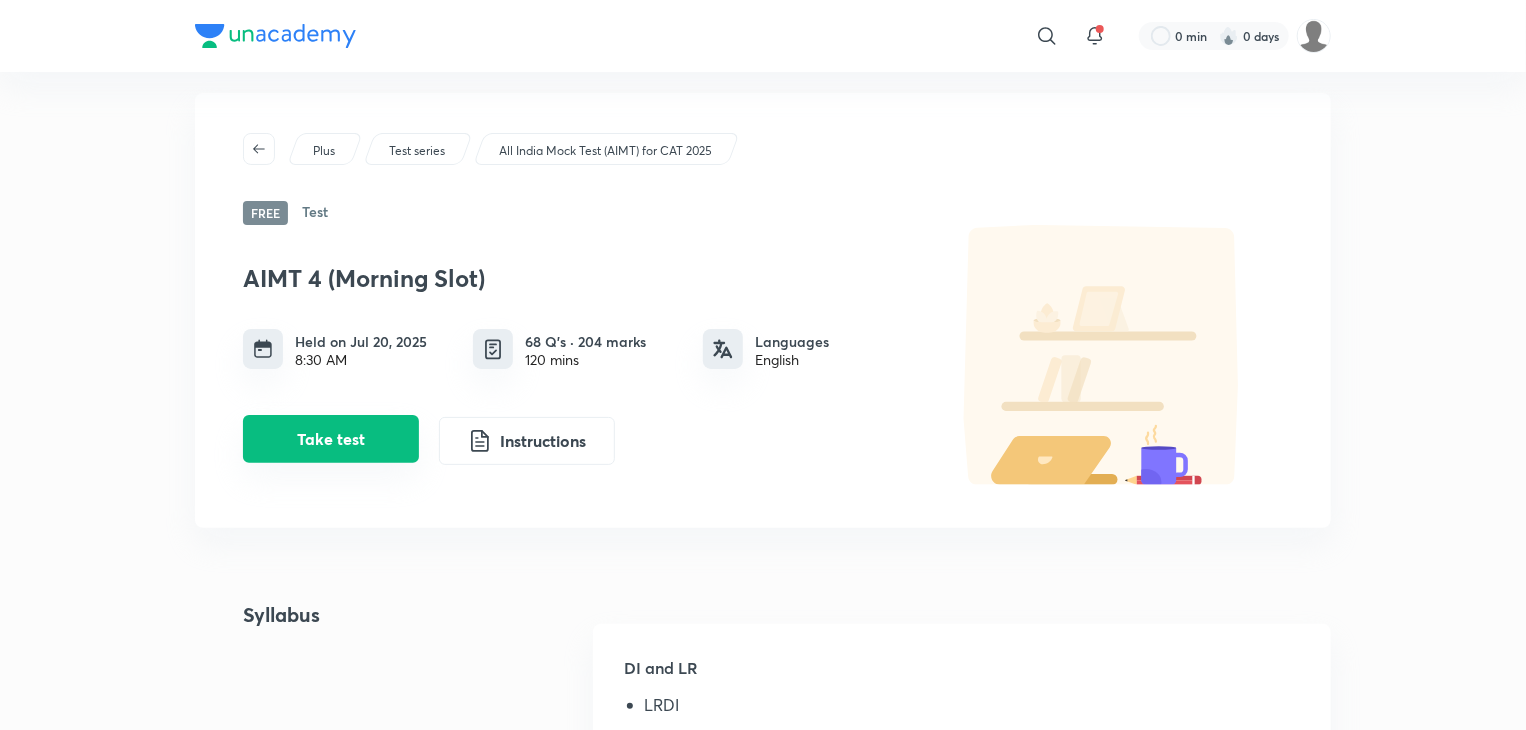 click on "Take test" at bounding box center (331, 439) 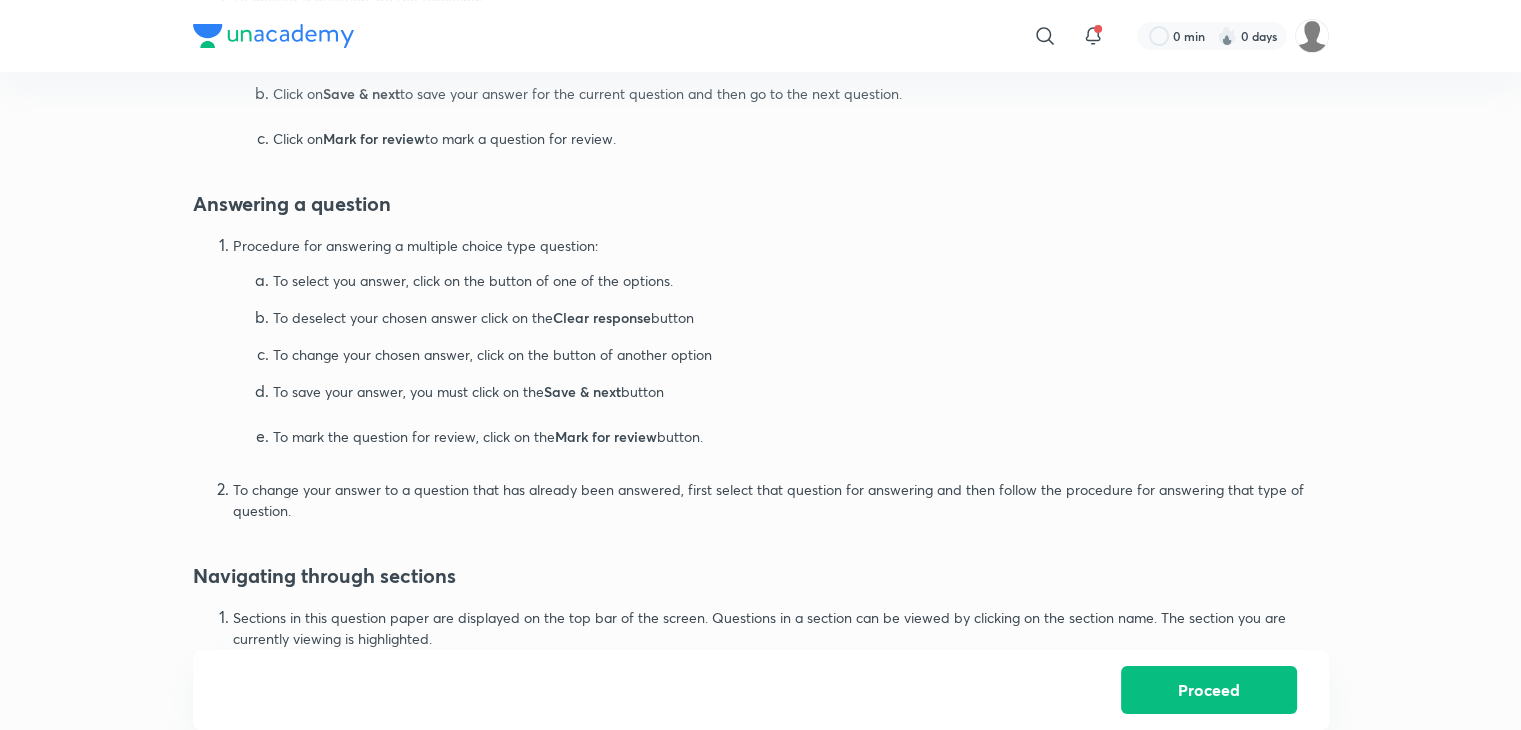 scroll, scrollTop: 1199, scrollLeft: 0, axis: vertical 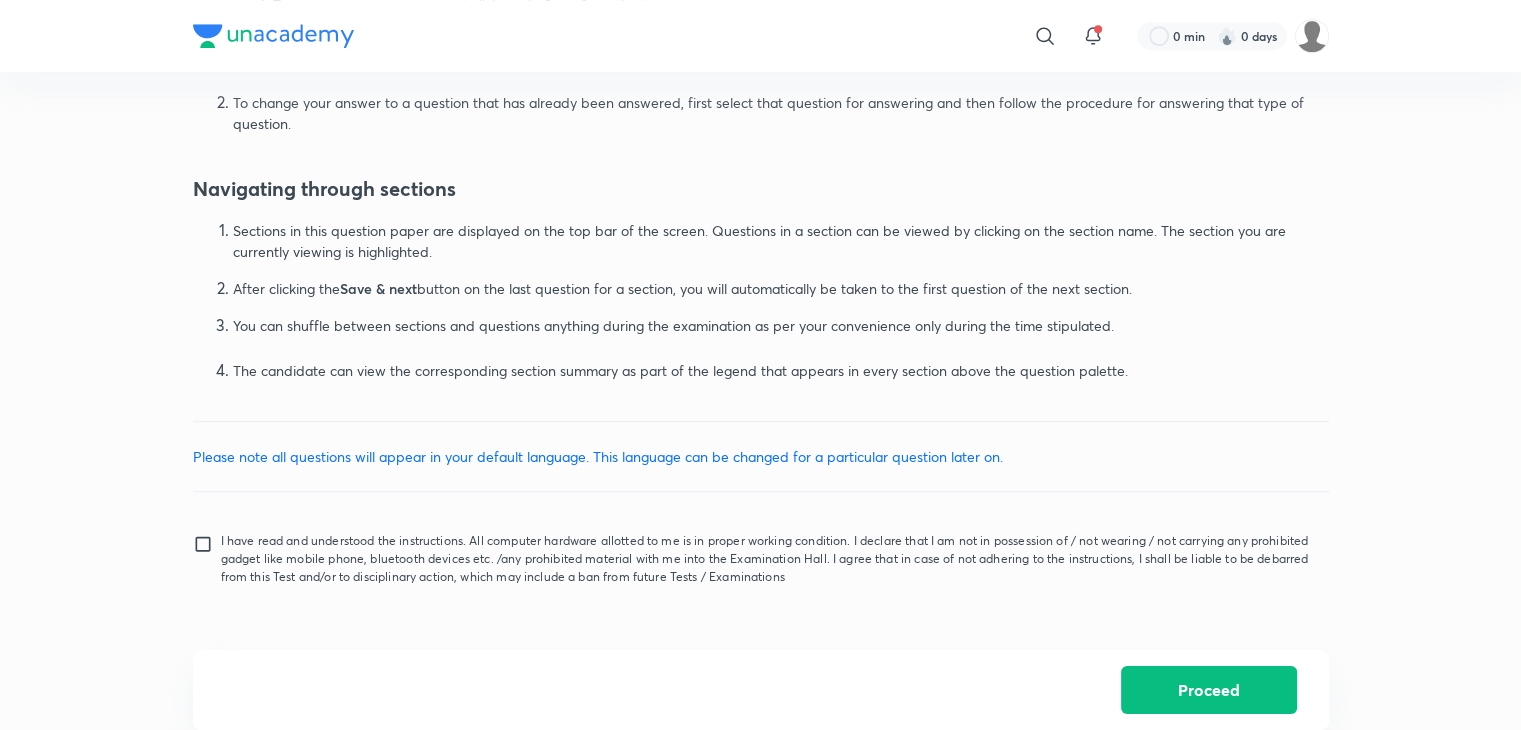 click on "I have read and understood the instructions. All computer hardware allotted to me is in proper working condition. I declare that I am not in possession of / not wearing / not carrying any prohibited gadget like mobile phone, bluetooth devices etc. /any prohibited material with me into the Examination Hall. I agree that in case of not adhering to the instructions, I shall be liable to be debarred from this Test and/or to disciplinary action, which may include a ban from future Tests / Examinations" at bounding box center [207, 559] 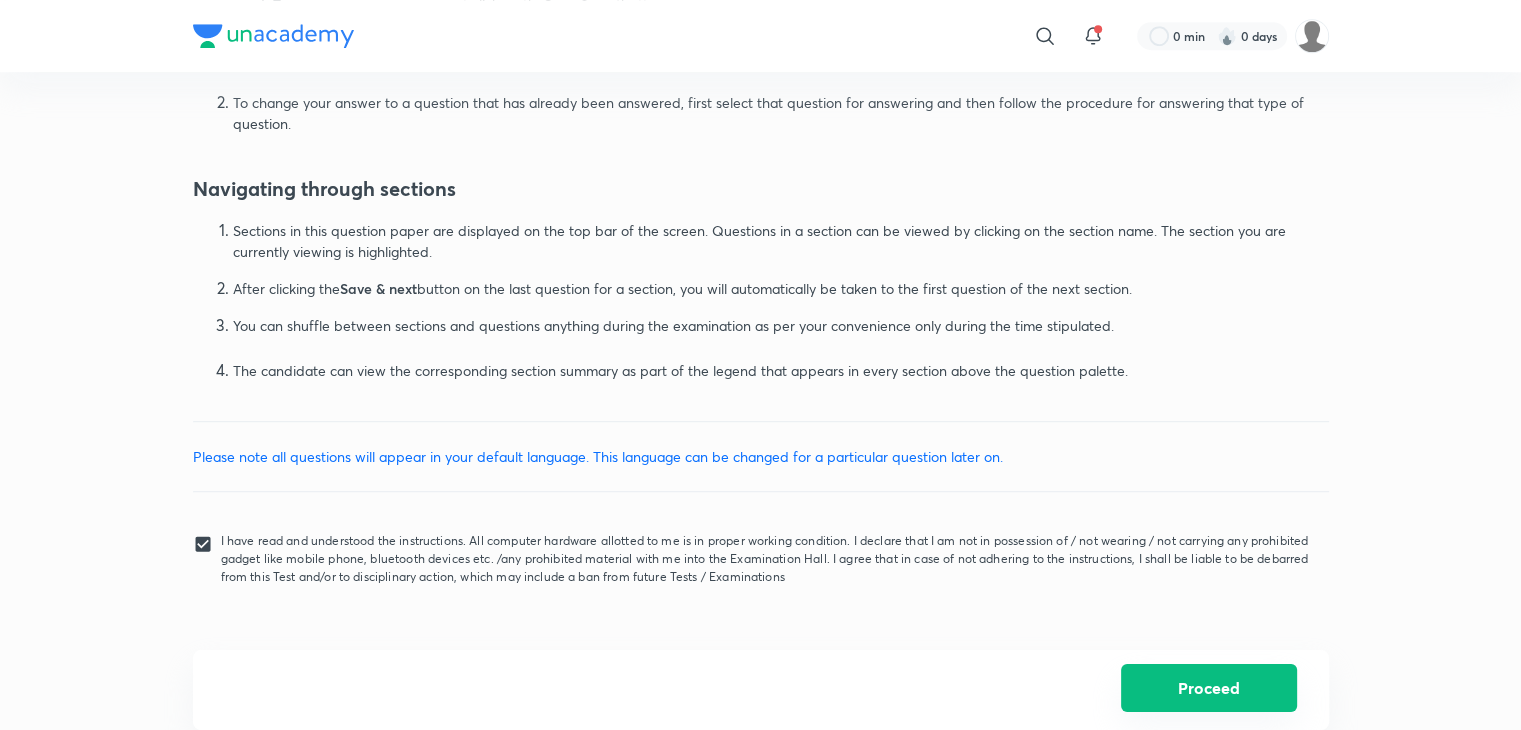 click on "Proceed" at bounding box center [1209, 688] 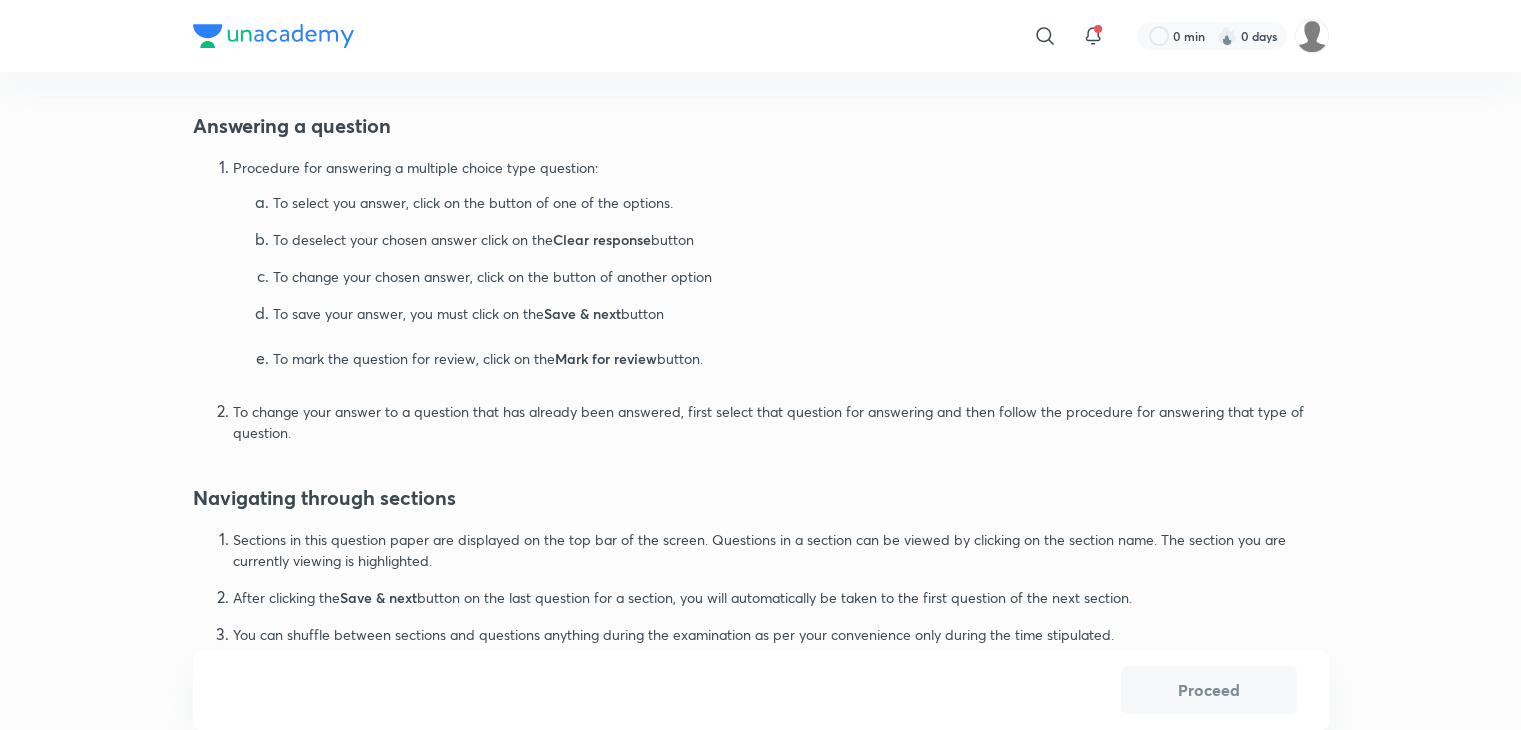 scroll, scrollTop: 888, scrollLeft: 0, axis: vertical 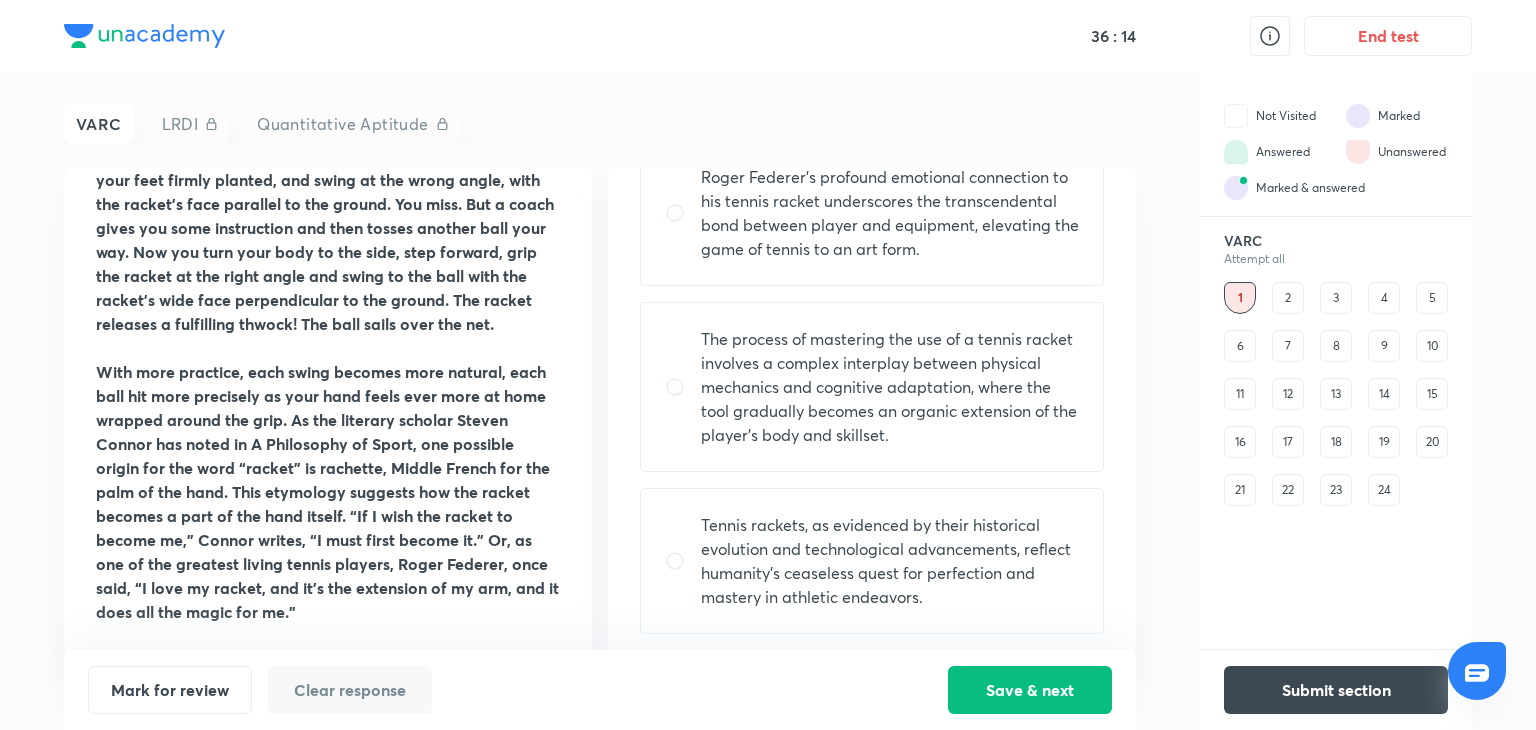 click on "The process of mastering the use of a tennis racket involves a complex interplay between physical mechanics and cognitive adaptation, where the tool gradually becomes an organic extension of the player's body and skillset." at bounding box center [890, 387] 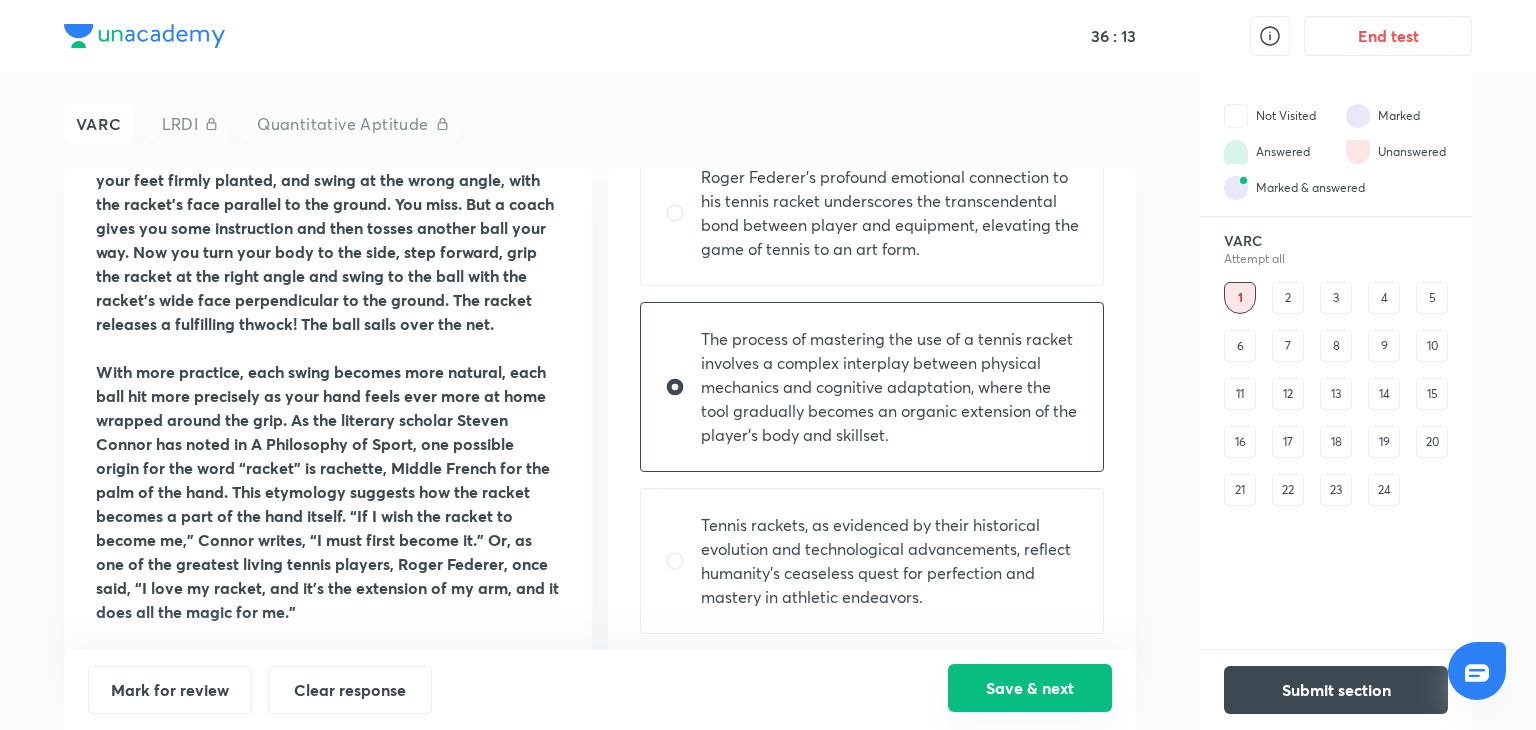 click on "Save & next" at bounding box center (1030, 688) 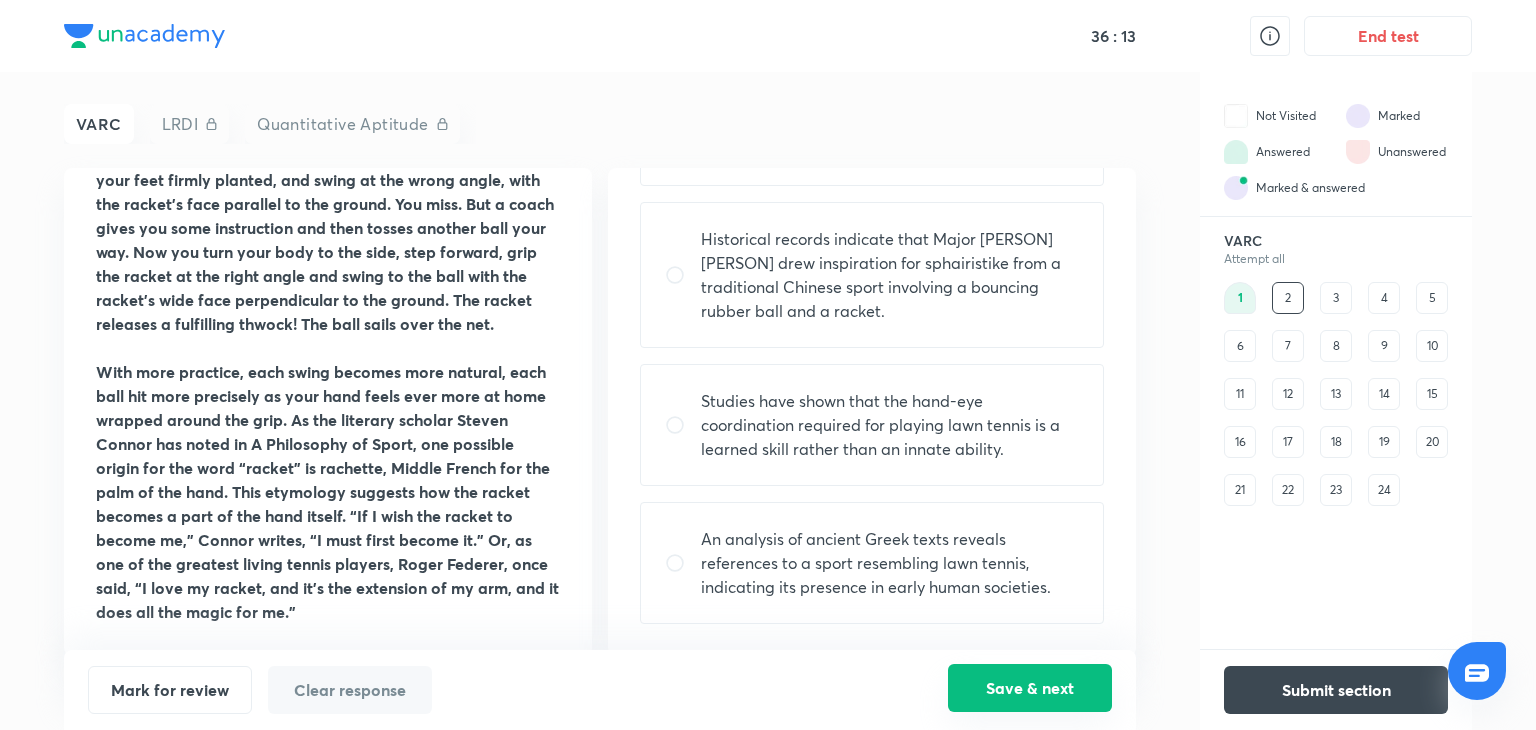 scroll, scrollTop: 0, scrollLeft: 0, axis: both 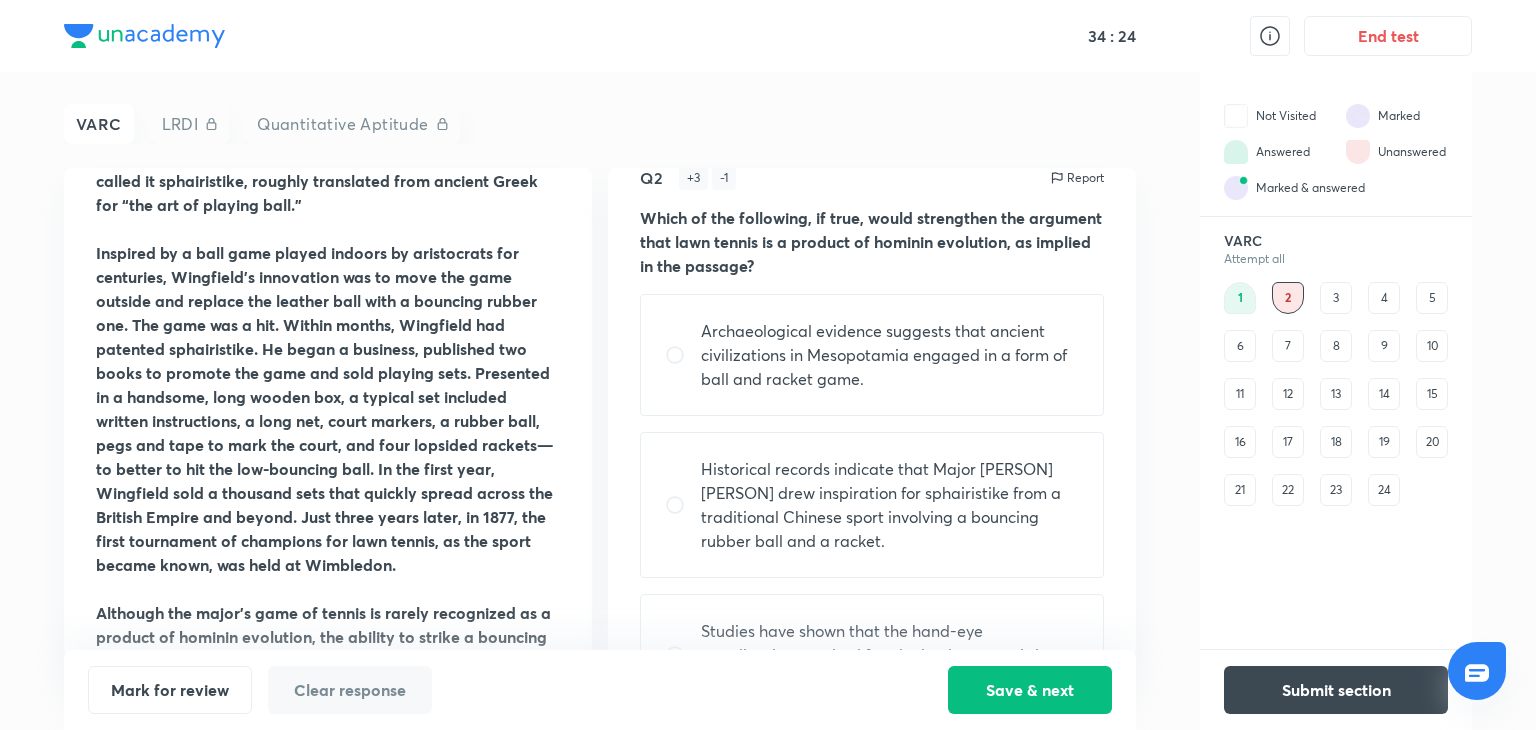 click on "Historical records indicate that Major [PERSON] [PERSON] drew inspiration for sphairistike from a traditional Chinese sport involving a bouncing rubber ball and a racket." at bounding box center [890, 505] 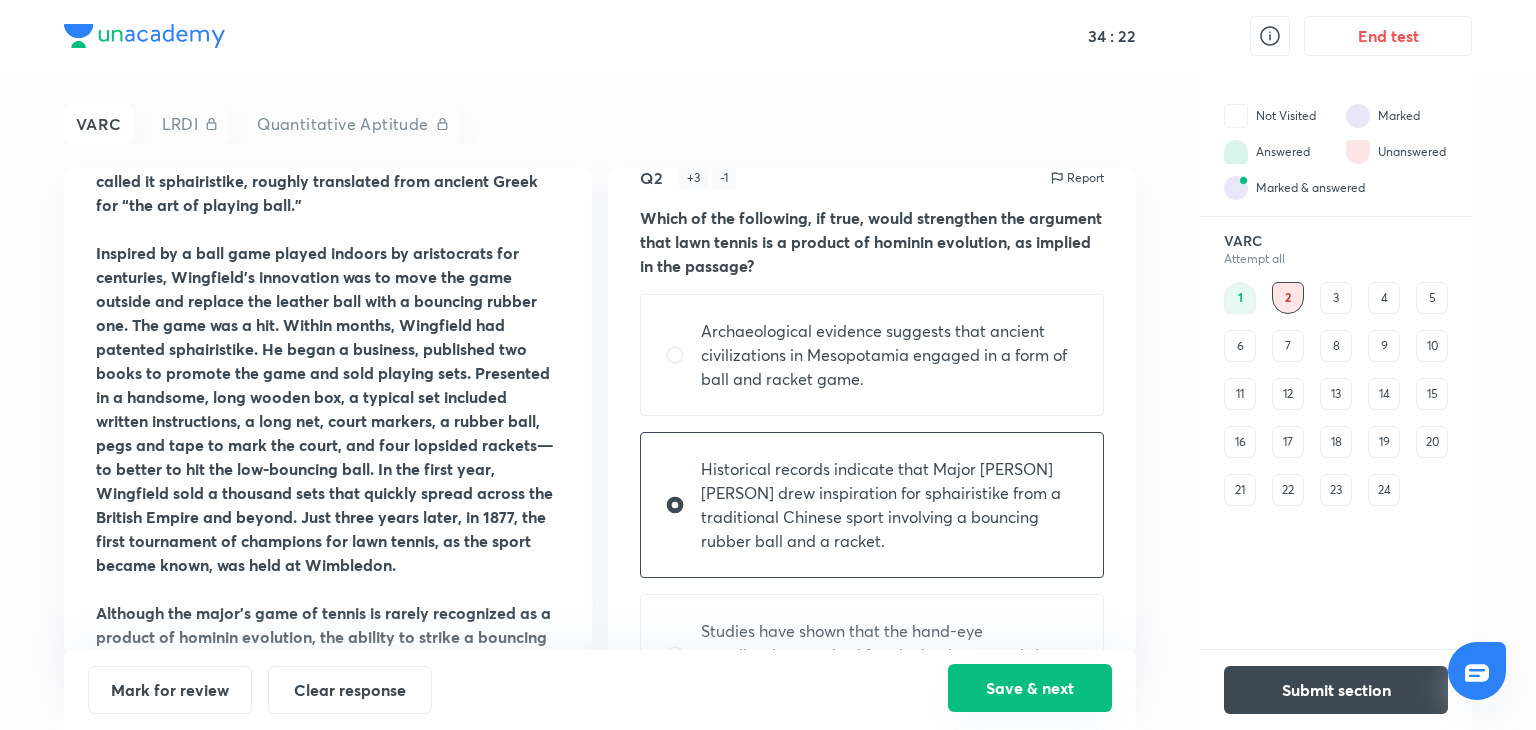 click on "Save & next" at bounding box center [1030, 688] 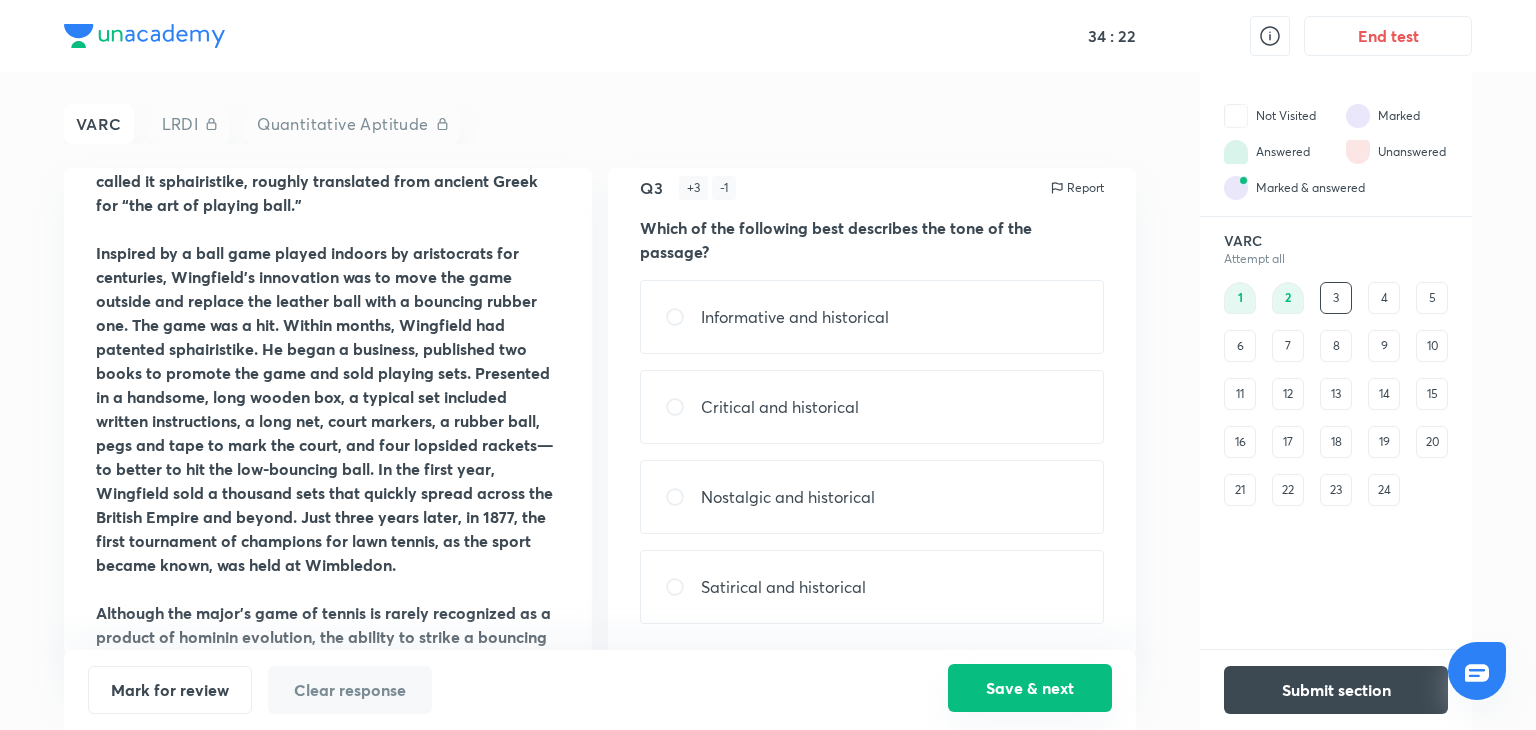 scroll, scrollTop: 0, scrollLeft: 0, axis: both 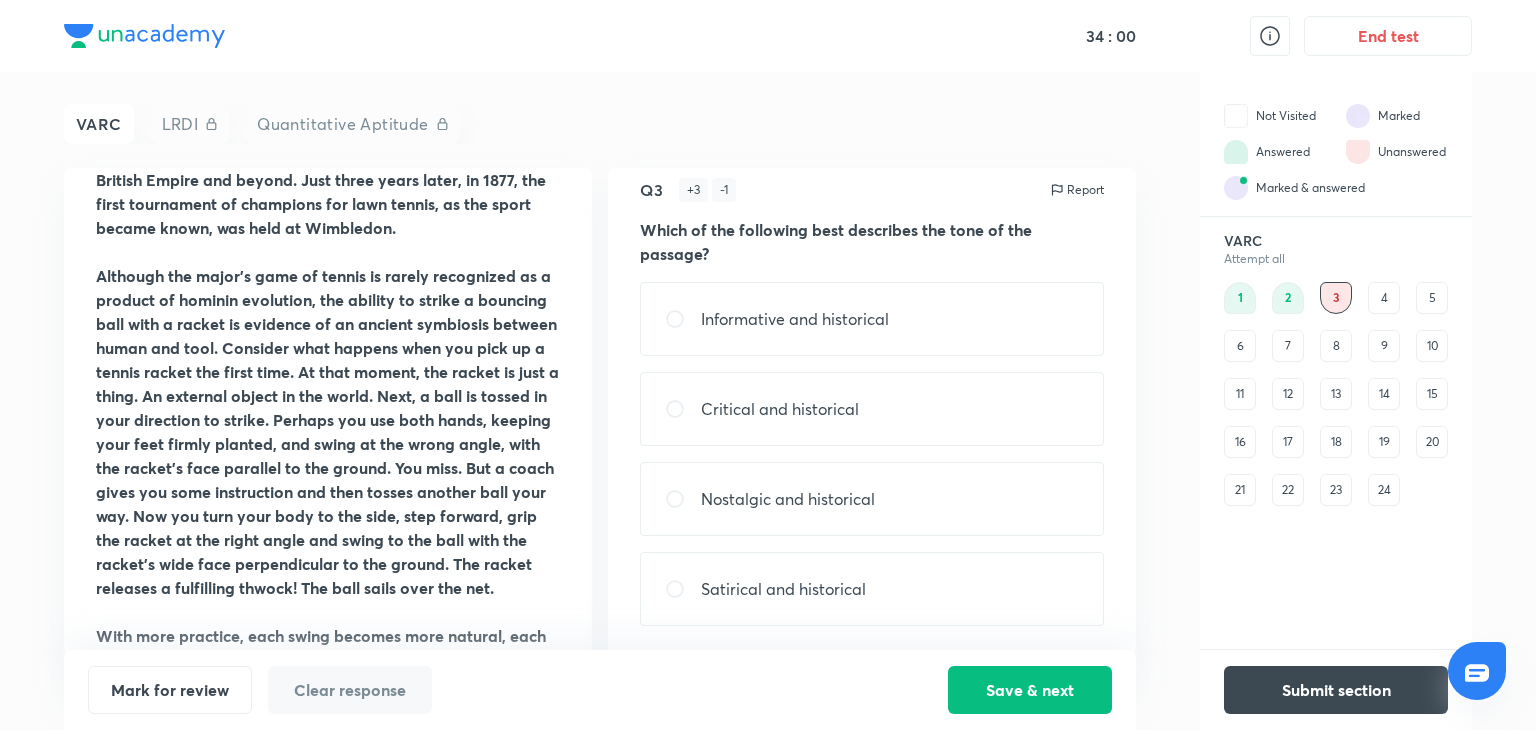 click on "Critical and historical" at bounding box center (872, 409) 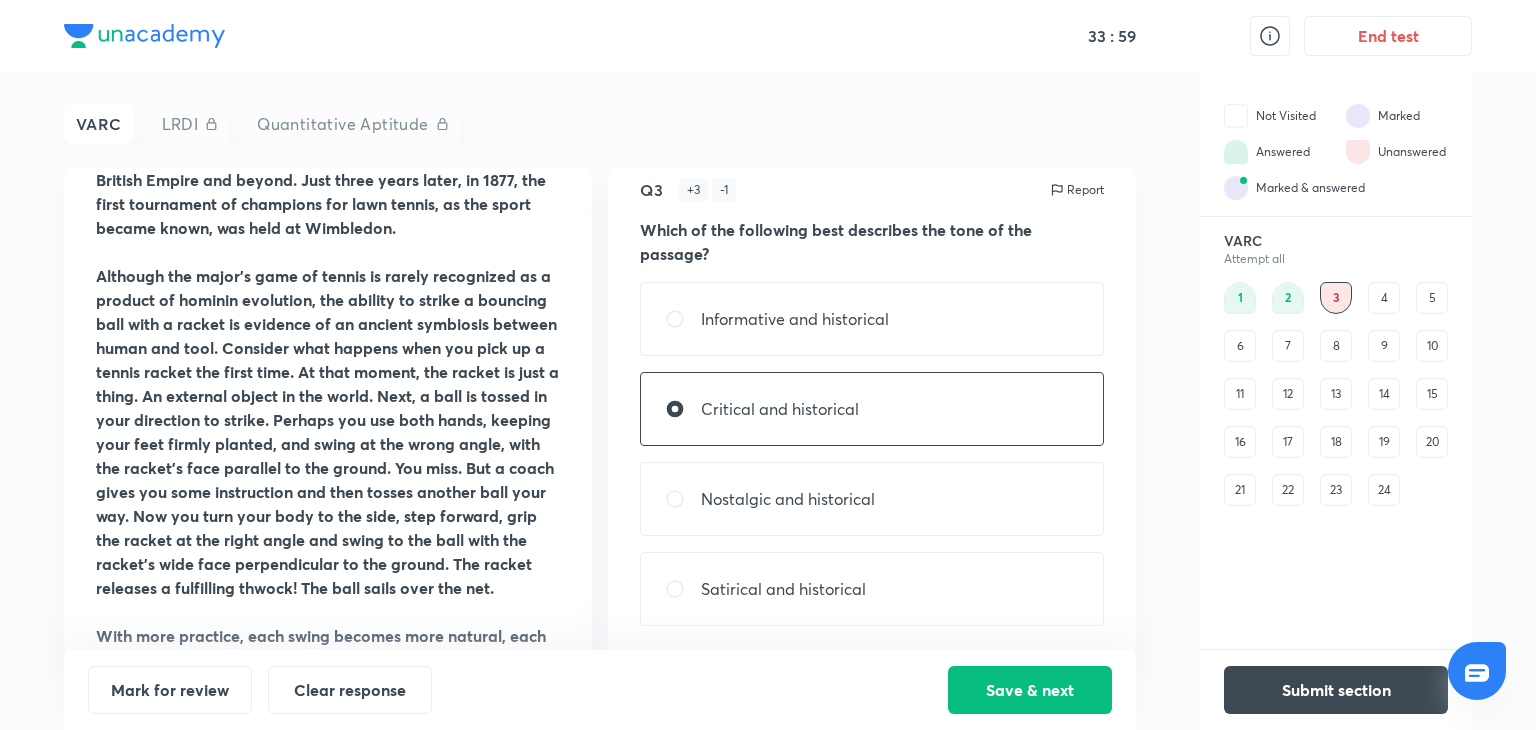 scroll, scrollTop: 706, scrollLeft: 0, axis: vertical 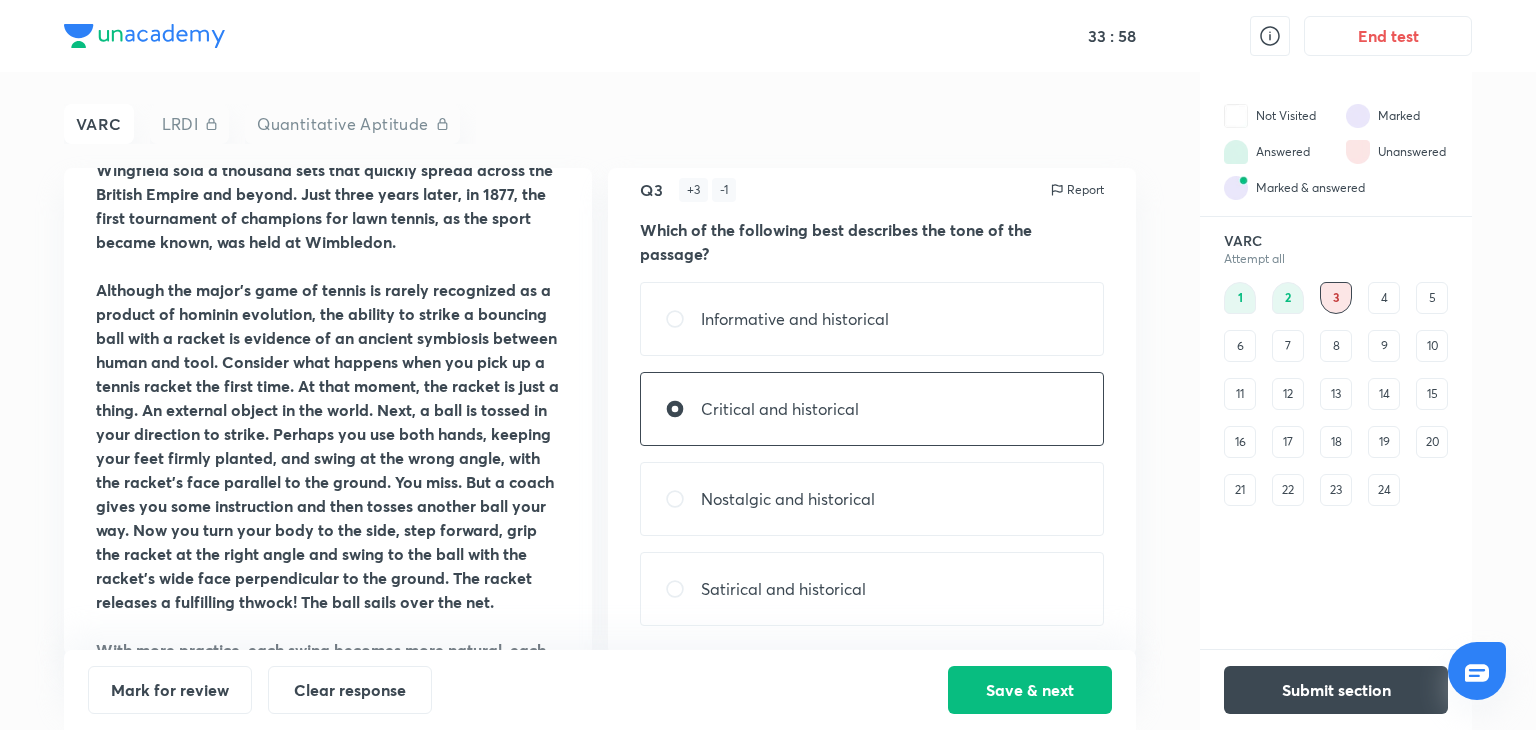 click on "Mark for review Clear response Save & next" at bounding box center (600, 690) 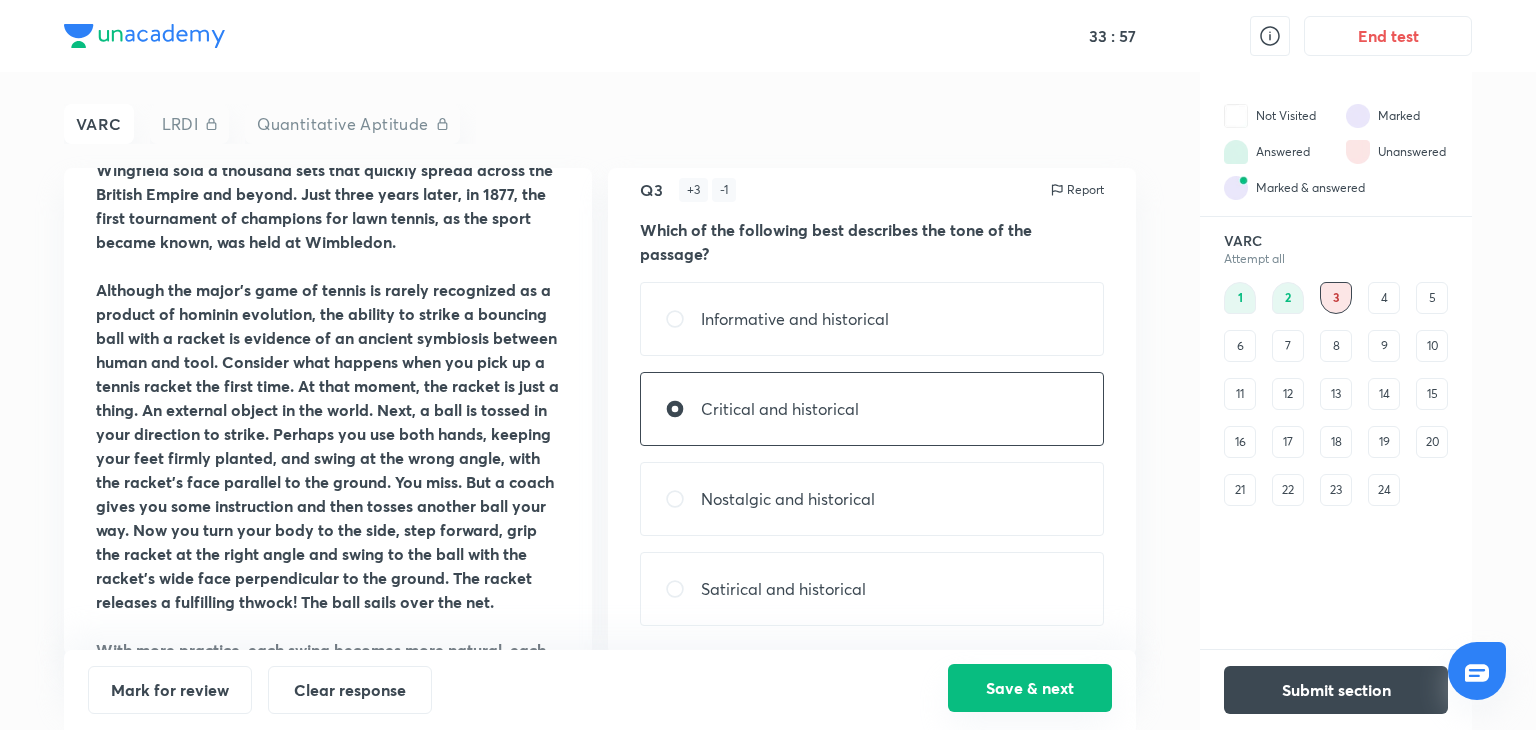 click on "Save & next" at bounding box center [1030, 688] 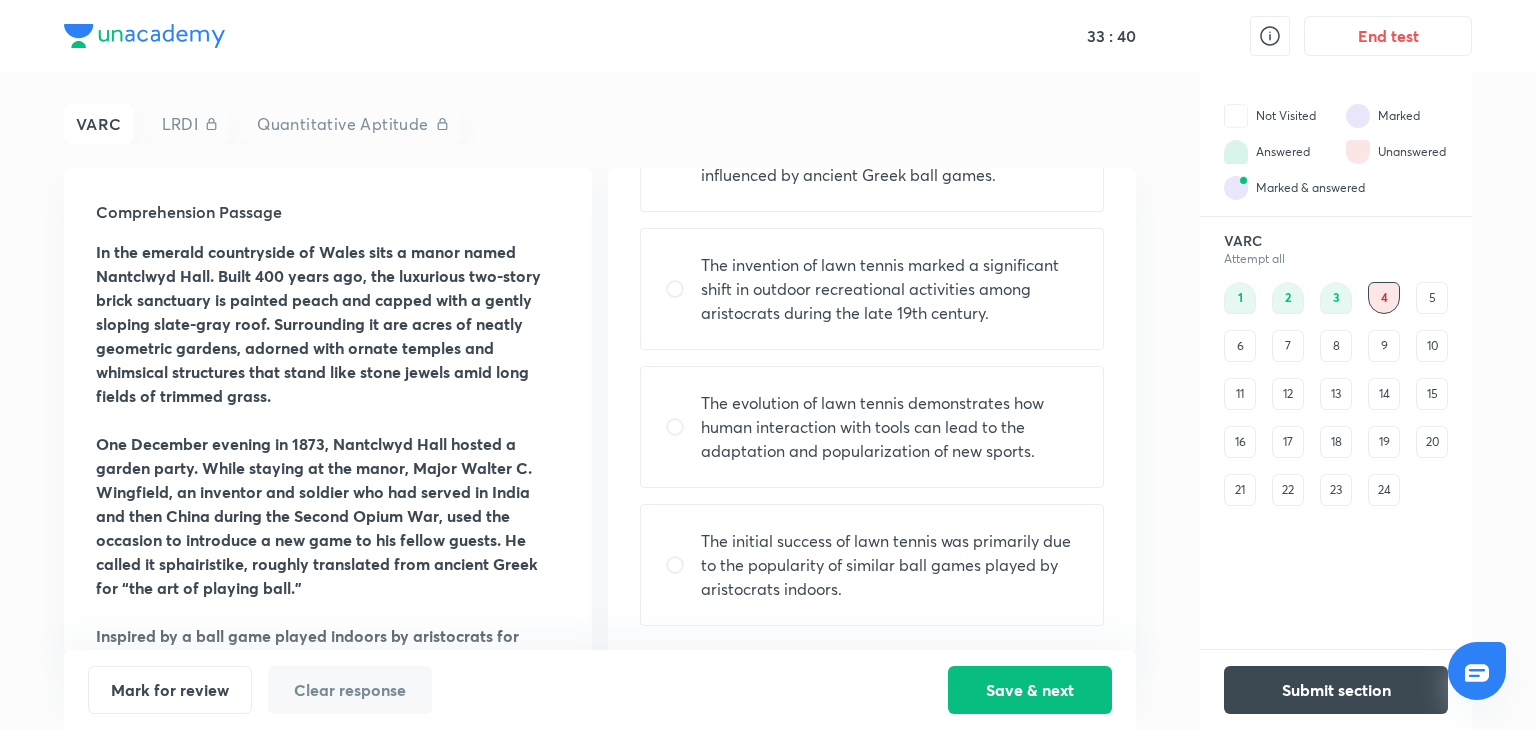 scroll, scrollTop: 237, scrollLeft: 0, axis: vertical 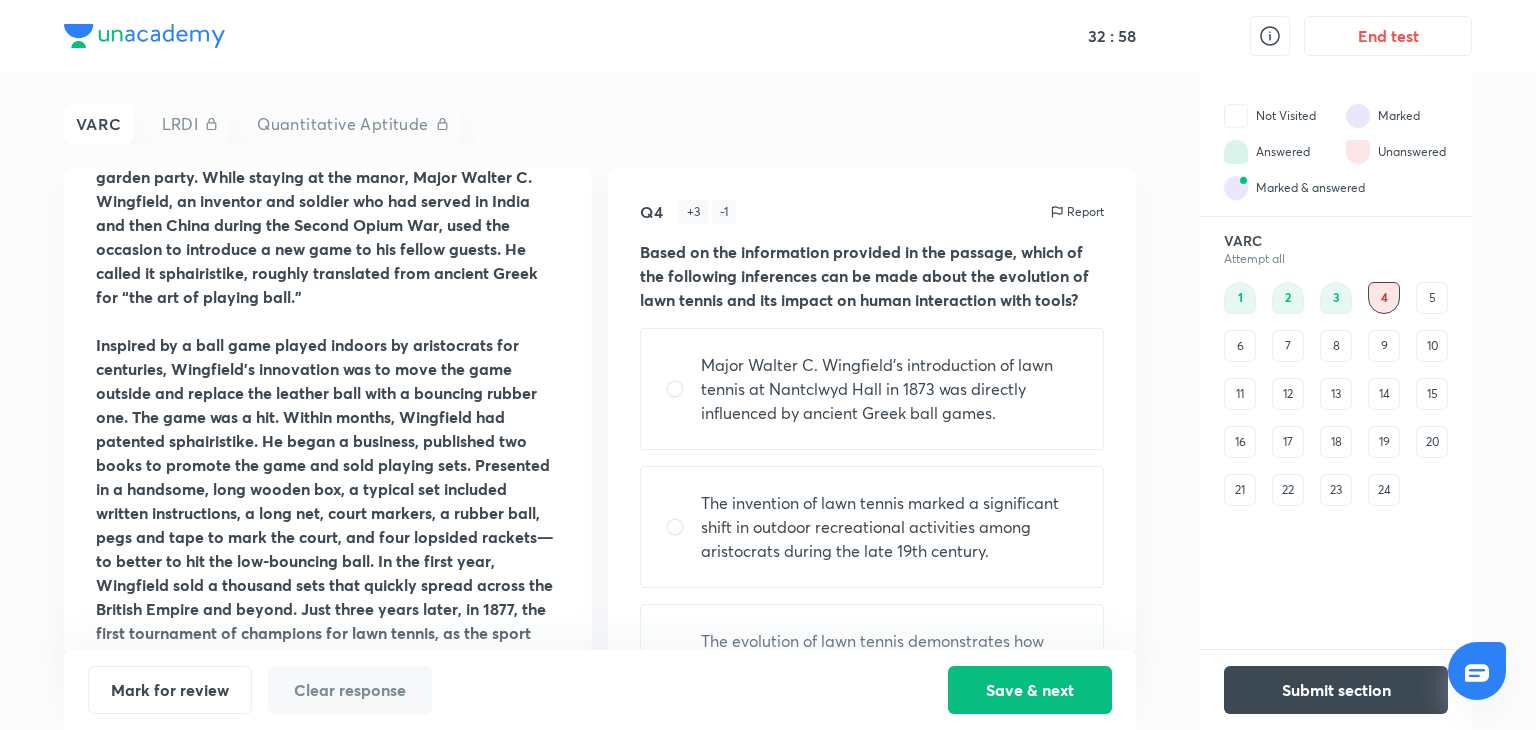 click on "The invention of lawn tennis marked a significant shift in outdoor recreational activities among aristocrats during the late 19th century." at bounding box center [890, 527] 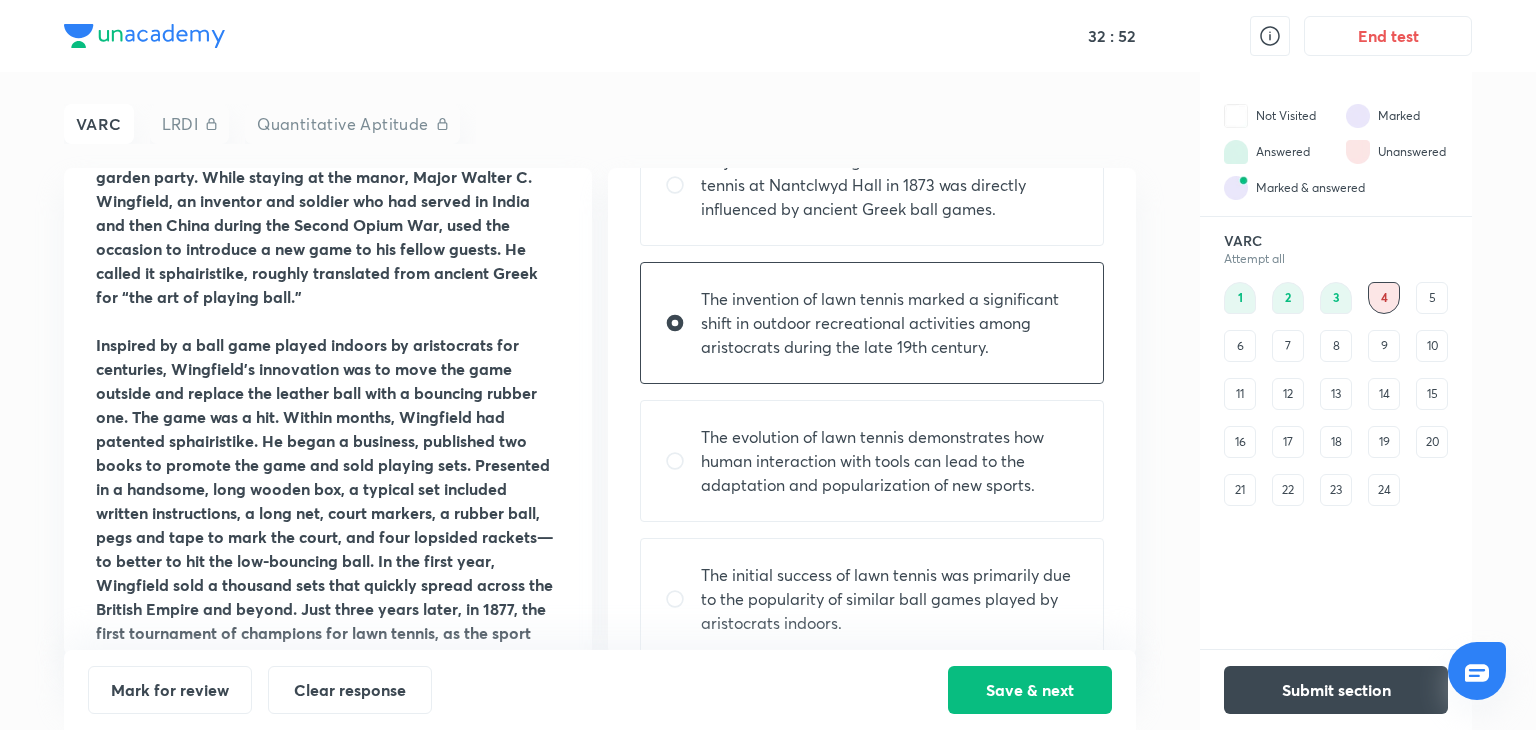 scroll, scrollTop: 238, scrollLeft: 0, axis: vertical 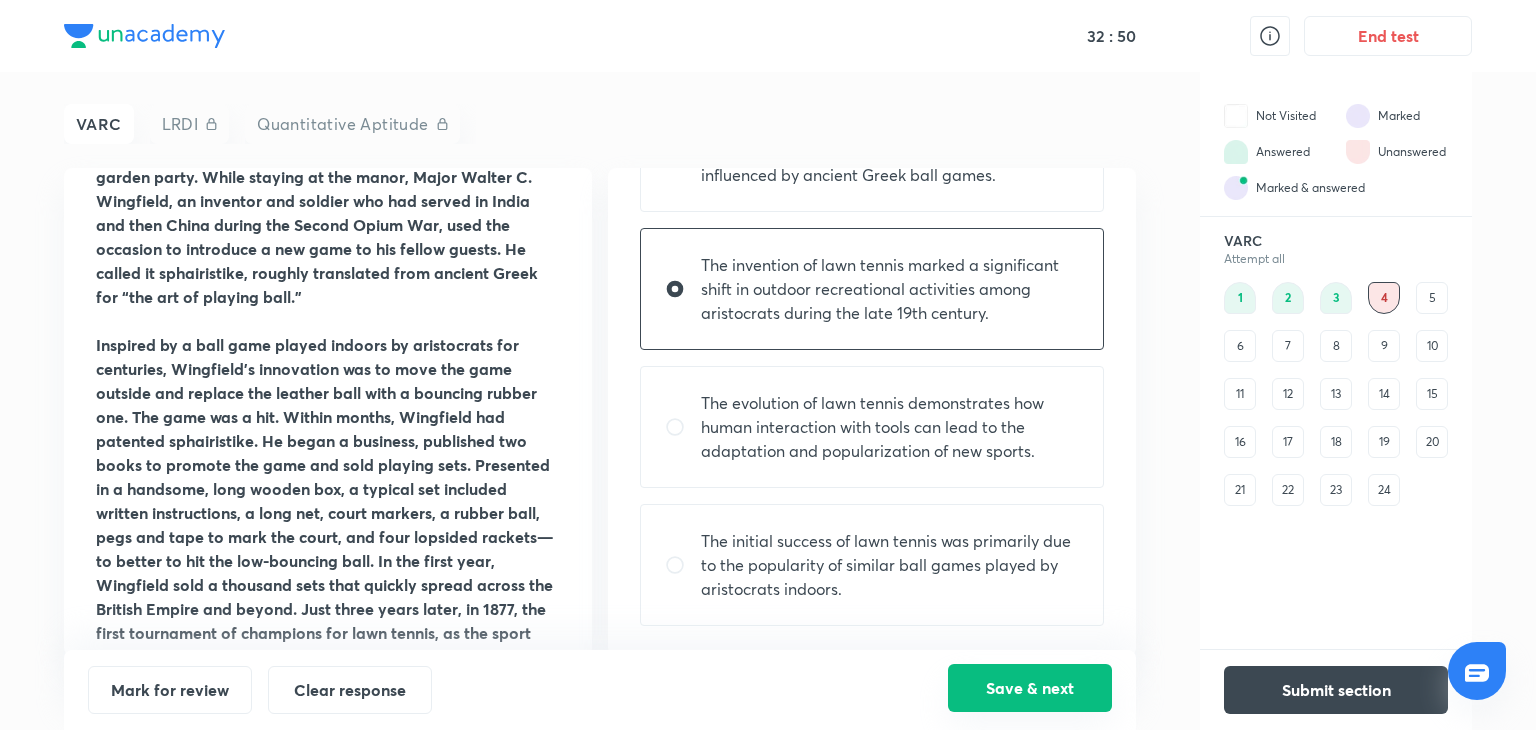click on "Save & next" at bounding box center (1030, 688) 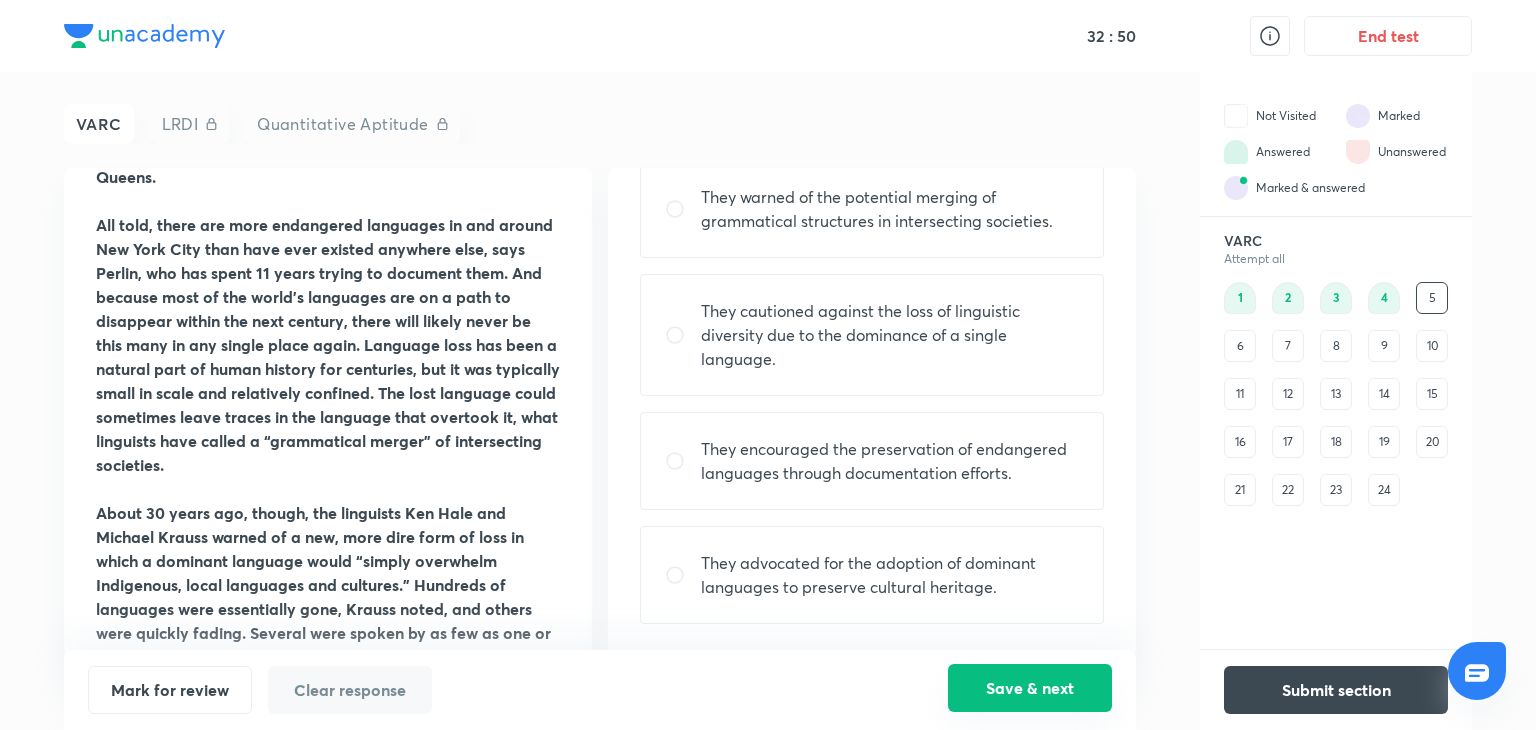 scroll, scrollTop: 0, scrollLeft: 0, axis: both 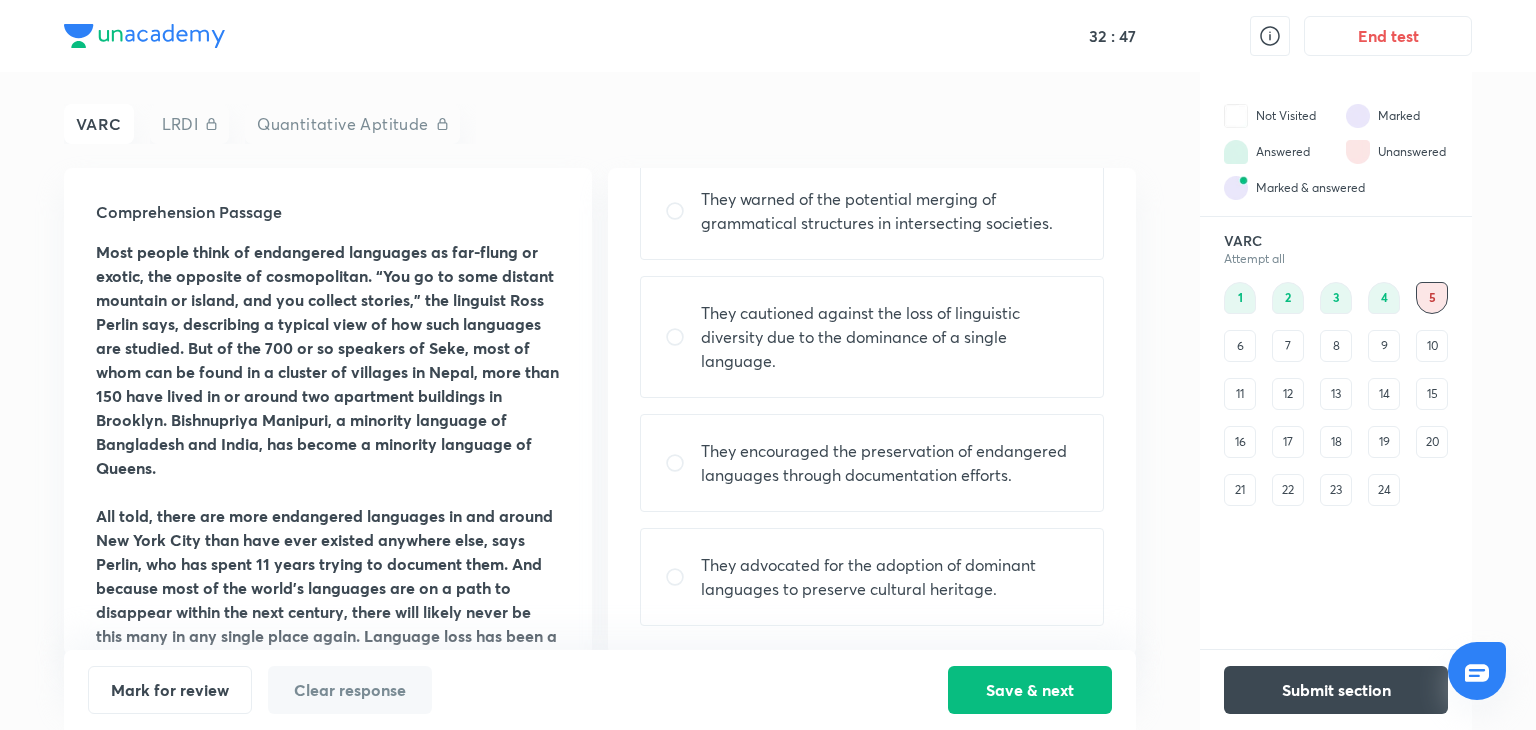 click on "17" at bounding box center [1288, 442] 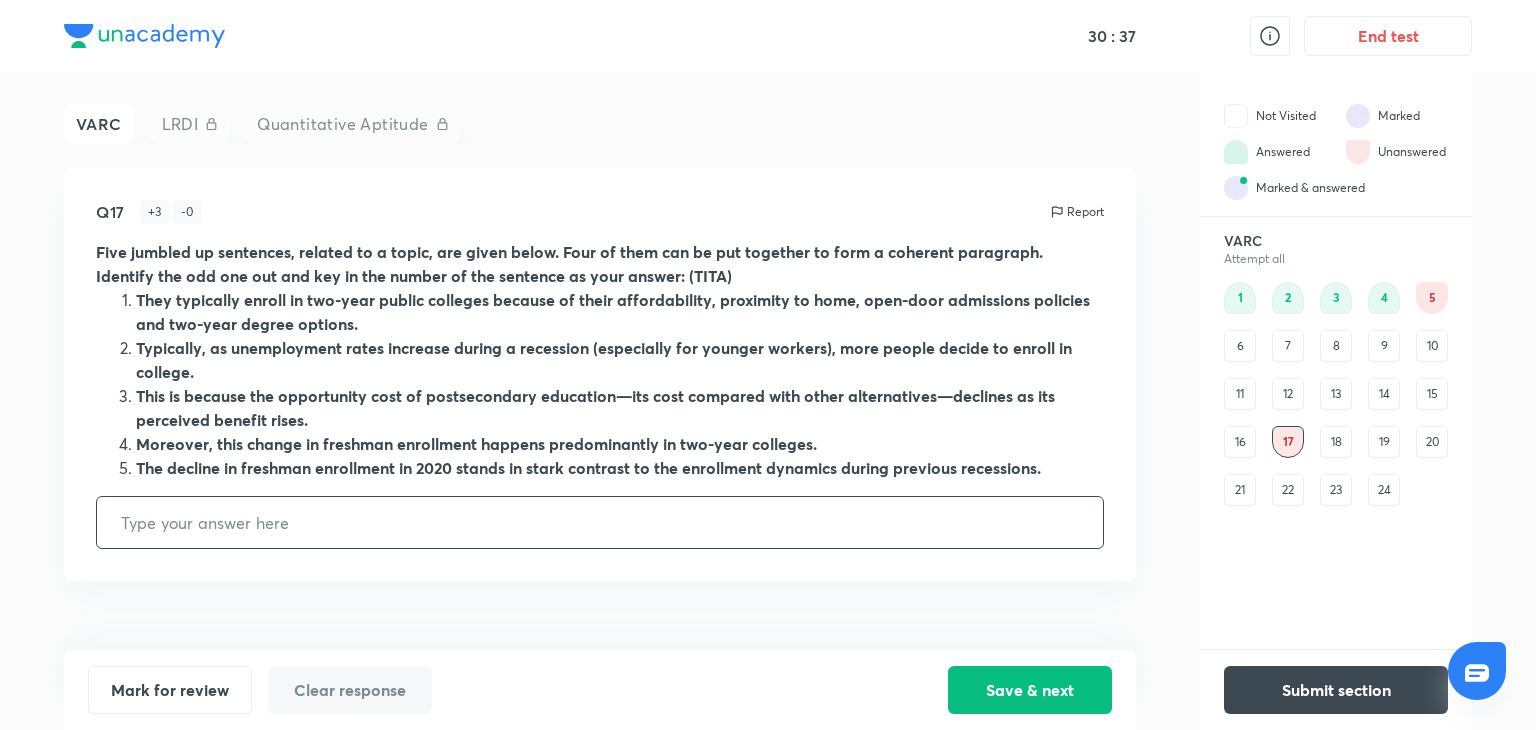 click at bounding box center [600, 522] 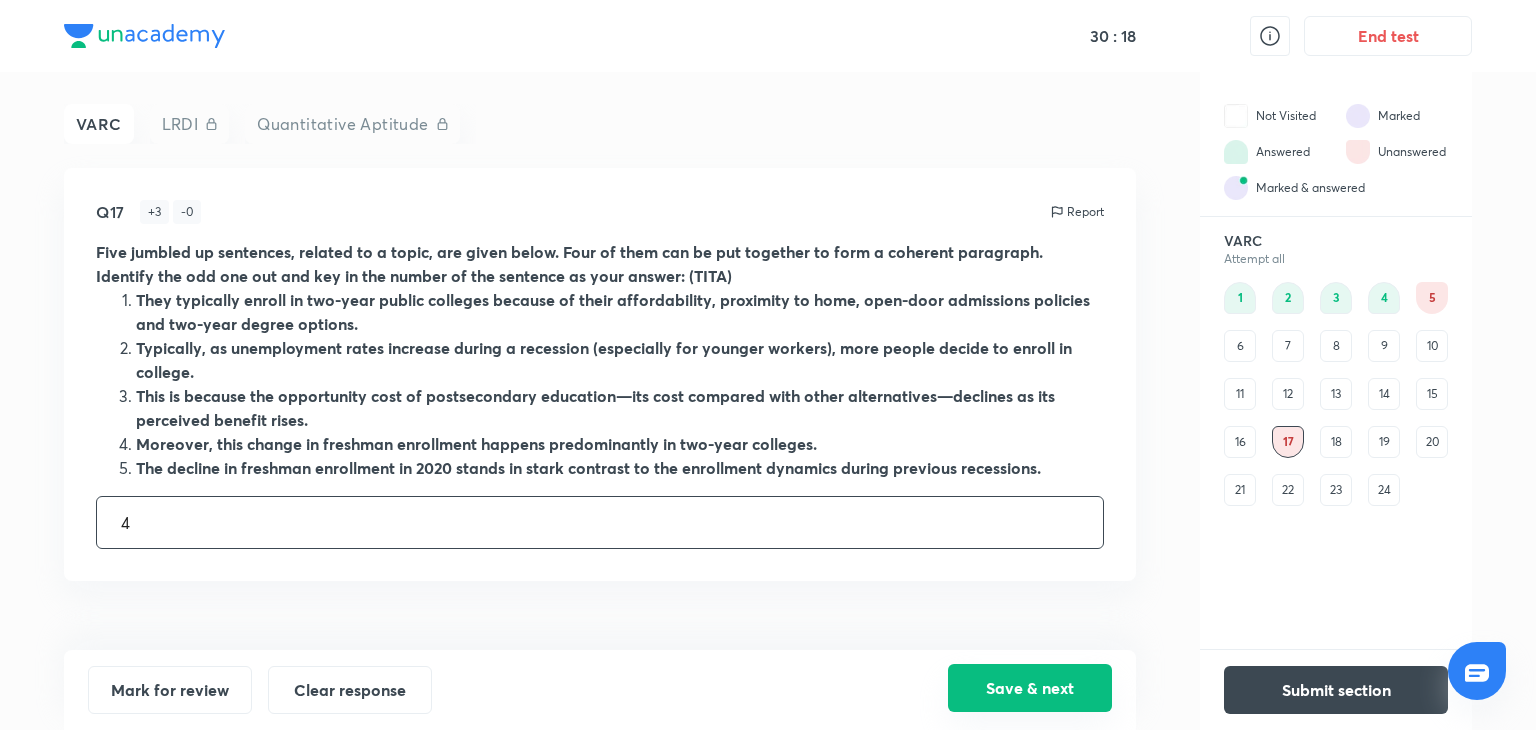 type on "4" 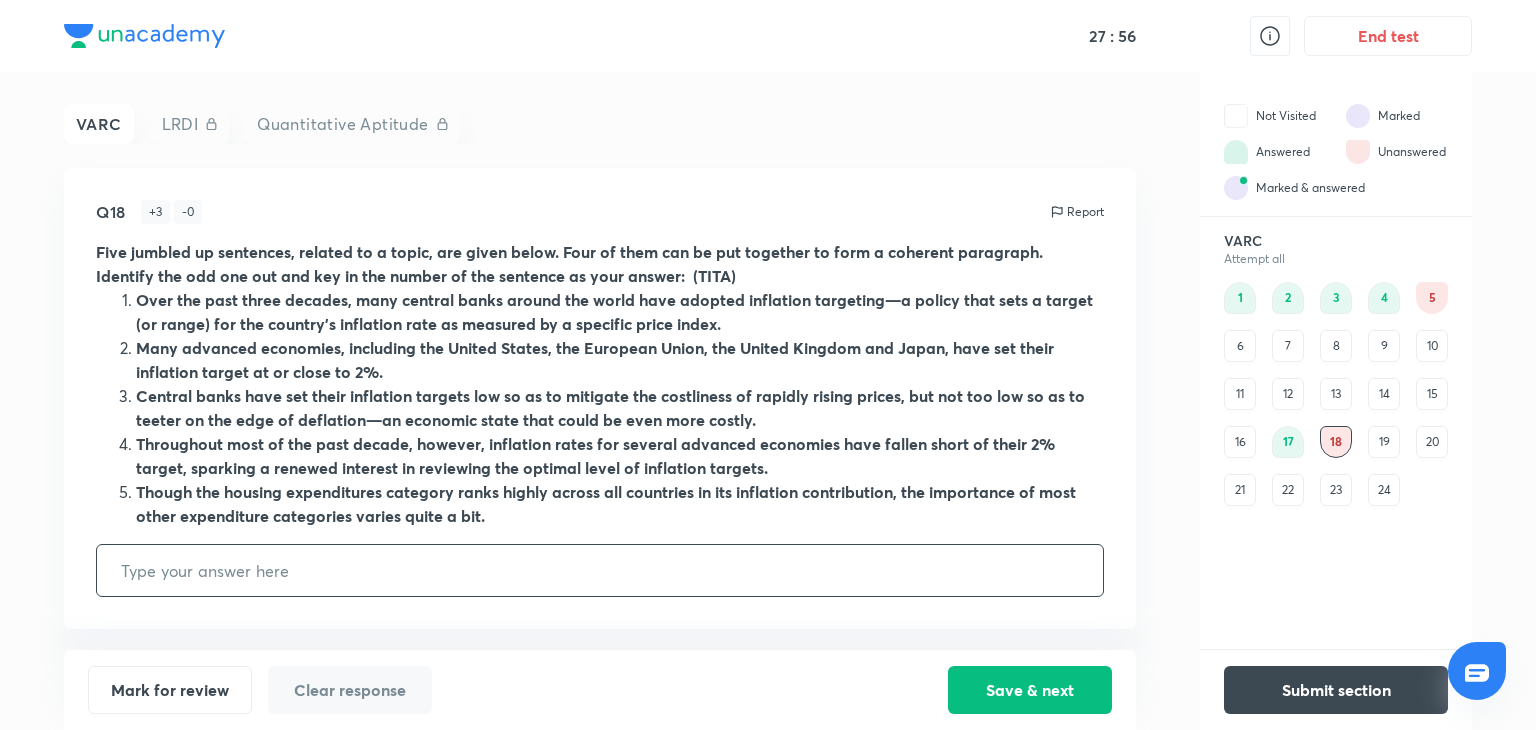 click at bounding box center [600, 570] 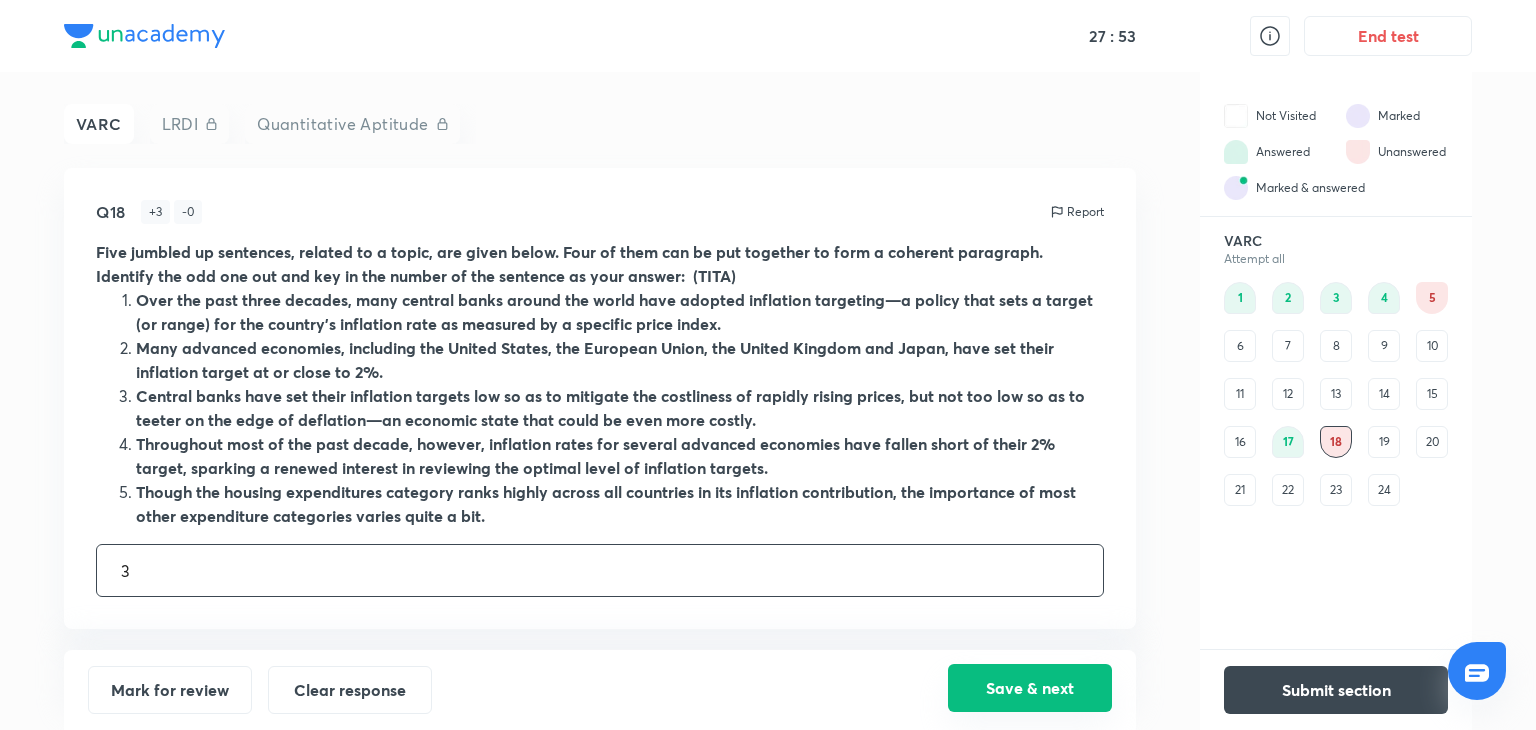 type on "3" 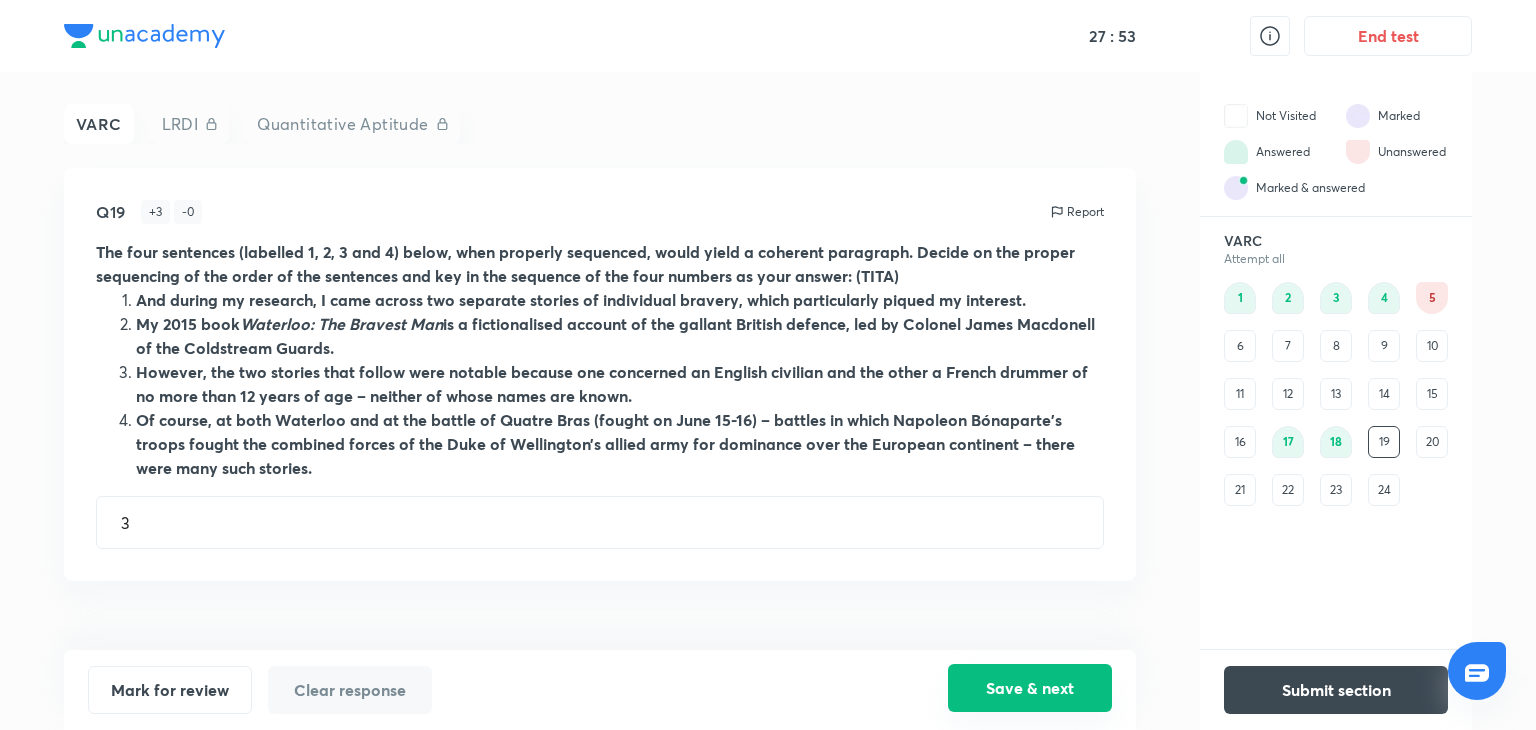 type 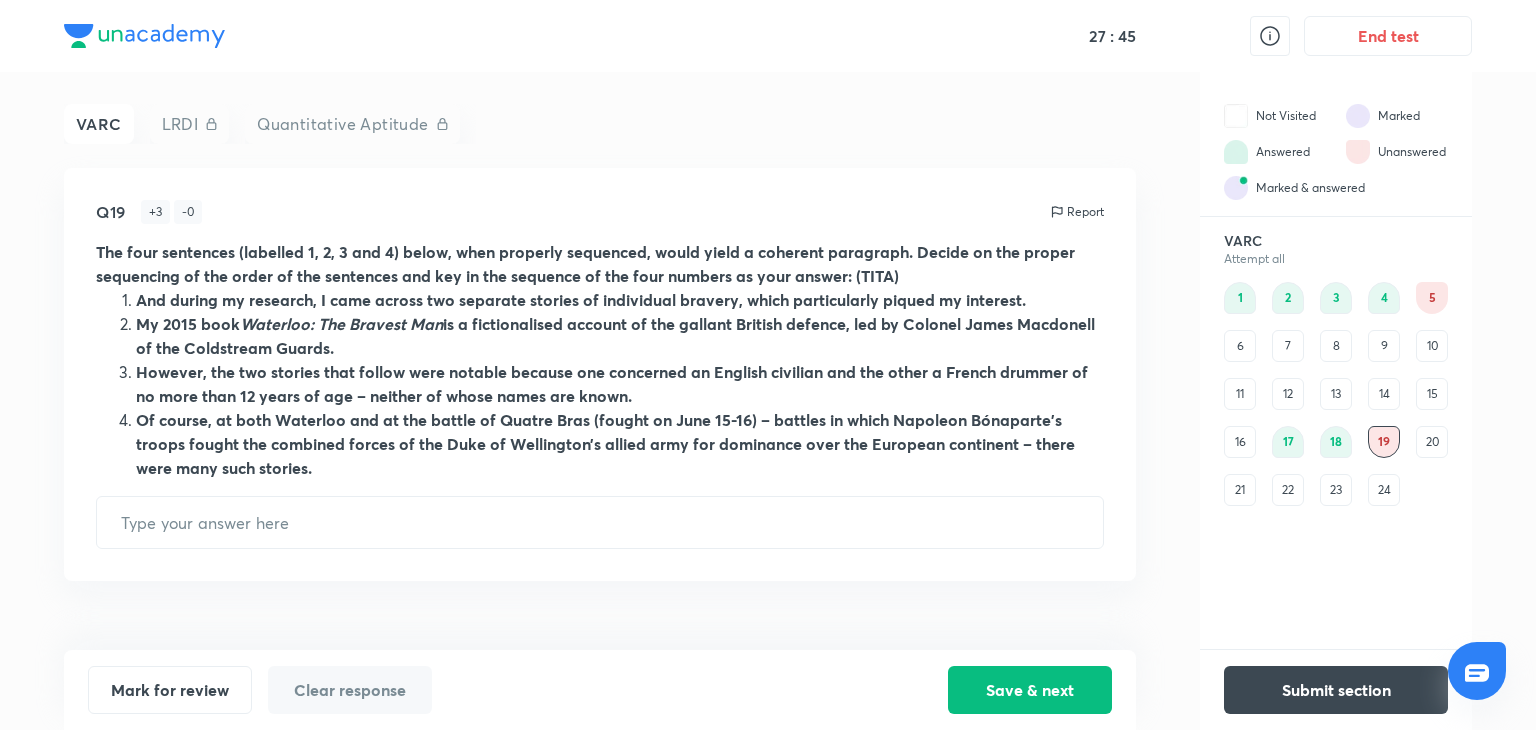 click on "20" at bounding box center (1432, 442) 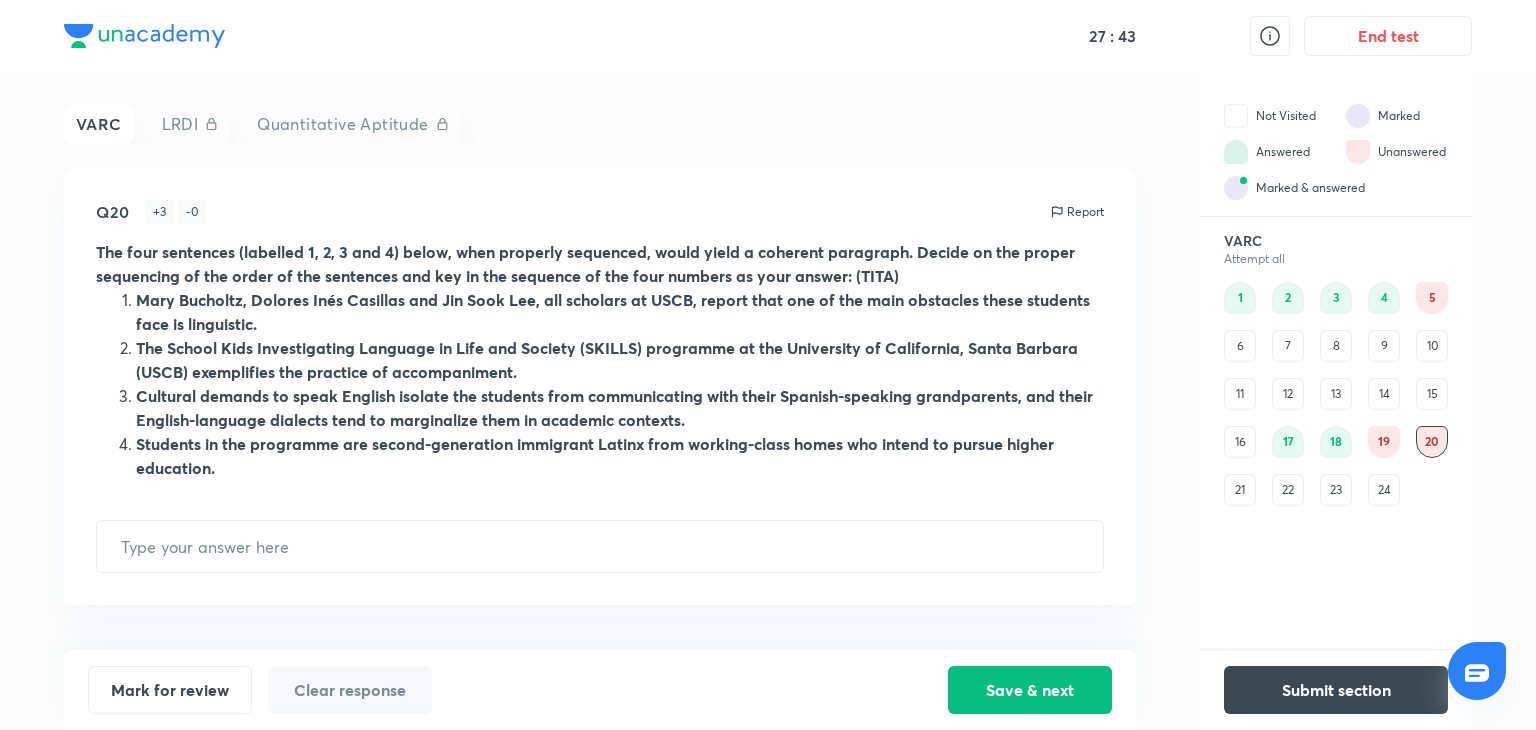 click on "21" at bounding box center (1240, 490) 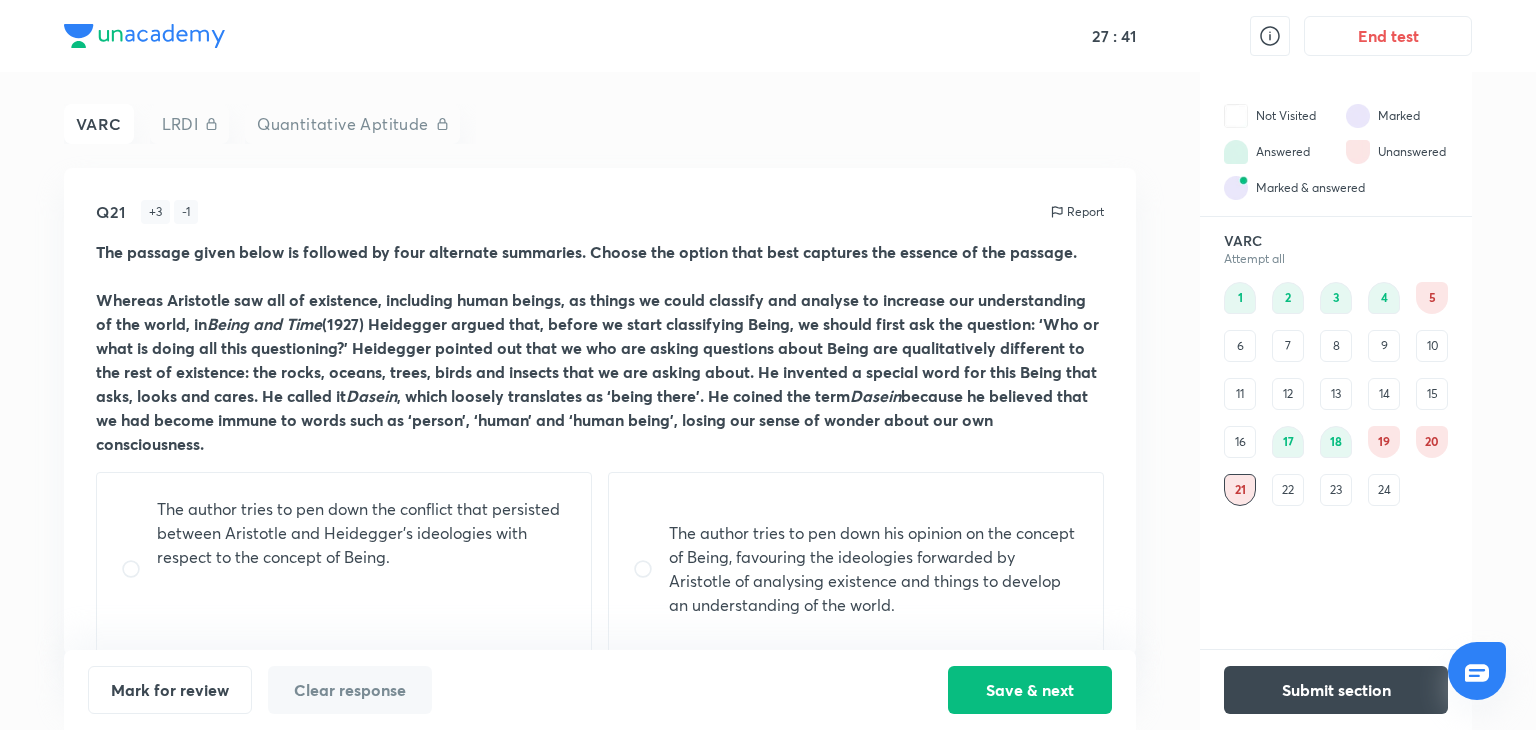click on "24" at bounding box center [1384, 490] 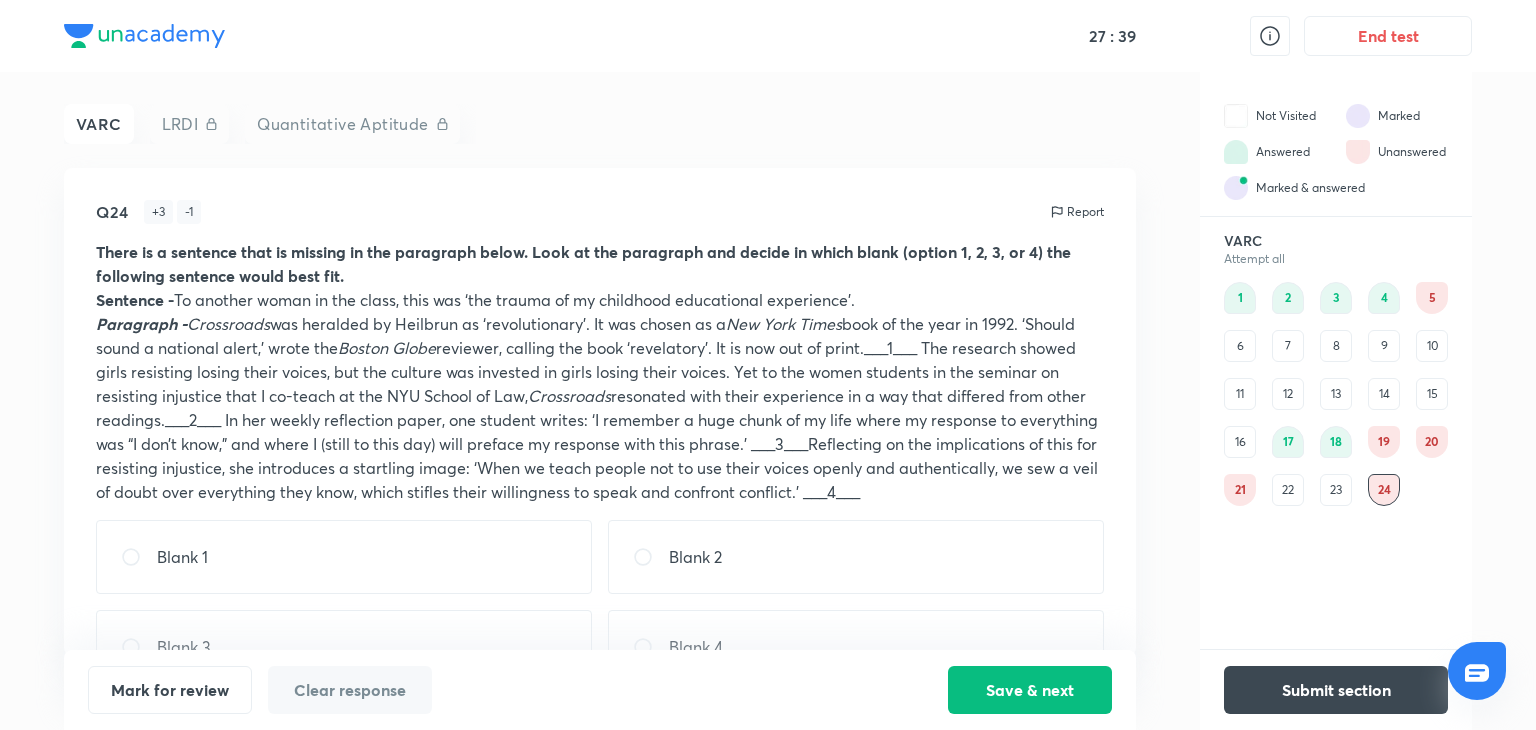 click on "23" at bounding box center [1336, 490] 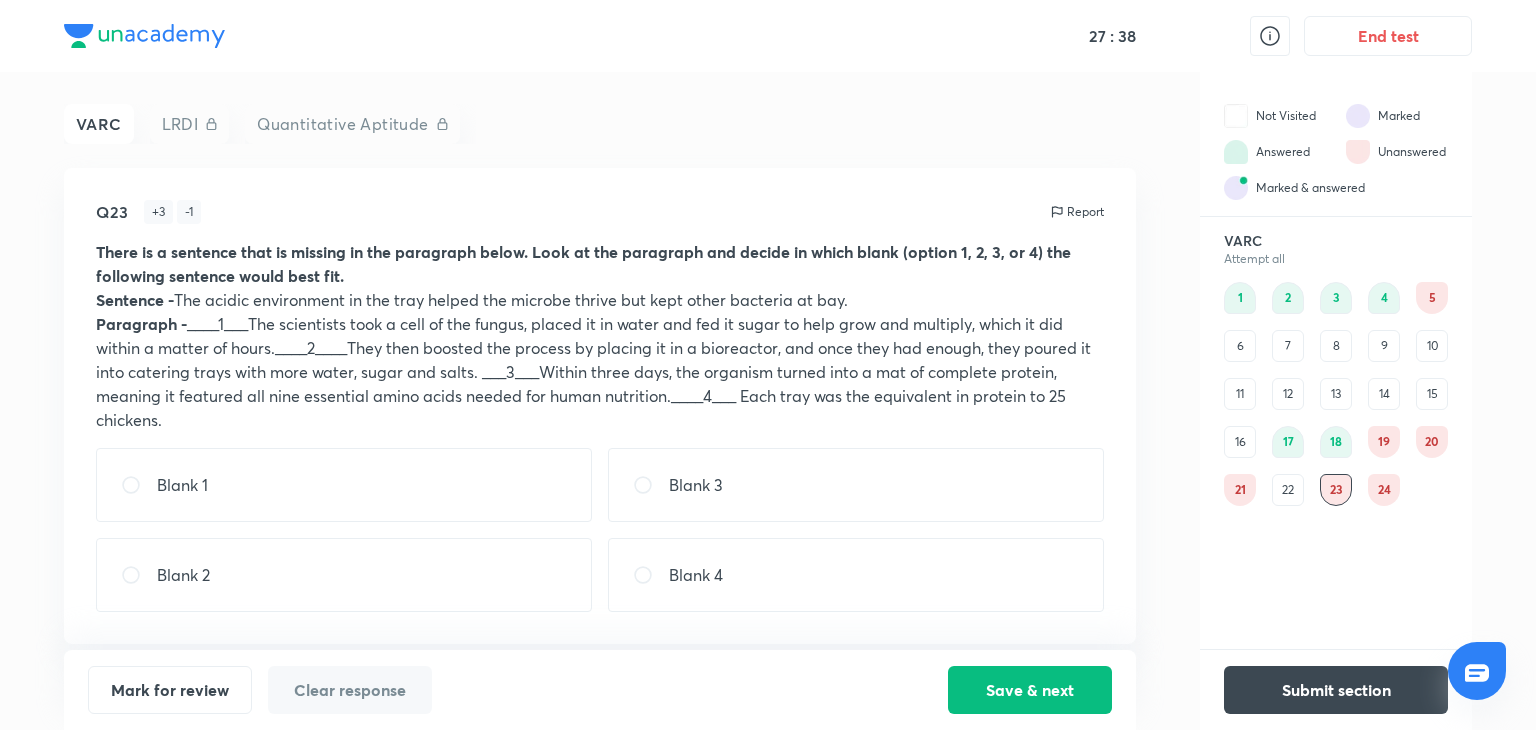 click on "21" at bounding box center [1240, 490] 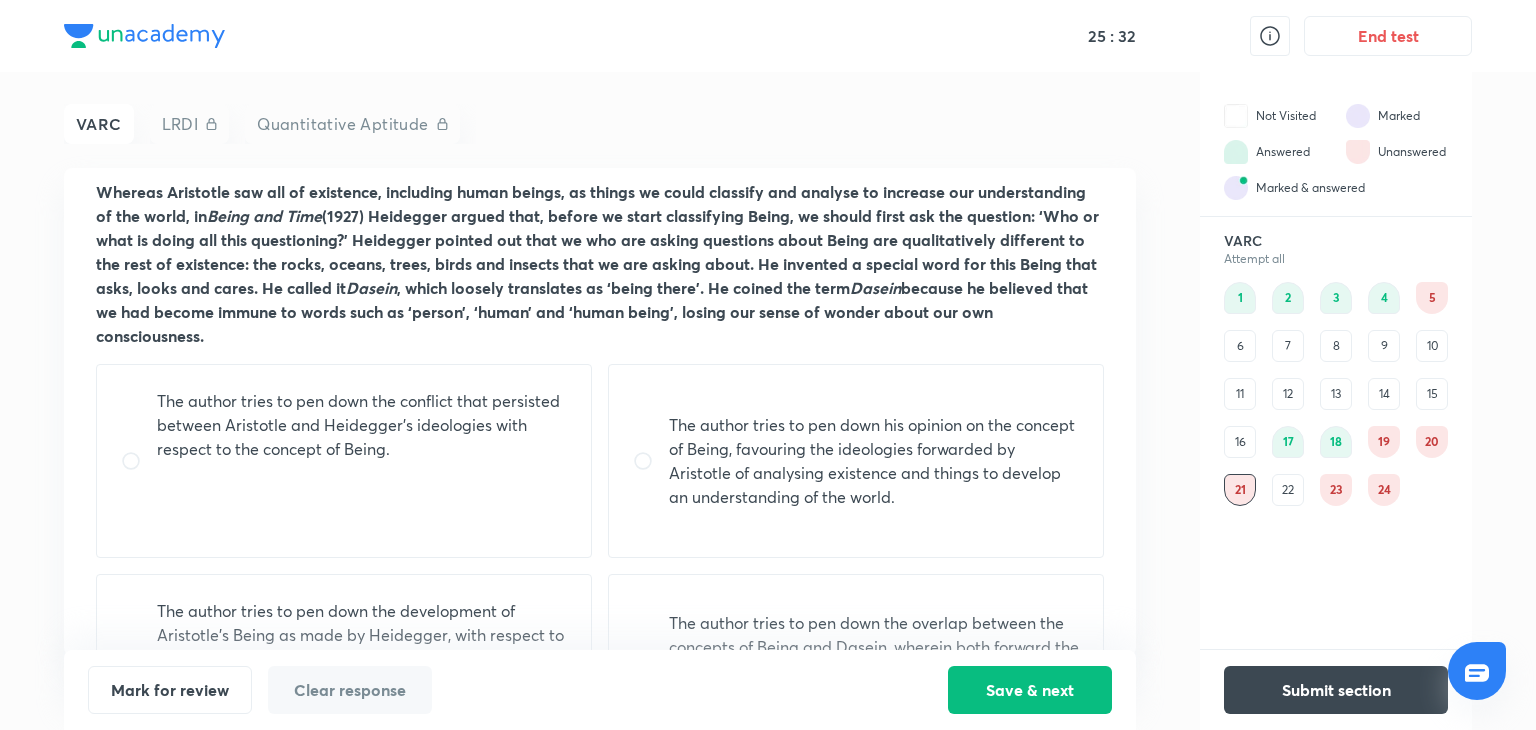 scroll, scrollTop: 227, scrollLeft: 0, axis: vertical 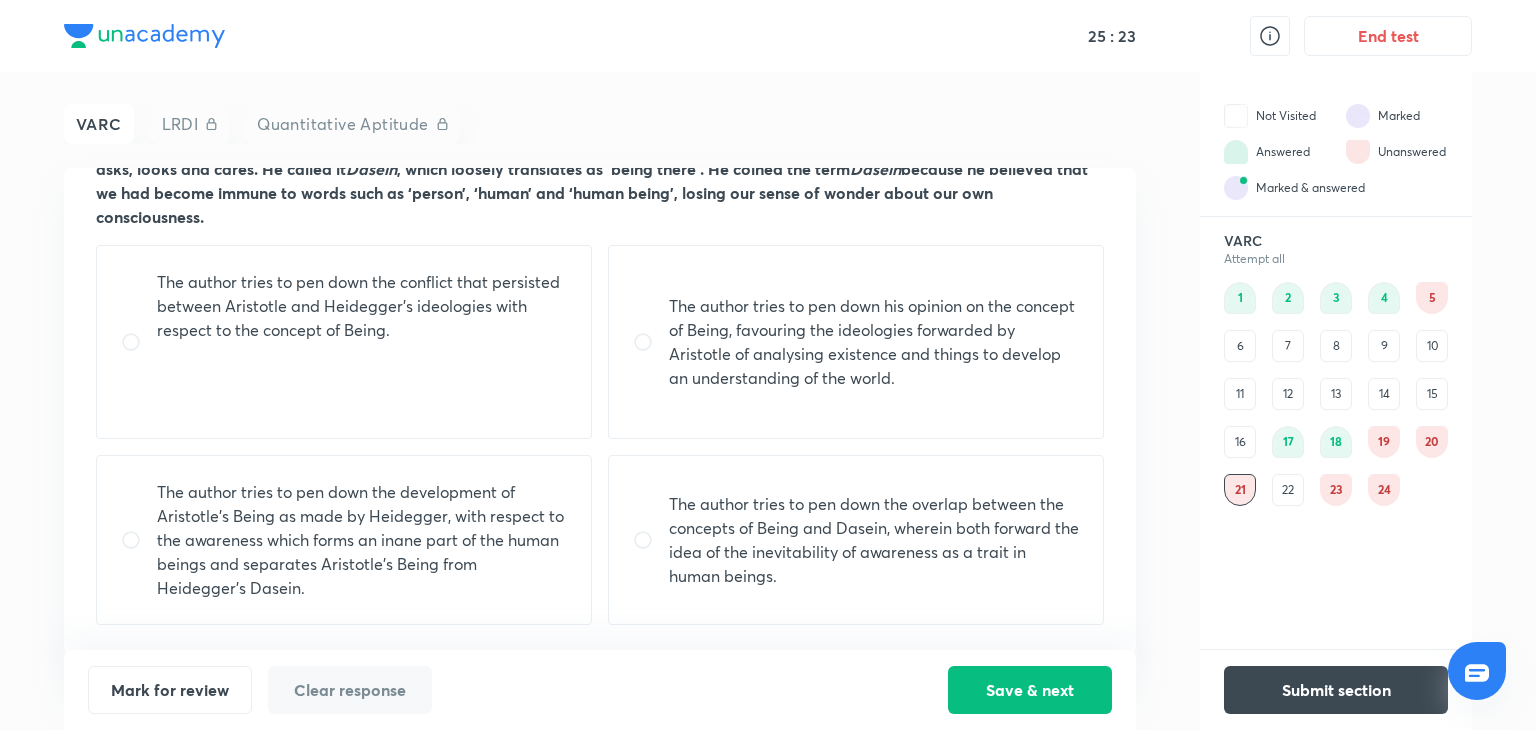 click on "The author tries to pen down the development of Aristotle's Being as made by Heidegger, with respect to the awareness which forms an inane part of the human beings and separates Aristotle’s Being from Heidegger’s Dasein." at bounding box center (362, 540) 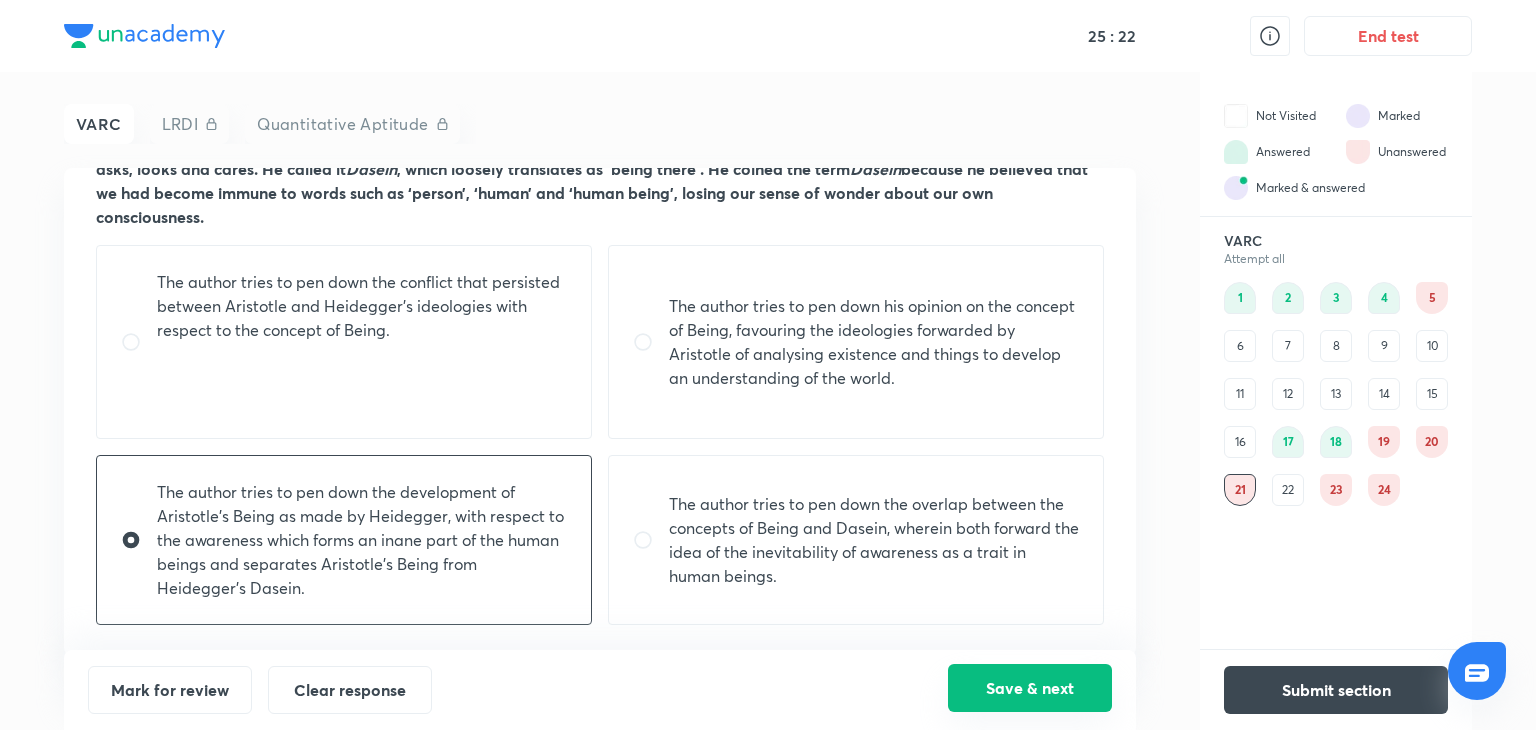 click on "Save & next" at bounding box center (1030, 688) 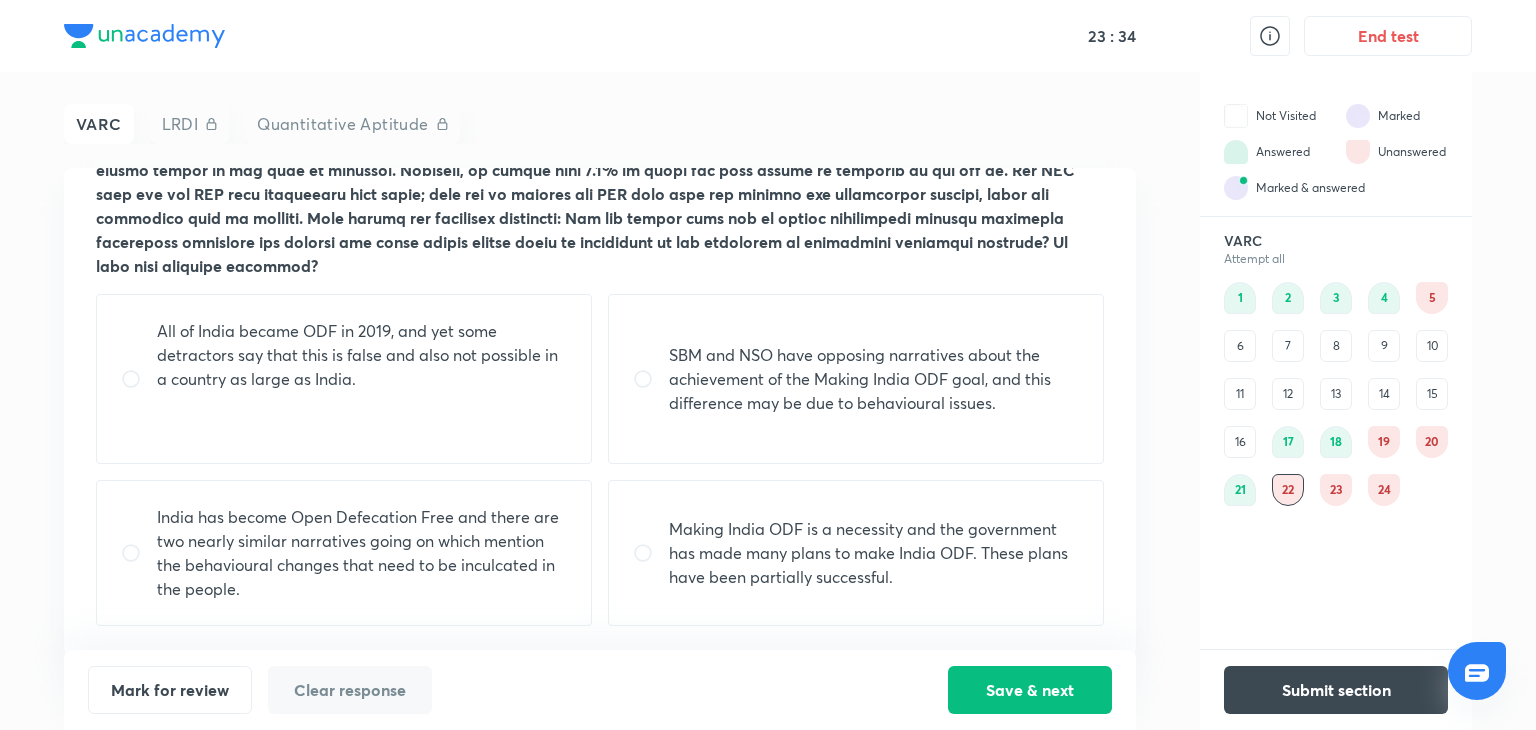 scroll, scrollTop: 212, scrollLeft: 0, axis: vertical 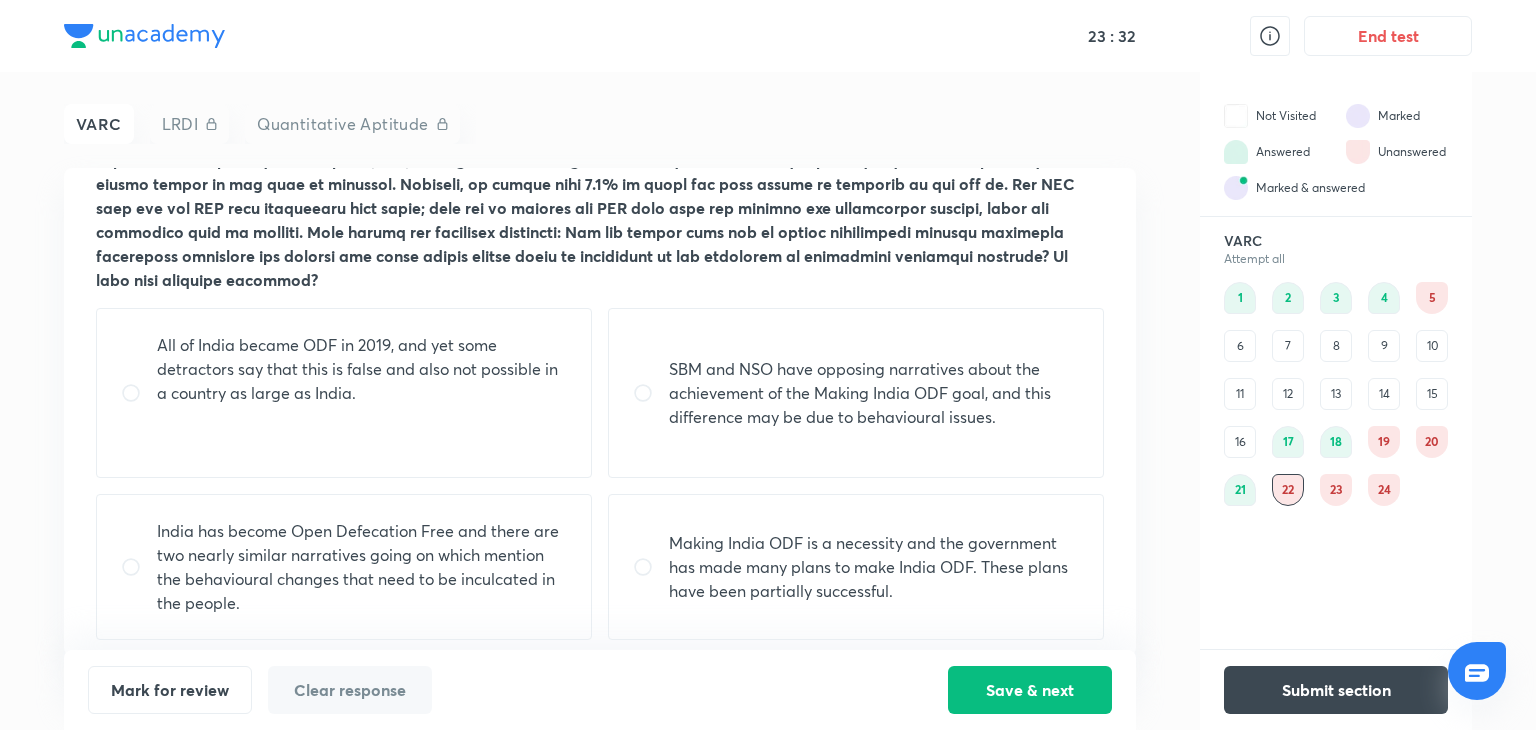 click on "Making India ODF is a necessity and the government has made many plans to make India ODF. These plans have been partially successful." at bounding box center [856, 567] 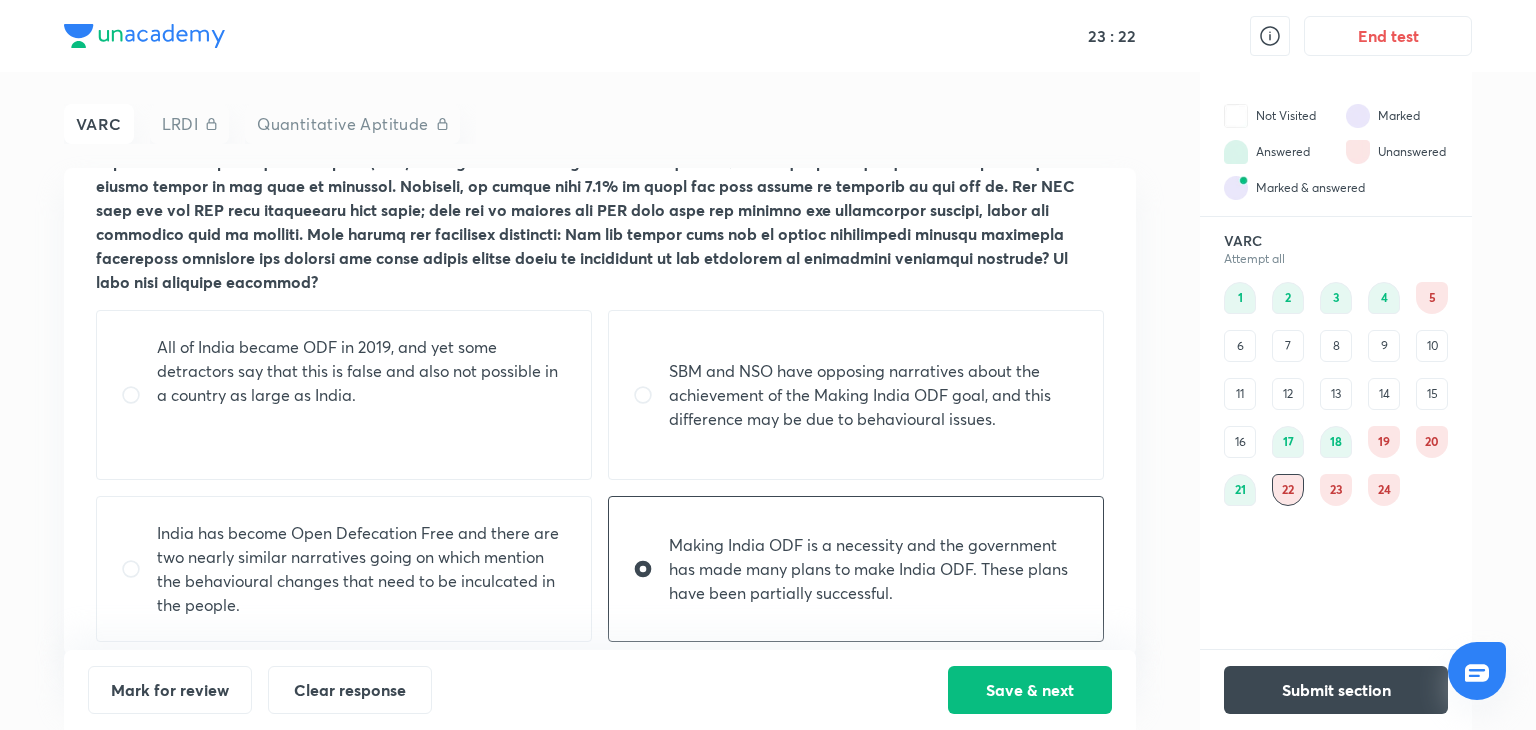 scroll, scrollTop: 211, scrollLeft: 0, axis: vertical 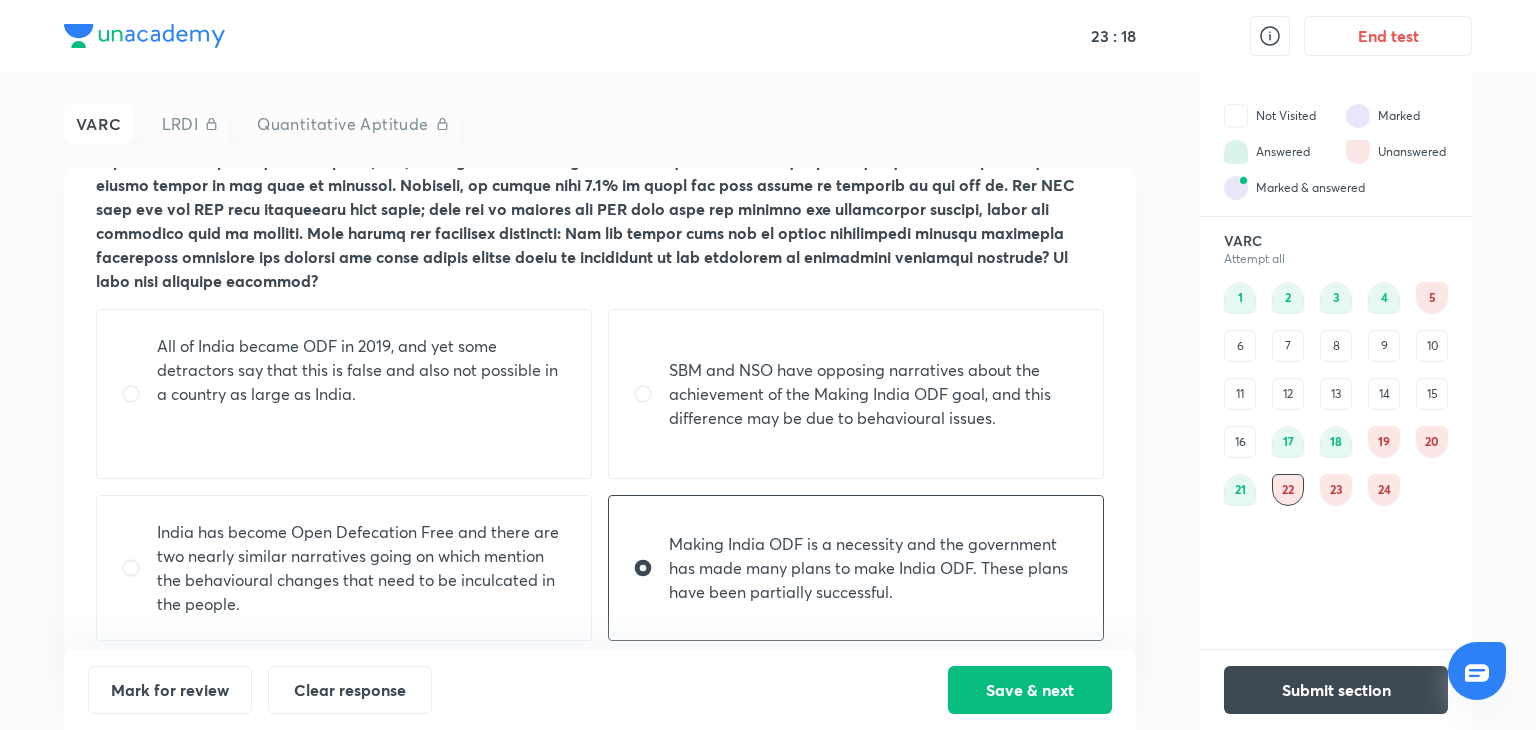 click on "SBM and NSO have opposing narratives about the achievement of the Making India ODF goal, and this difference may be due to behavioural issues." at bounding box center (856, 394) 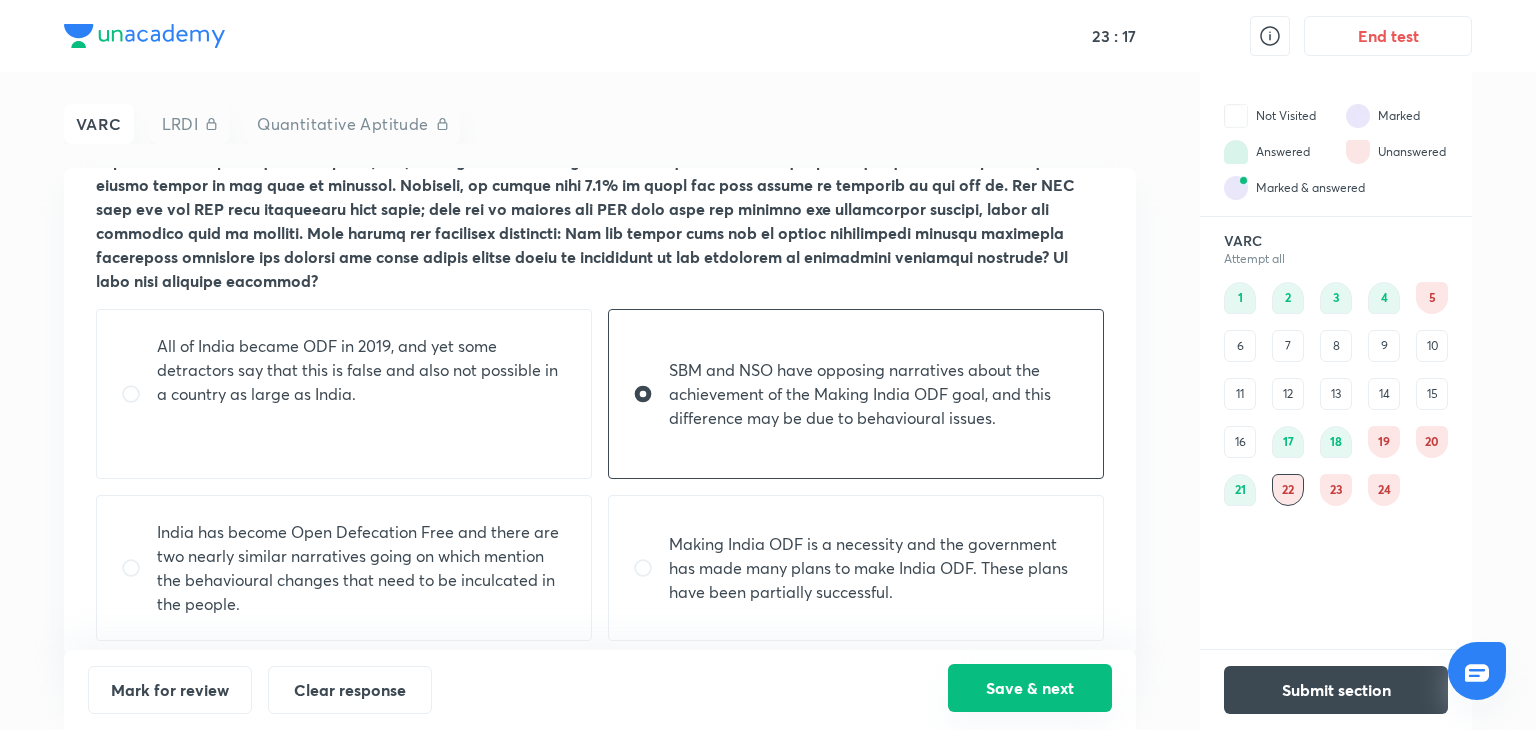 click on "Save & next" at bounding box center [1030, 688] 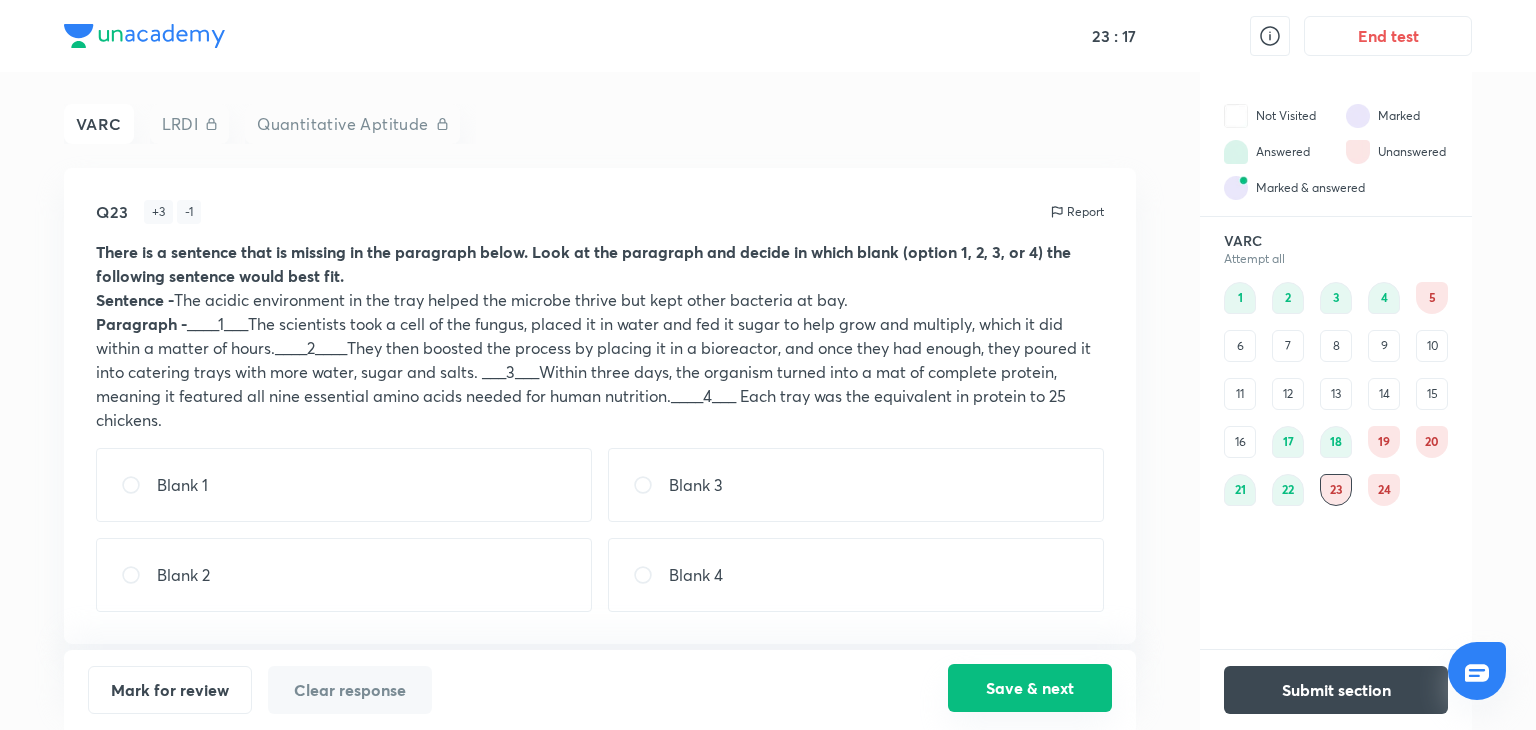scroll, scrollTop: 0, scrollLeft: 0, axis: both 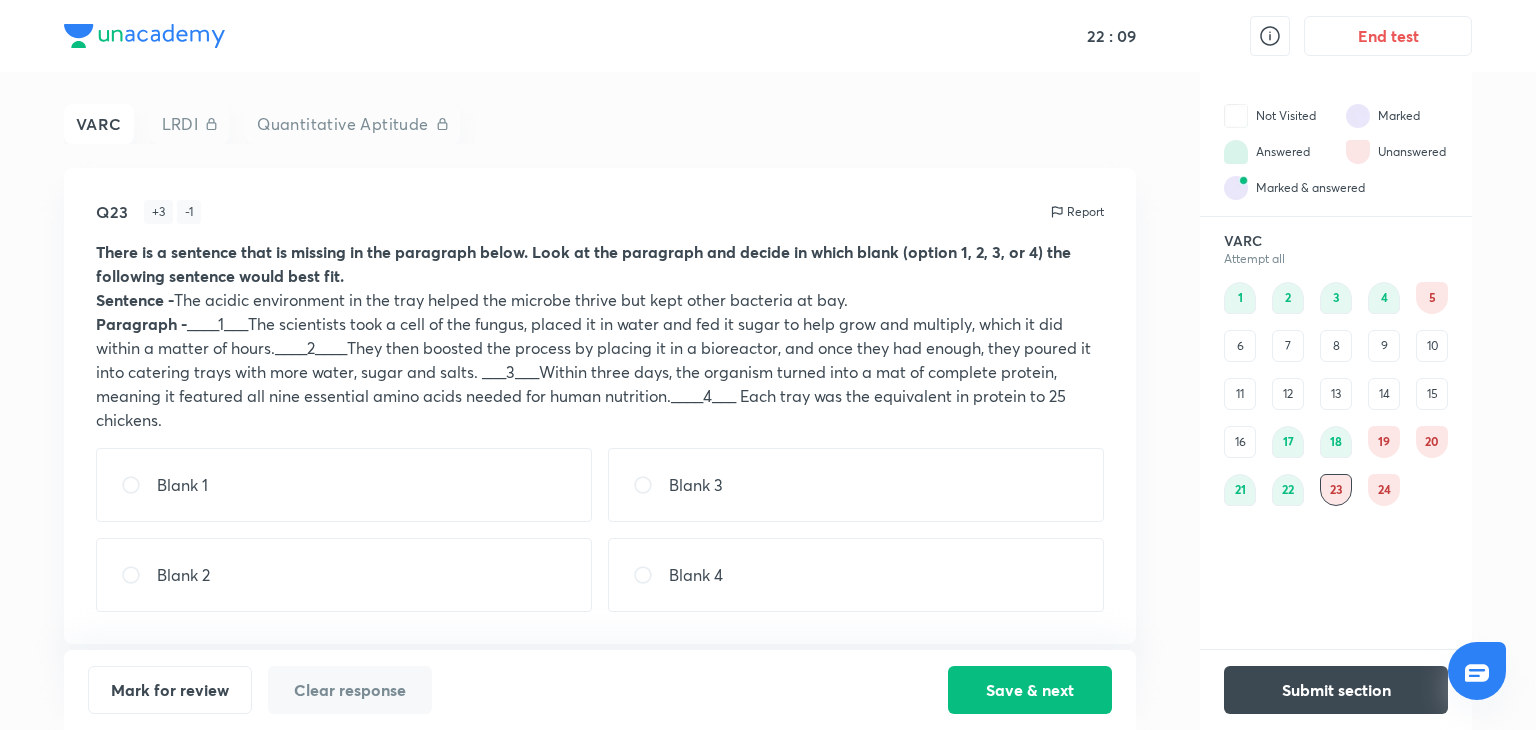 click on "Blank 4" at bounding box center (696, 575) 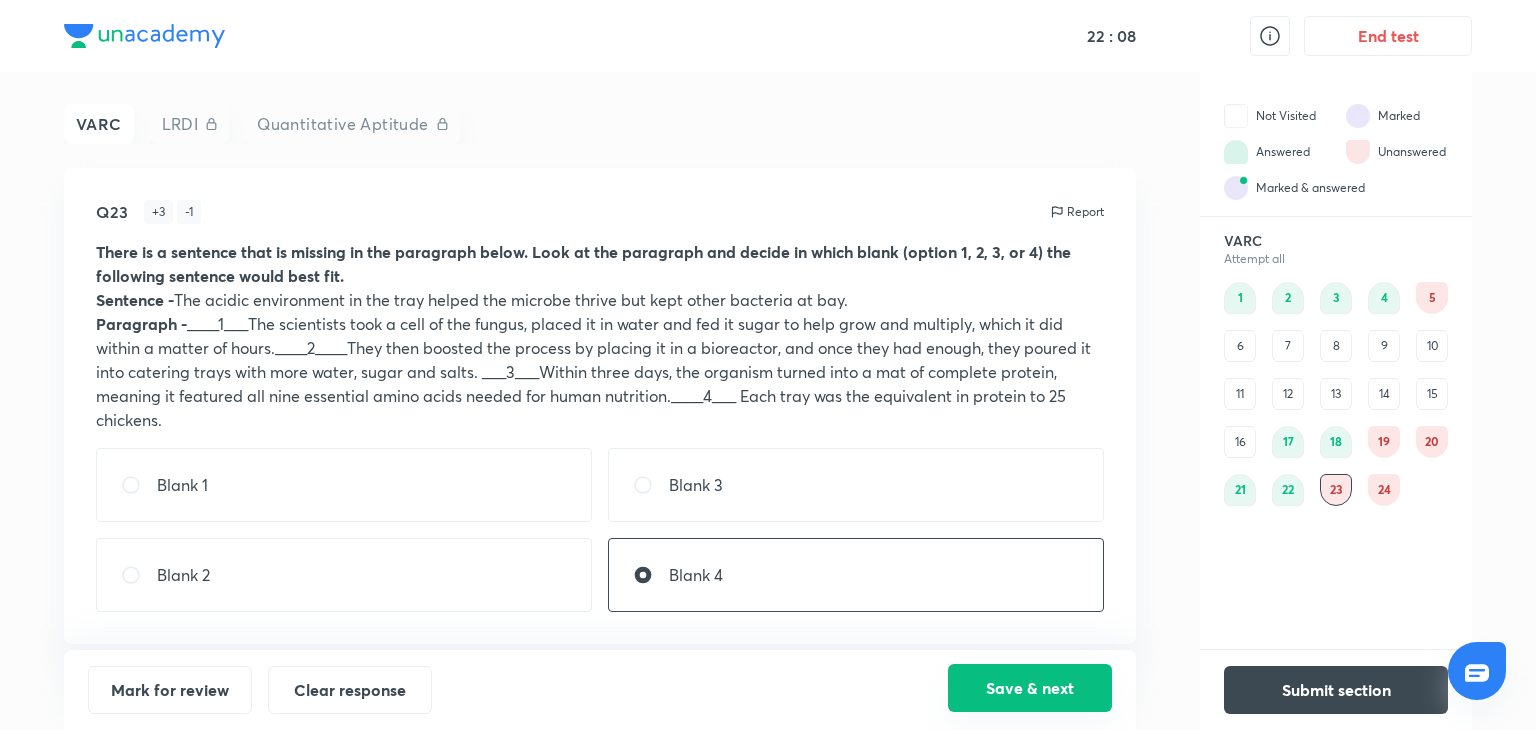 click on "Save & next" at bounding box center (1030, 688) 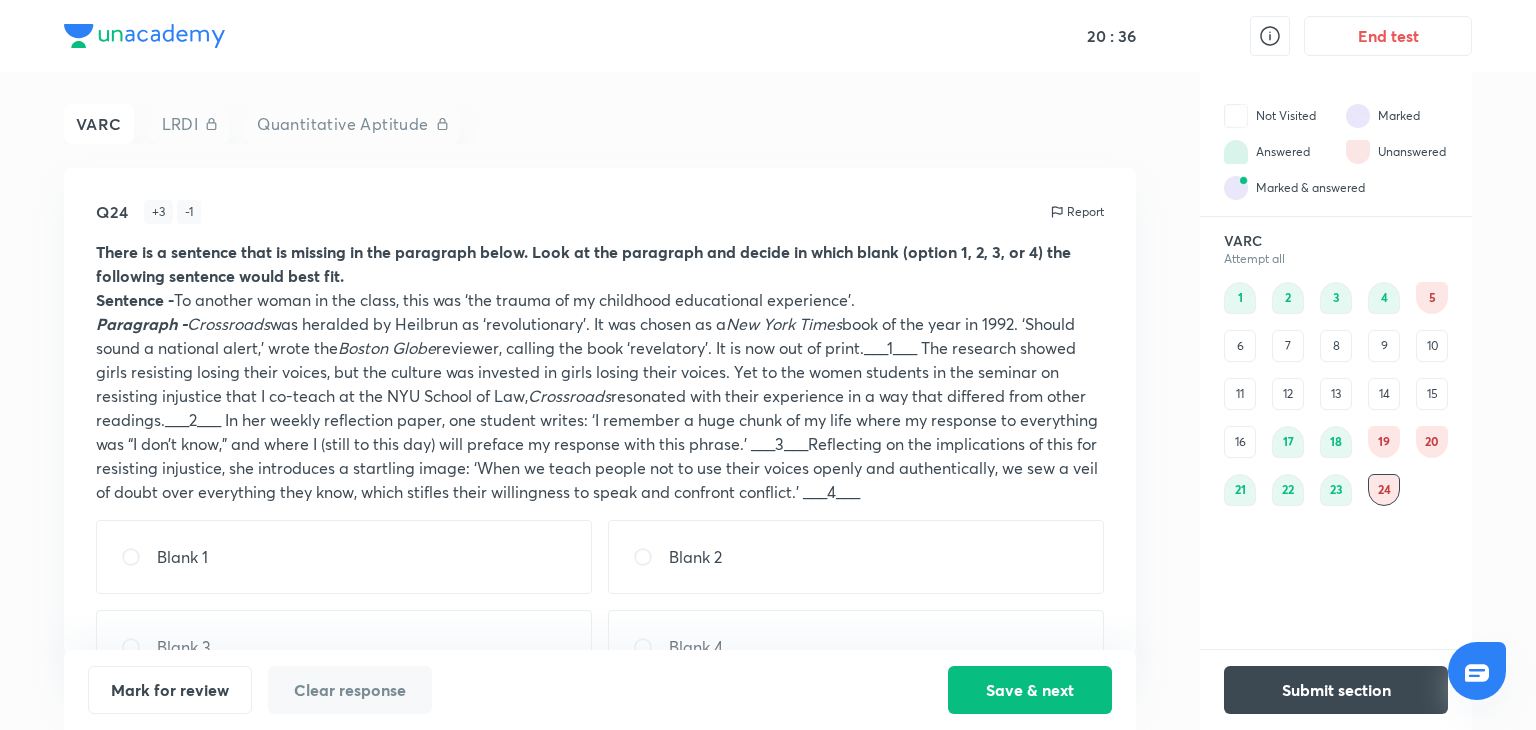 click on "Blank 2" at bounding box center (695, 557) 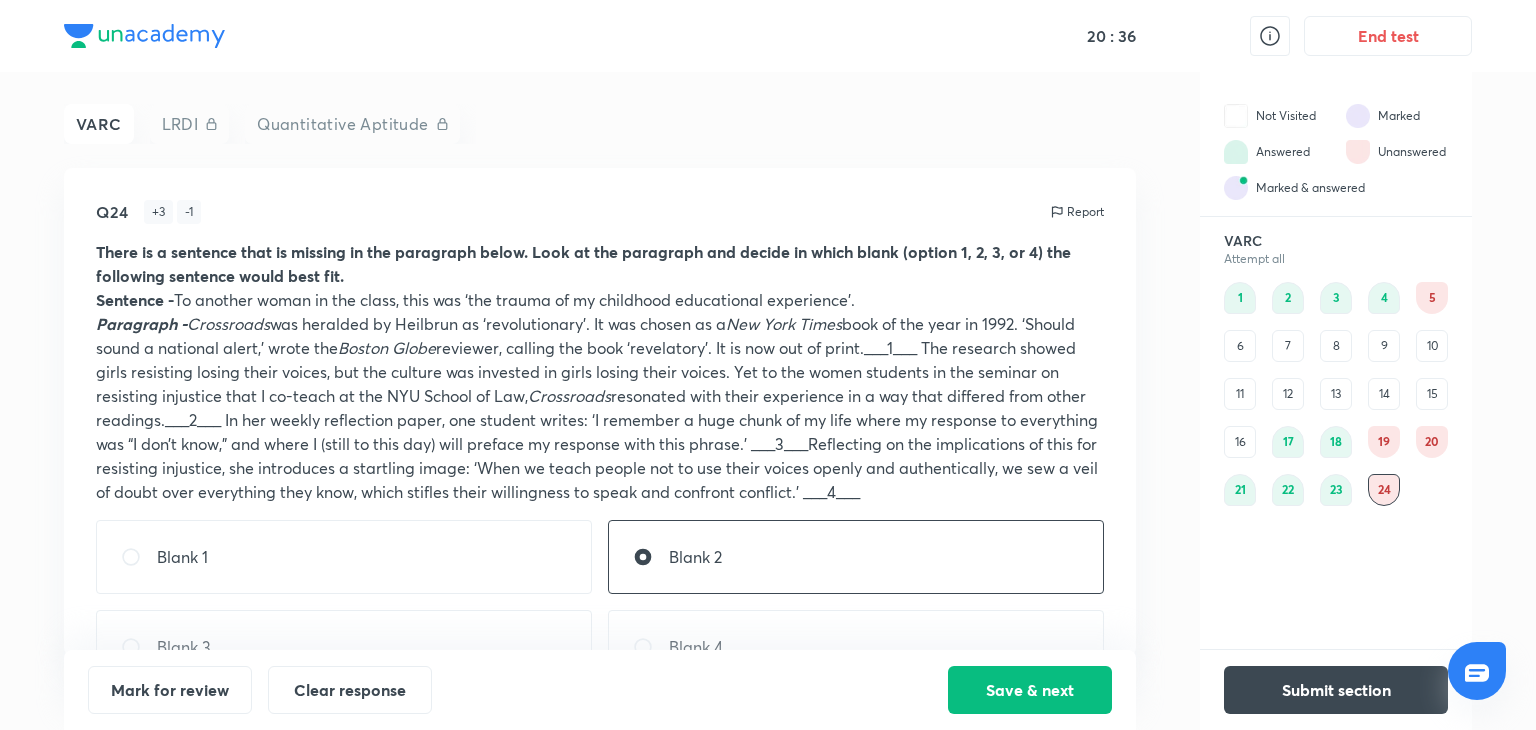 radio on "true" 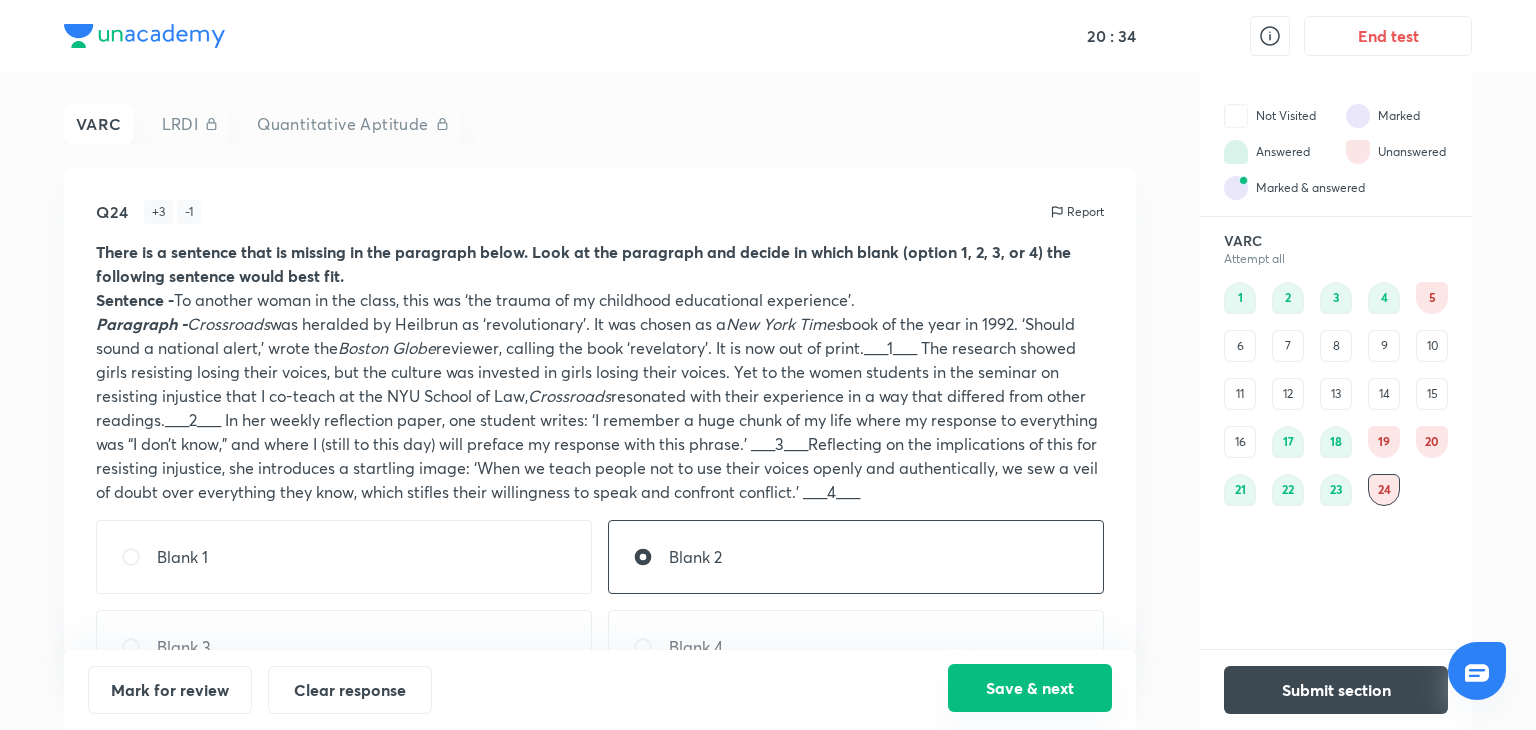 click on "Save & next" at bounding box center (1030, 688) 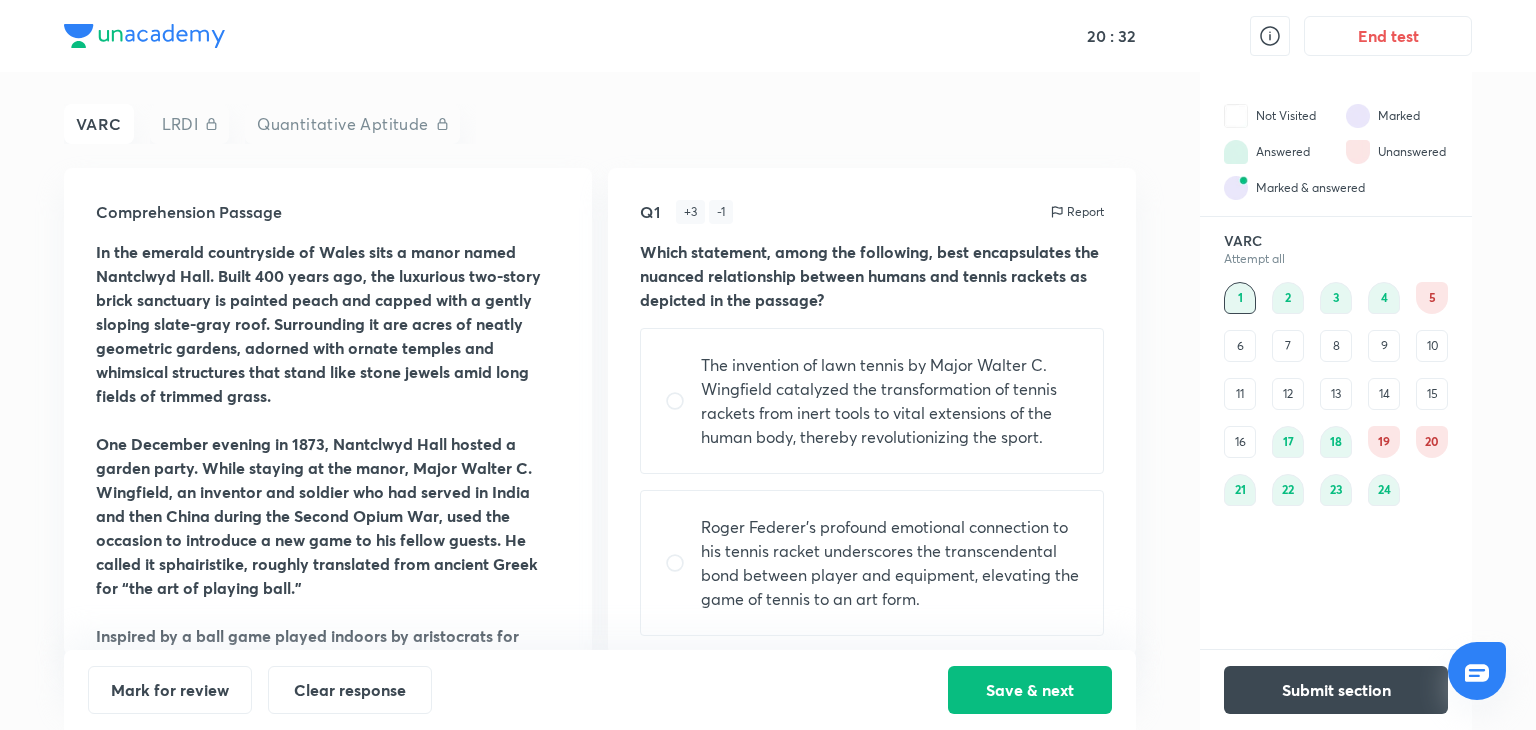 click on "5" at bounding box center [1432, 298] 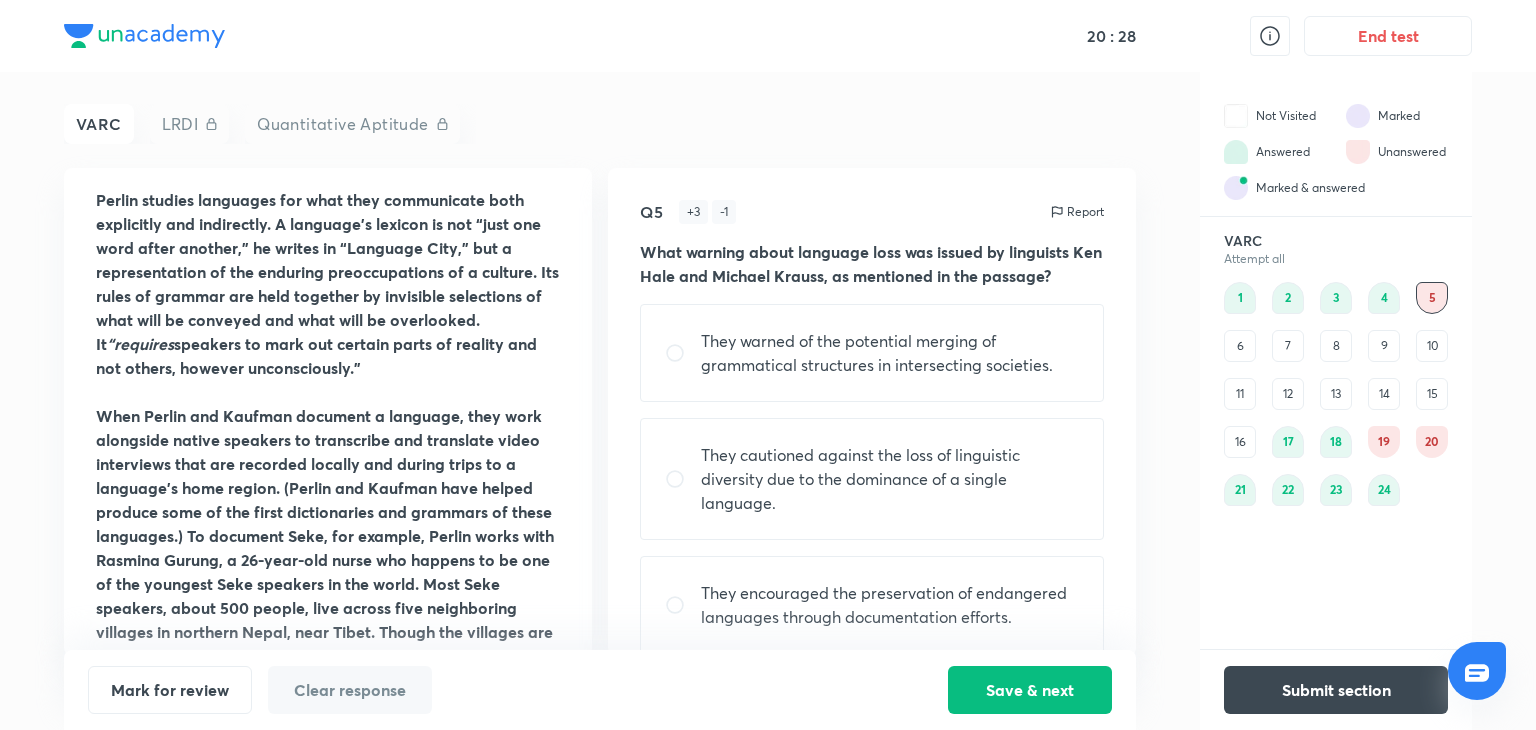 scroll, scrollTop: 984, scrollLeft: 0, axis: vertical 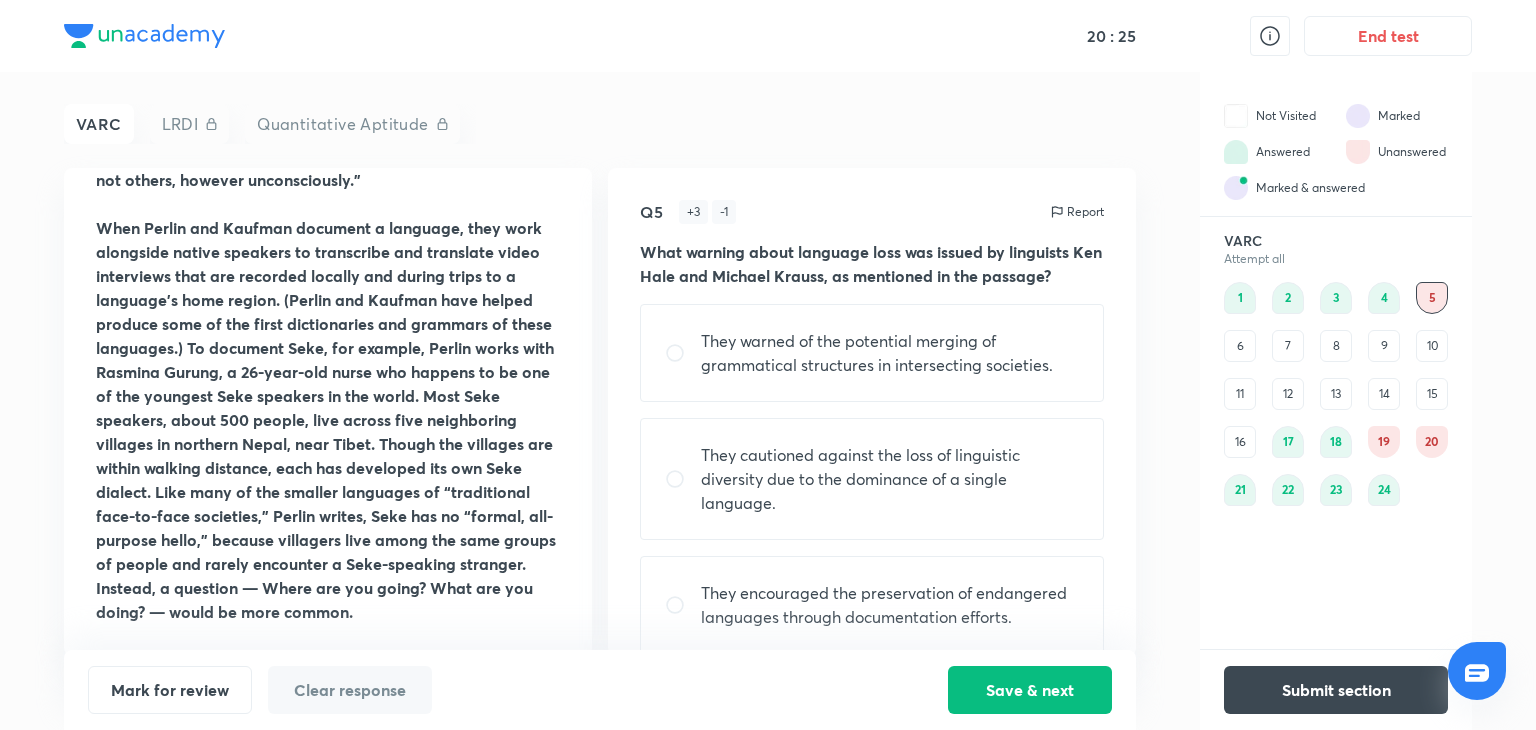 click on "9" at bounding box center (1384, 346) 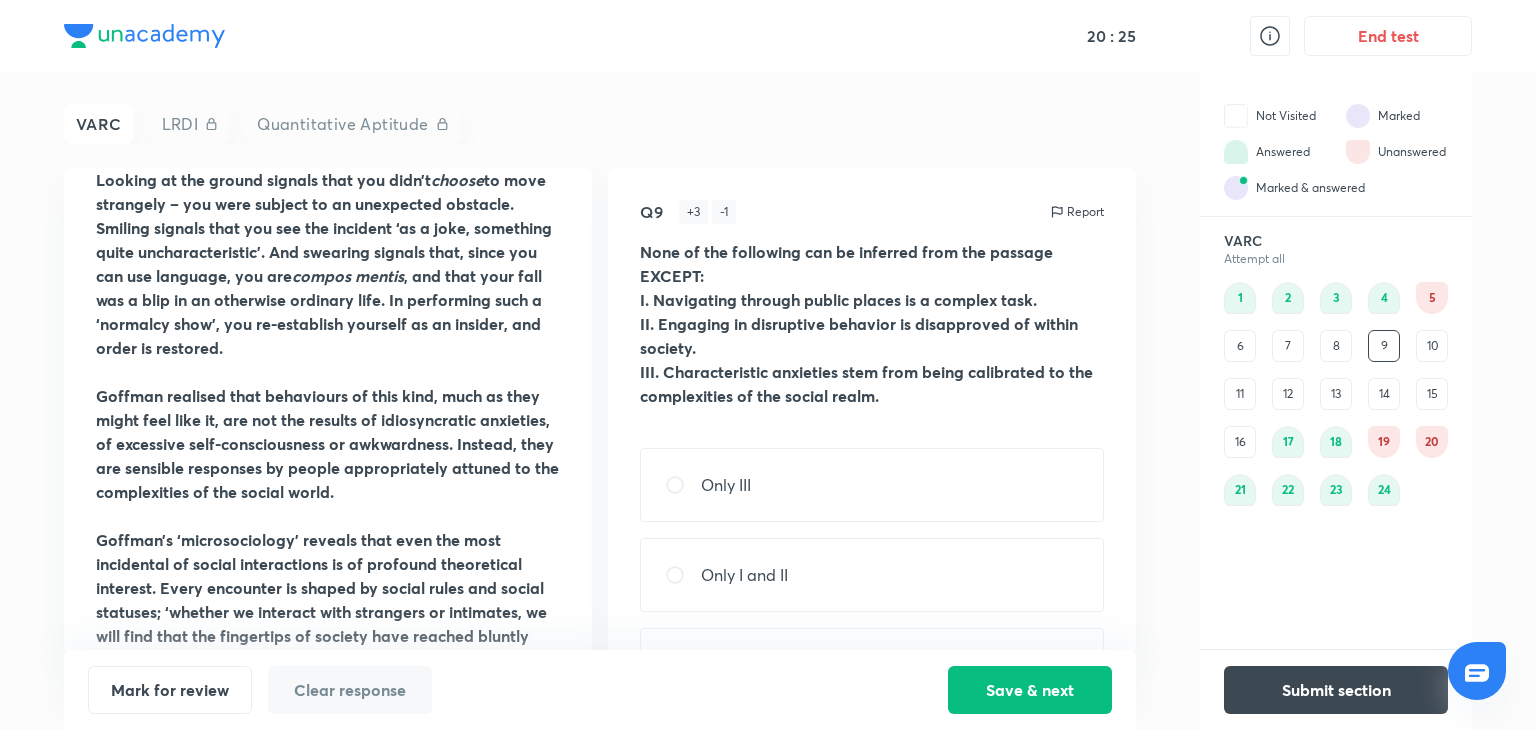 scroll, scrollTop: 0, scrollLeft: 0, axis: both 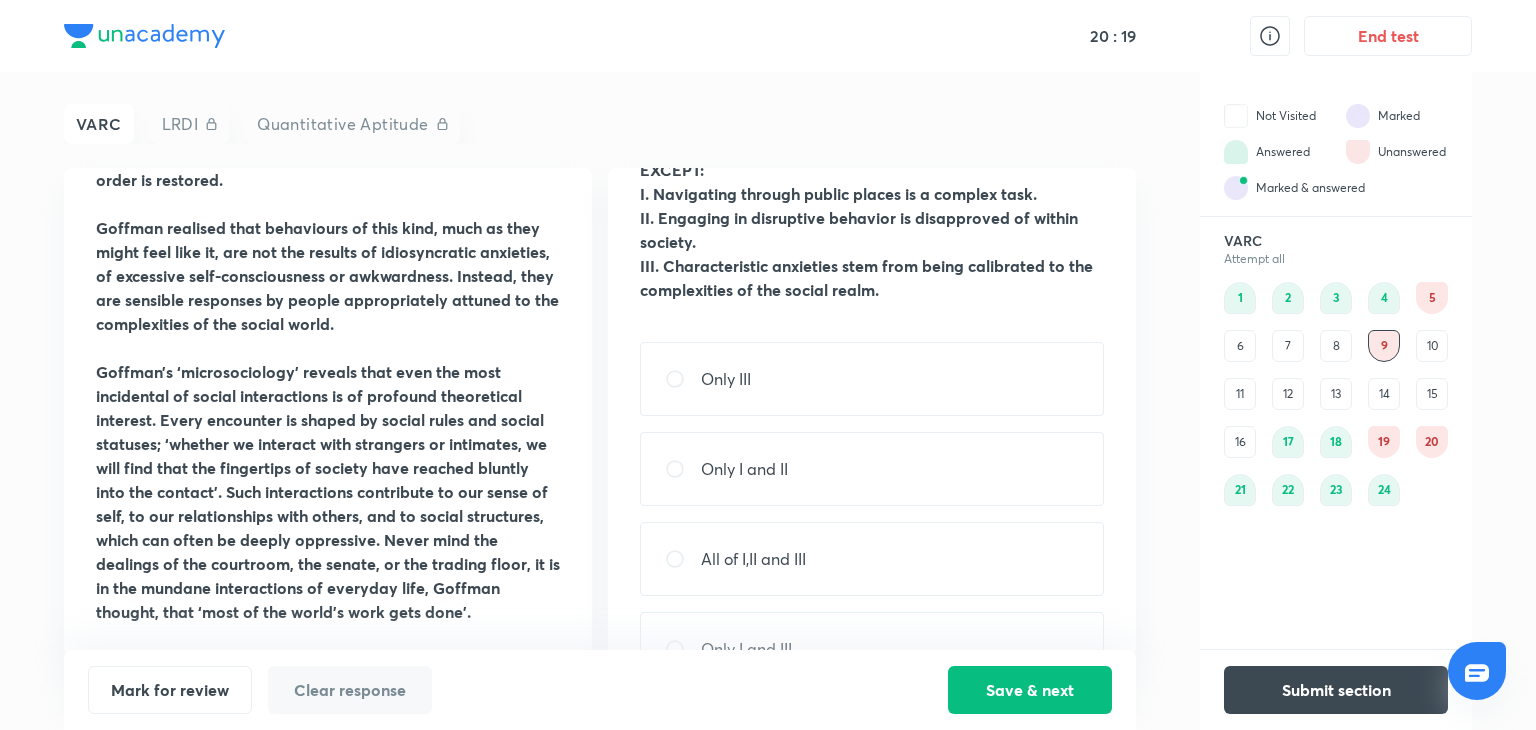 click on "13" at bounding box center [1336, 394] 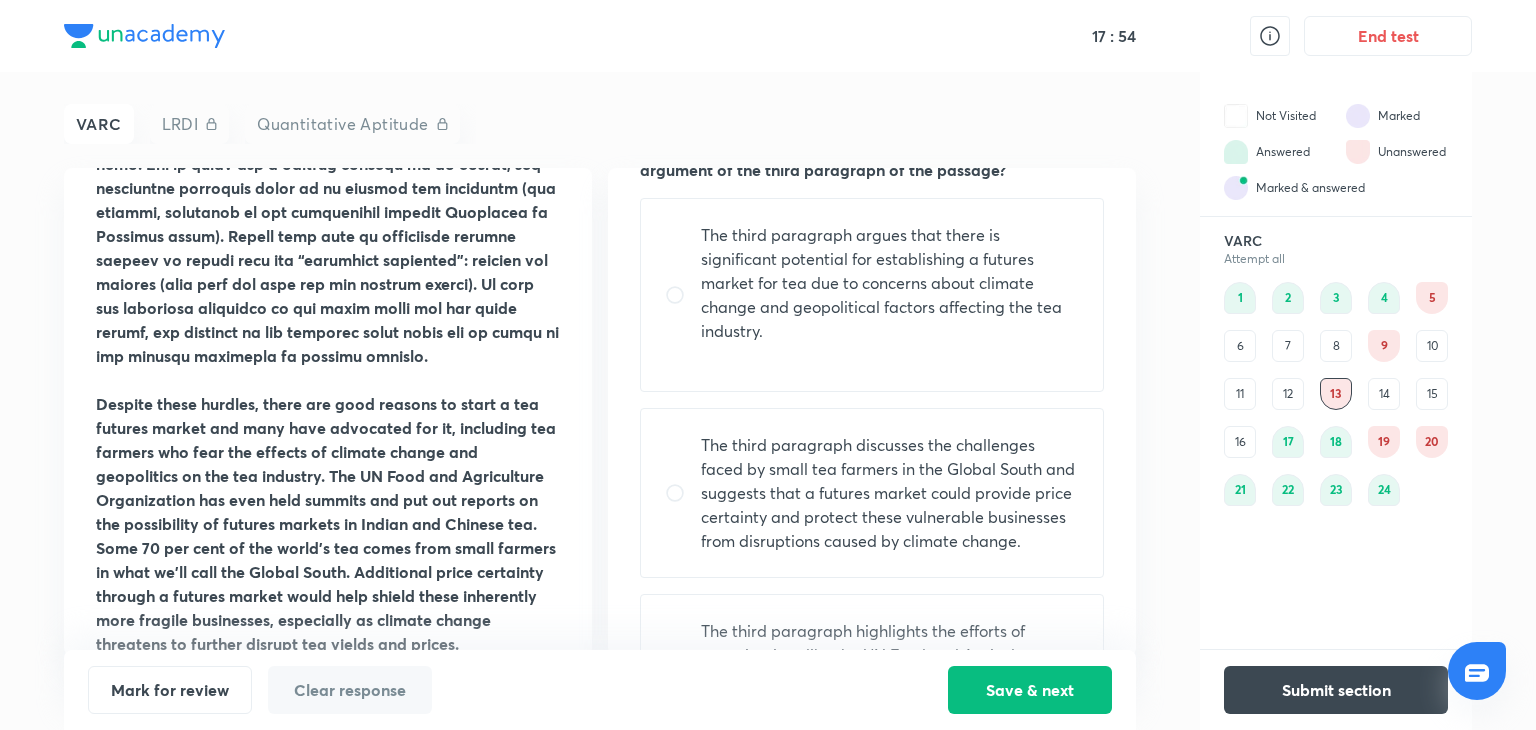 scroll, scrollTop: 1104, scrollLeft: 0, axis: vertical 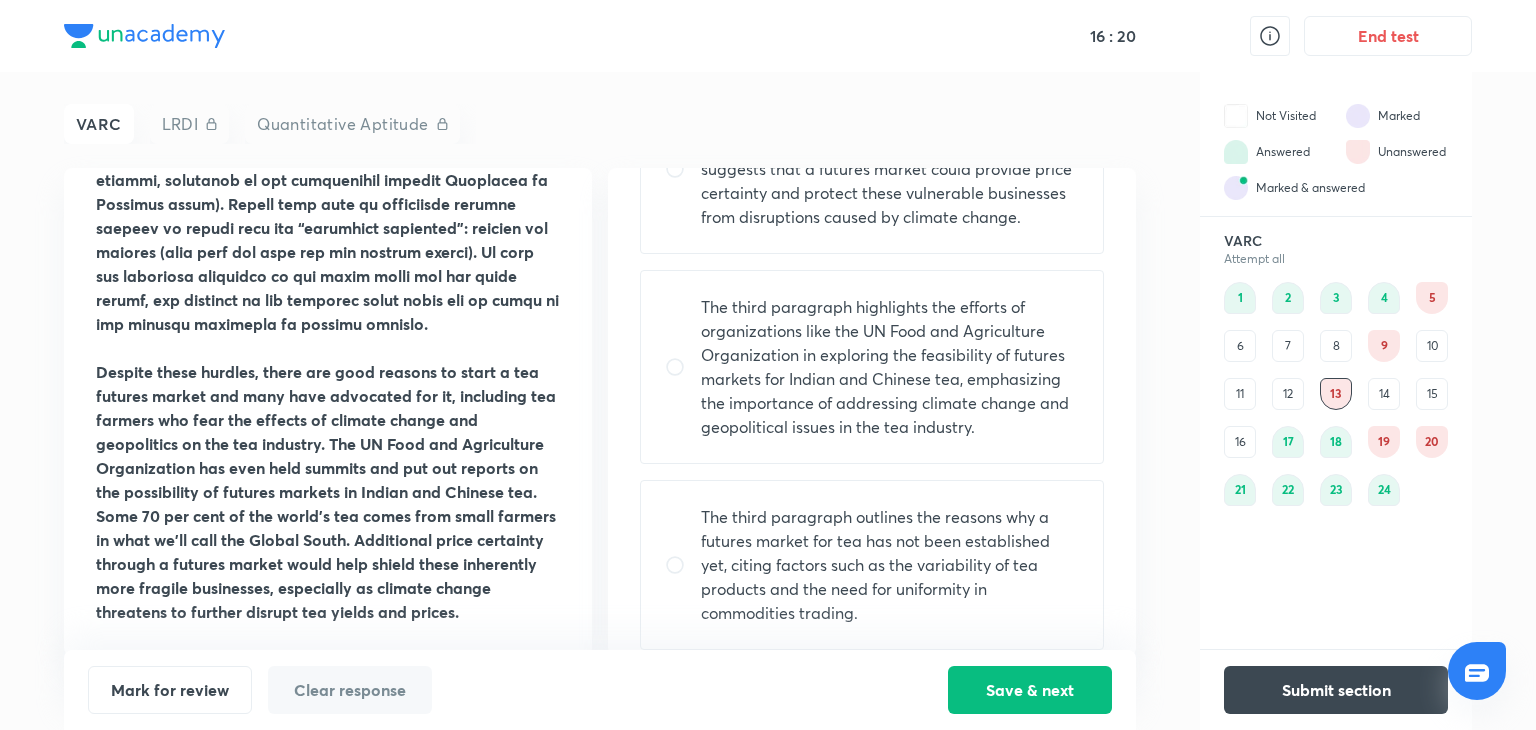click on "The third paragraph highlights the efforts of organizations like the UN Food and Agriculture Organization in exploring the feasibility of futures markets for Indian and Chinese tea, emphasizing the importance of addressing climate change and geopolitical issues in the tea industry." at bounding box center (890, 367) 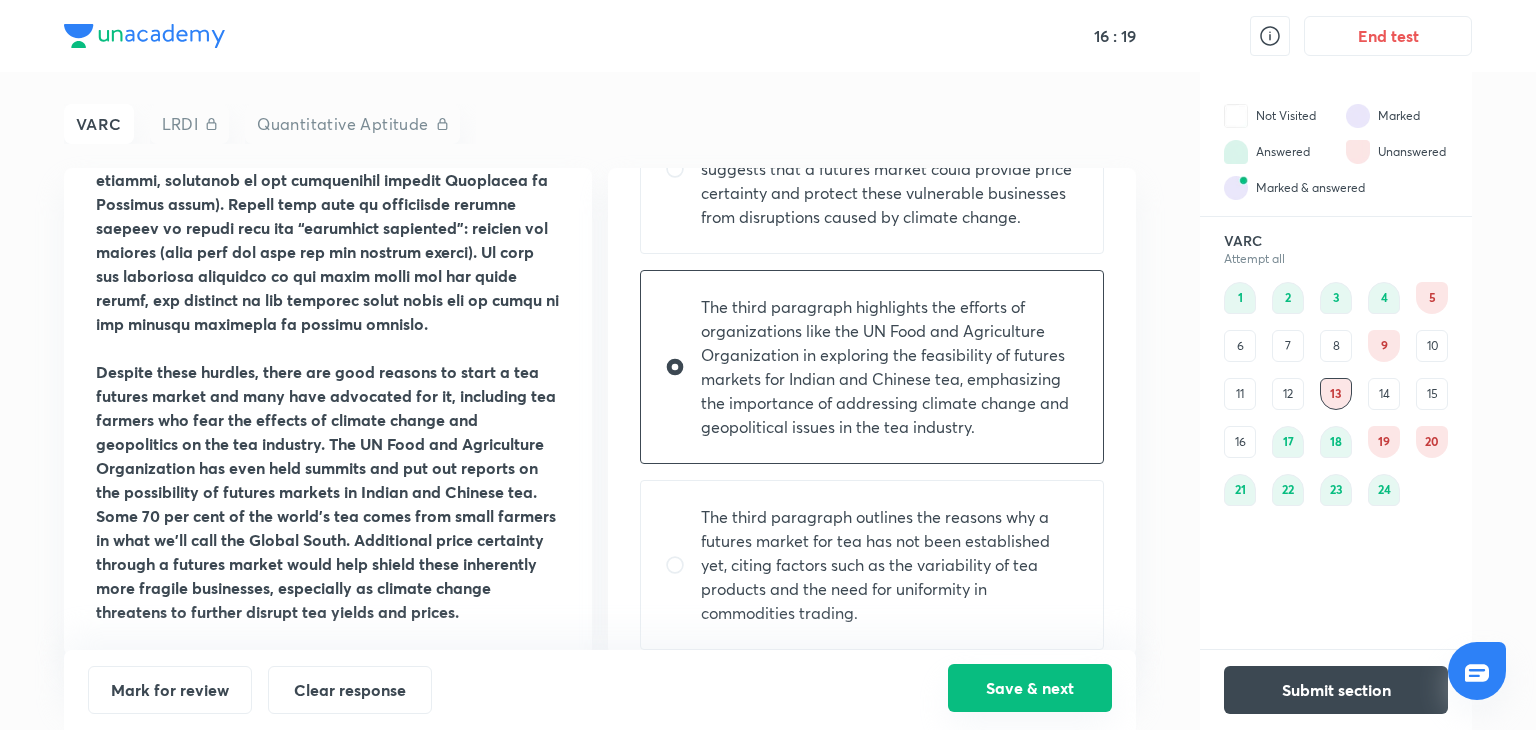 click on "Save & next" at bounding box center [1030, 688] 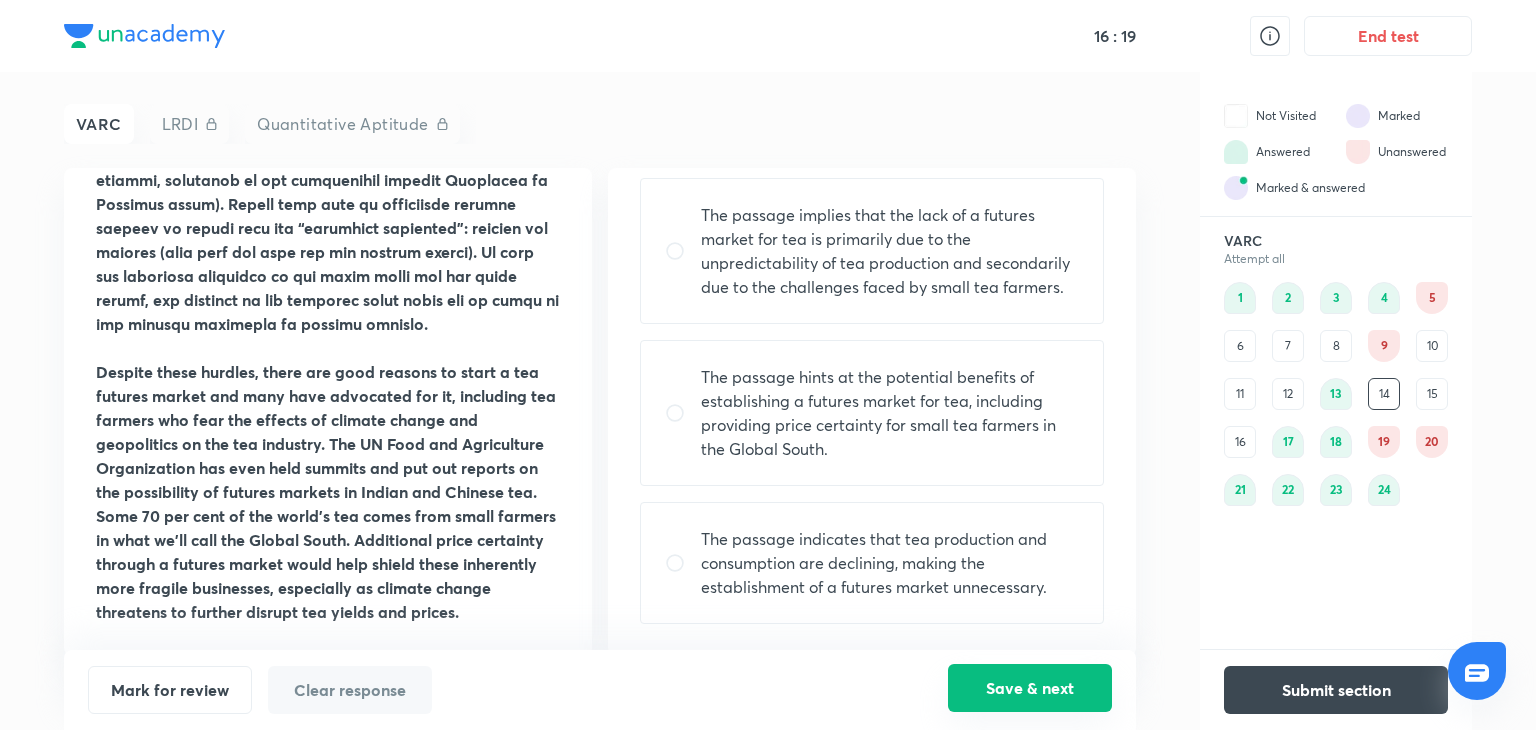 scroll, scrollTop: 0, scrollLeft: 0, axis: both 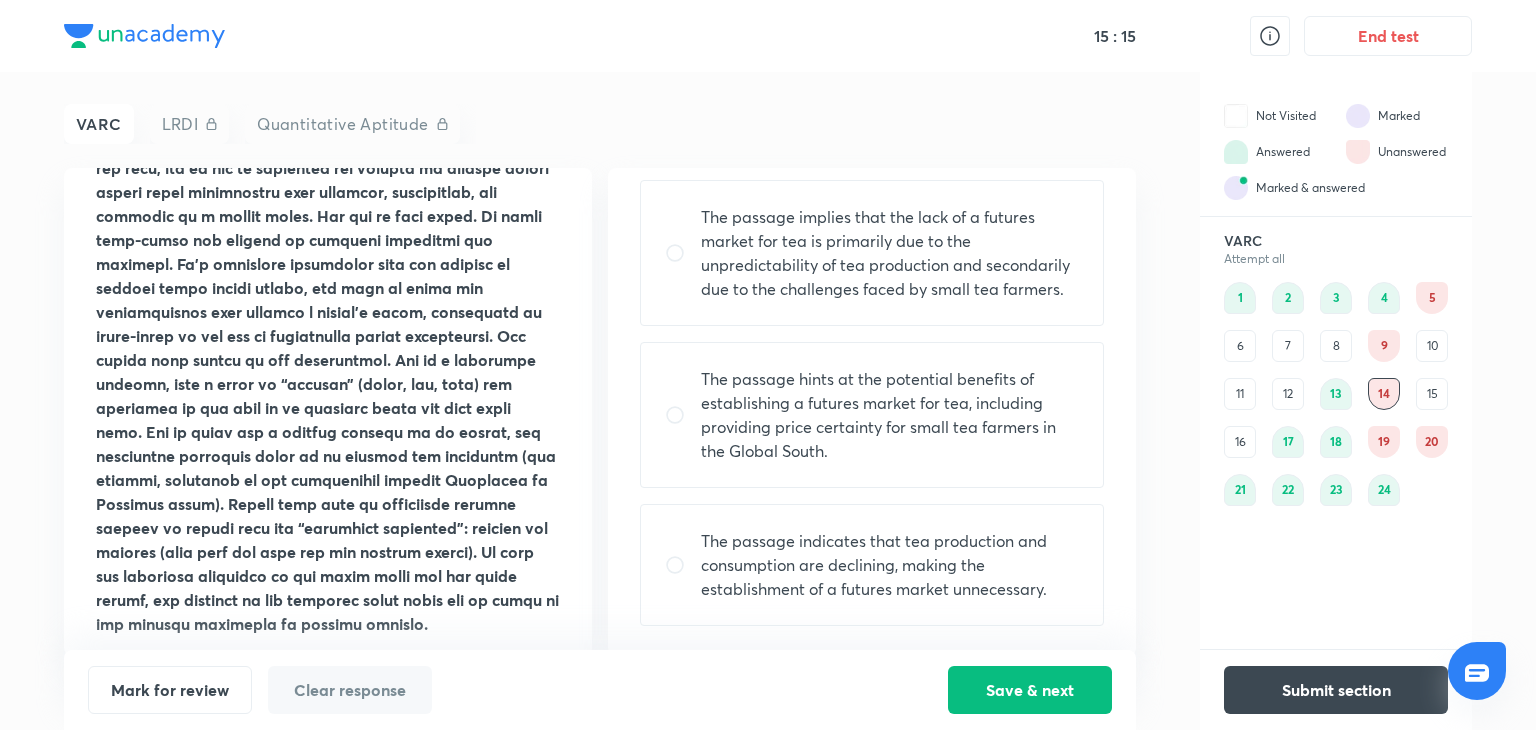 click on "The passage hints at the potential benefits of establishing a futures market for tea, including providing price certainty for small tea farmers in the Global South." at bounding box center (890, 415) 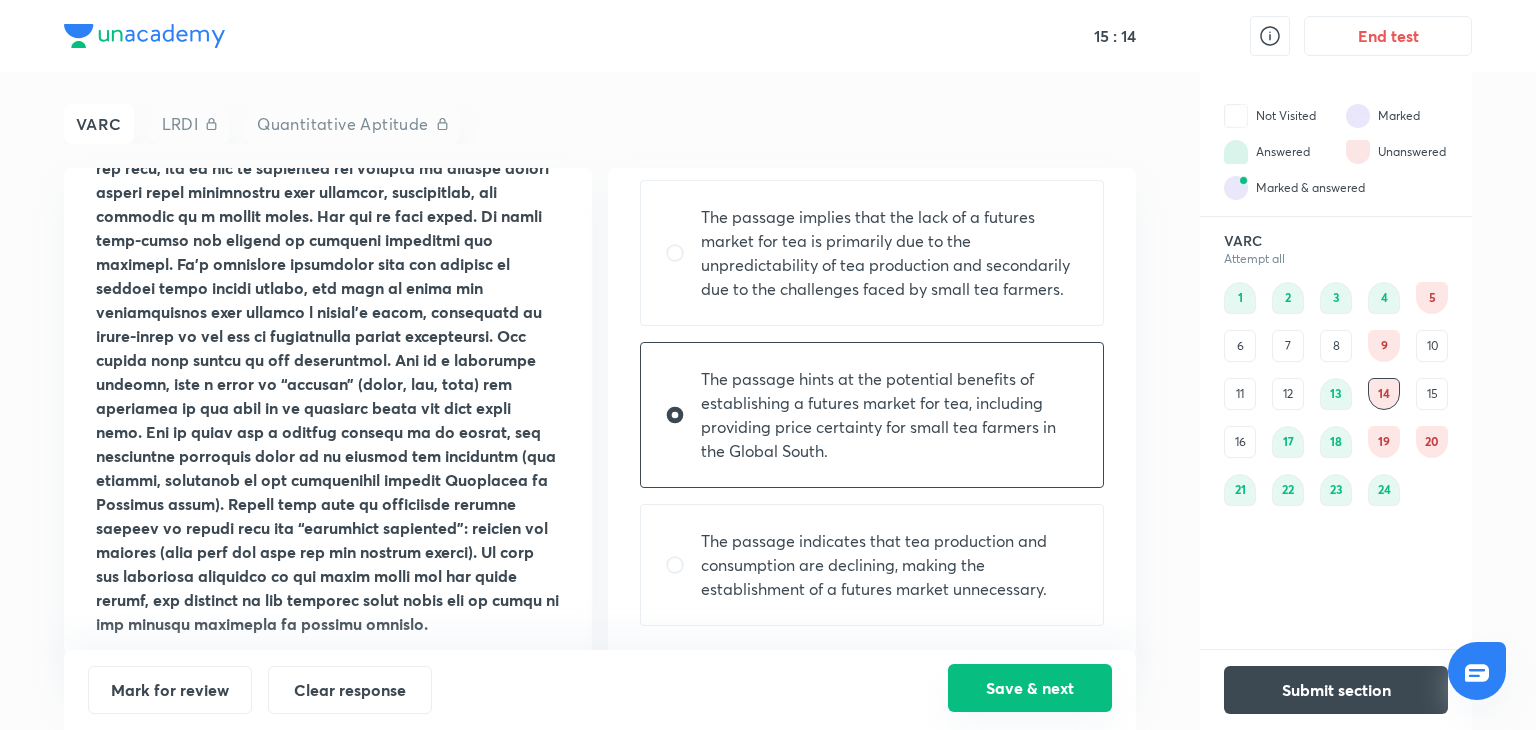 click on "Save & next" at bounding box center [1030, 688] 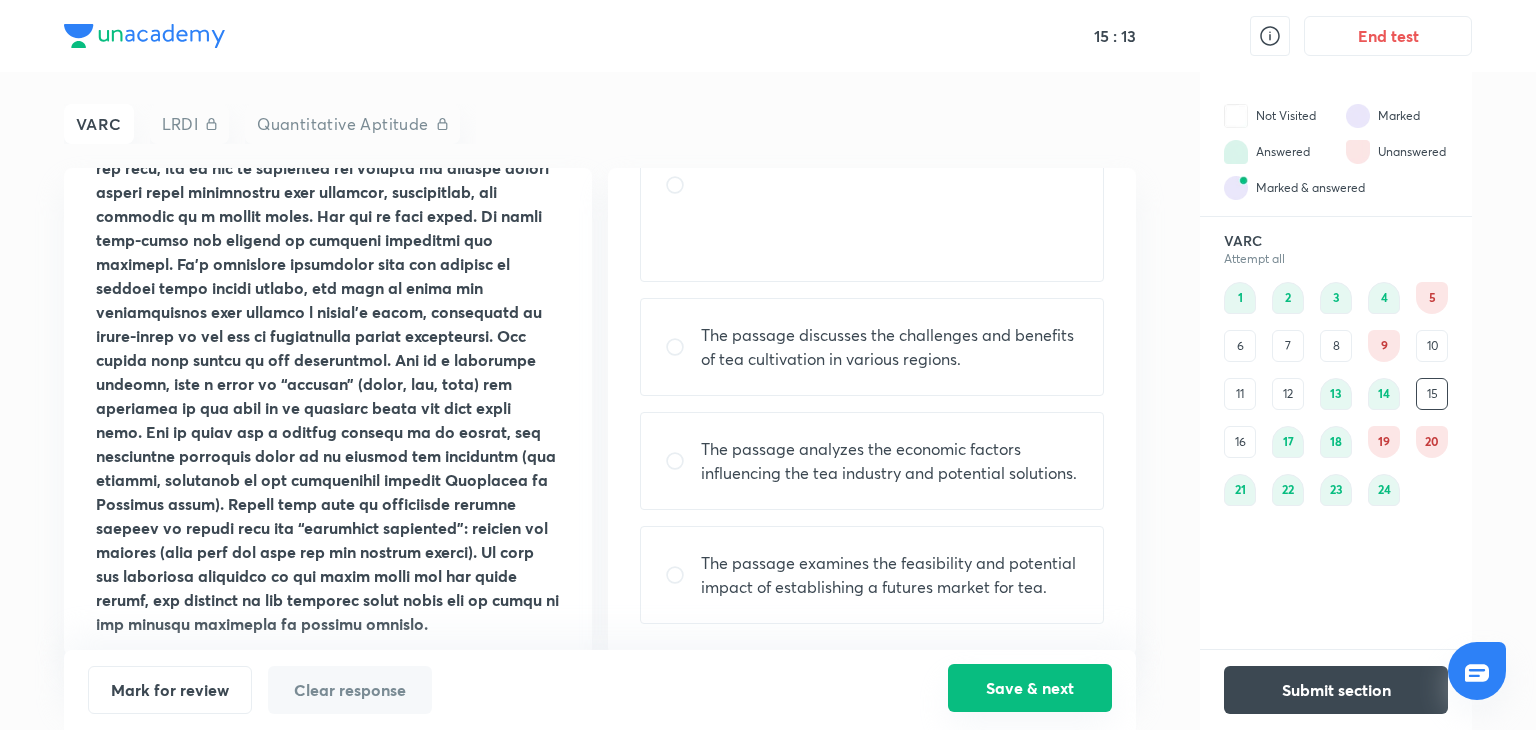 scroll, scrollTop: 0, scrollLeft: 0, axis: both 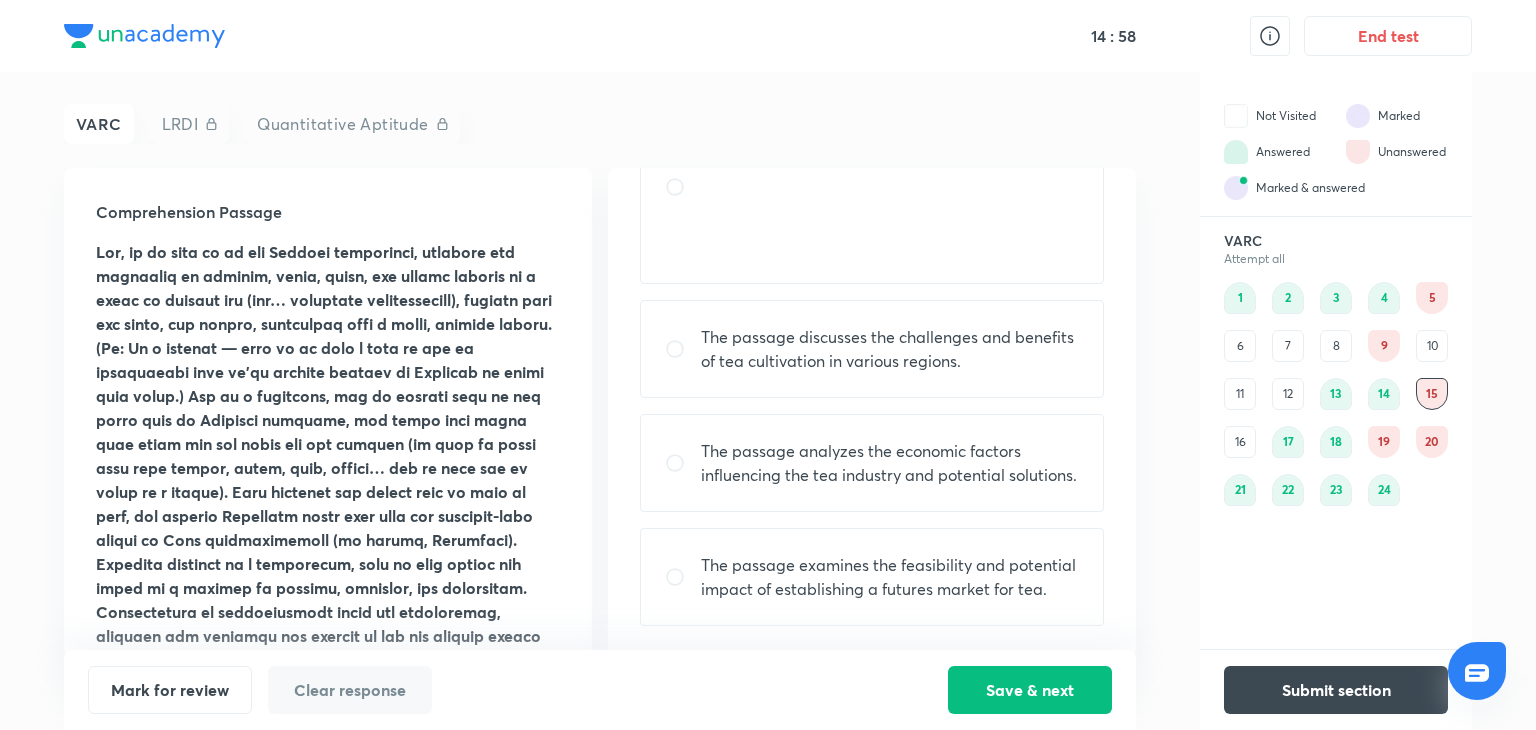 drag, startPoint x: 812, startPoint y: 482, endPoint x: 708, endPoint y: 469, distance: 104.80935 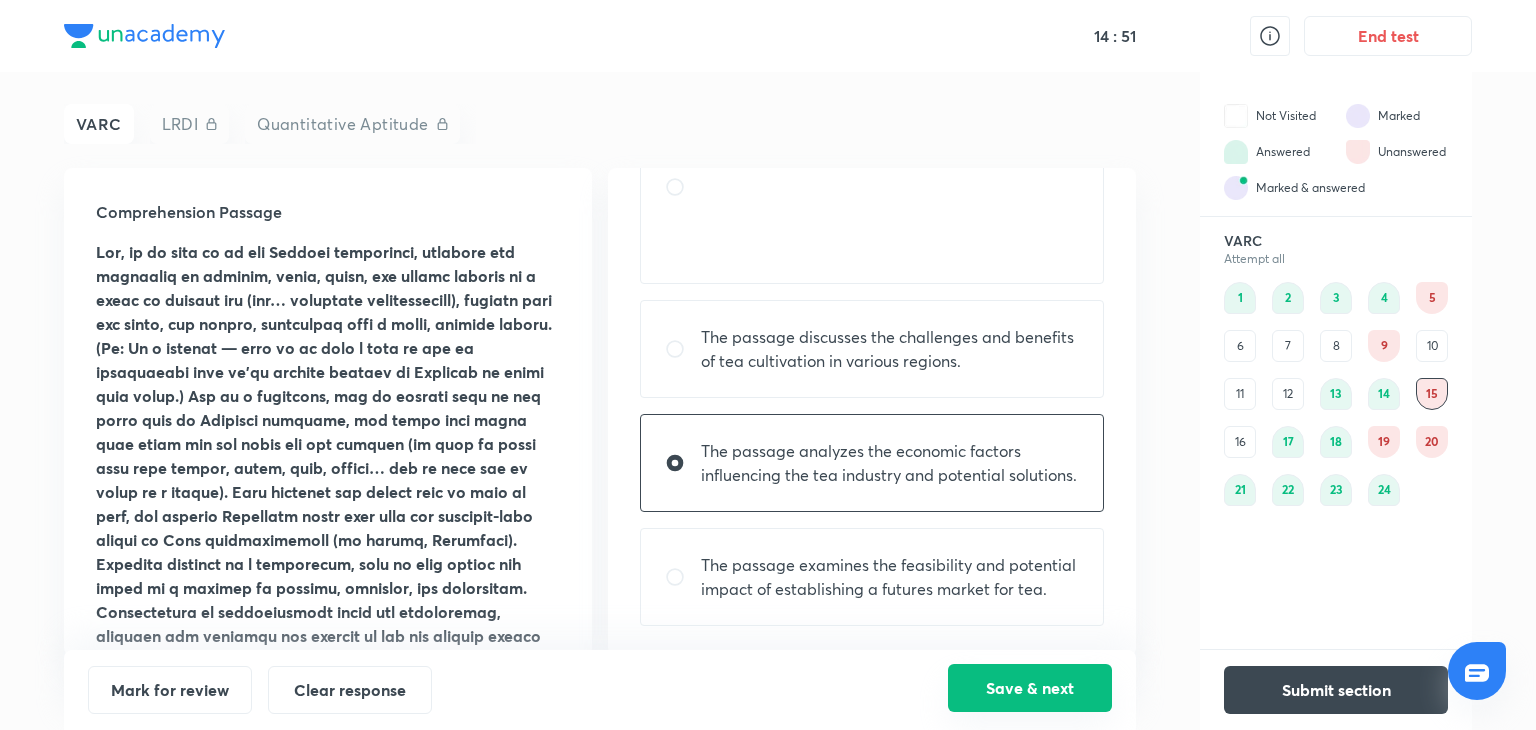 click on "Save & next" at bounding box center [1030, 688] 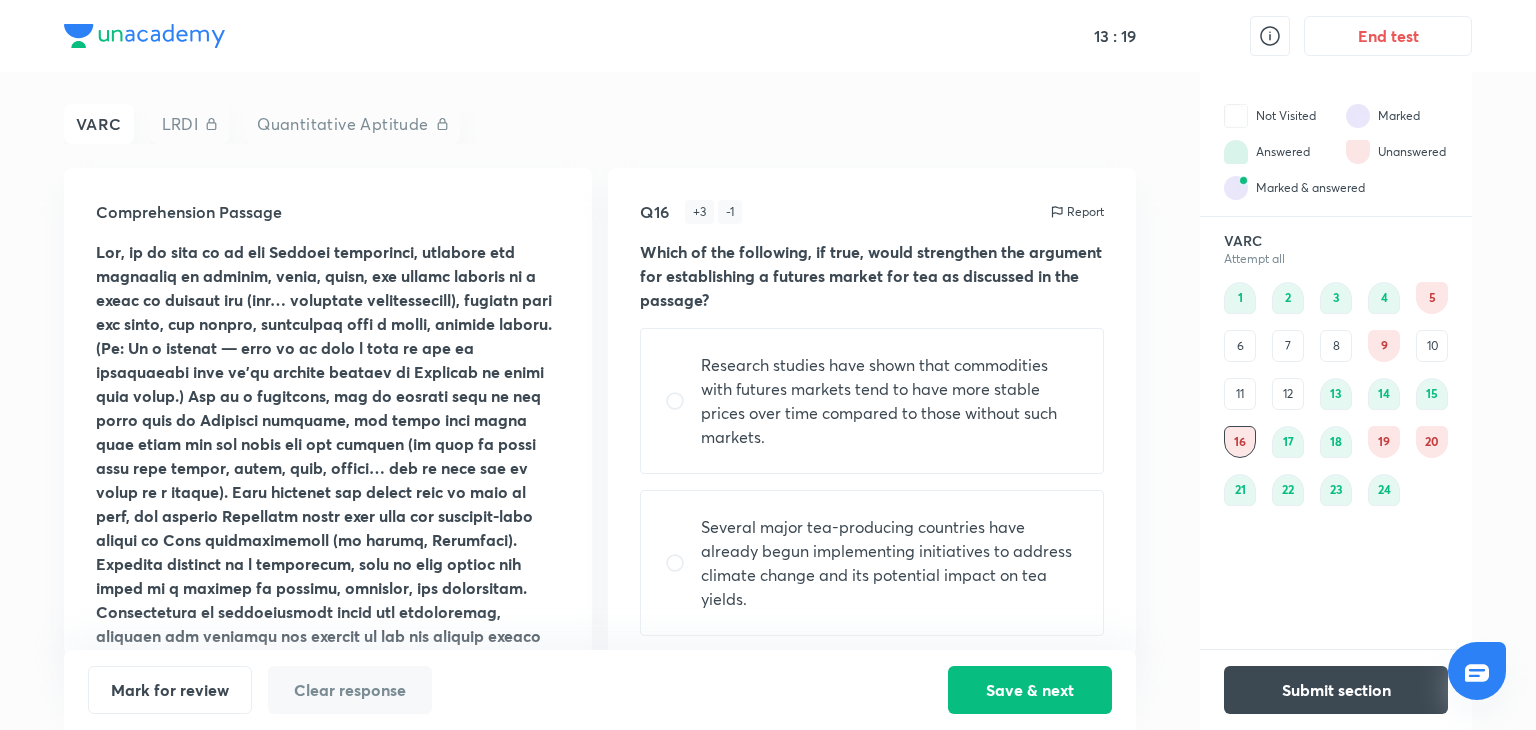 scroll, scrollTop: 358, scrollLeft: 0, axis: vertical 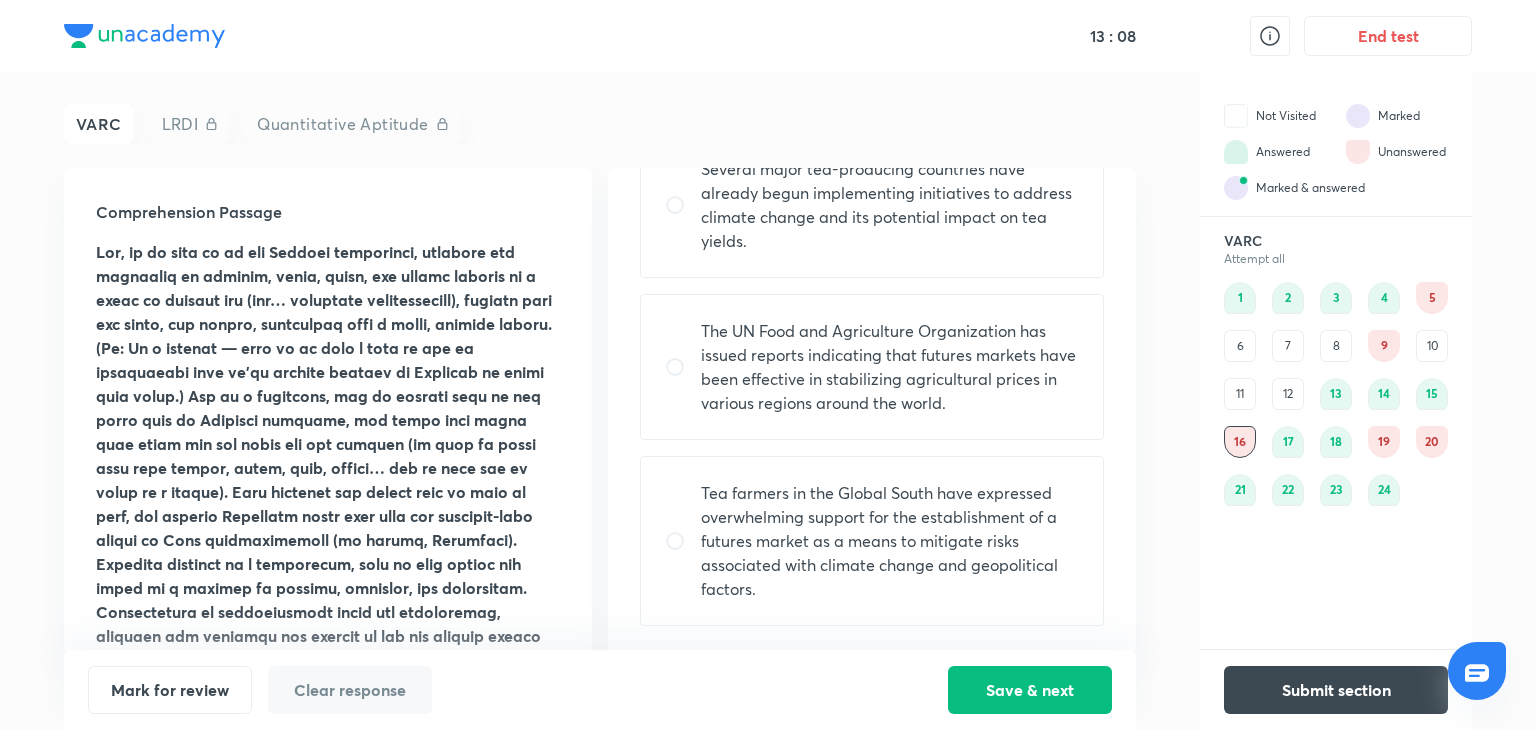 click on "Tea farmers in the Global South have expressed overwhelming support for the establishment of a futures market as a means to mitigate risks associated with climate change and geopolitical factors." at bounding box center [890, 541] 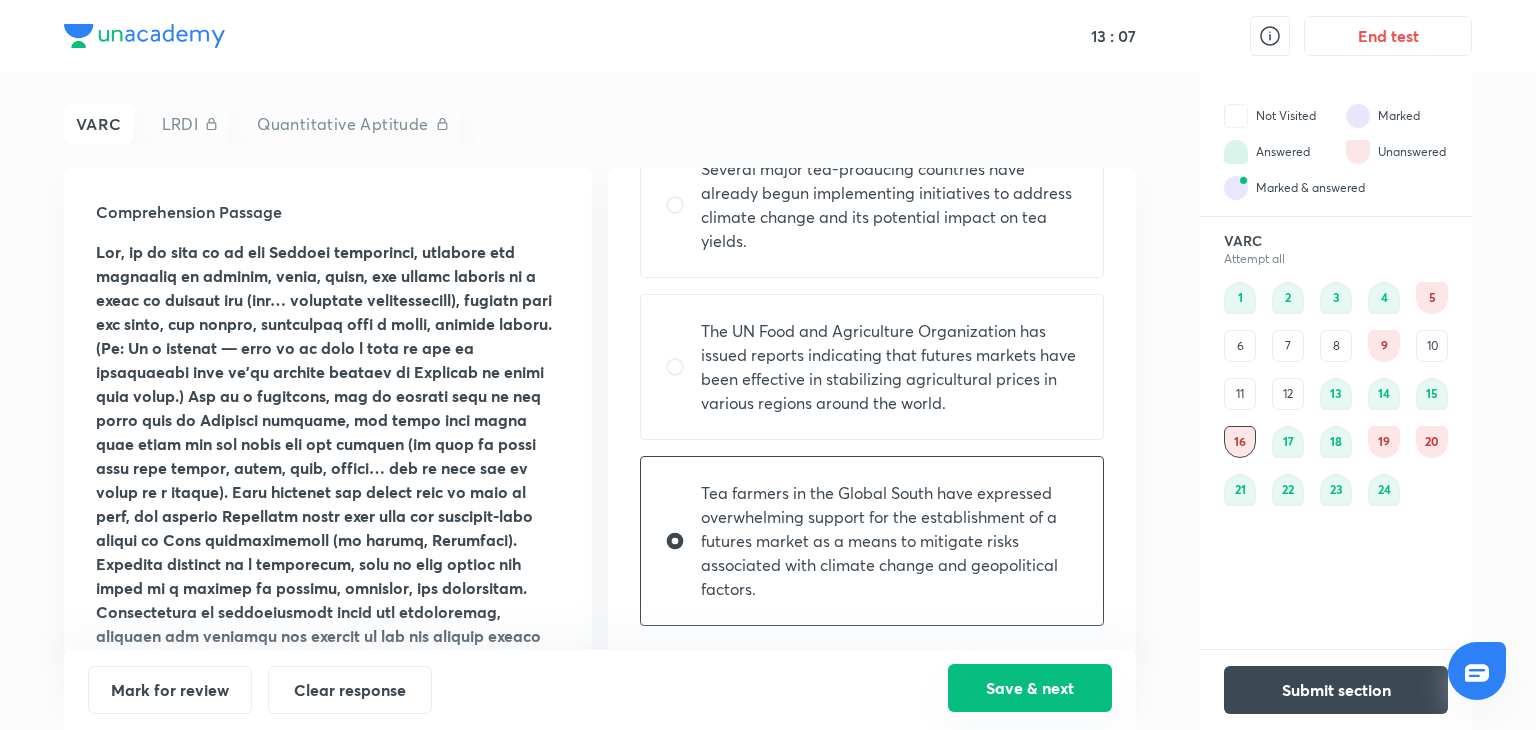 click on "Save & next" at bounding box center (1030, 688) 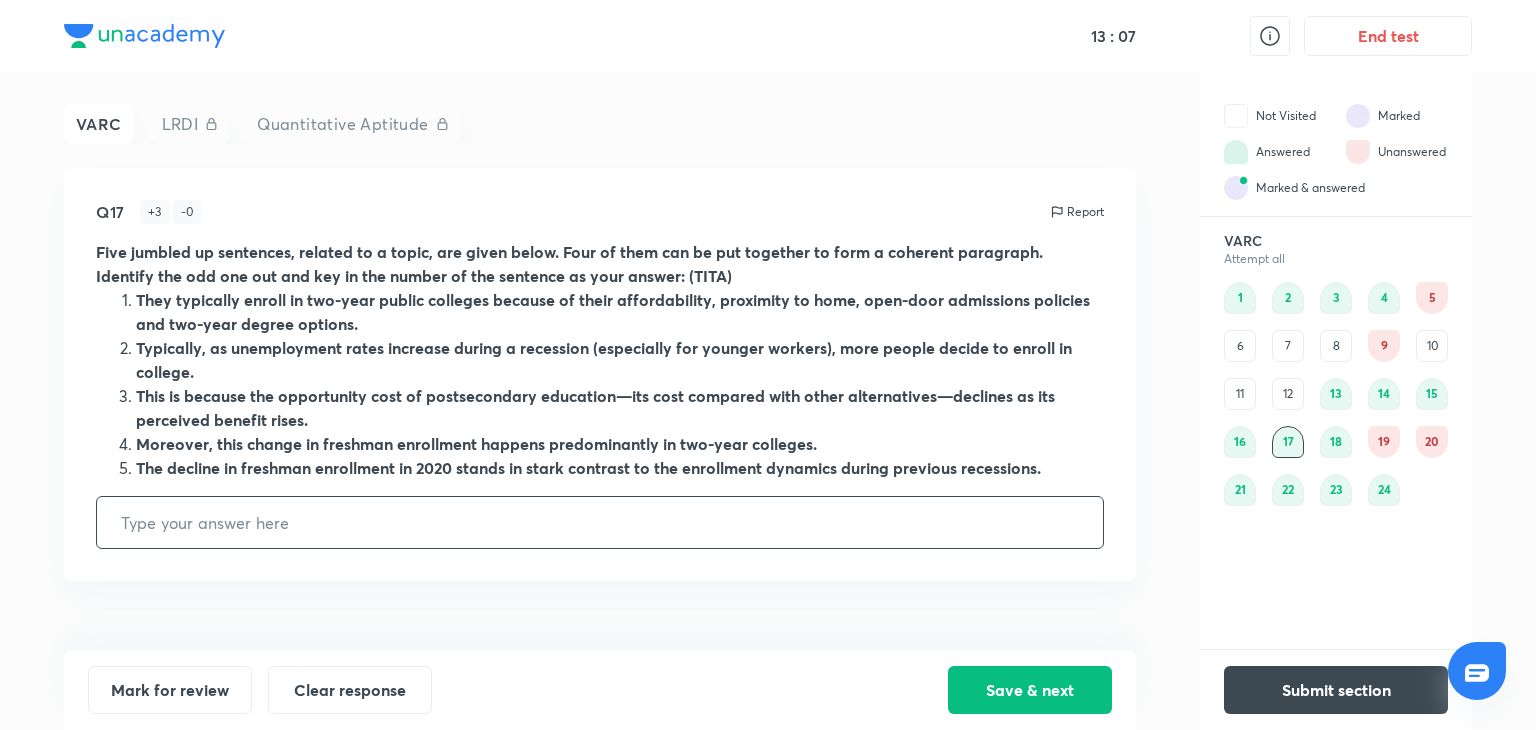 type on "4" 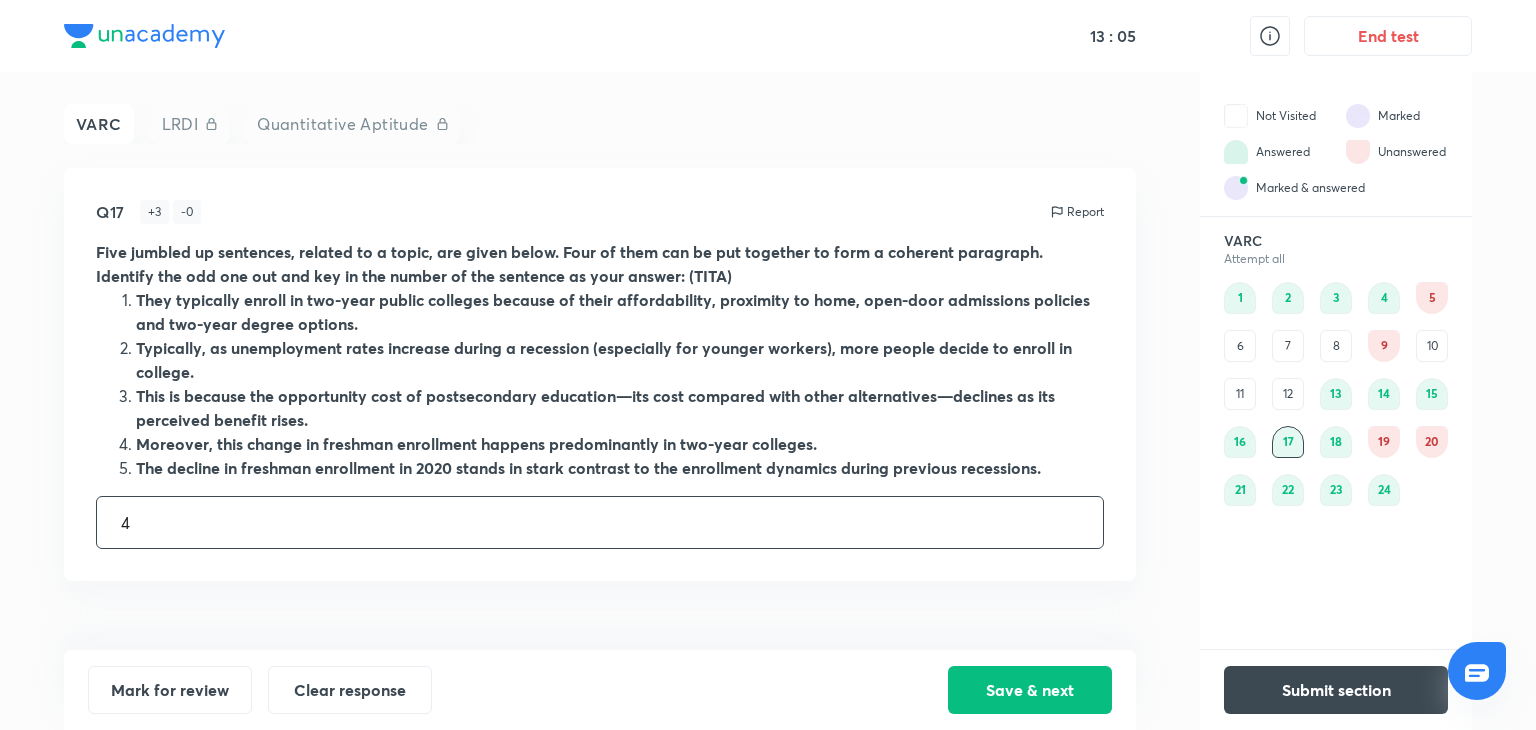 click on "5" at bounding box center [1432, 298] 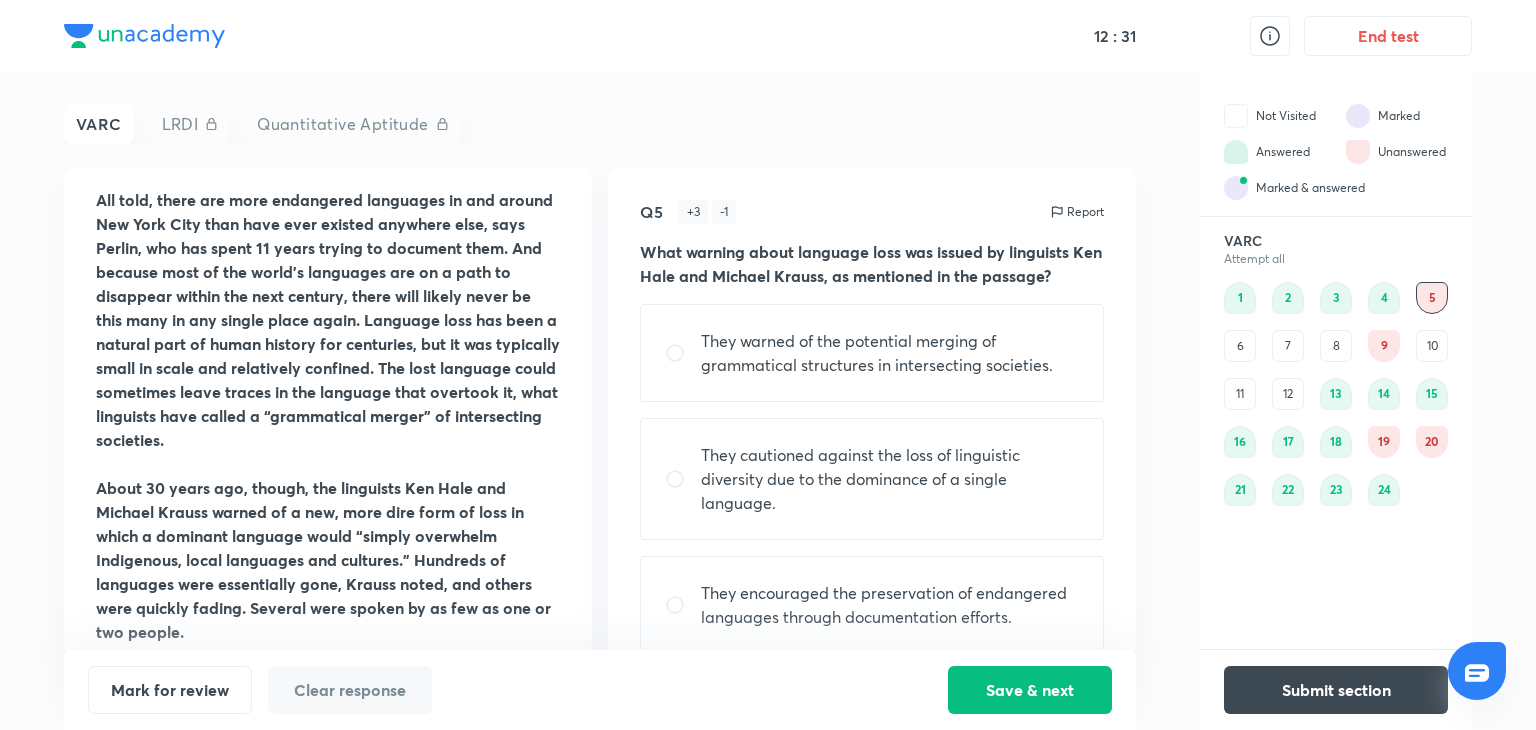 scroll, scrollTop: 319, scrollLeft: 0, axis: vertical 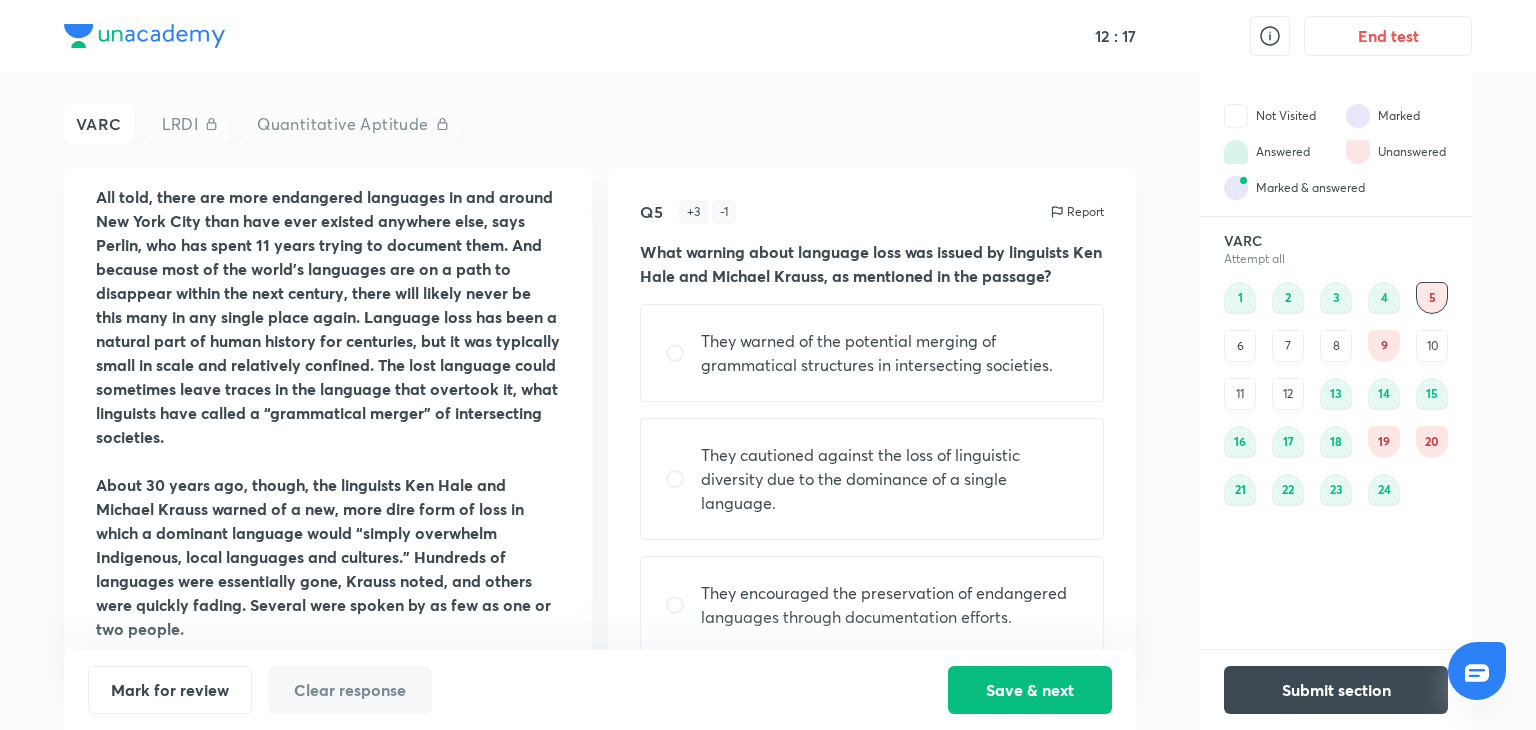 click on "All told, there are more endangered languages in and around New York City than have ever existed anywhere else, says Perlin, who has spent 11 years trying to document them. And because most of the world’s languages are on a path to disappear within the next century, there will likely never be this many in any single place again. Language loss has been a natural part of human history for centuries, but it was typically small in scale and relatively confined. The lost language could sometimes leave traces in the language that overtook it, what linguists have called a “grammatical merger” of intersecting societies." at bounding box center [328, 316] 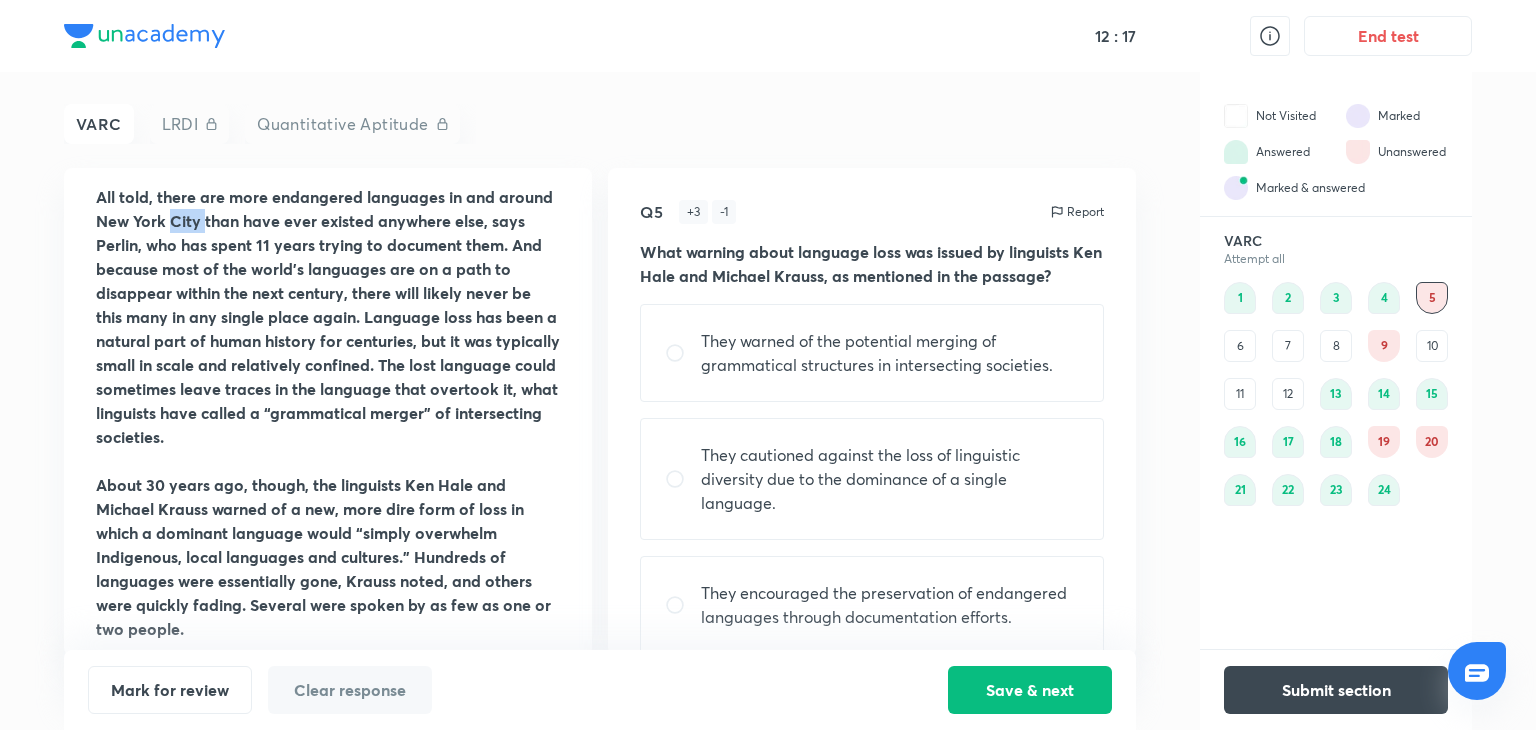 click on "All told, there are more endangered languages in and around New York City than have ever existed anywhere else, says Perlin, who has spent 11 years trying to document them. And because most of the world’s languages are on a path to disappear within the next century, there will likely never be this many in any single place again. Language loss has been a natural part of human history for centuries, but it was typically small in scale and relatively confined. The lost language could sometimes leave traces in the language that overtook it, what linguists have called a “grammatical merger” of intersecting societies." at bounding box center [328, 316] 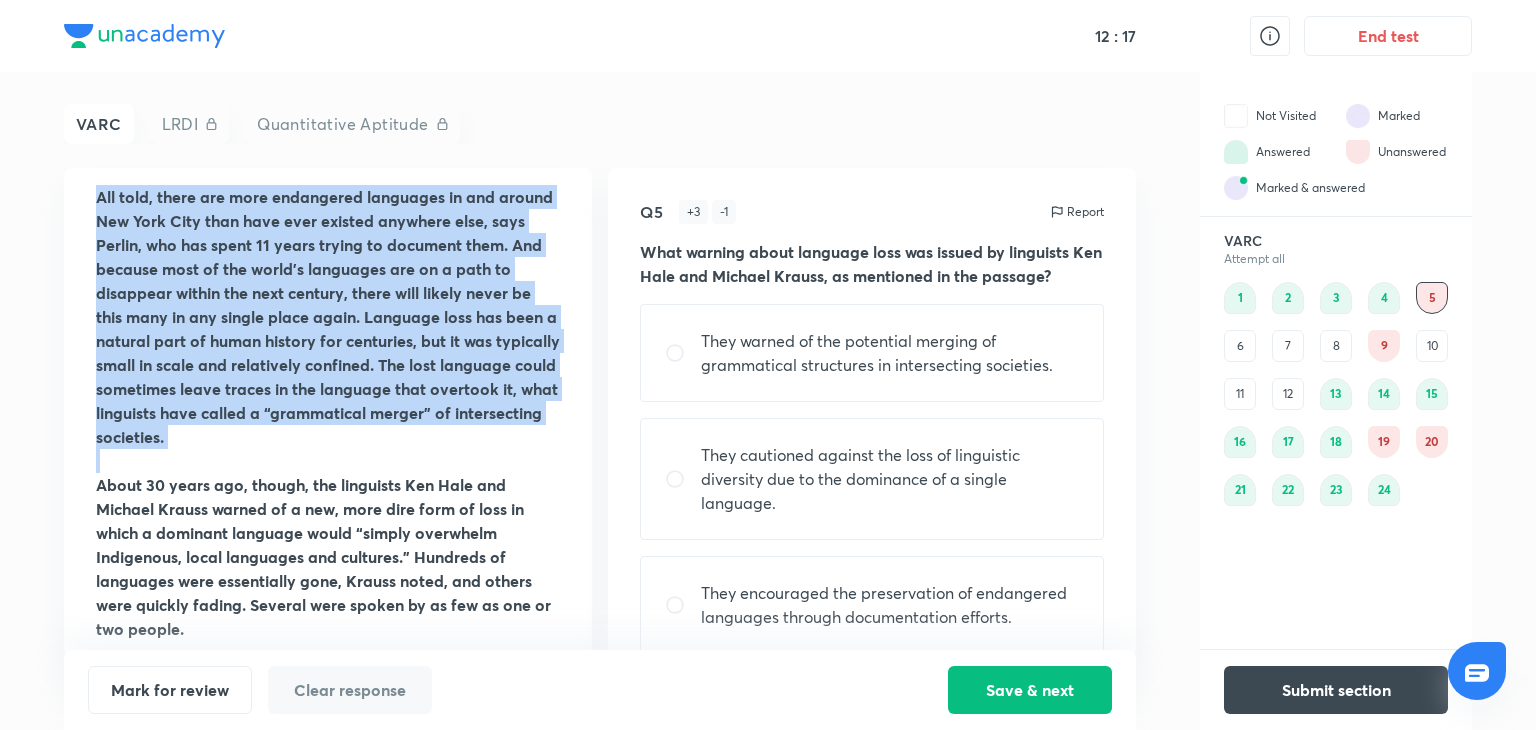 click on "All told, there are more endangered languages in and around New York City than have ever existed anywhere else, says Perlin, who has spent 11 years trying to document them. And because most of the world’s languages are on a path to disappear within the next century, there will likely never be this many in any single place again. Language loss has been a natural part of human history for centuries, but it was typically small in scale and relatively confined. The lost language could sometimes leave traces in the language that overtook it, what linguists have called a “grammatical merger” of intersecting societies." at bounding box center (328, 316) 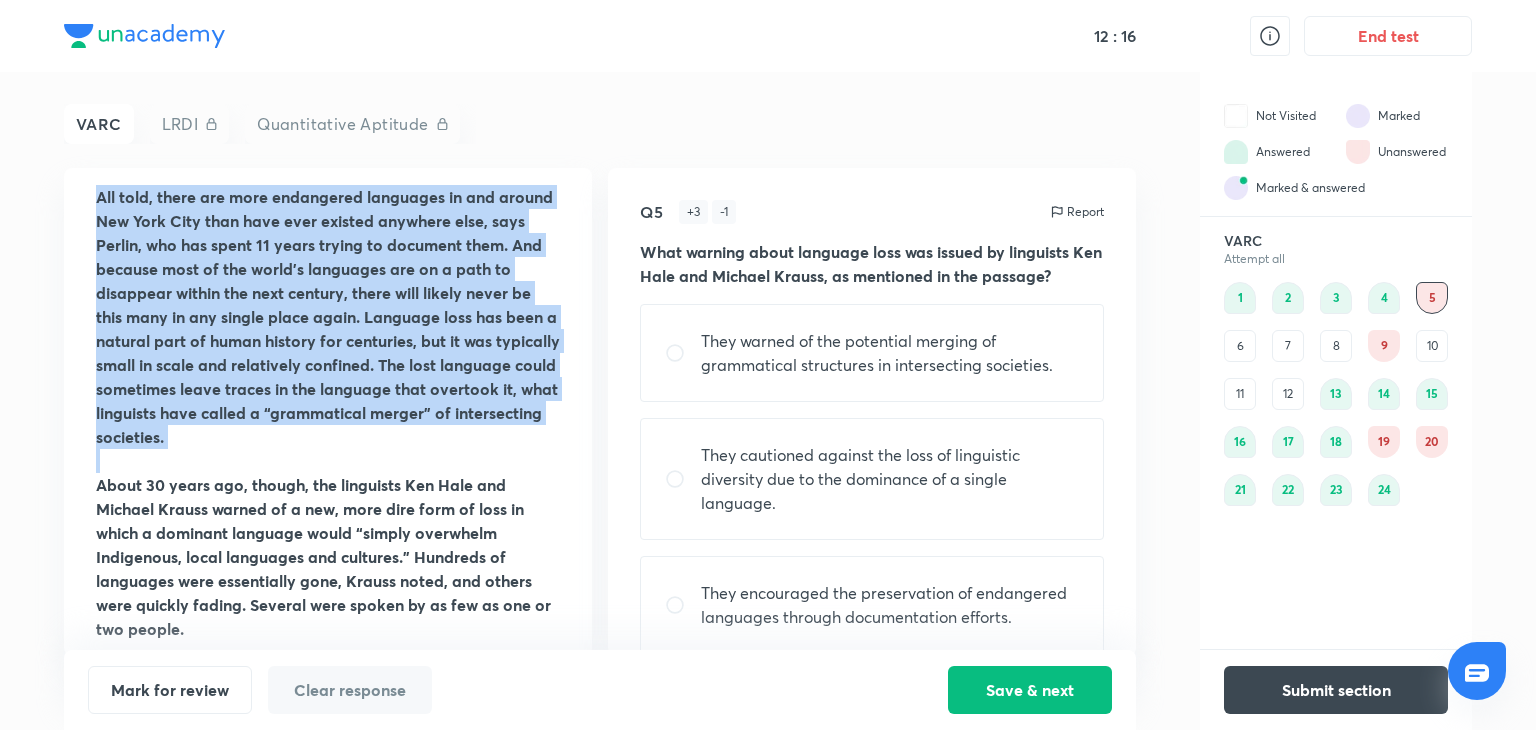 click on "All told, there are more endangered languages in and around New York City than have ever existed anywhere else, says Perlin, who has spent 11 years trying to document them. And because most of the world’s languages are on a path to disappear within the next century, there will likely never be this many in any single place again. Language loss has been a natural part of human history for centuries, but it was typically small in scale and relatively confined. The lost language could sometimes leave traces in the language that overtook it, what linguists have called a “grammatical merger” of intersecting societies." at bounding box center [328, 316] 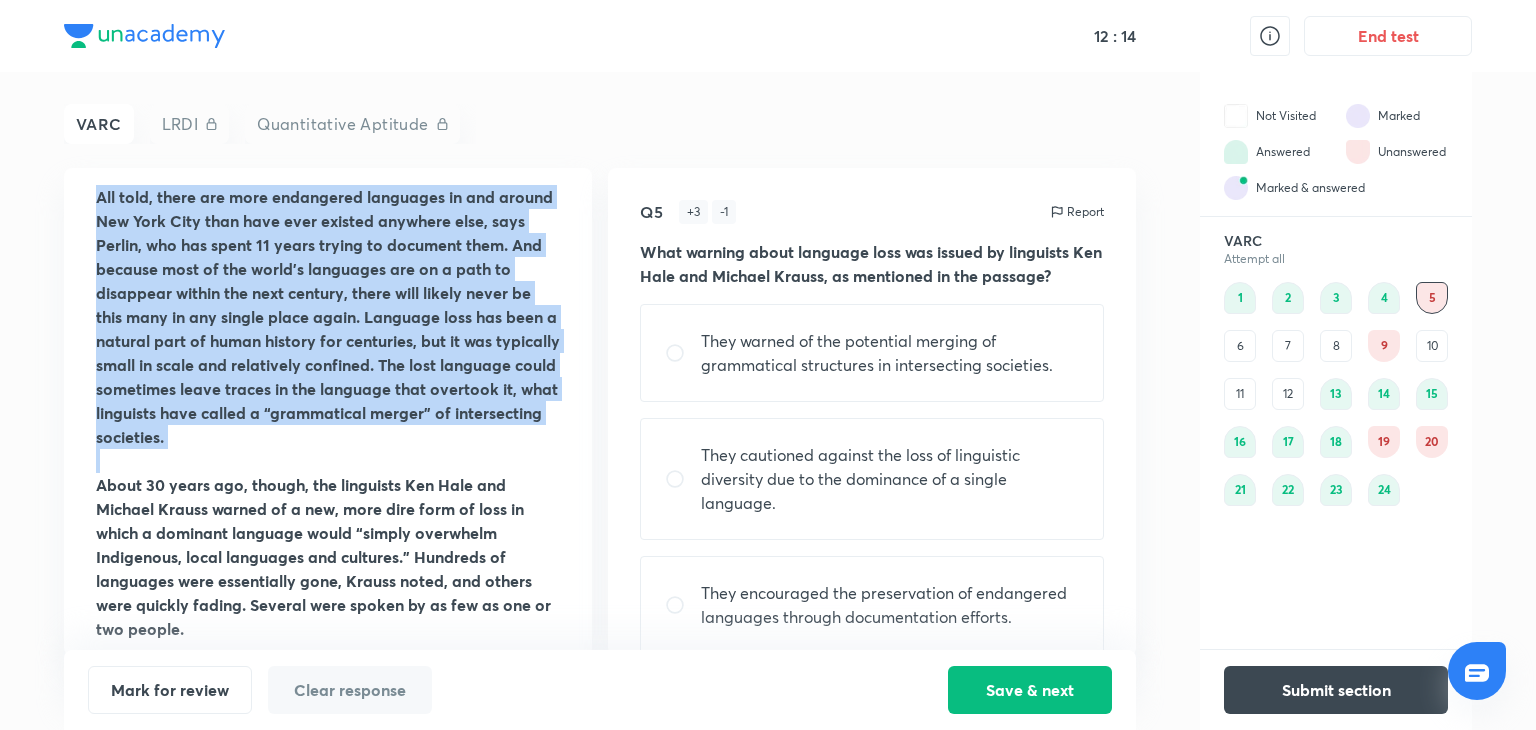 click on "All told, there are more endangered languages in and around New York City than have ever existed anywhere else, says Perlin, who has spent 11 years trying to document them. And because most of the world’s languages are on a path to disappear within the next century, there will likely never be this many in any single place again. Language loss has been a natural part of human history for centuries, but it was typically small in scale and relatively confined. The lost language could sometimes leave traces in the language that overtook it, what linguists have called a “grammatical merger” of intersecting societies." at bounding box center (328, 316) 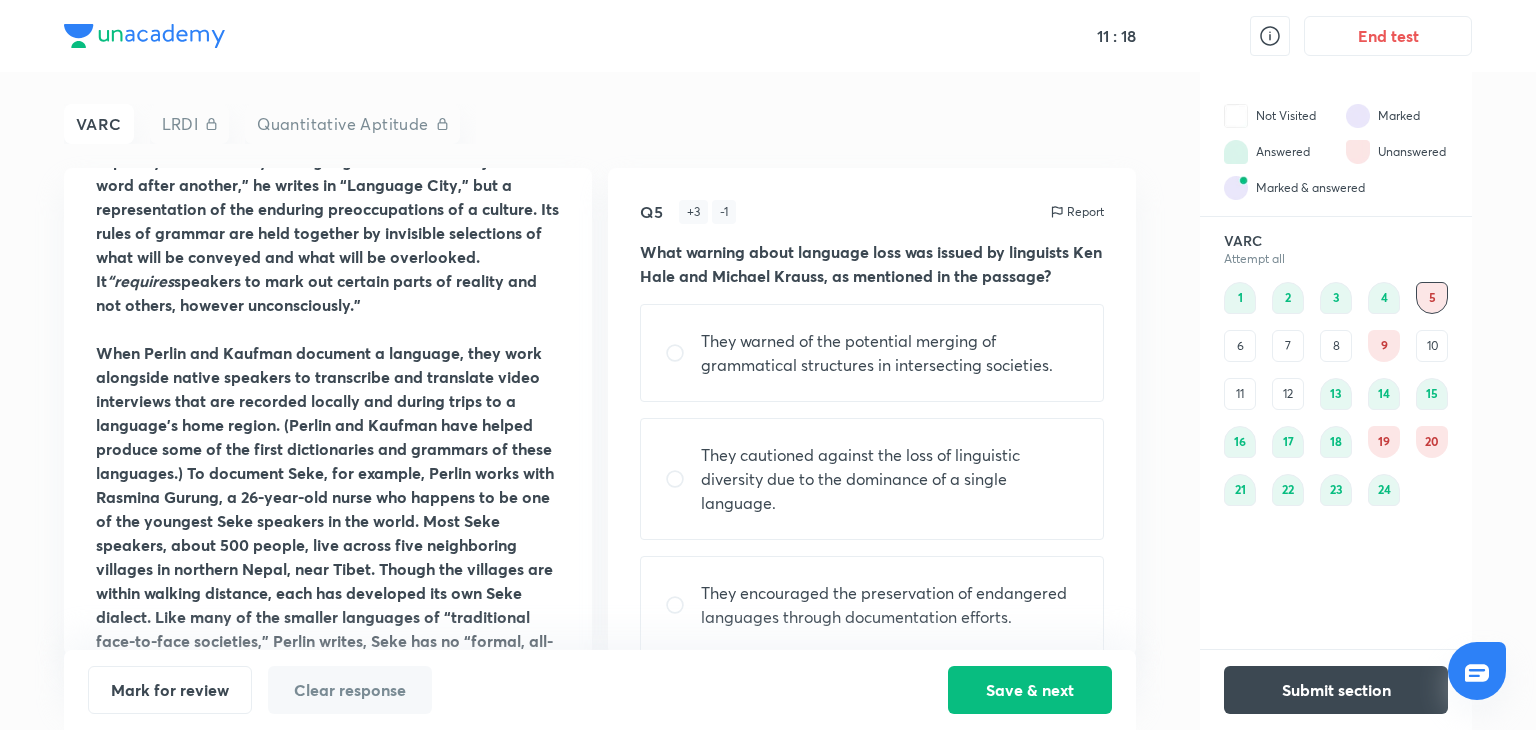 scroll, scrollTop: 984, scrollLeft: 0, axis: vertical 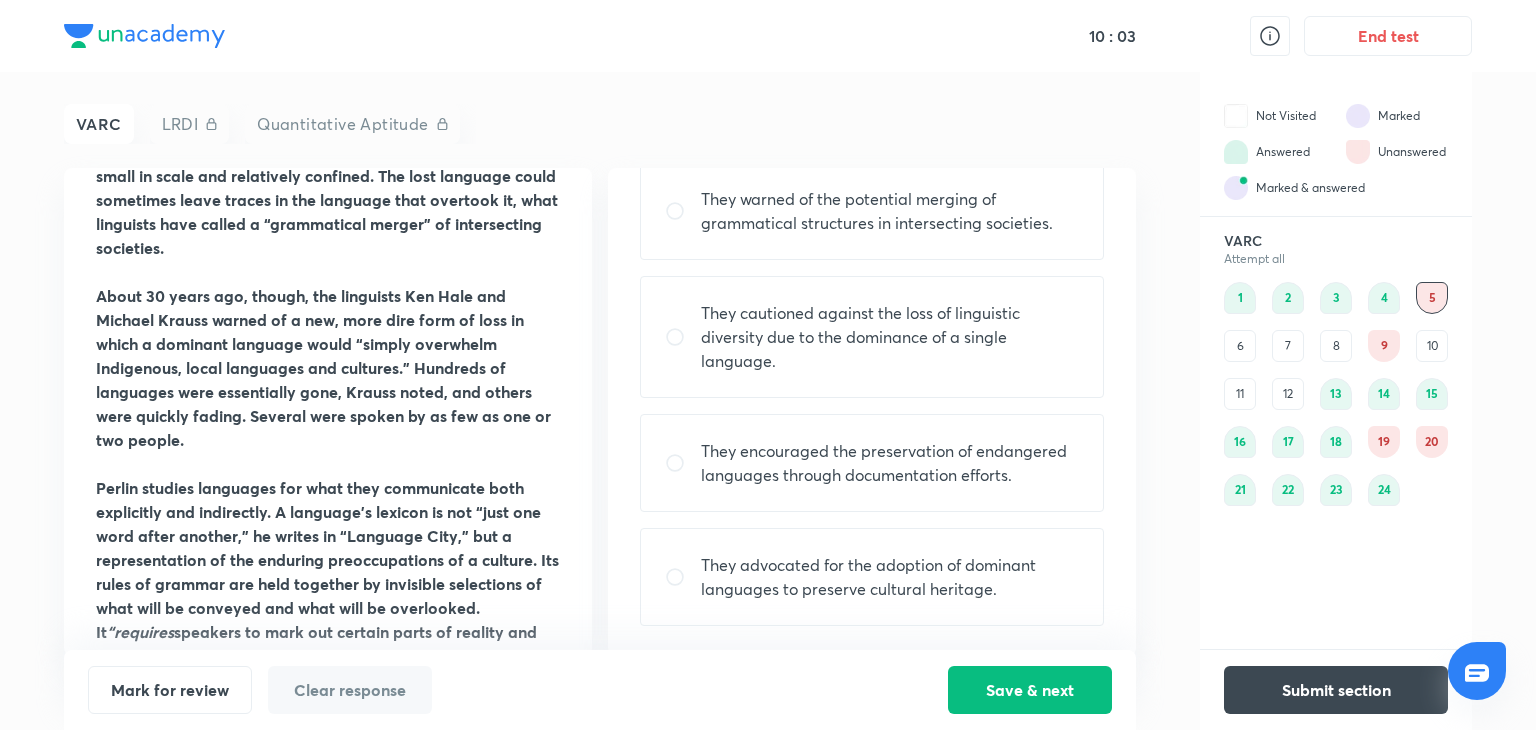 click on "They cautioned against the loss of linguistic diversity due to the dominance of a single language." at bounding box center (890, 337) 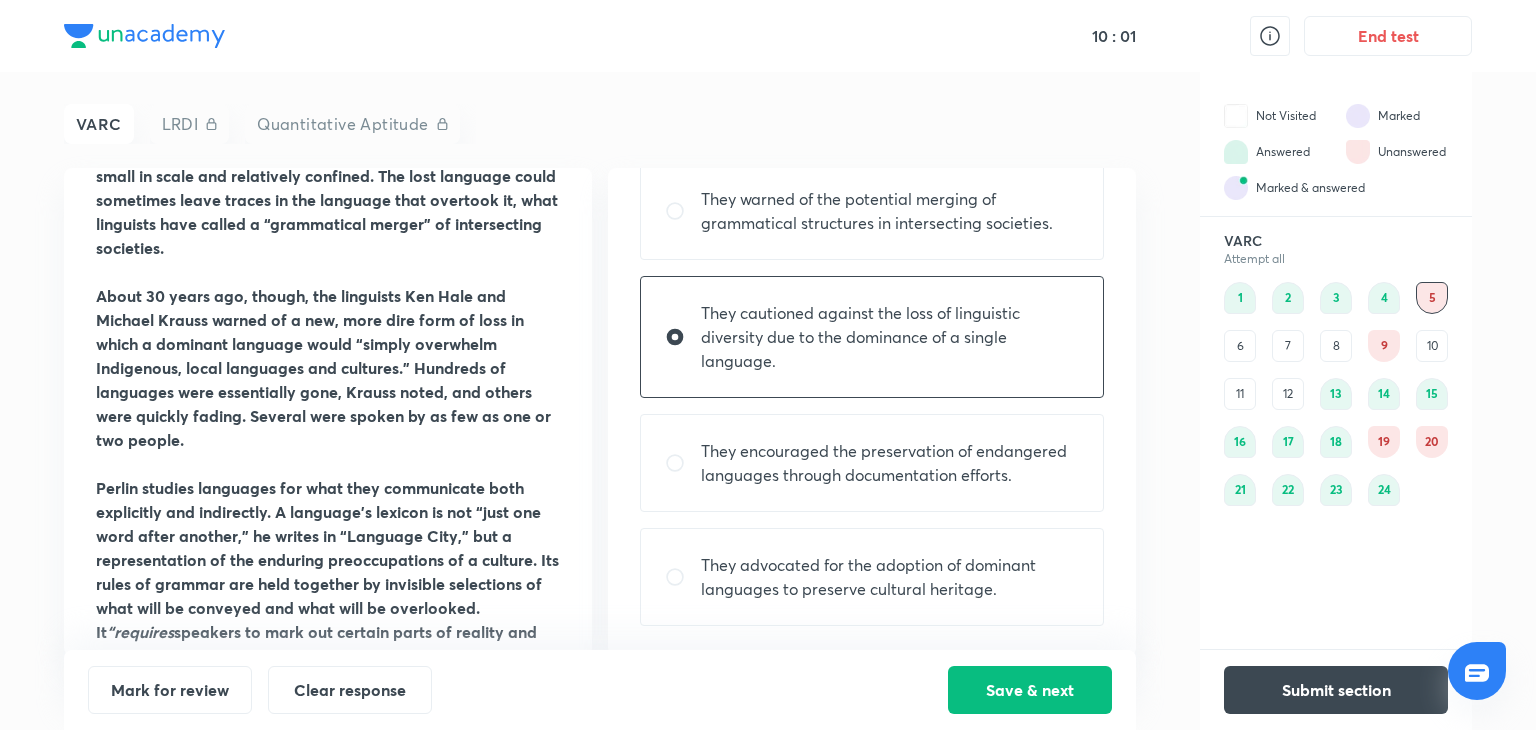 click on "Mark for review Clear response Save & next" at bounding box center [600, 690] 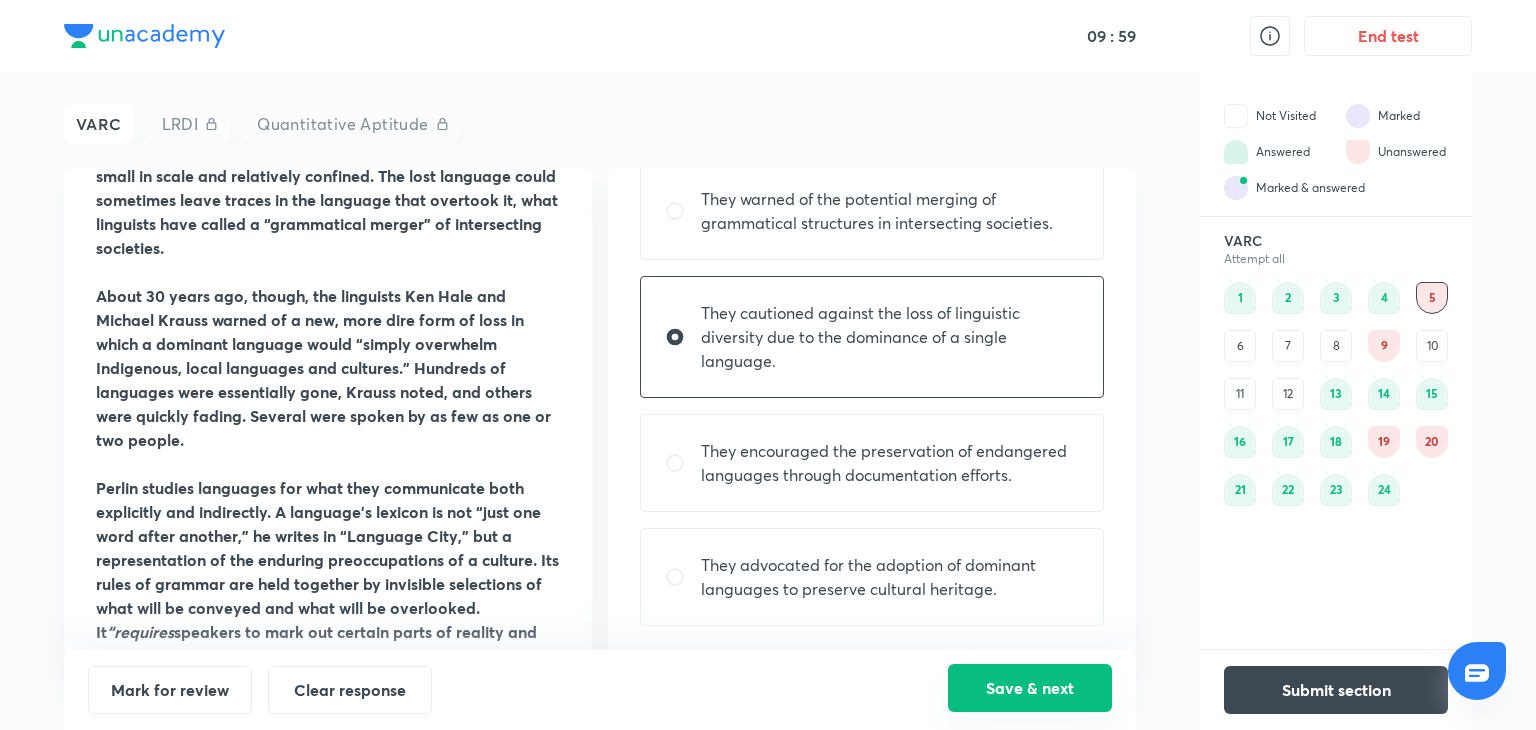 click on "Save & next" at bounding box center [1030, 688] 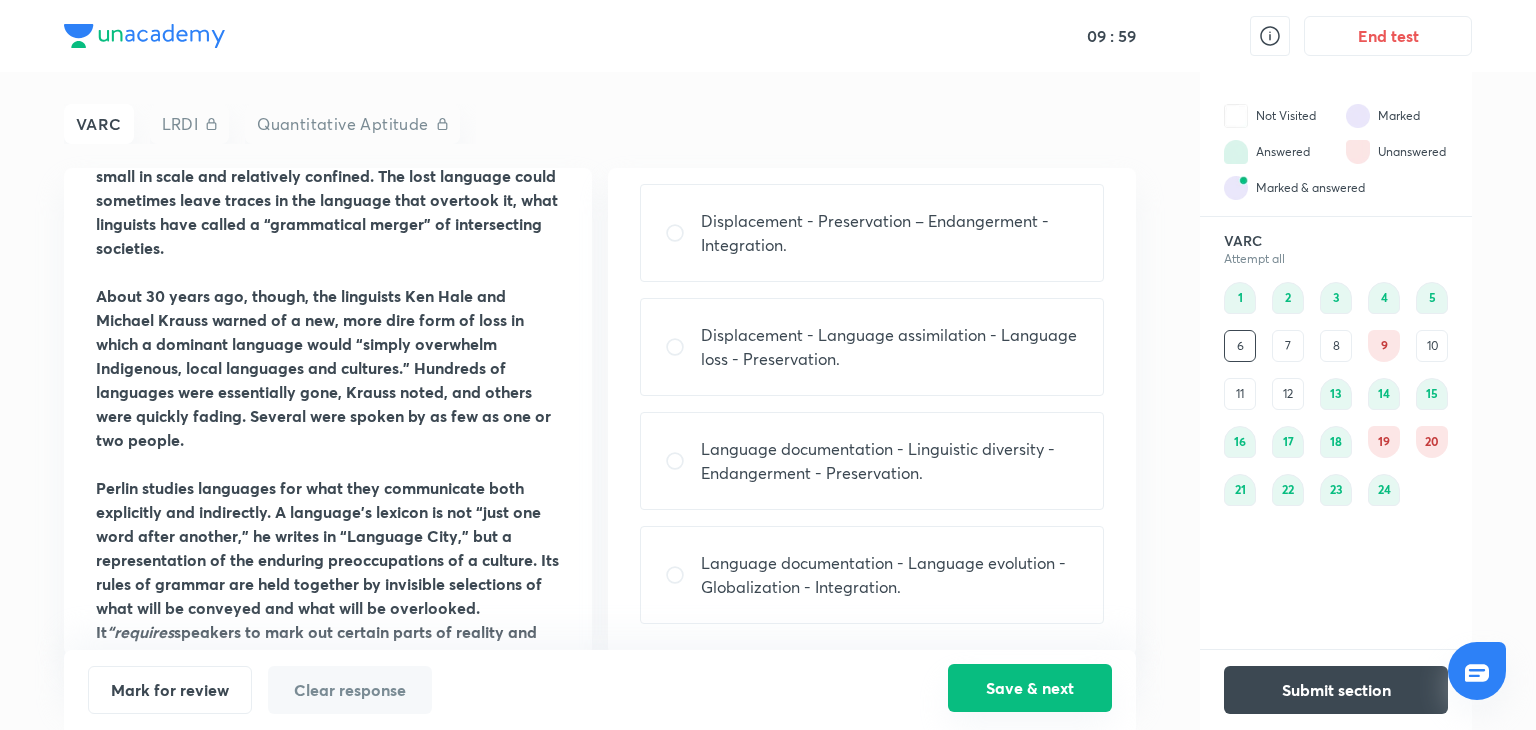 scroll, scrollTop: 0, scrollLeft: 0, axis: both 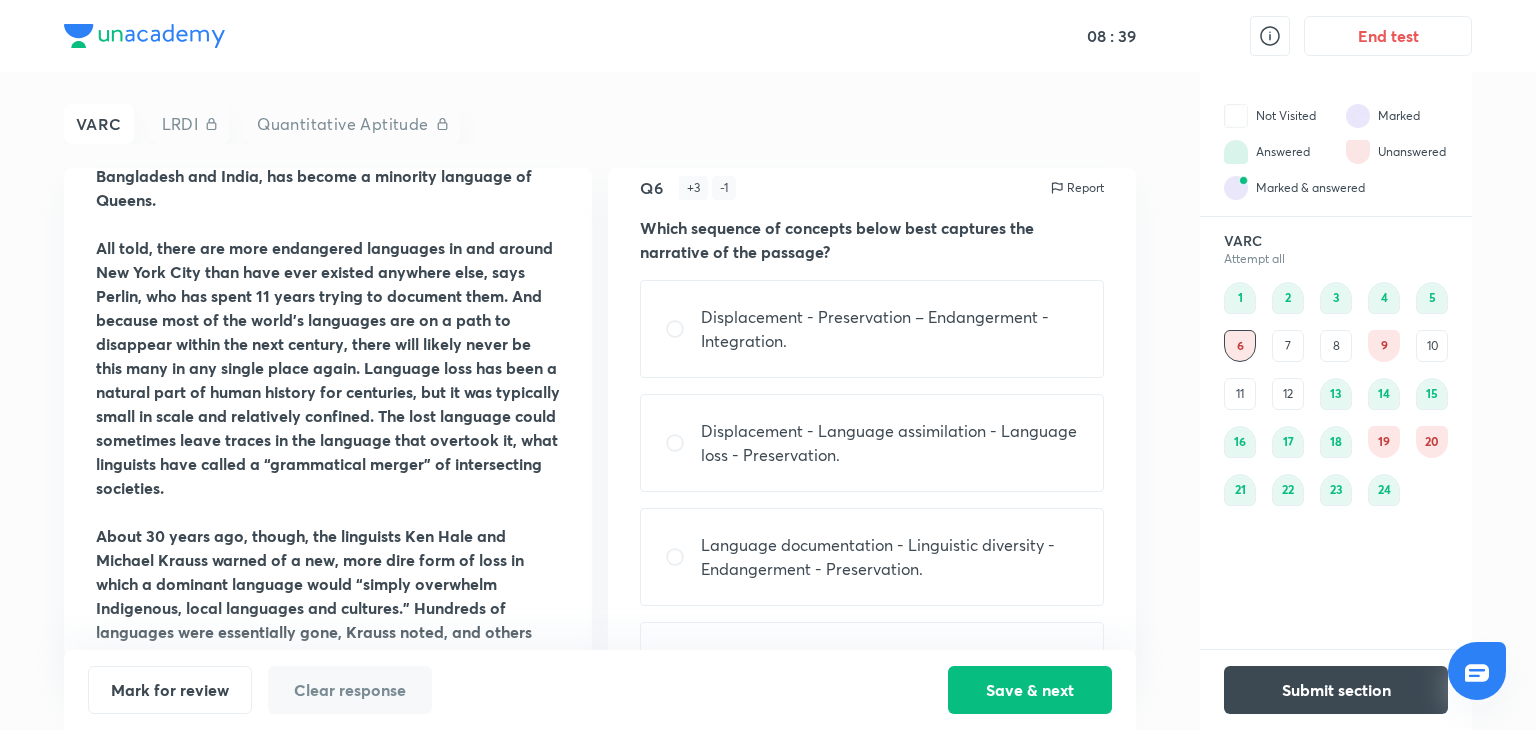 click on "Displacement - Language assimilation - Language loss - Preservation." at bounding box center [872, 443] 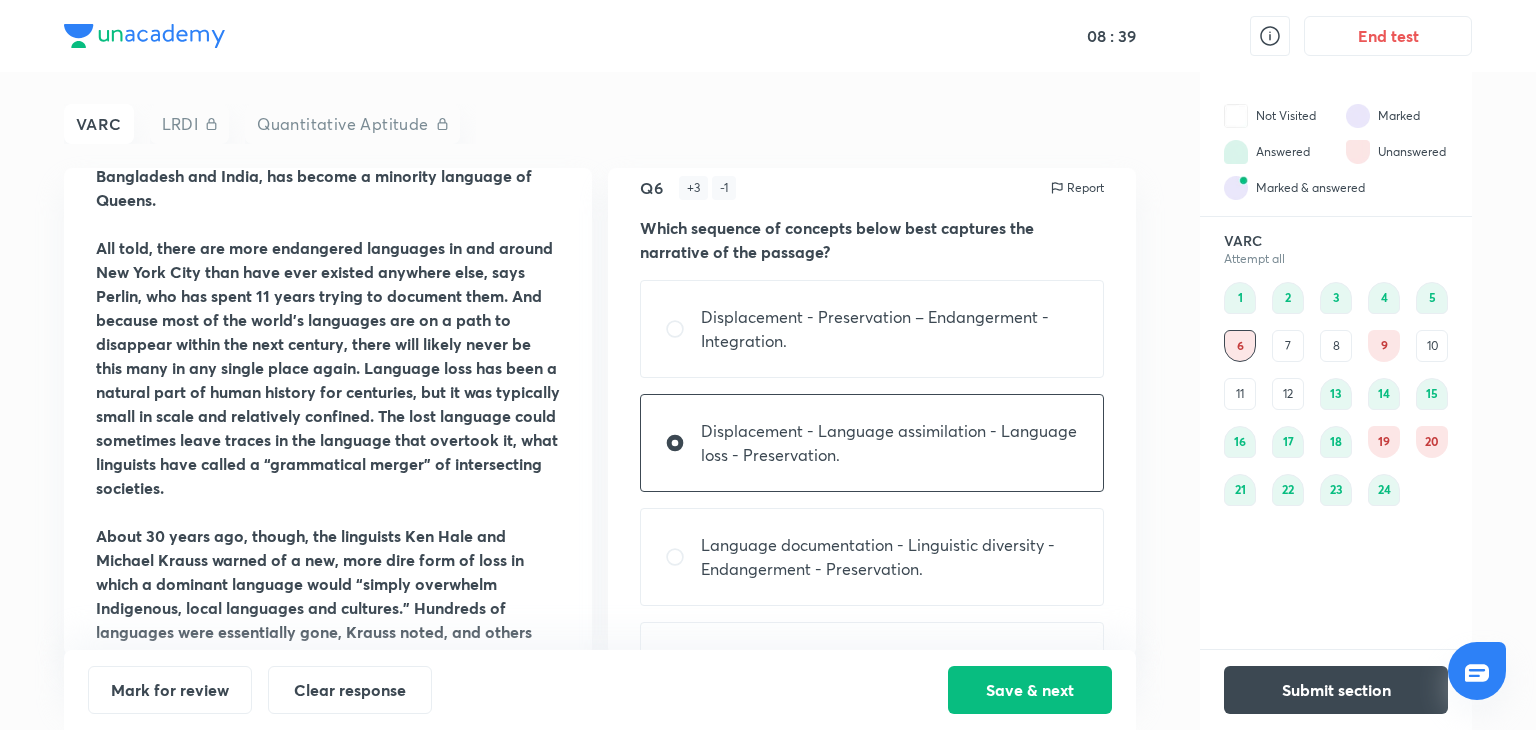 radio on "true" 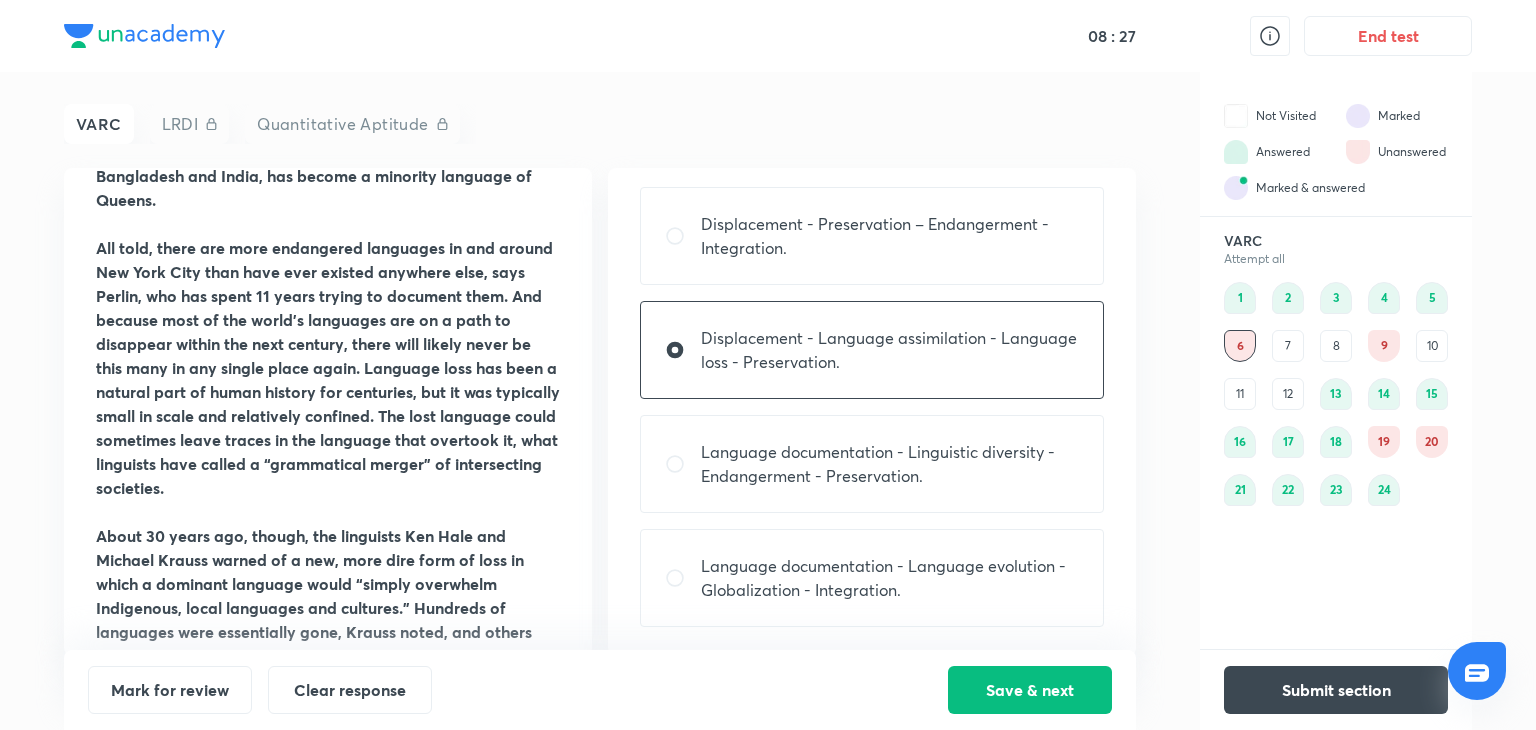 scroll, scrollTop: 118, scrollLeft: 0, axis: vertical 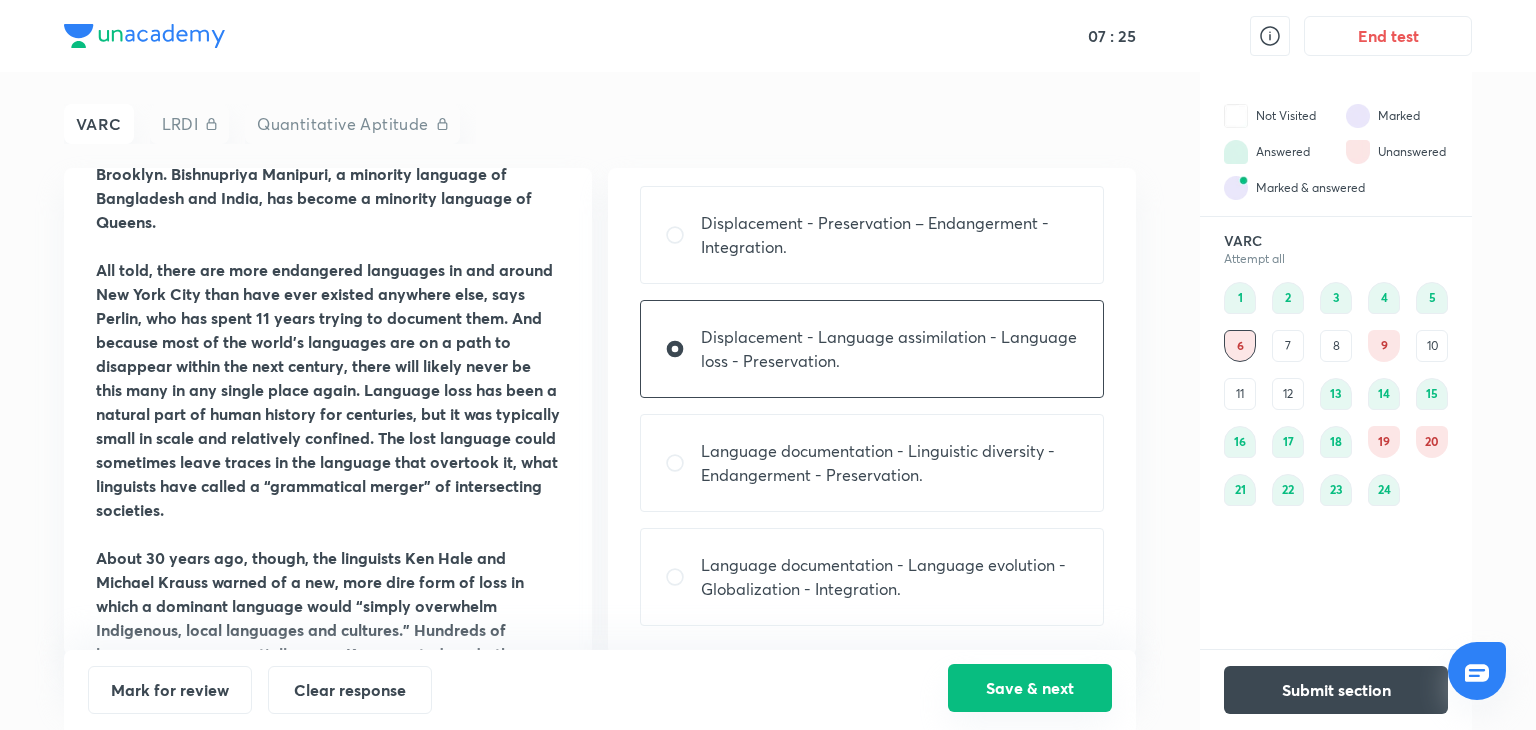click on "Save & next" at bounding box center [1030, 688] 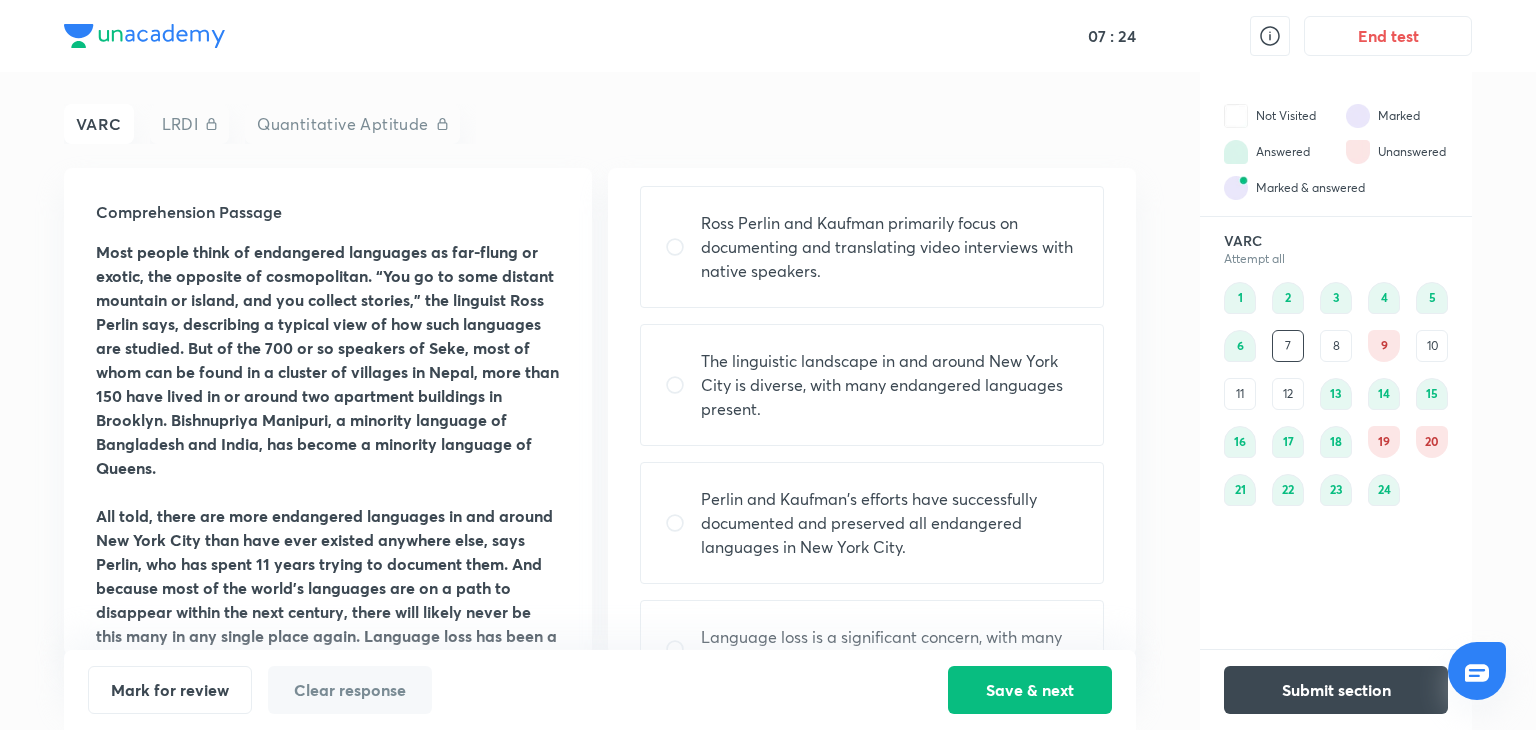 scroll, scrollTop: 0, scrollLeft: 0, axis: both 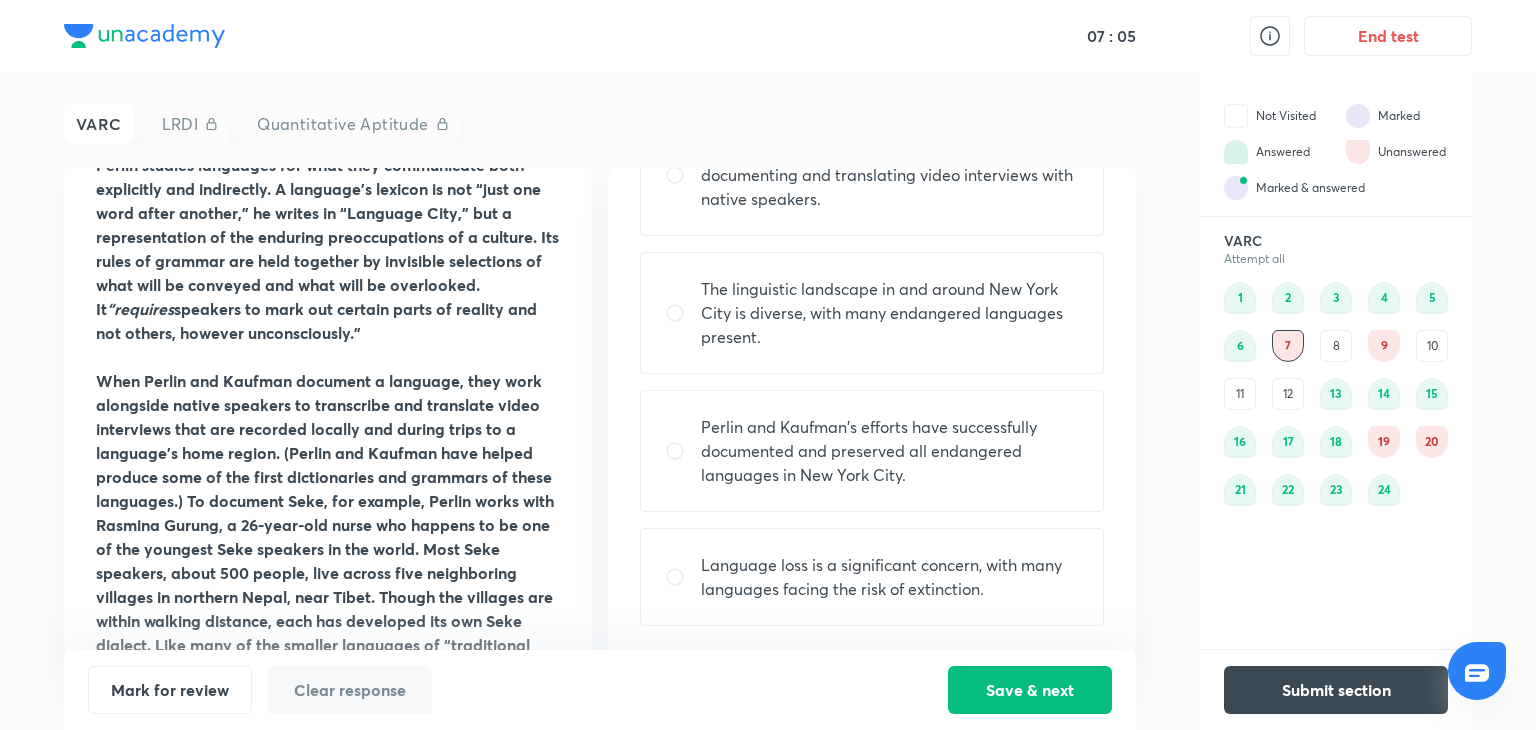 click on "Perlin and Kaufman's efforts have successfully documented and preserved all endangered languages in New York City." at bounding box center [890, 451] 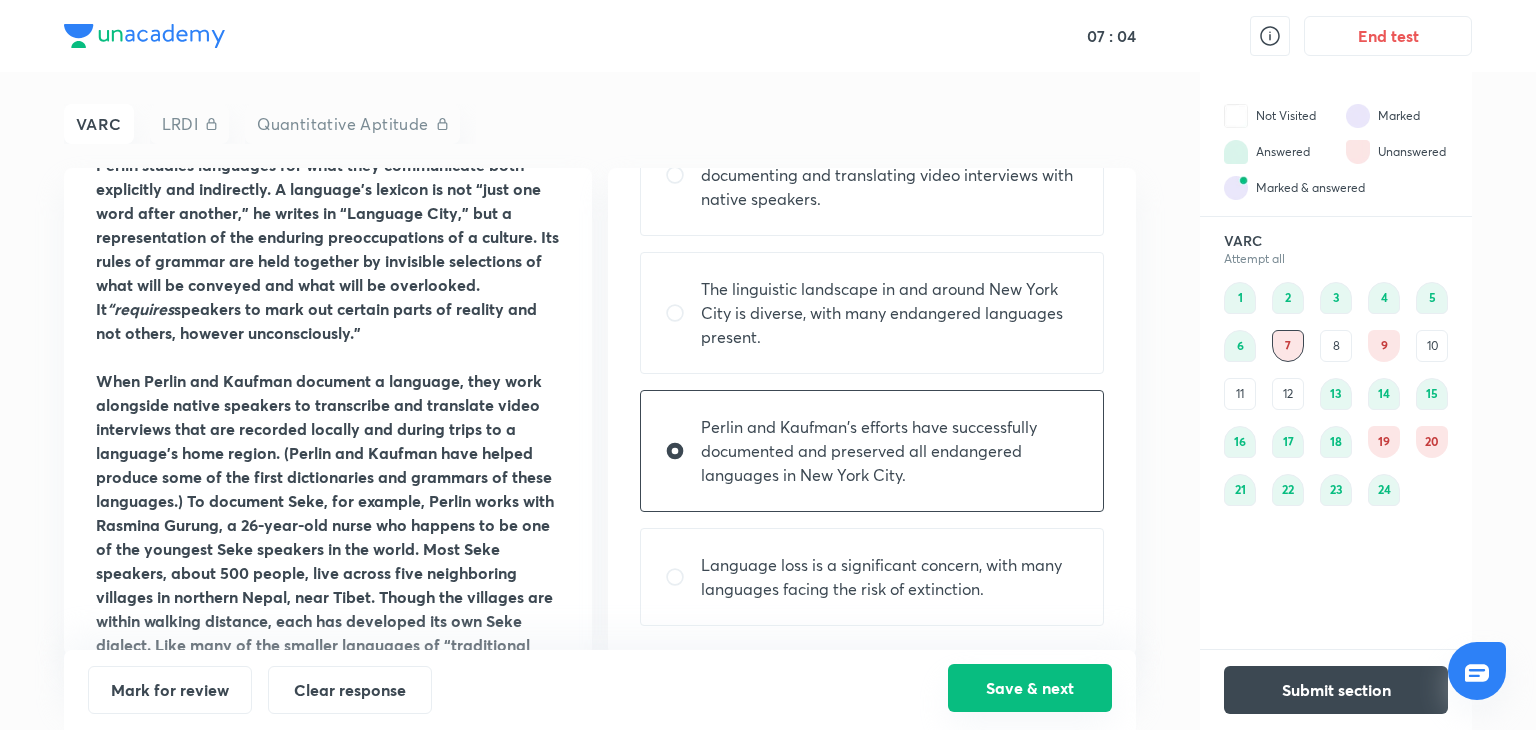 click on "Save & next" at bounding box center (1030, 688) 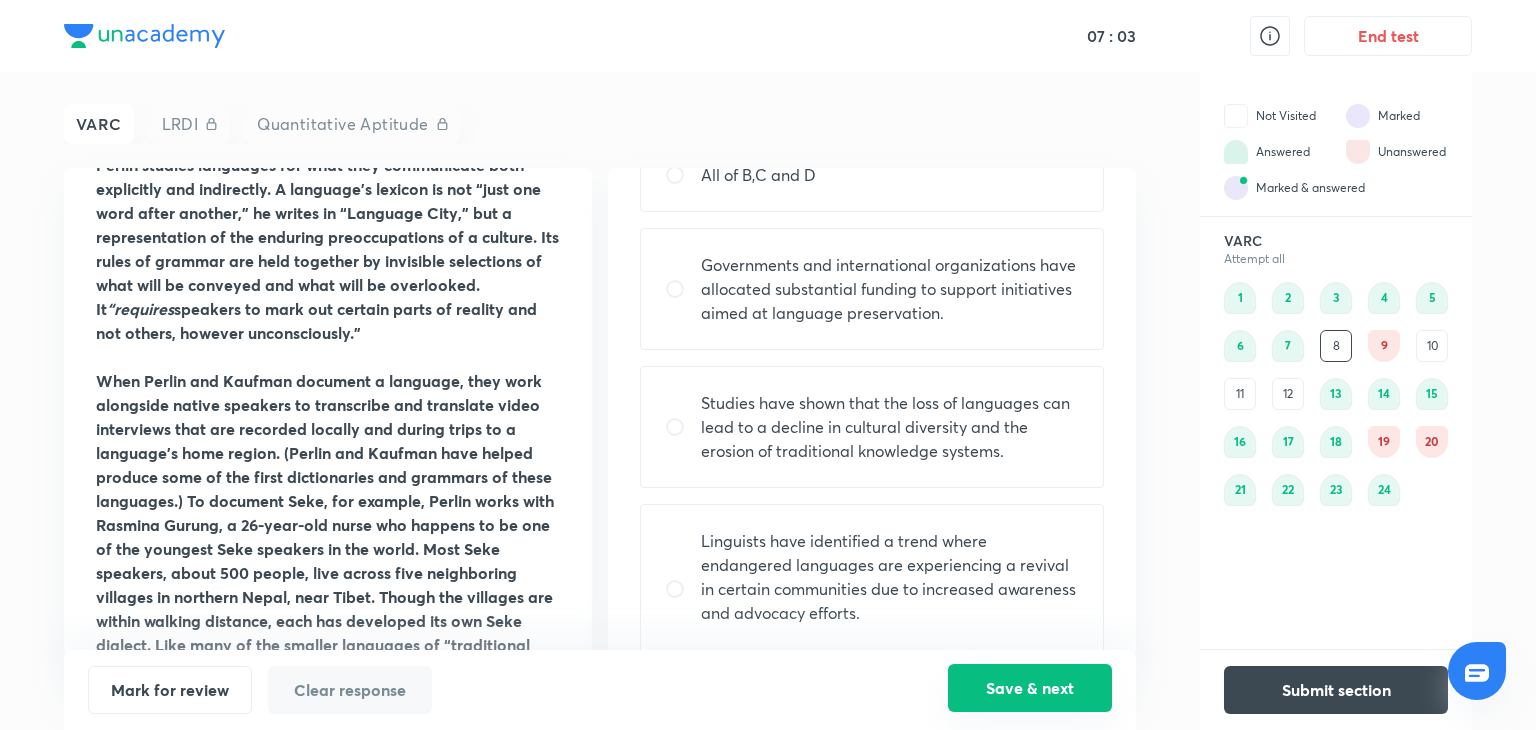 scroll, scrollTop: 0, scrollLeft: 0, axis: both 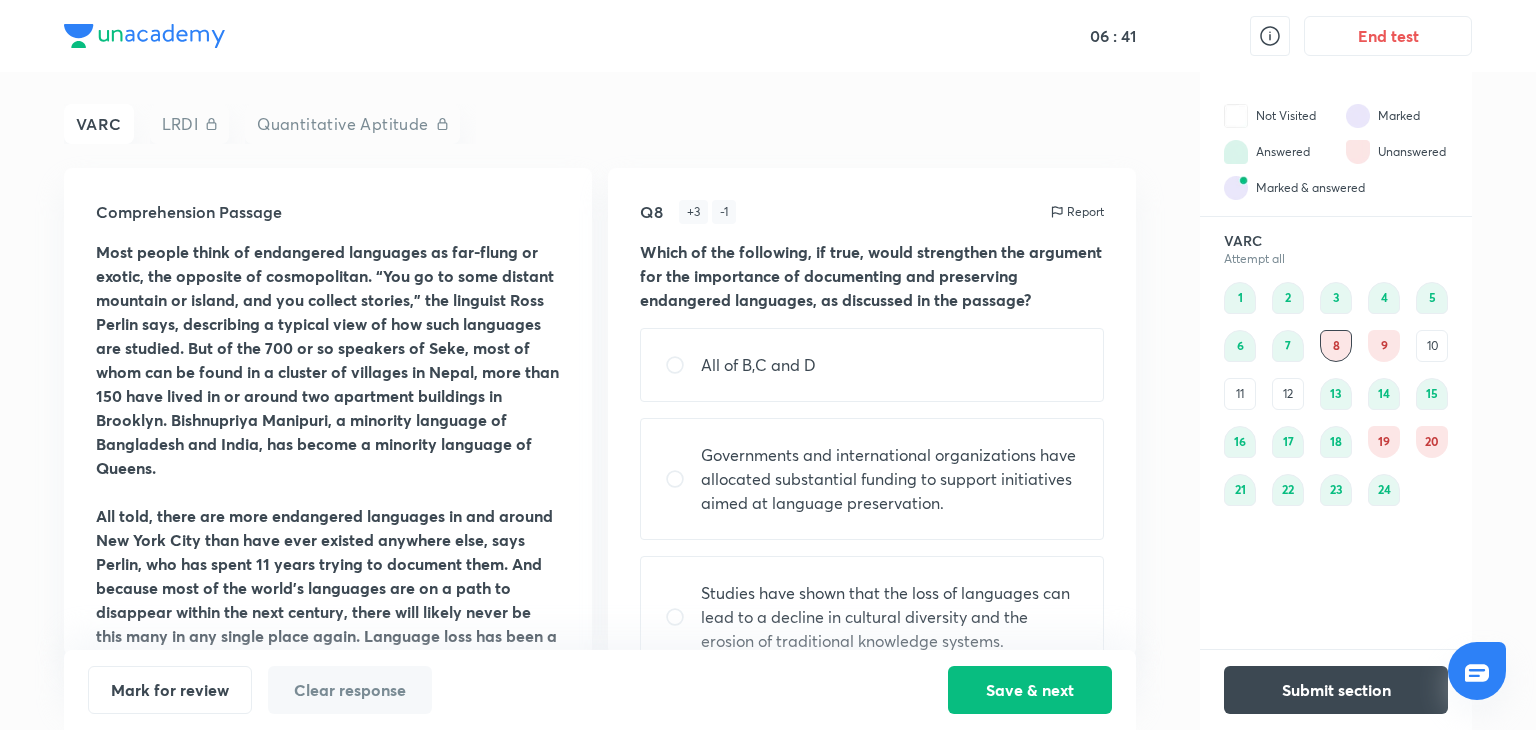 click on "All of B,C and D" at bounding box center (758, 365) 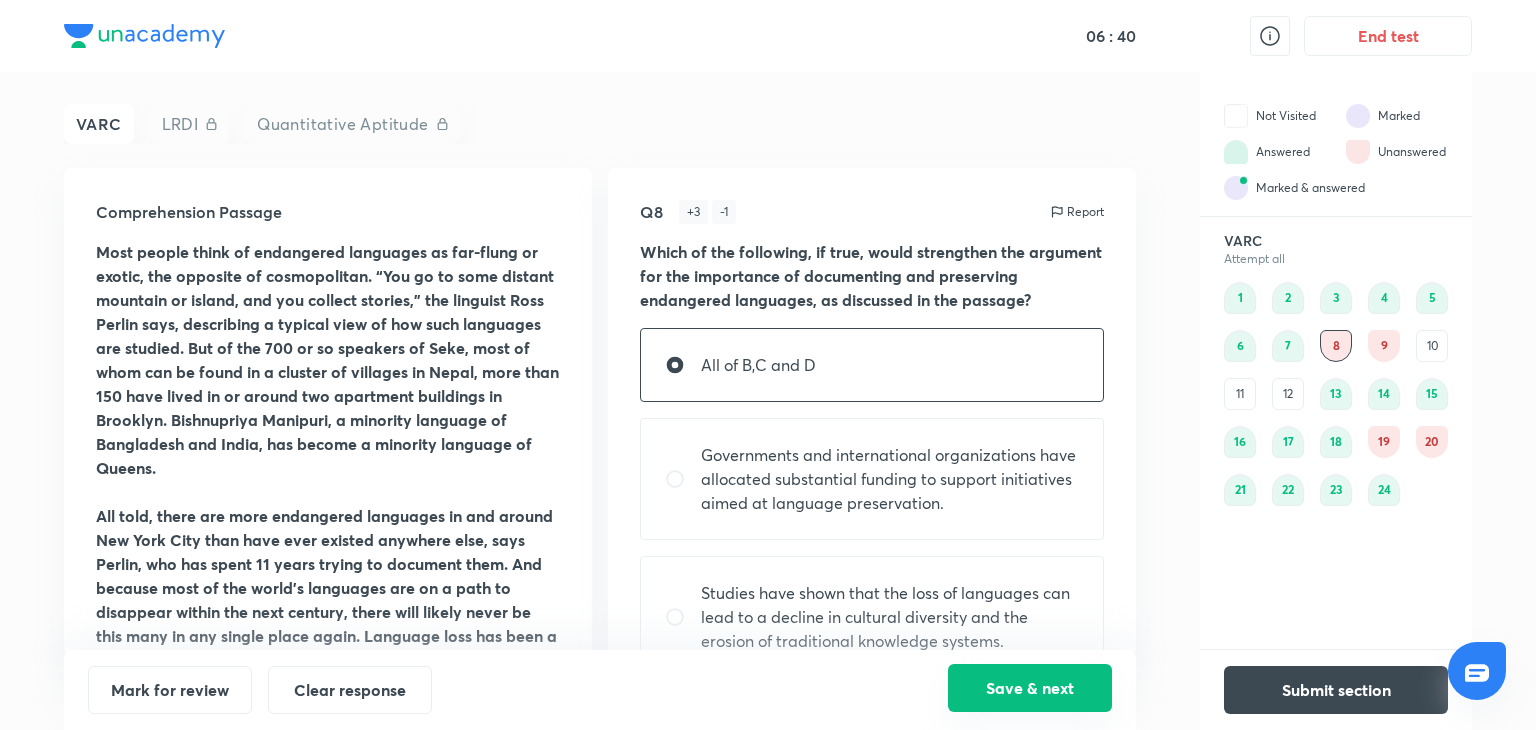 click on "Save & next" at bounding box center [1030, 688] 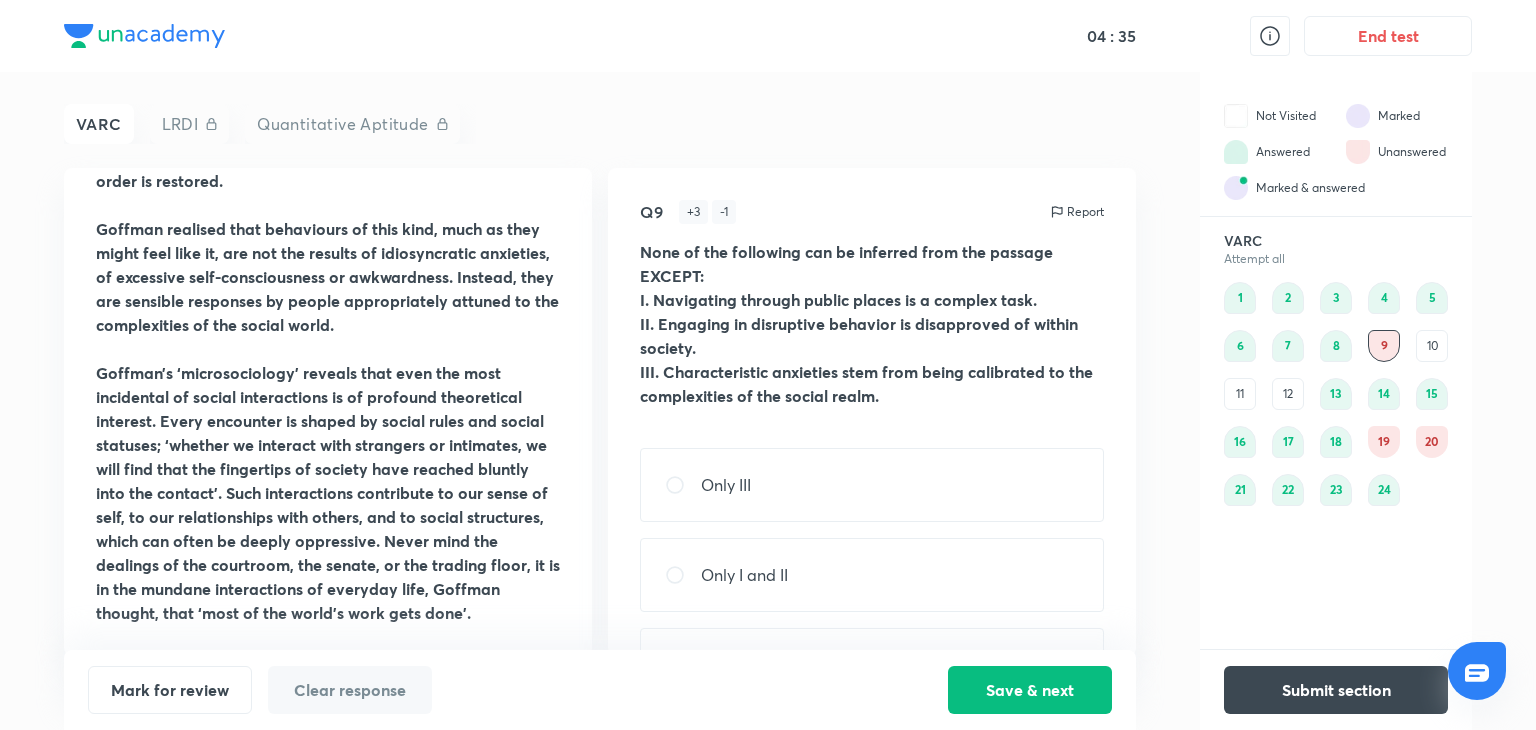scroll, scrollTop: 1152, scrollLeft: 0, axis: vertical 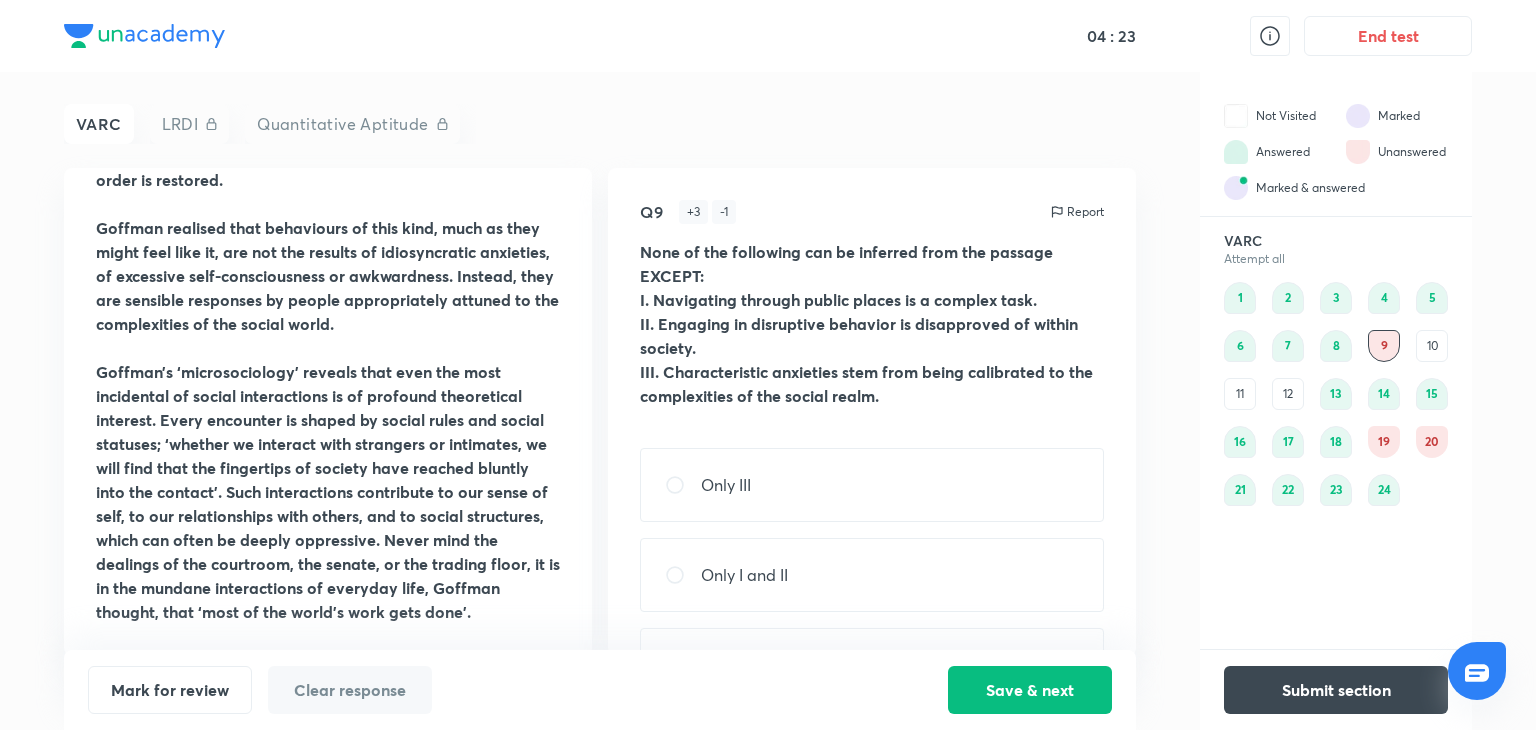 click on "III. Characteristic anxieties stem from being calibrated to the complexities of the social realm." at bounding box center [866, 383] 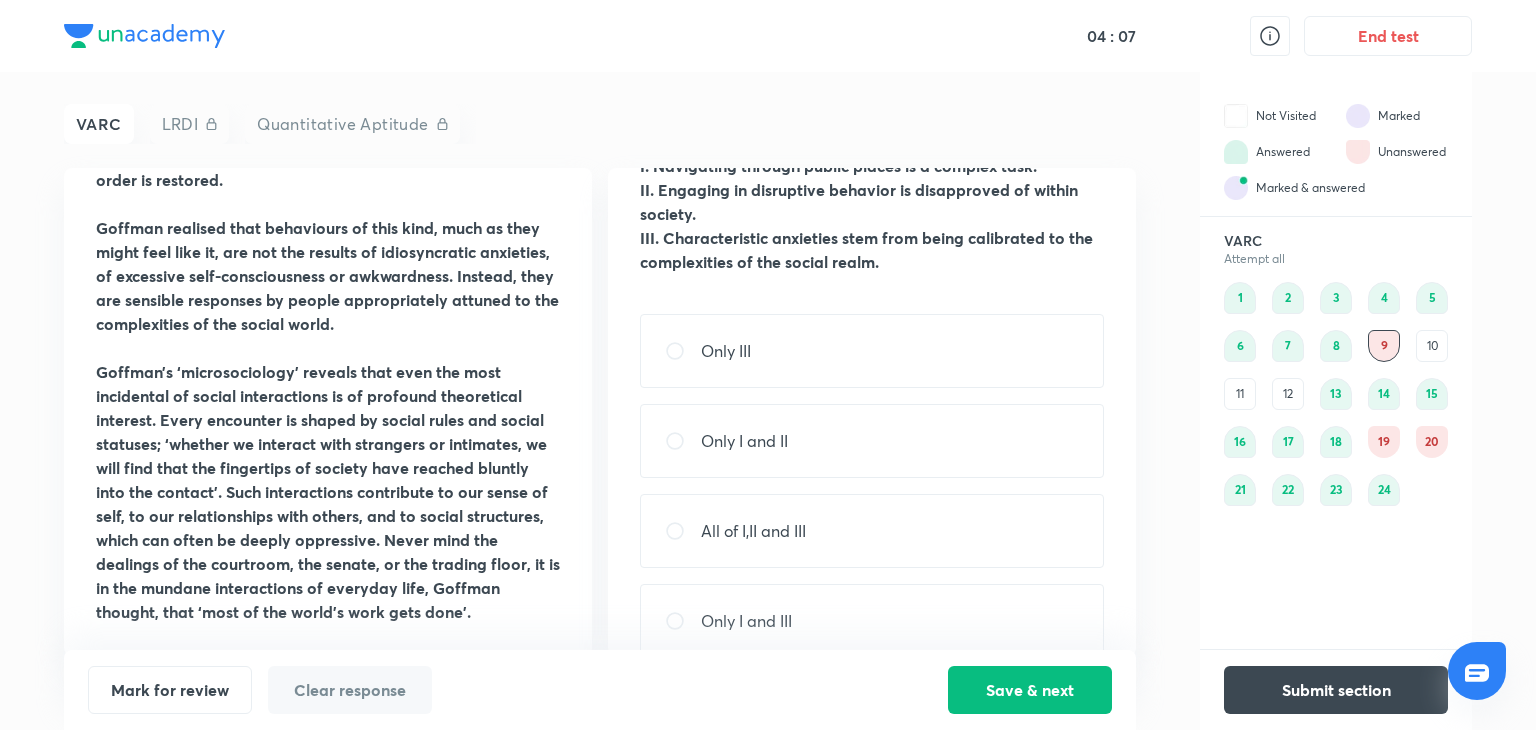 scroll, scrollTop: 135, scrollLeft: 0, axis: vertical 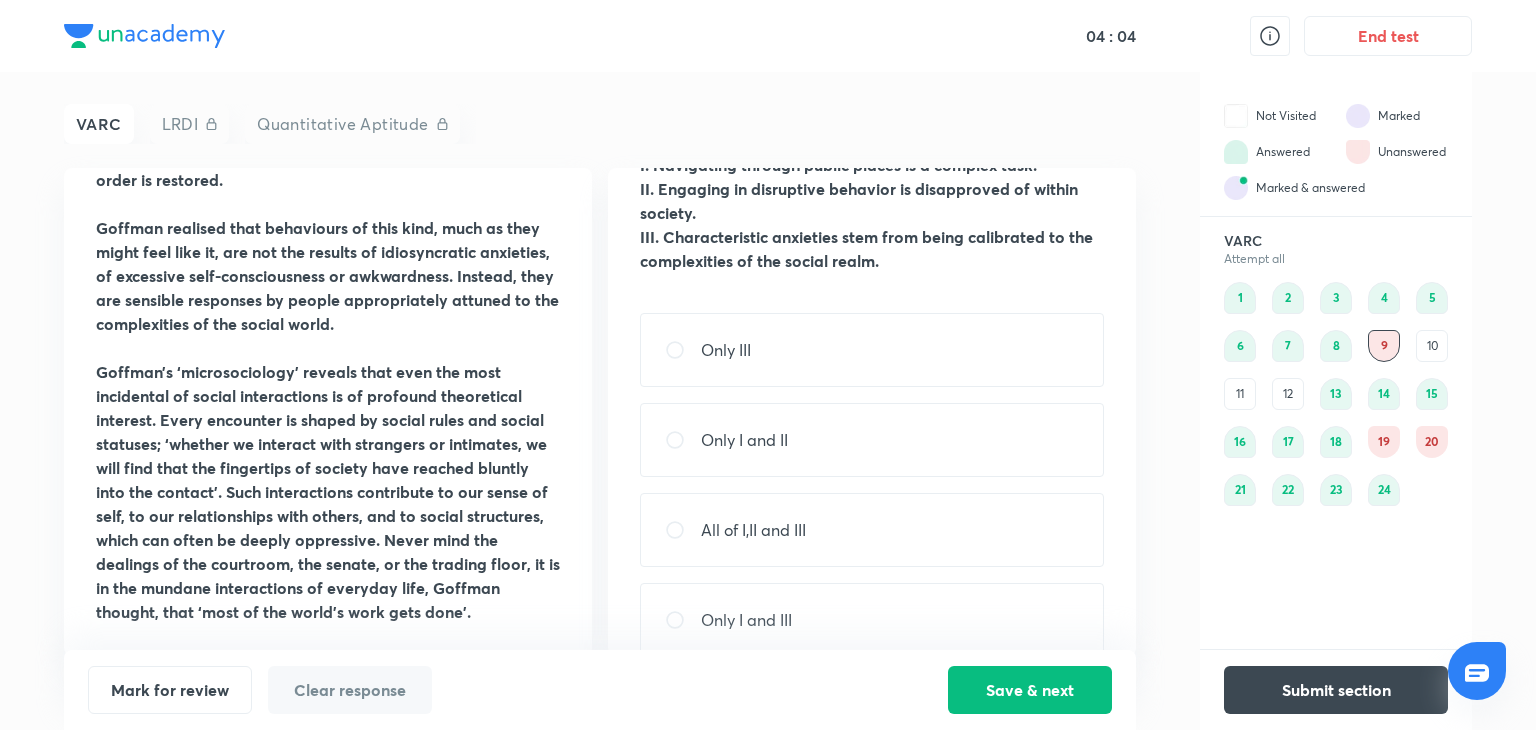 click on "Only III" at bounding box center (872, 350) 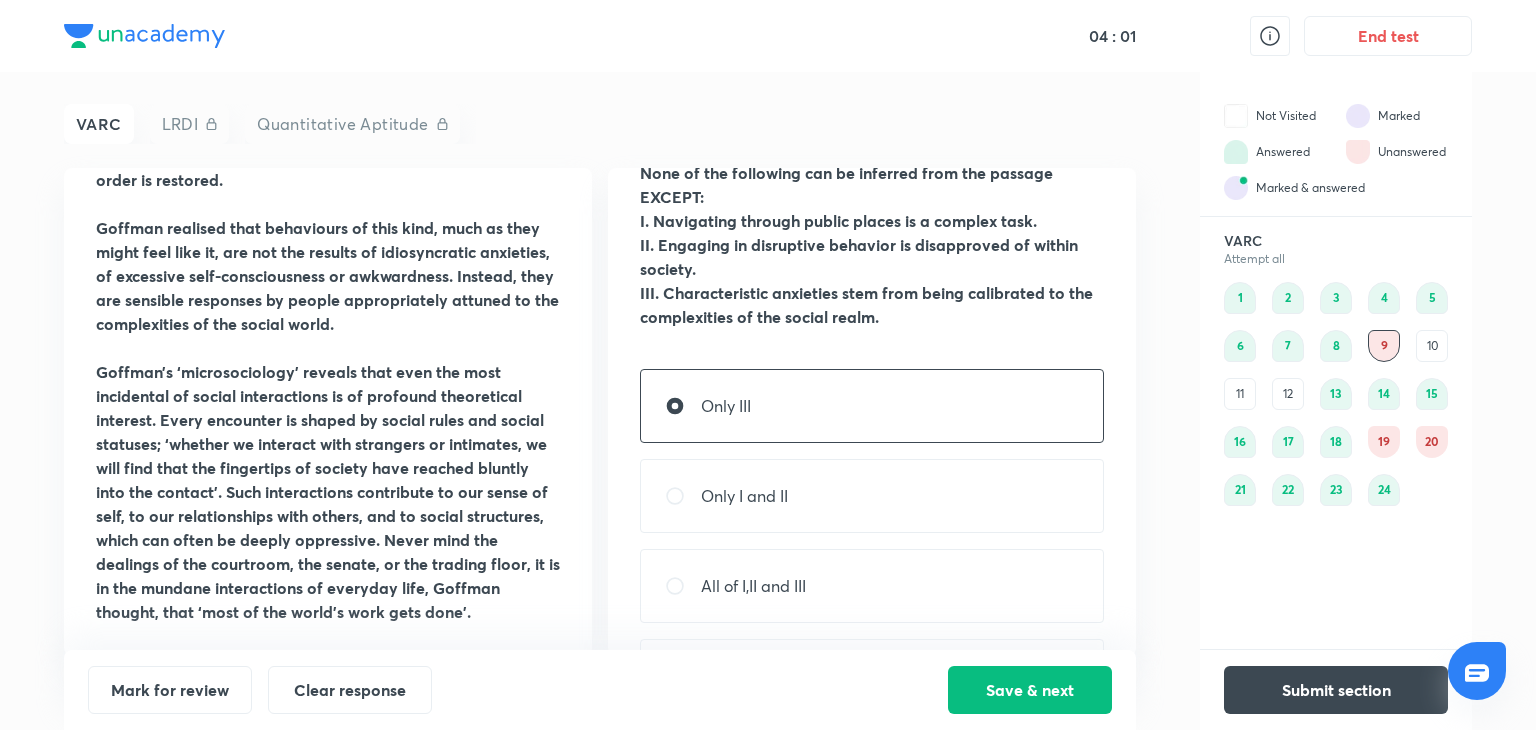 scroll, scrollTop: 0, scrollLeft: 0, axis: both 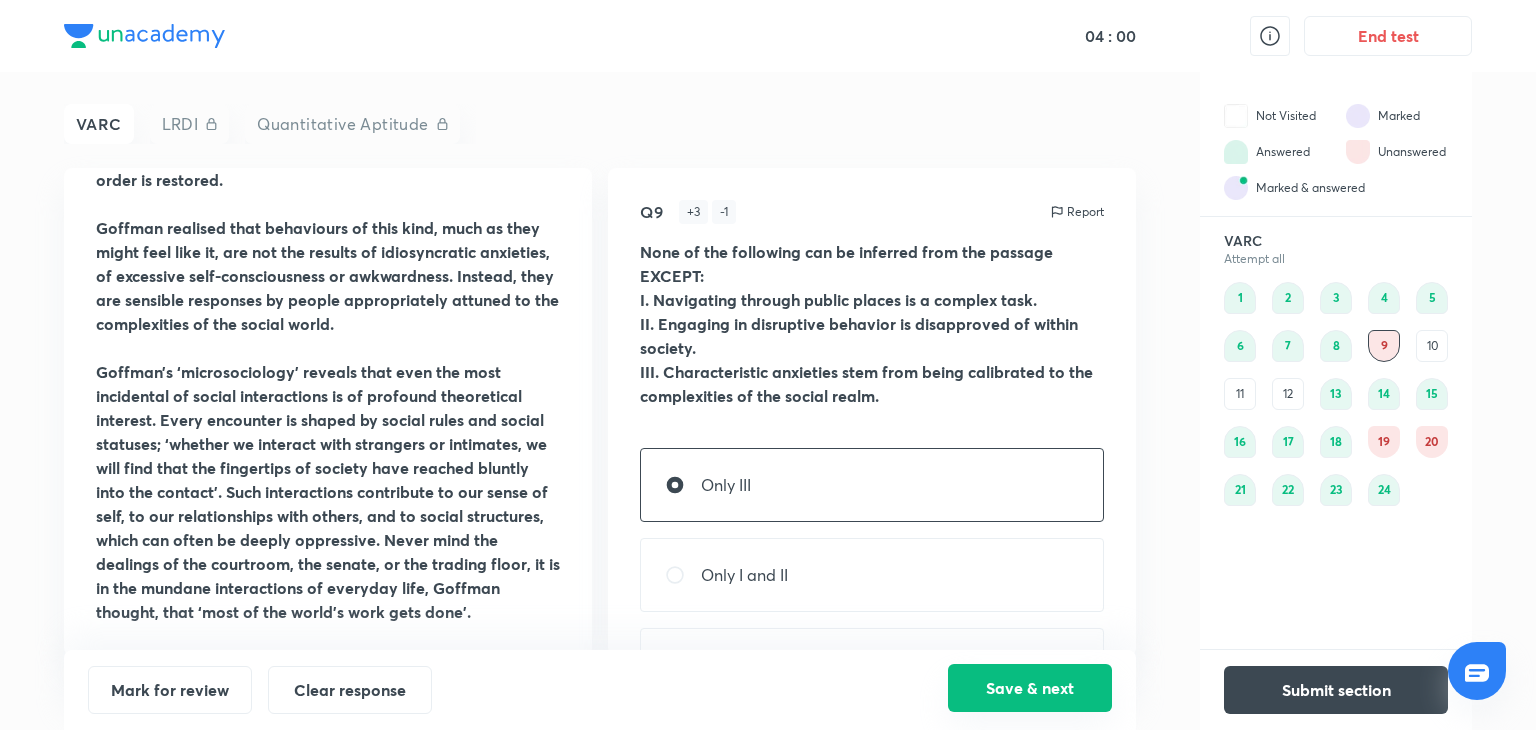 click on "Save & next" at bounding box center (1030, 688) 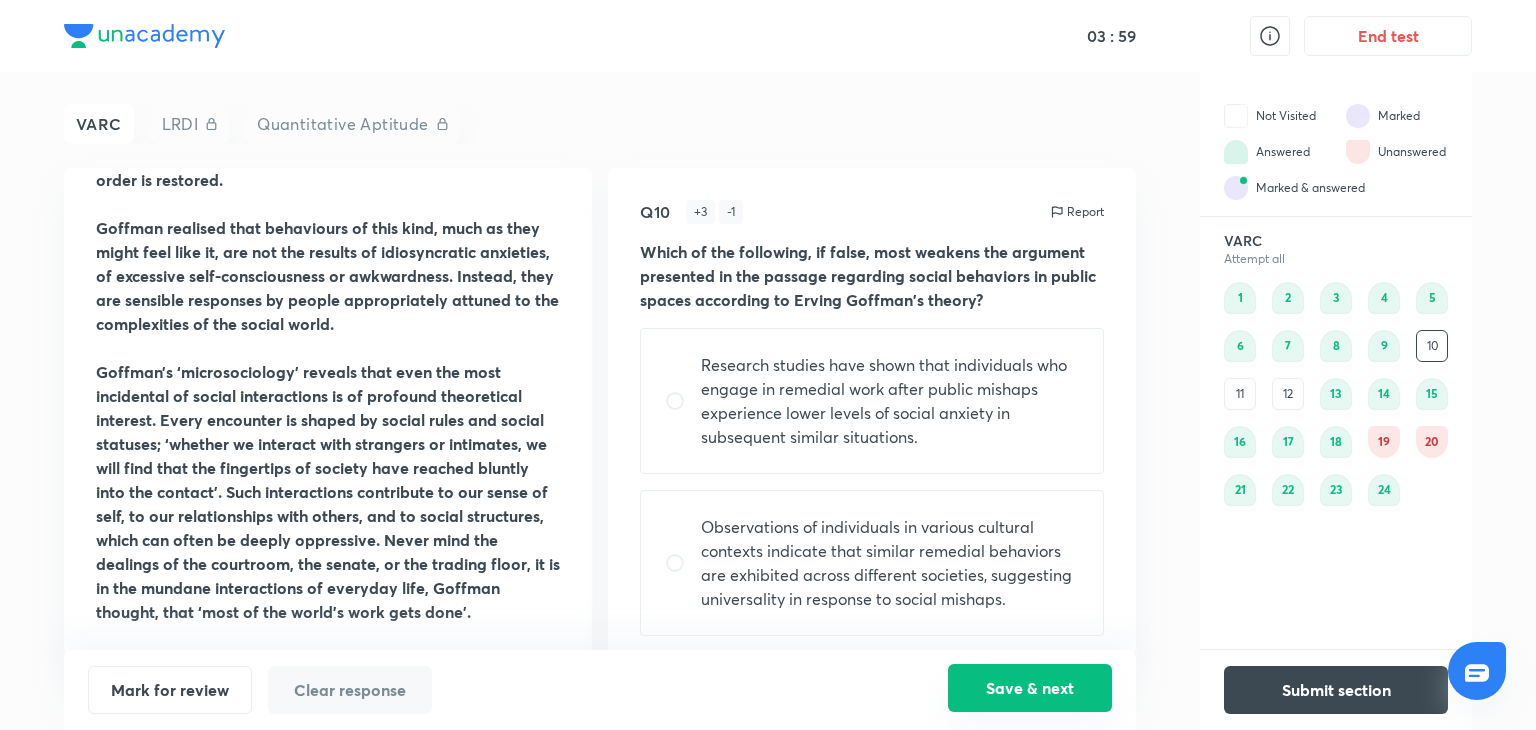 scroll, scrollTop: 0, scrollLeft: 0, axis: both 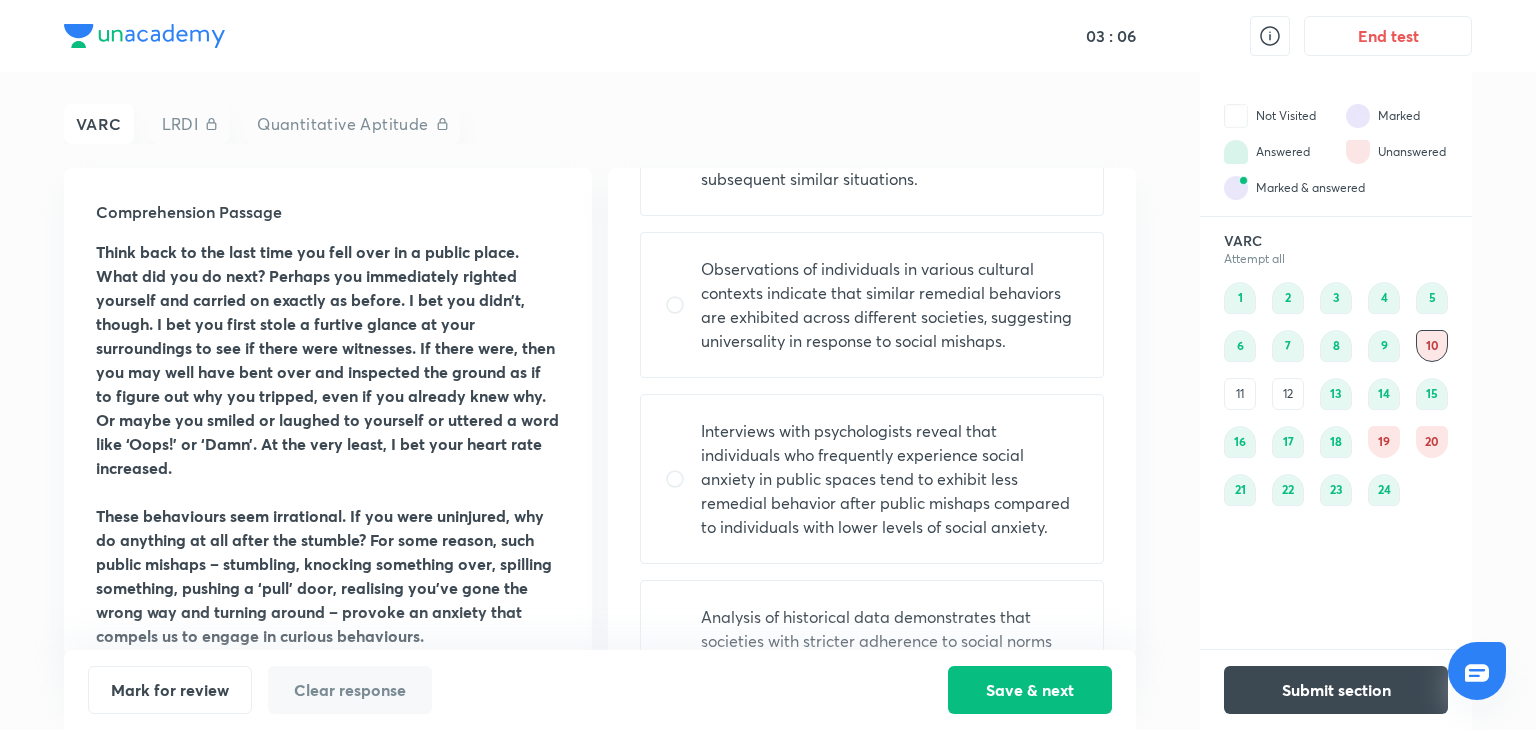 drag, startPoint x: 820, startPoint y: 441, endPoint x: 602, endPoint y: 505, distance: 227.20035 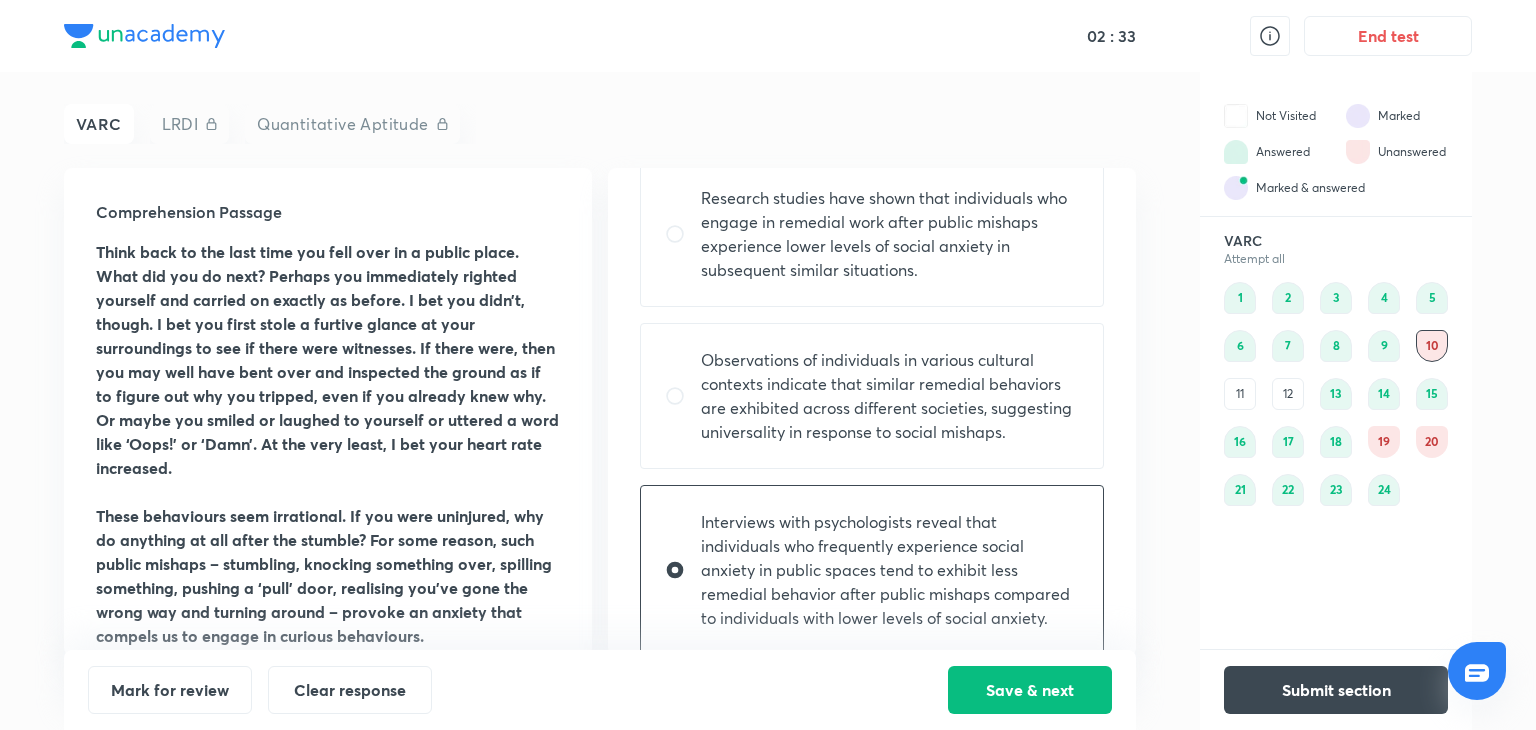 scroll, scrollTop: 166, scrollLeft: 0, axis: vertical 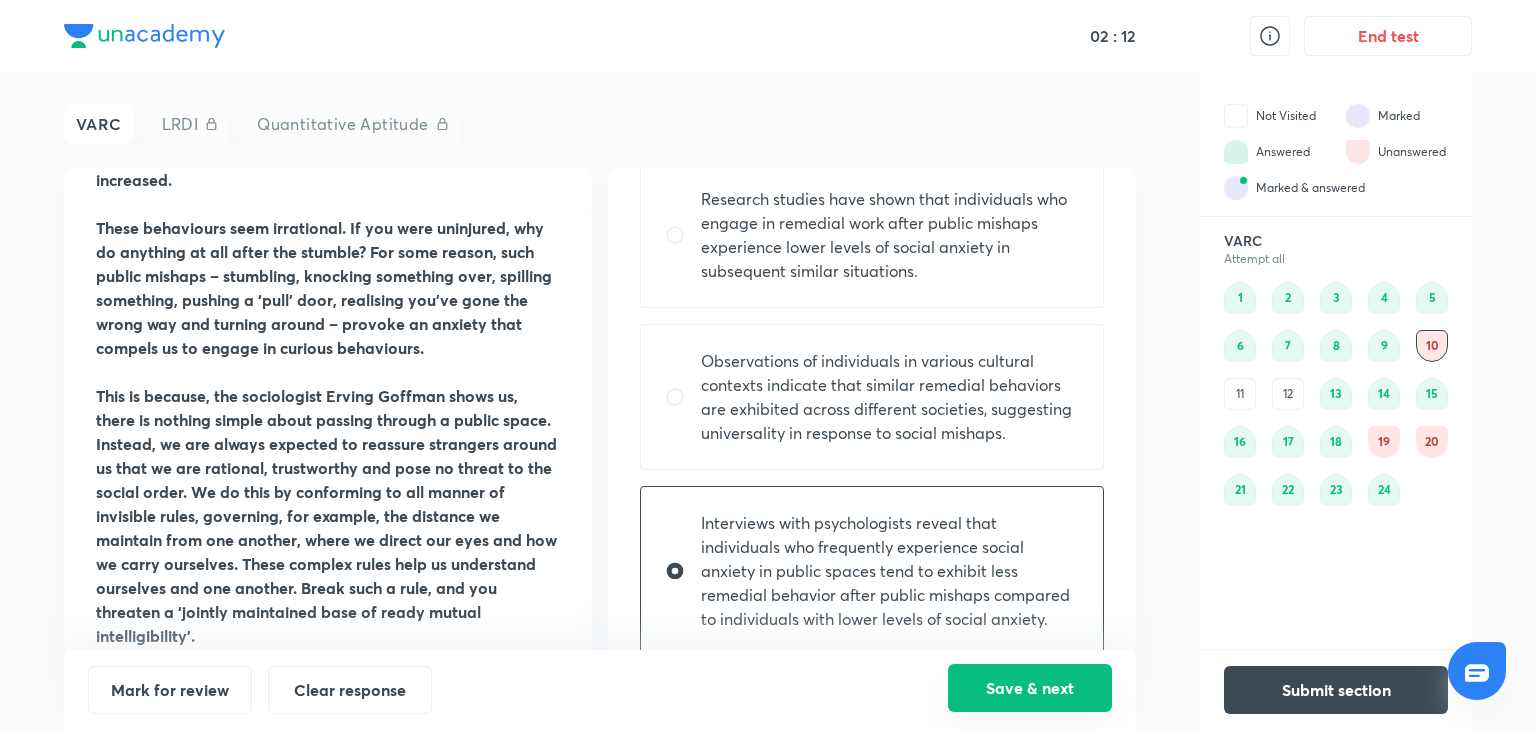 click on "Save & next" at bounding box center (1030, 688) 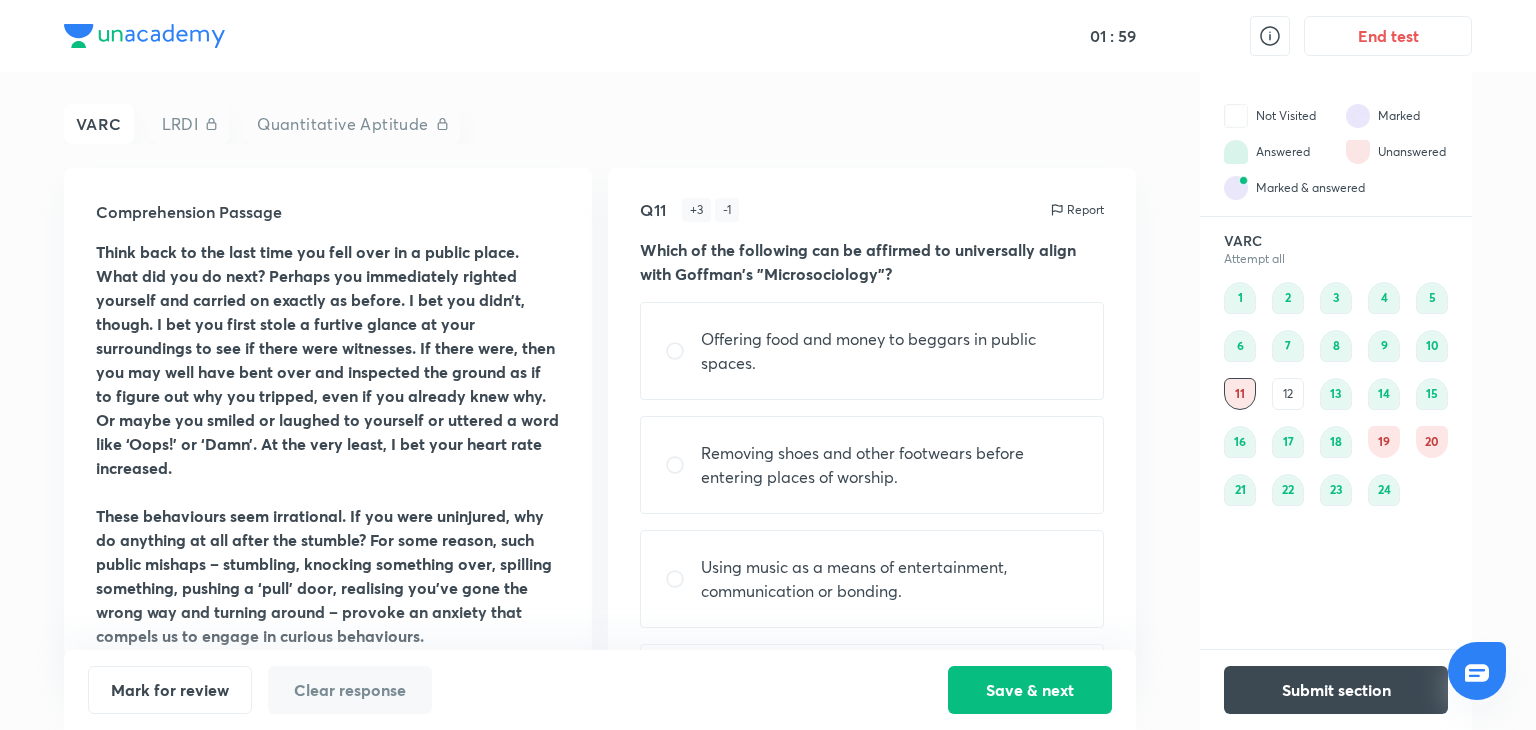 scroll, scrollTop: 0, scrollLeft: 0, axis: both 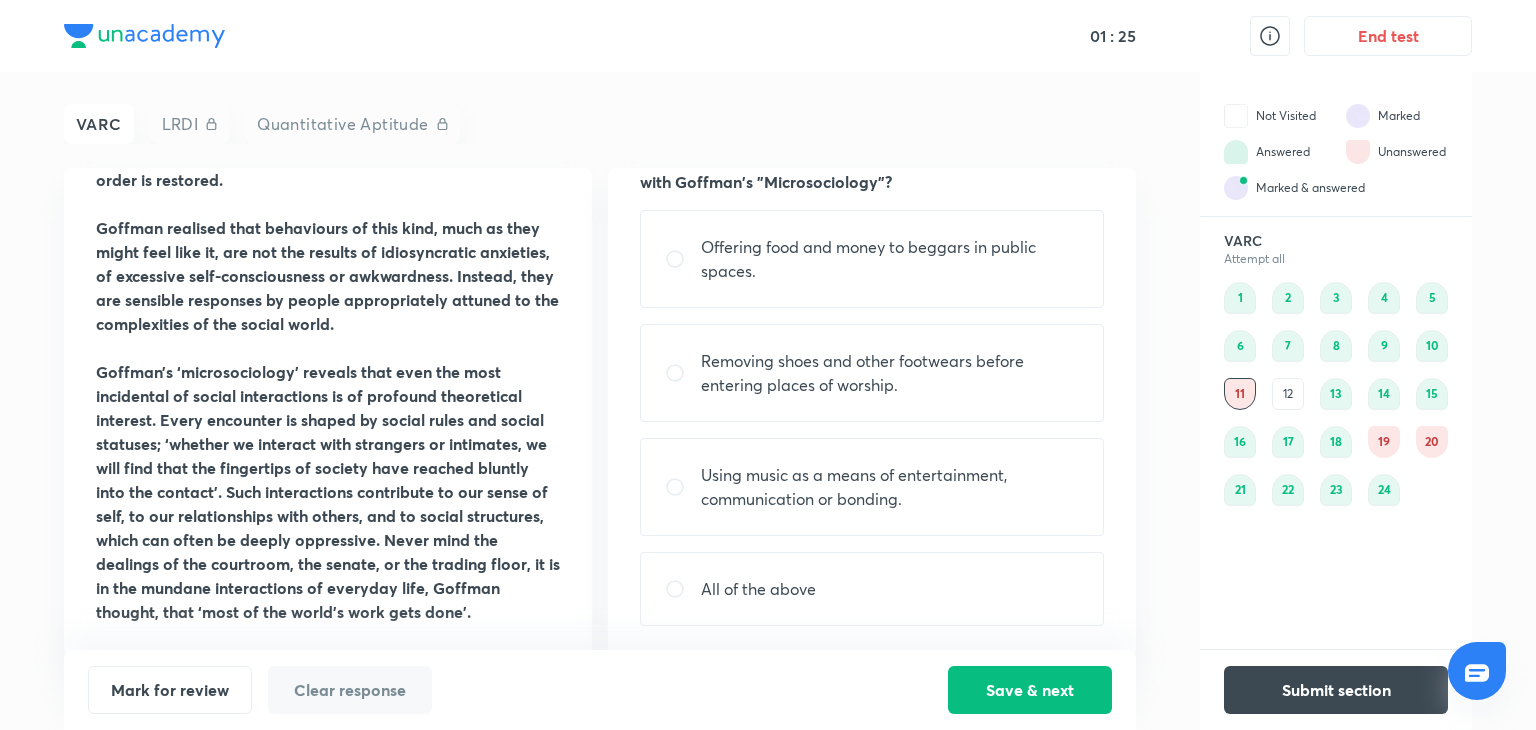 click on "All of the above" at bounding box center [872, 589] 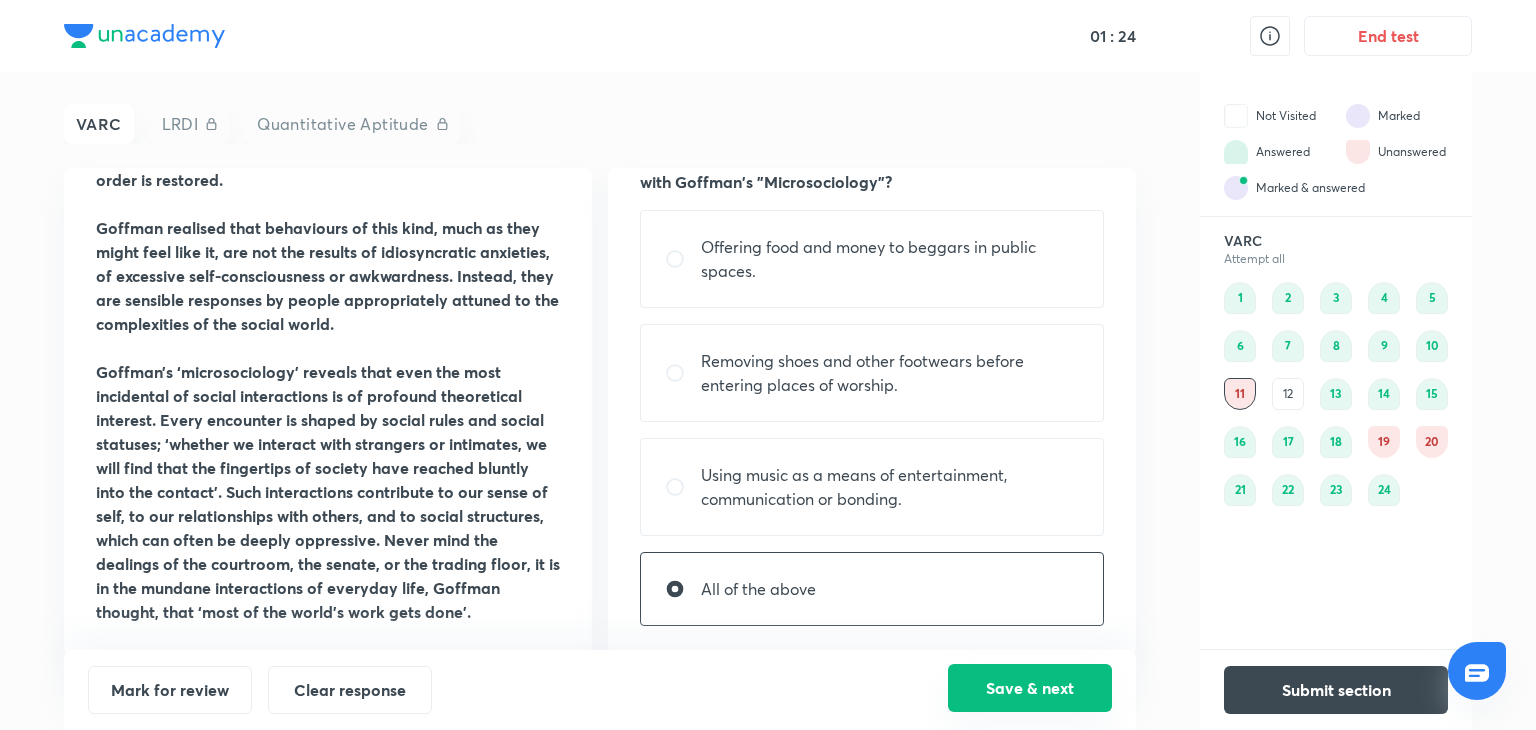 click on "Save & next" at bounding box center [1030, 688] 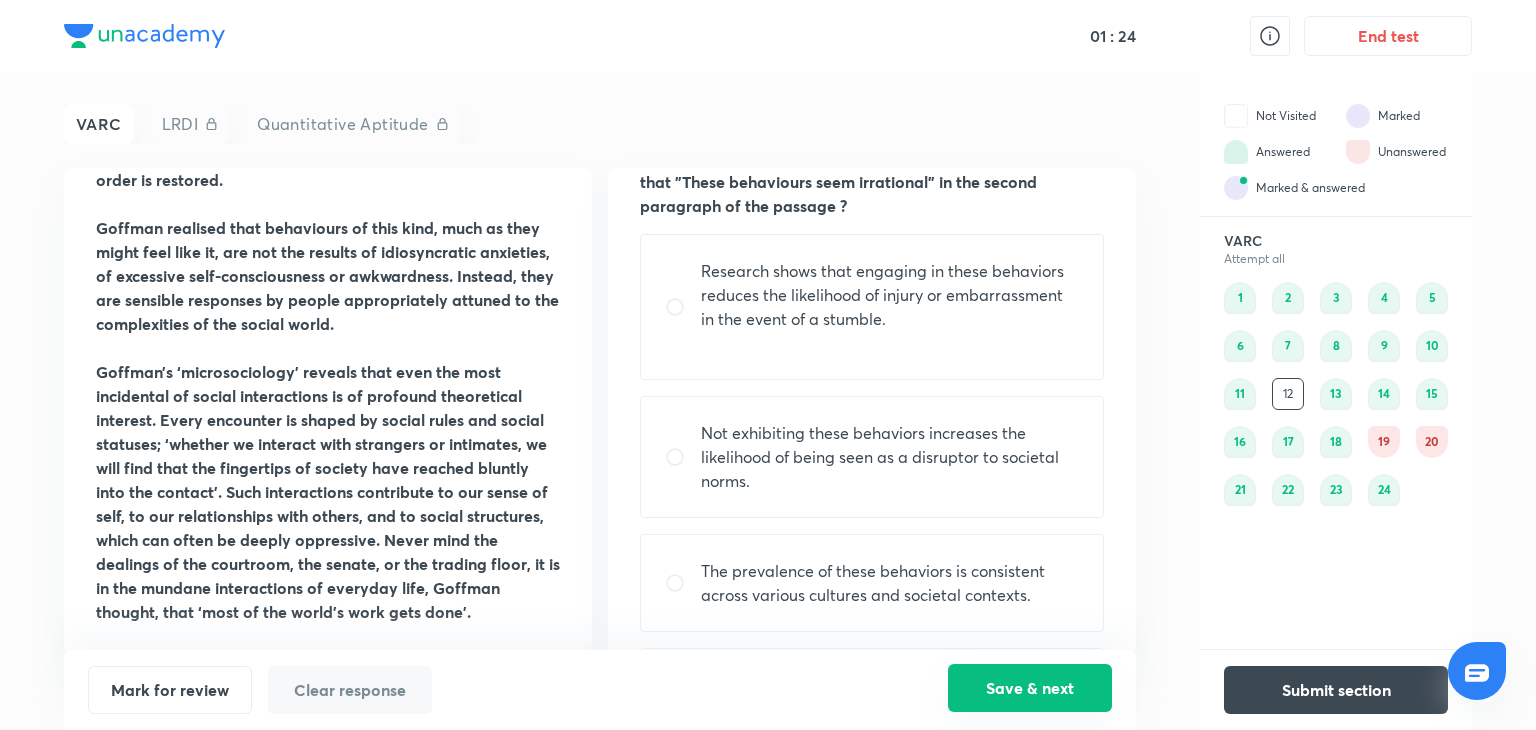 scroll, scrollTop: 0, scrollLeft: 0, axis: both 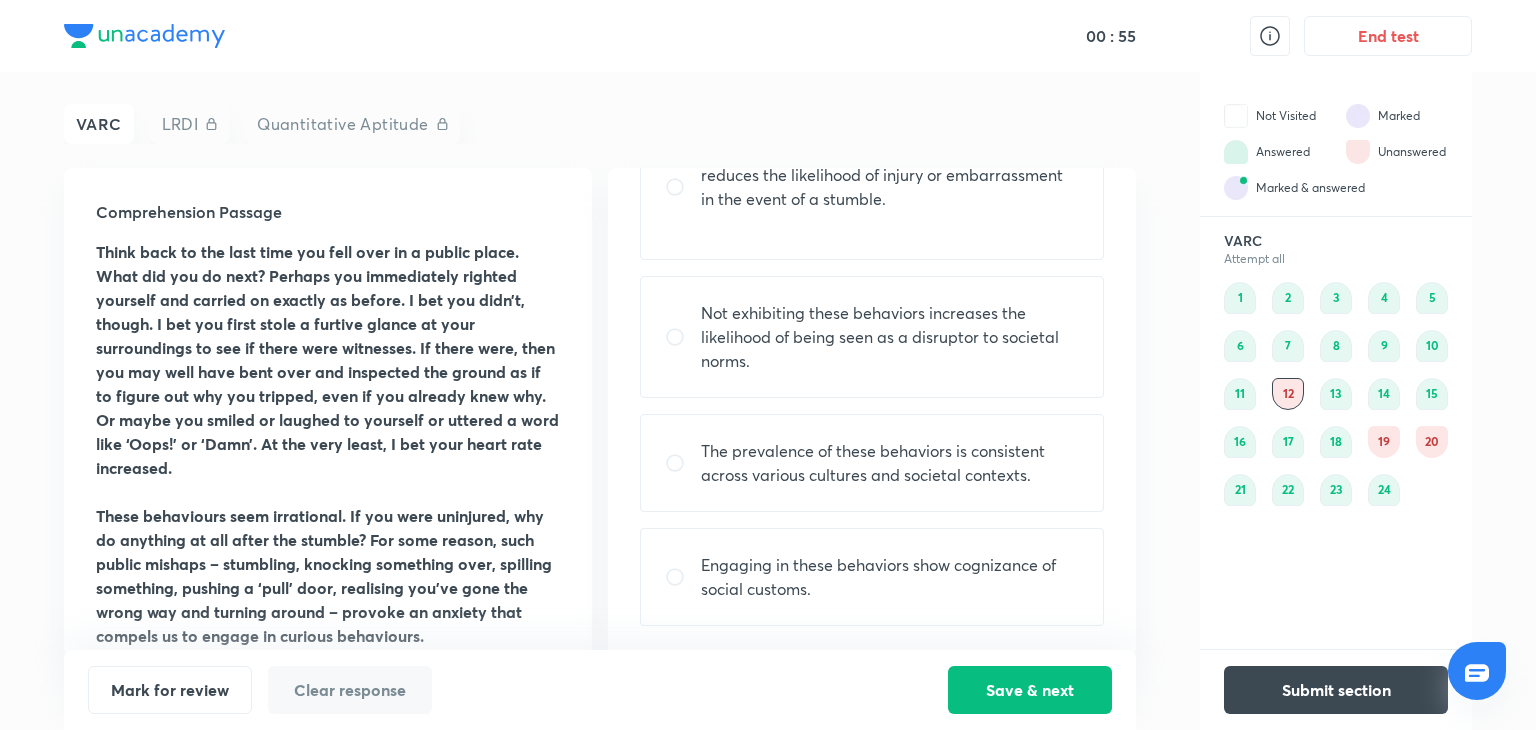 click on "Engaging in these behaviors show cognizance of social customs." at bounding box center (872, 577) 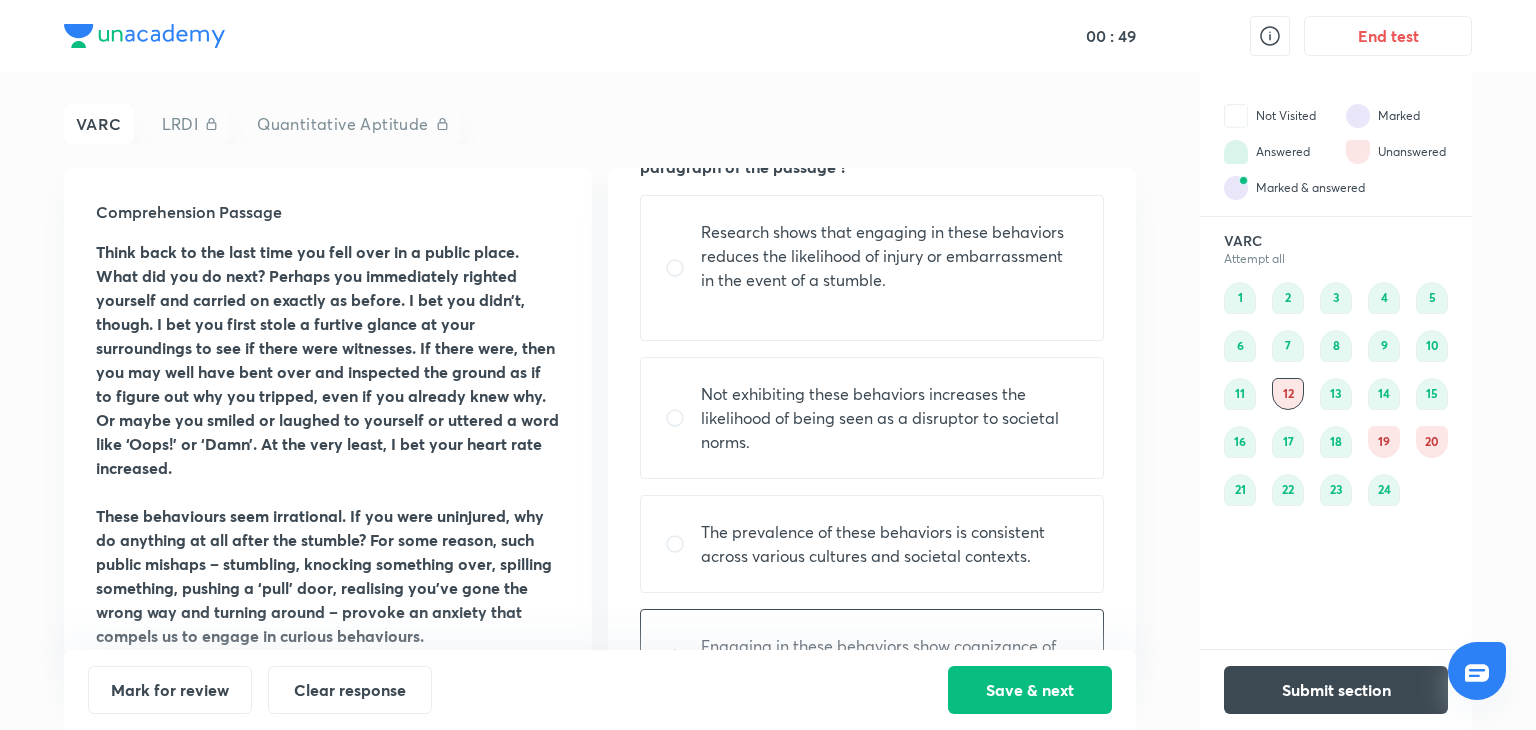 scroll, scrollTop: 132, scrollLeft: 0, axis: vertical 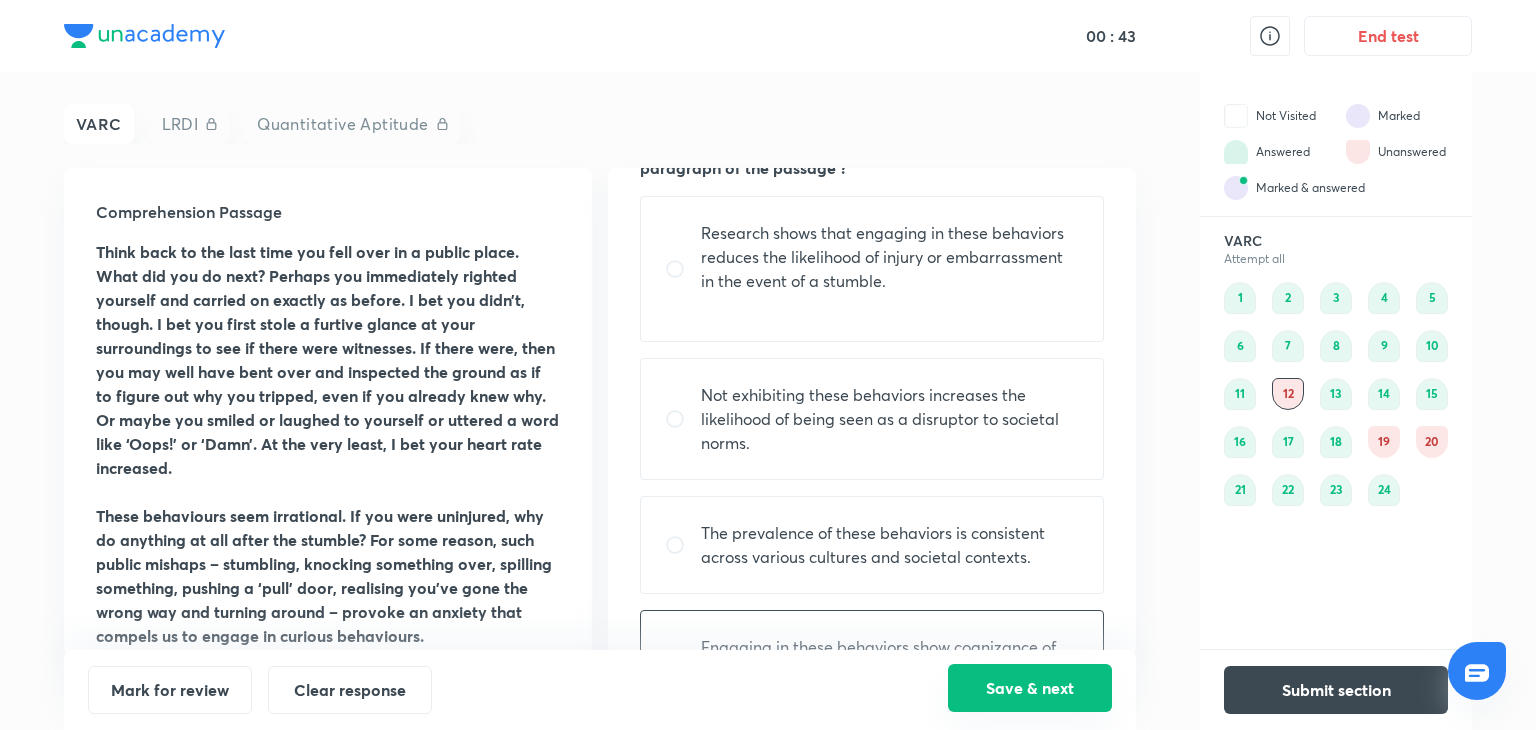 click on "Save & next" at bounding box center [1030, 688] 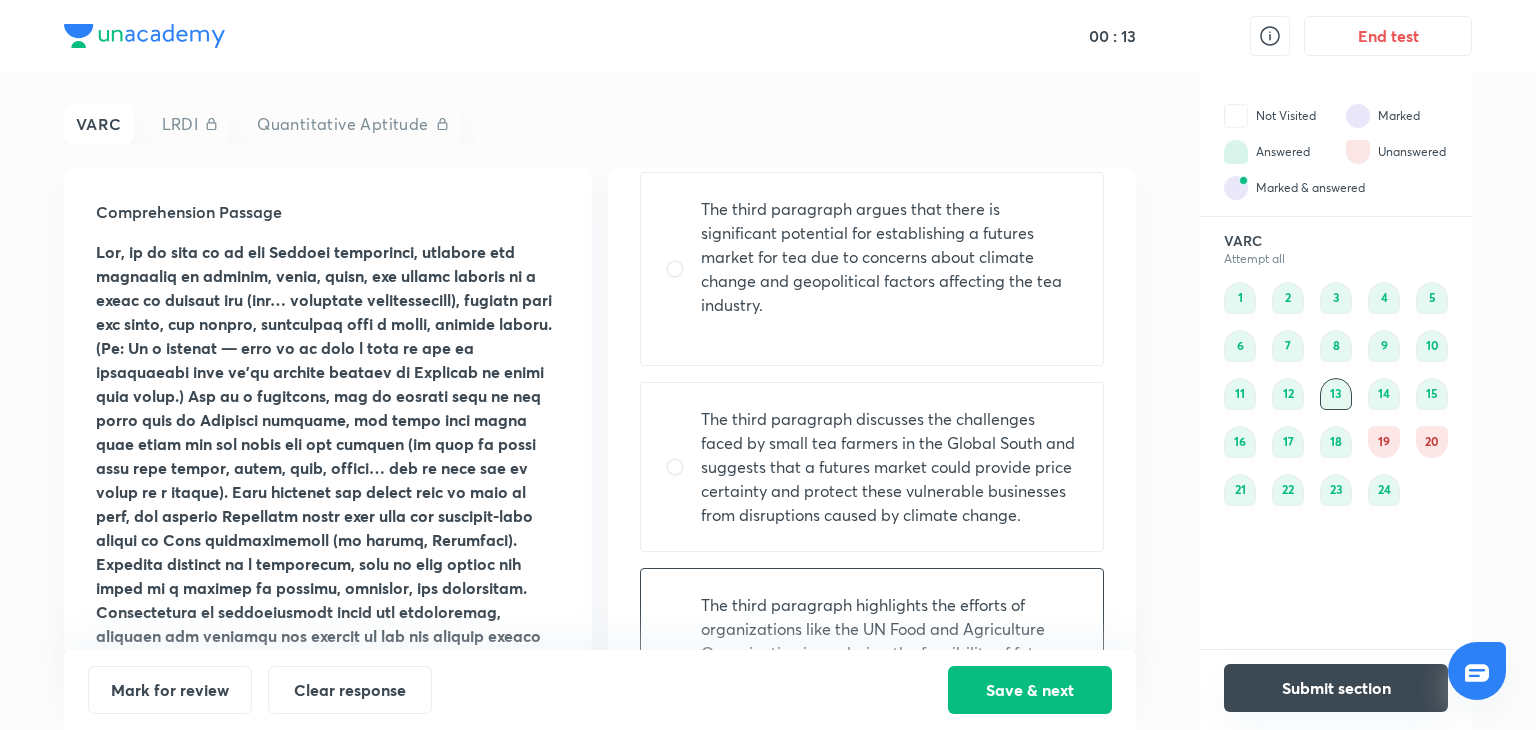 click on "Submit section" at bounding box center (1336, 688) 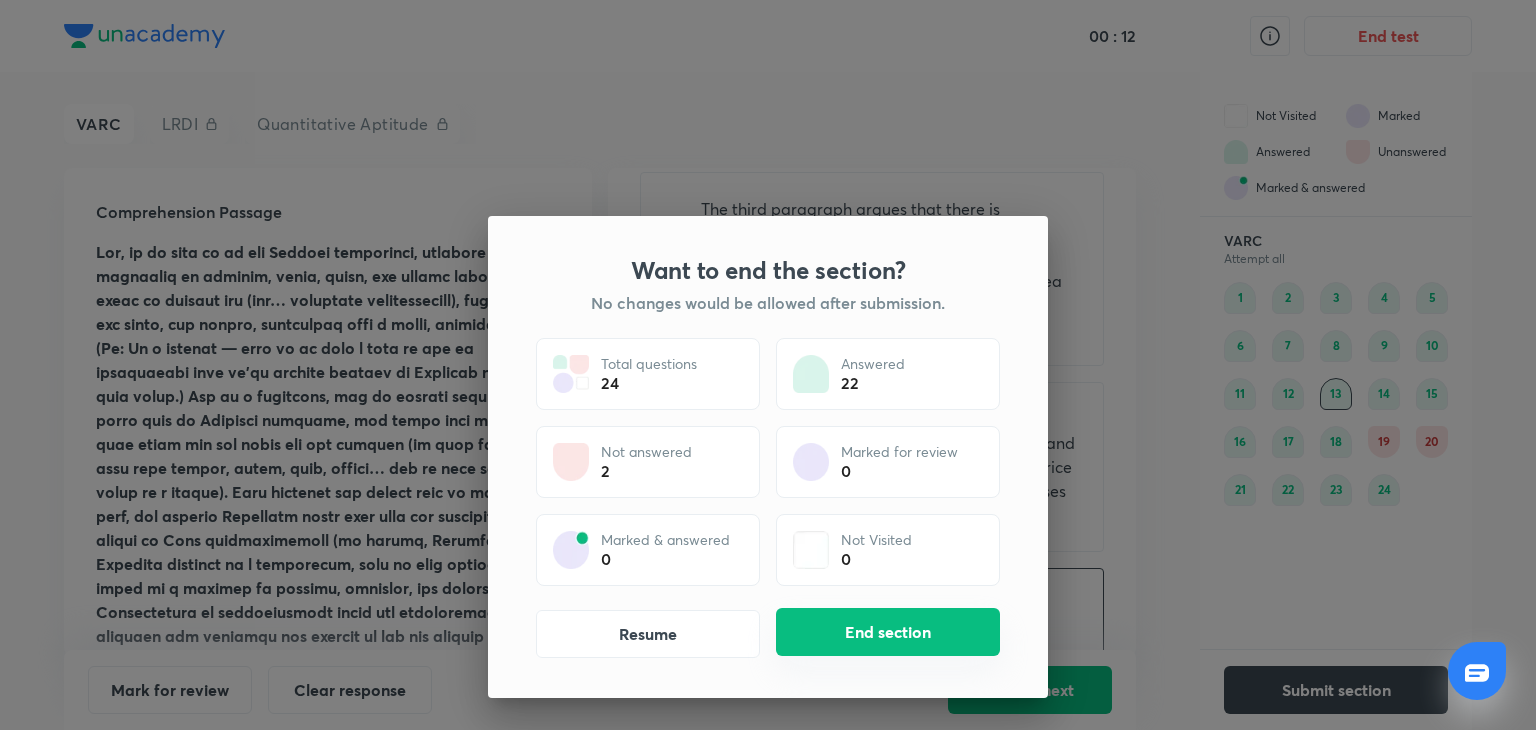 click on "End section" at bounding box center (888, 632) 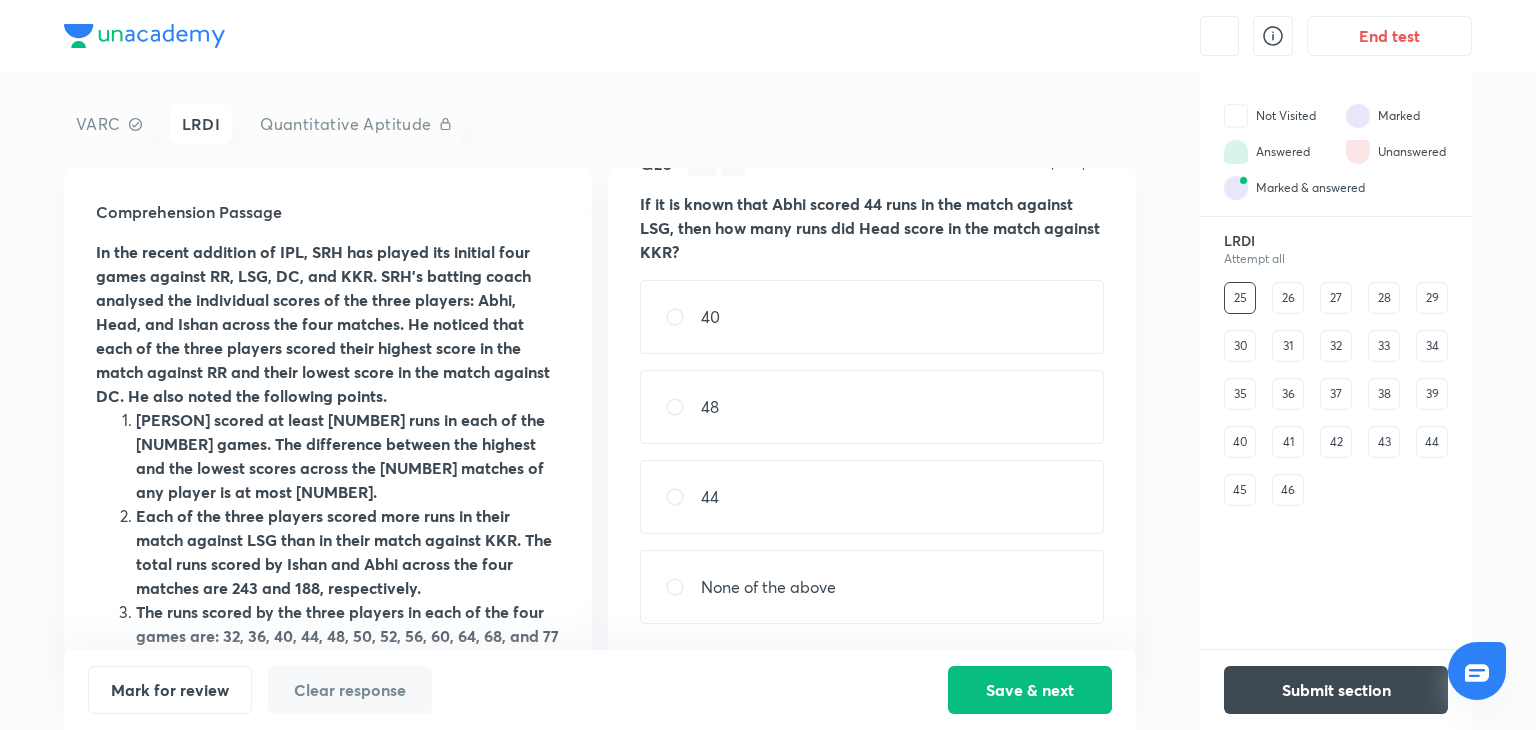 scroll, scrollTop: 46, scrollLeft: 0, axis: vertical 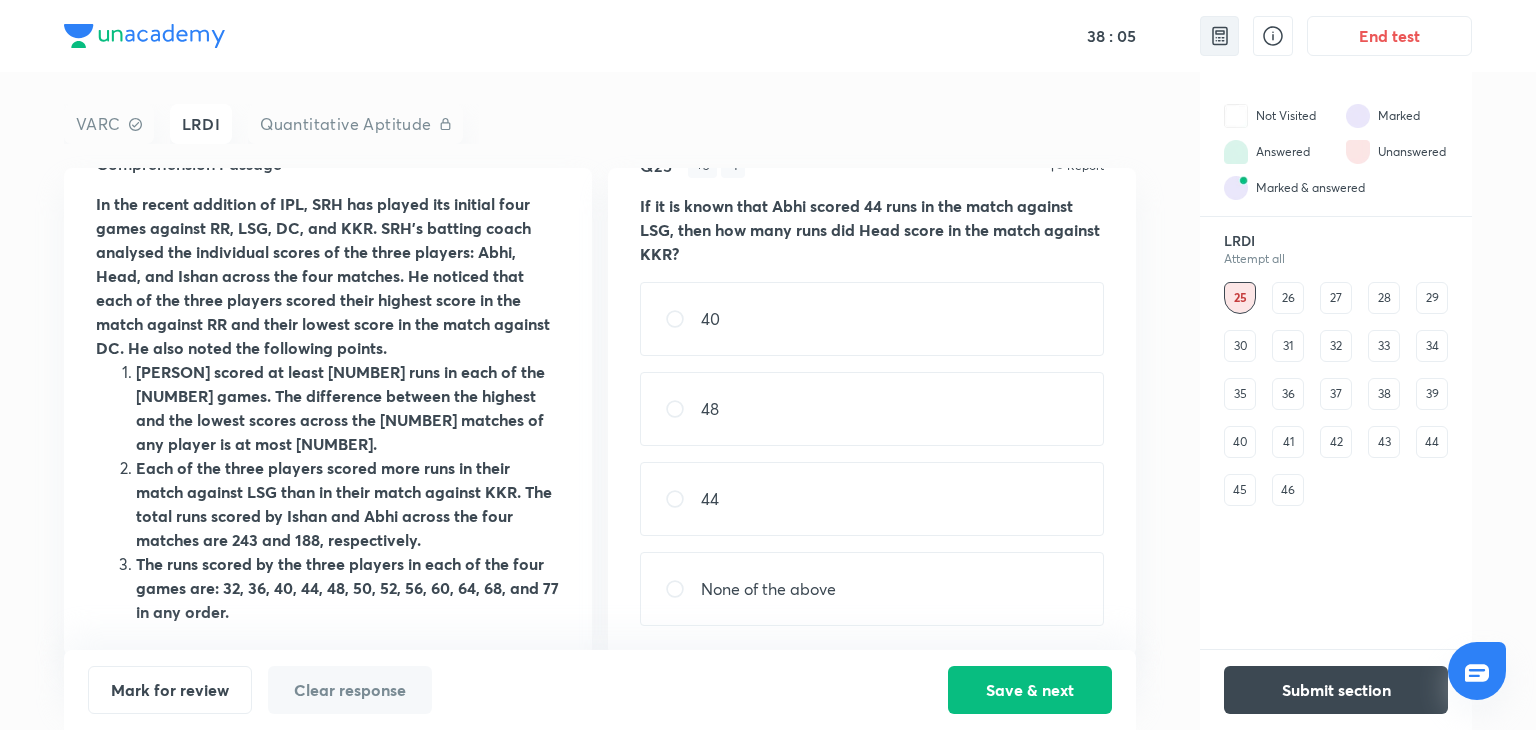 click at bounding box center (1220, 36) 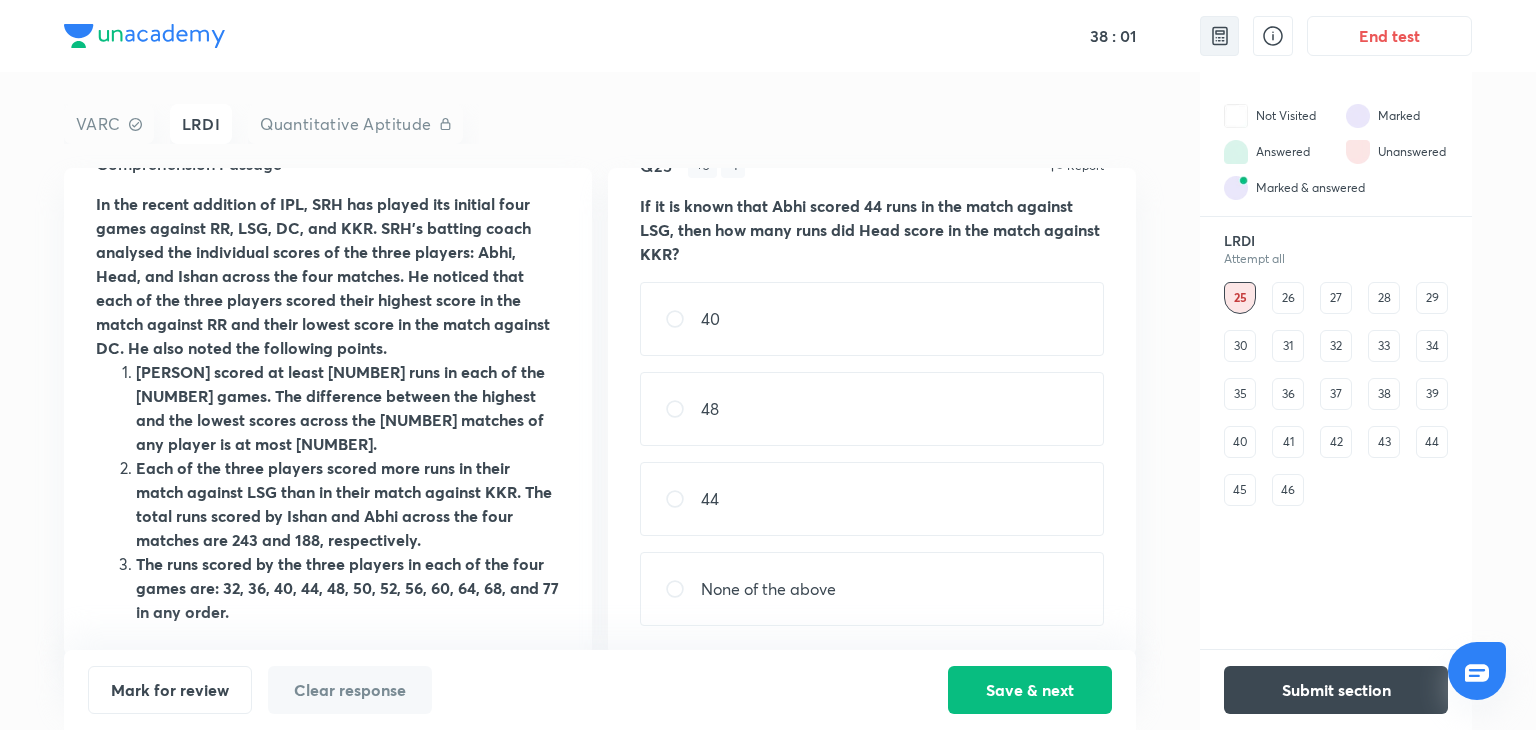 click at bounding box center (1220, 36) 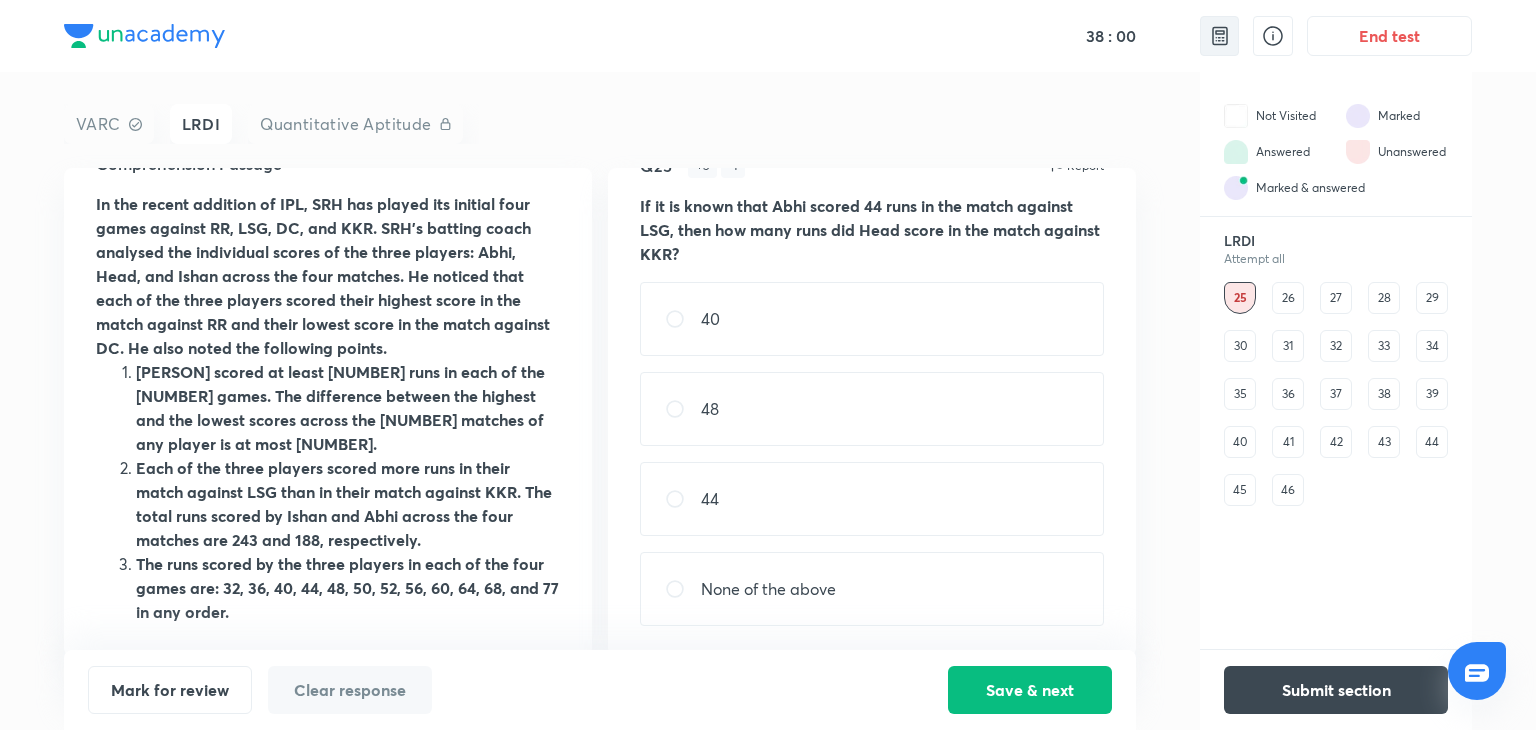 click at bounding box center [1220, 36] 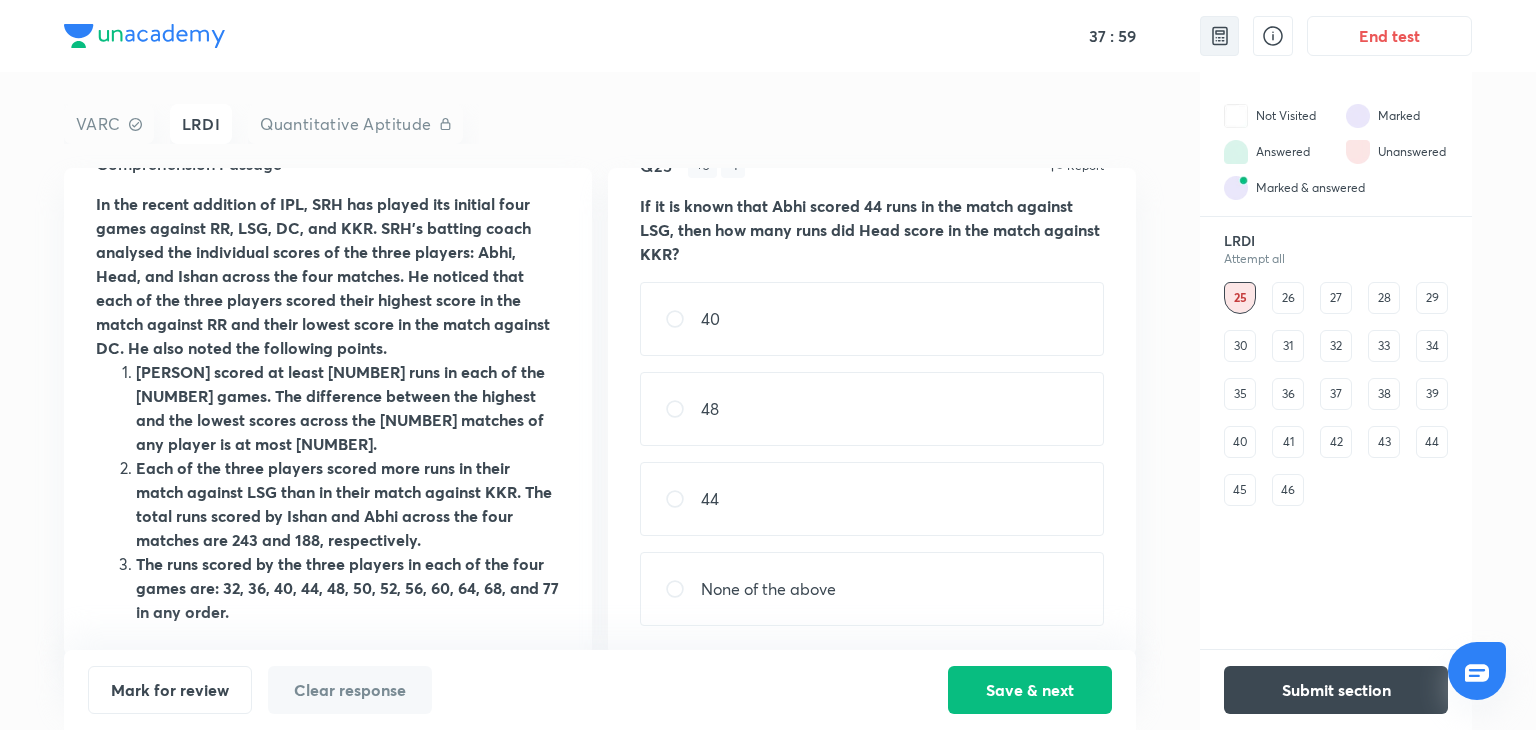 click at bounding box center [1219, 36] 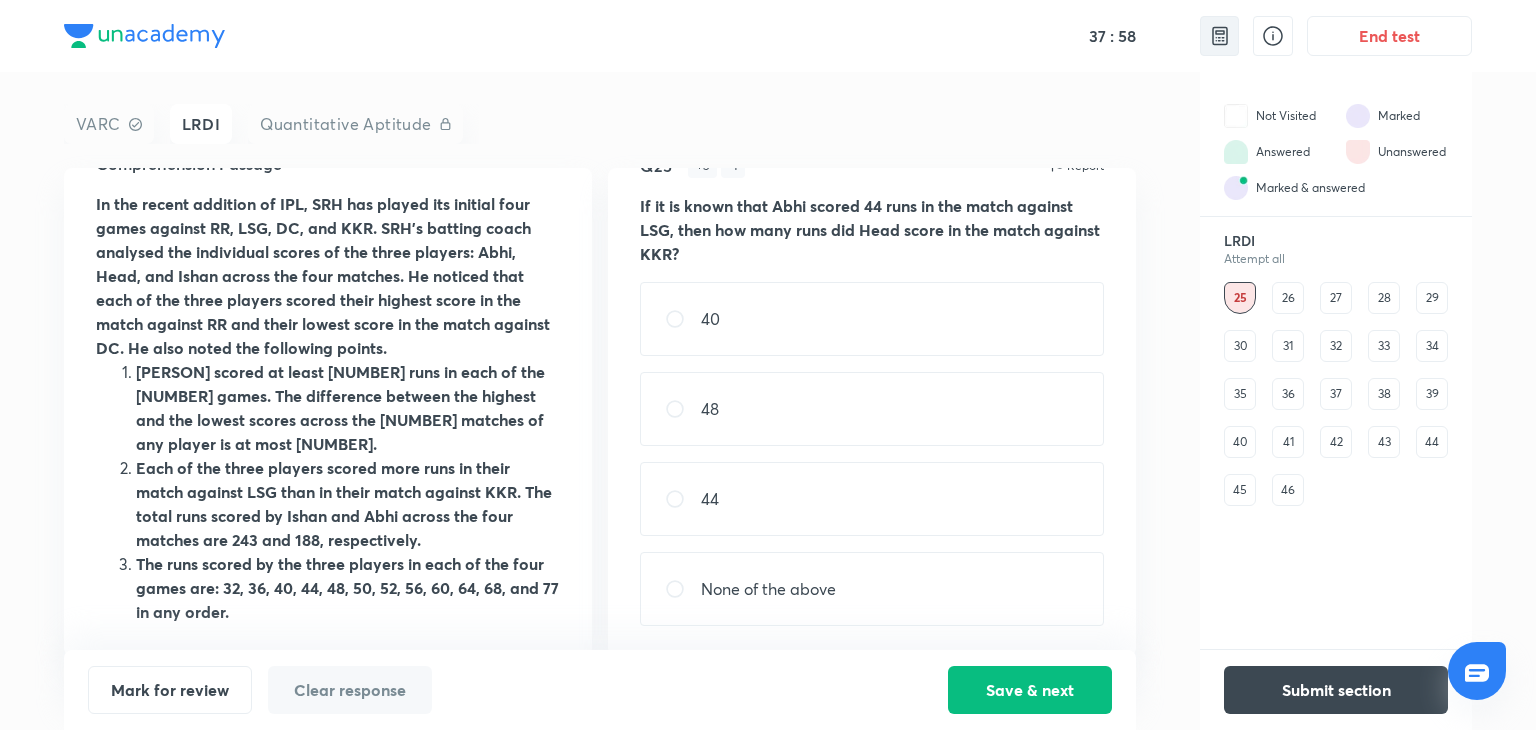 click at bounding box center (1219, 36) 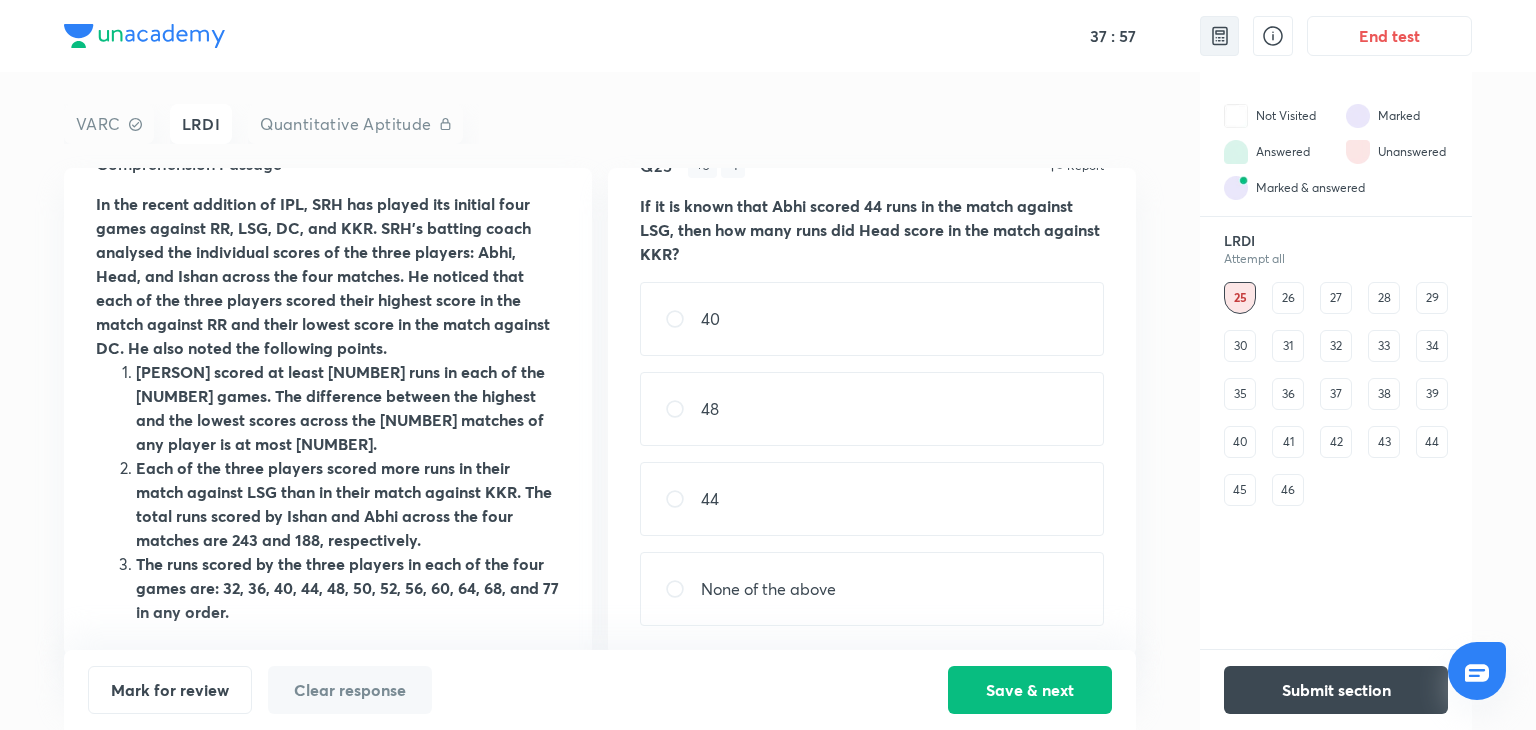 click at bounding box center (1220, 36) 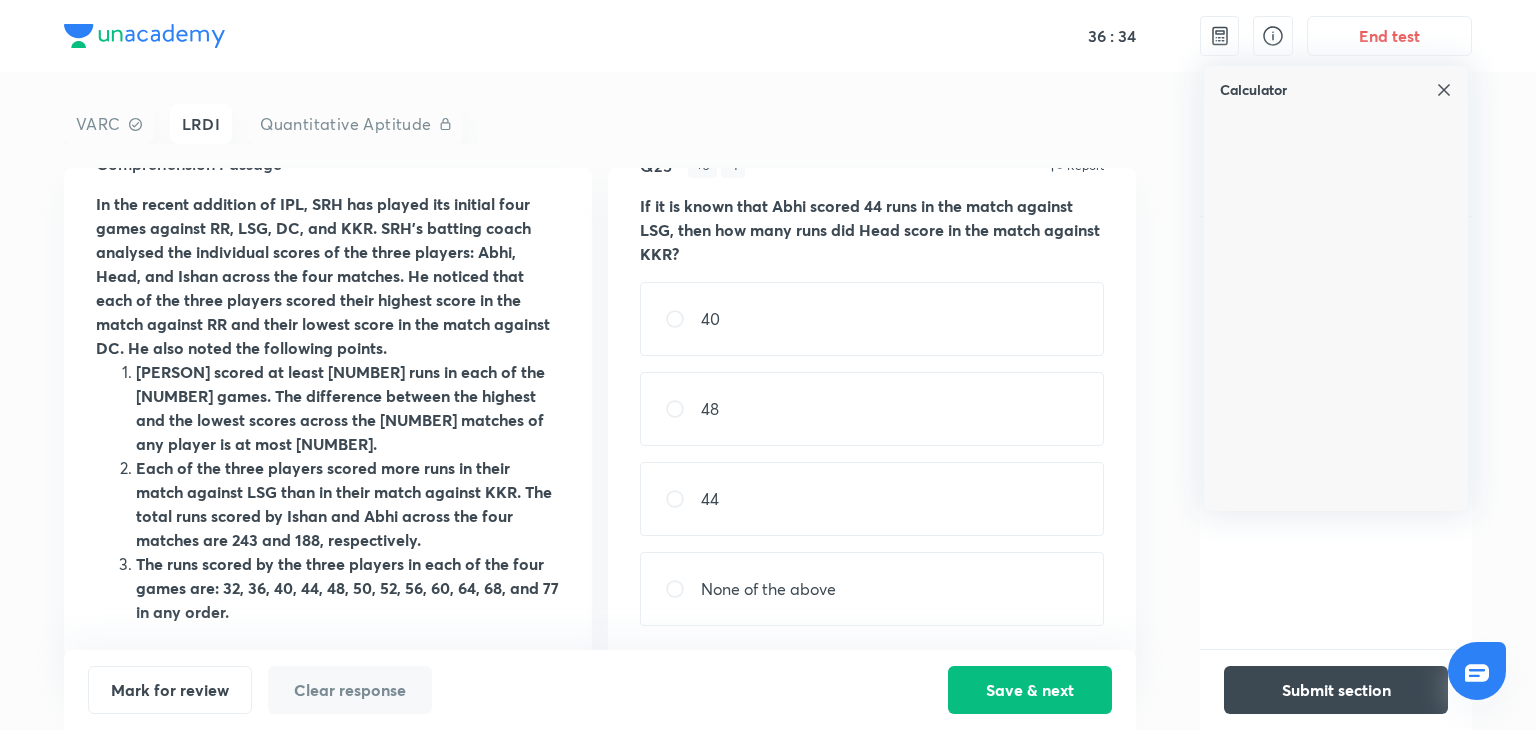 drag, startPoint x: 902, startPoint y: 163, endPoint x: 733, endPoint y: 239, distance: 185.30246 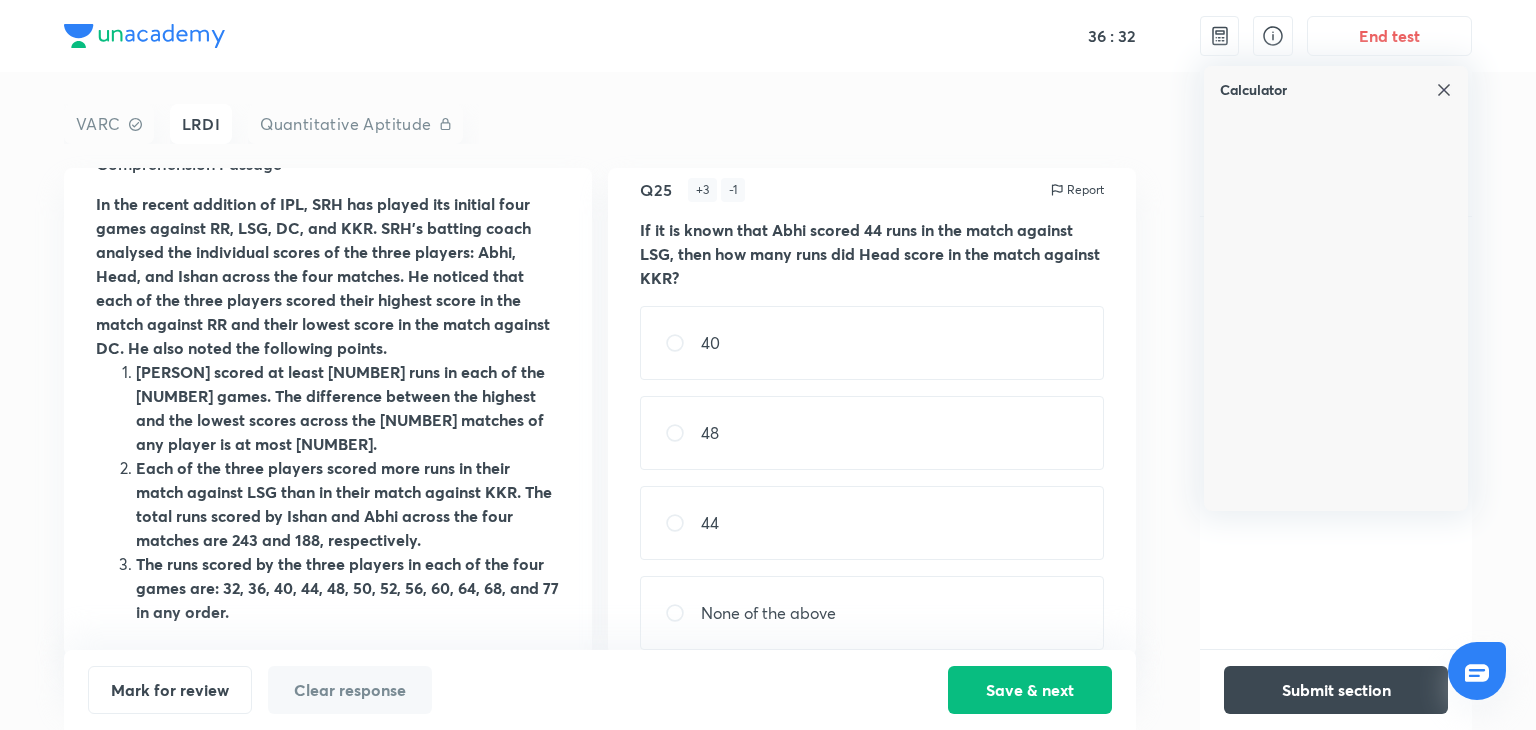 scroll, scrollTop: 46, scrollLeft: 0, axis: vertical 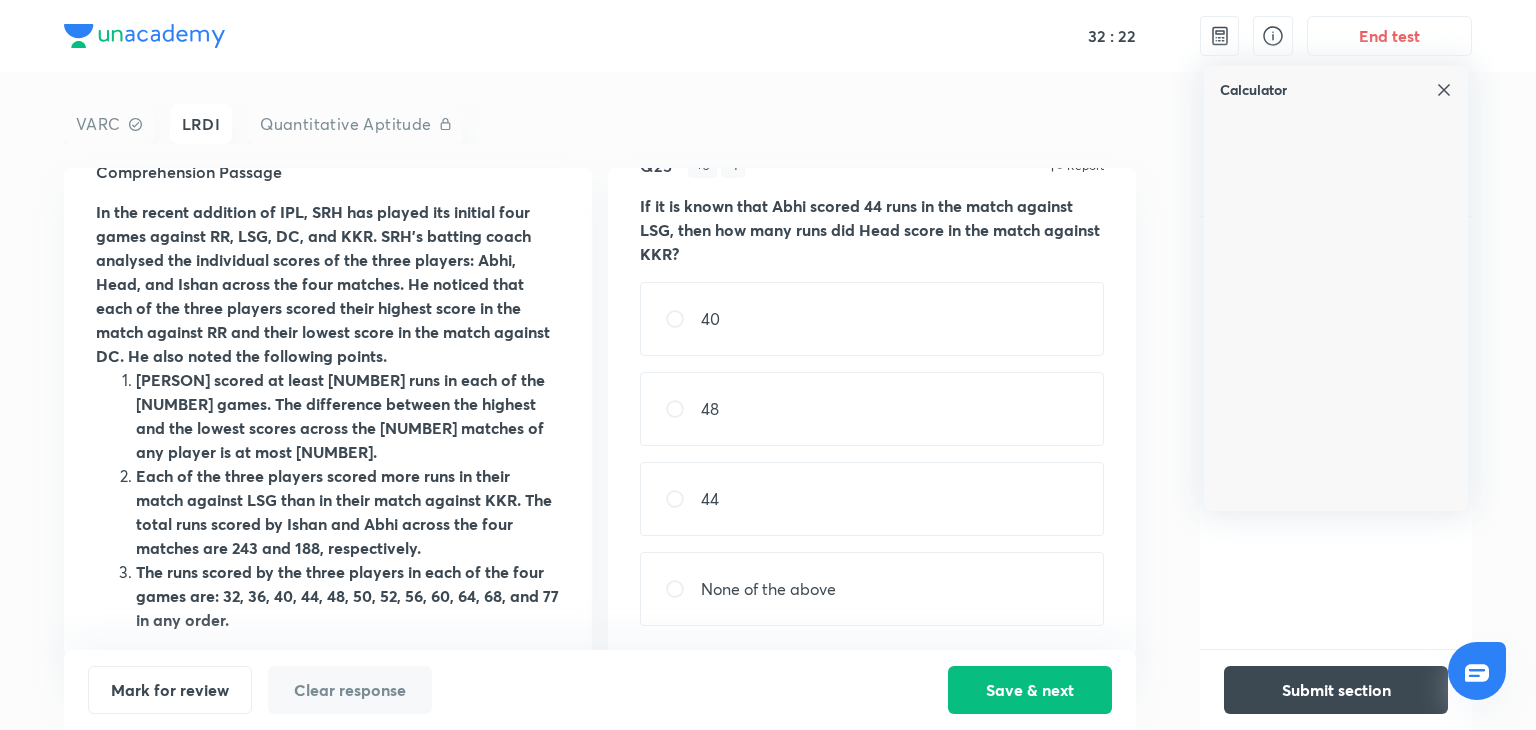 click at bounding box center (683, 319) 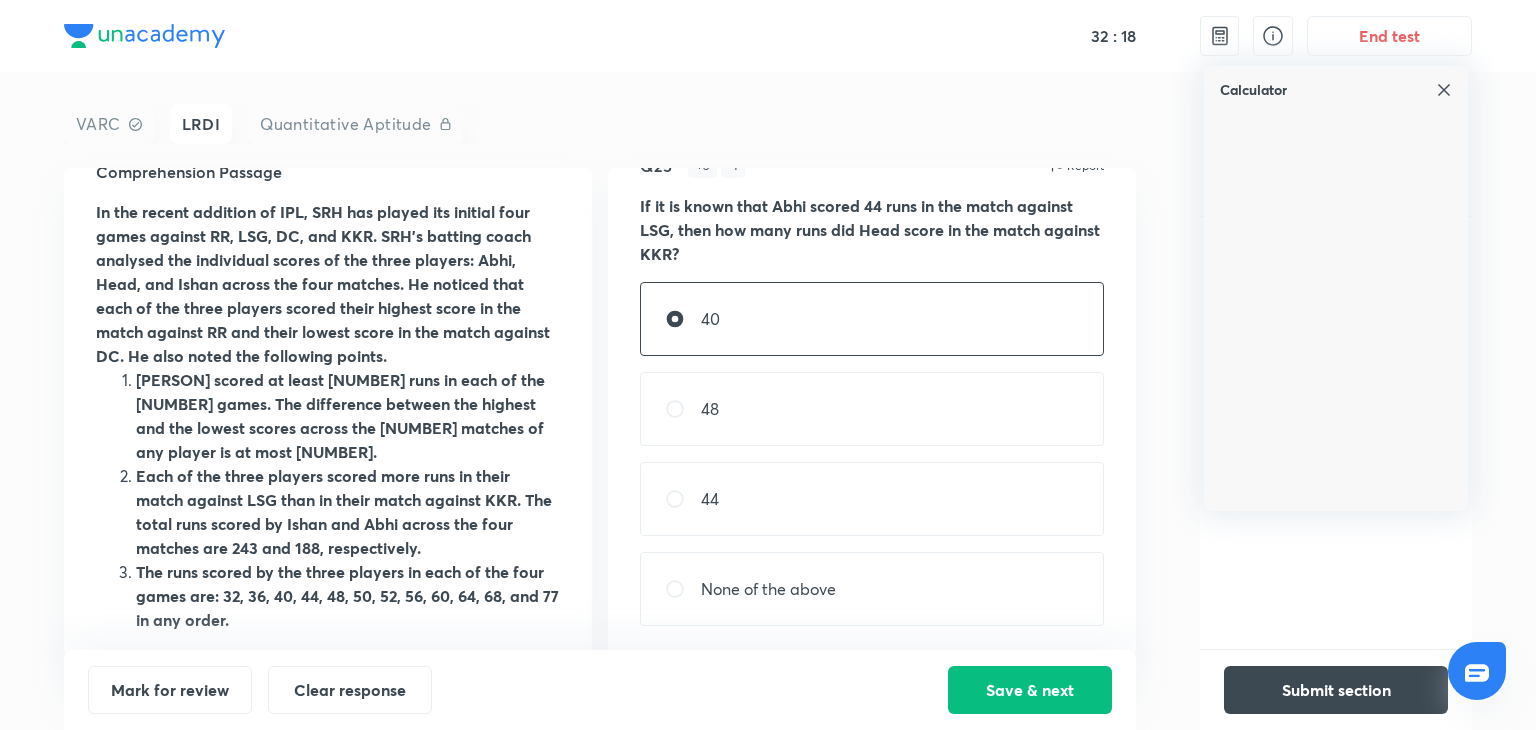 drag, startPoint x: 1027, startPoint y: 701, endPoint x: 1441, endPoint y: 98, distance: 731.44037 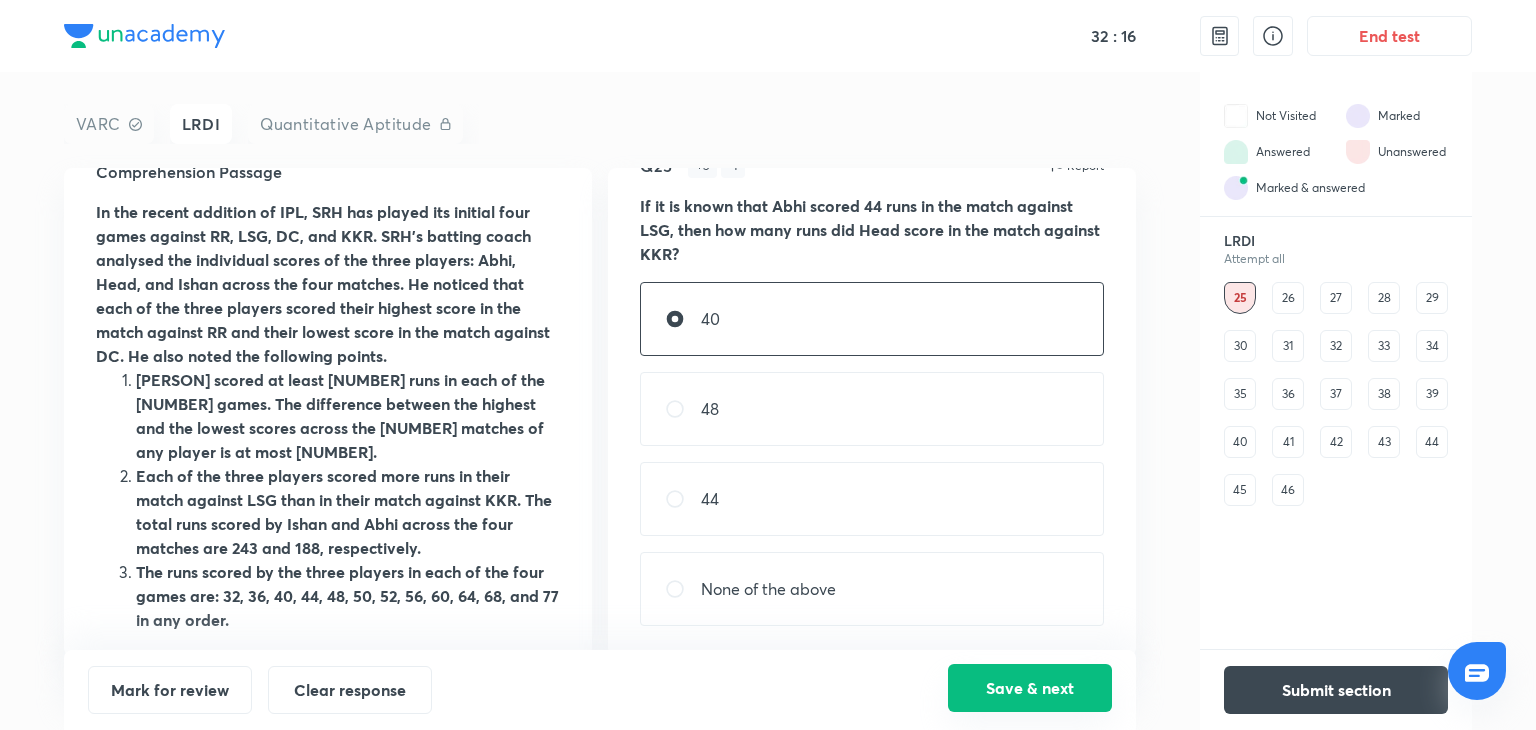 click on "Save & next" at bounding box center (1030, 688) 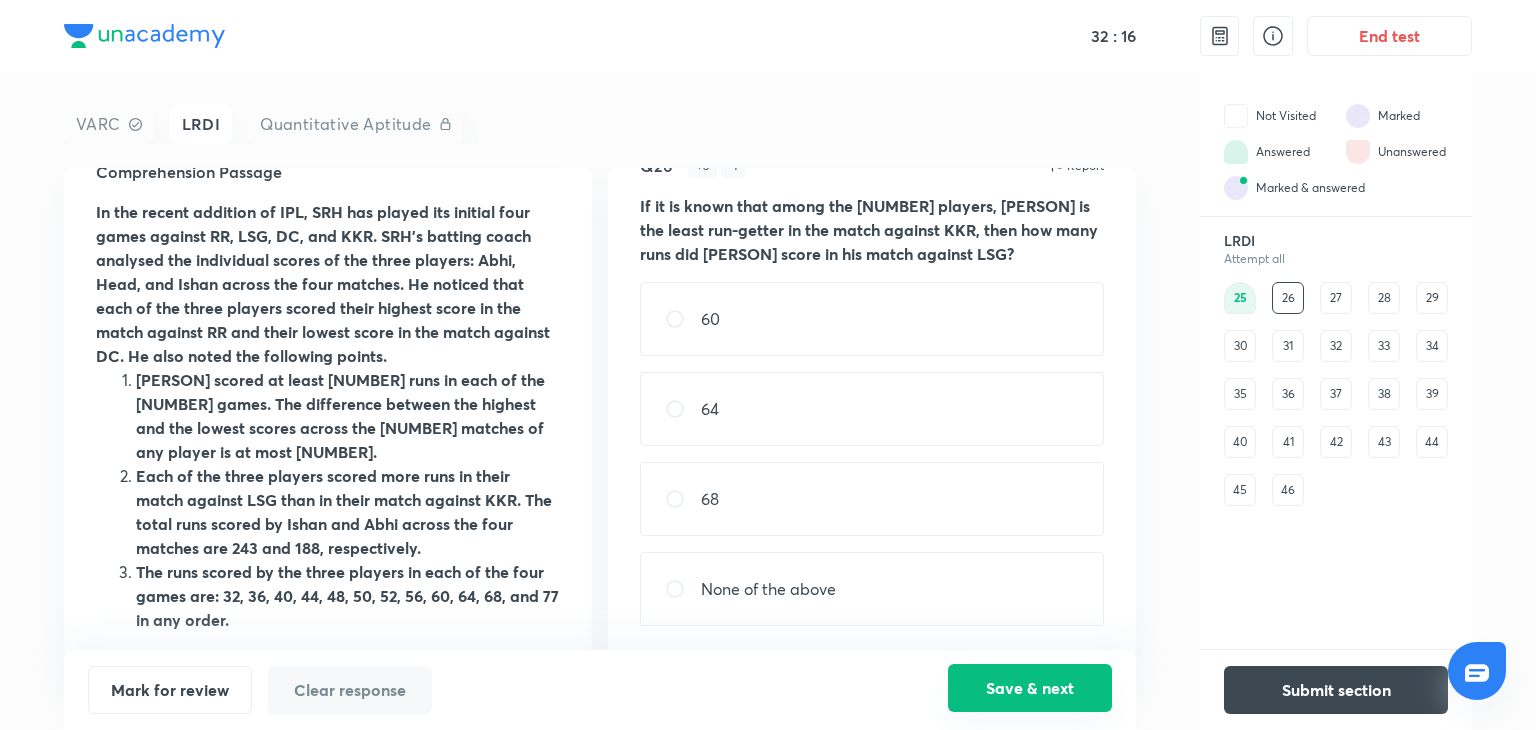 scroll, scrollTop: 0, scrollLeft: 0, axis: both 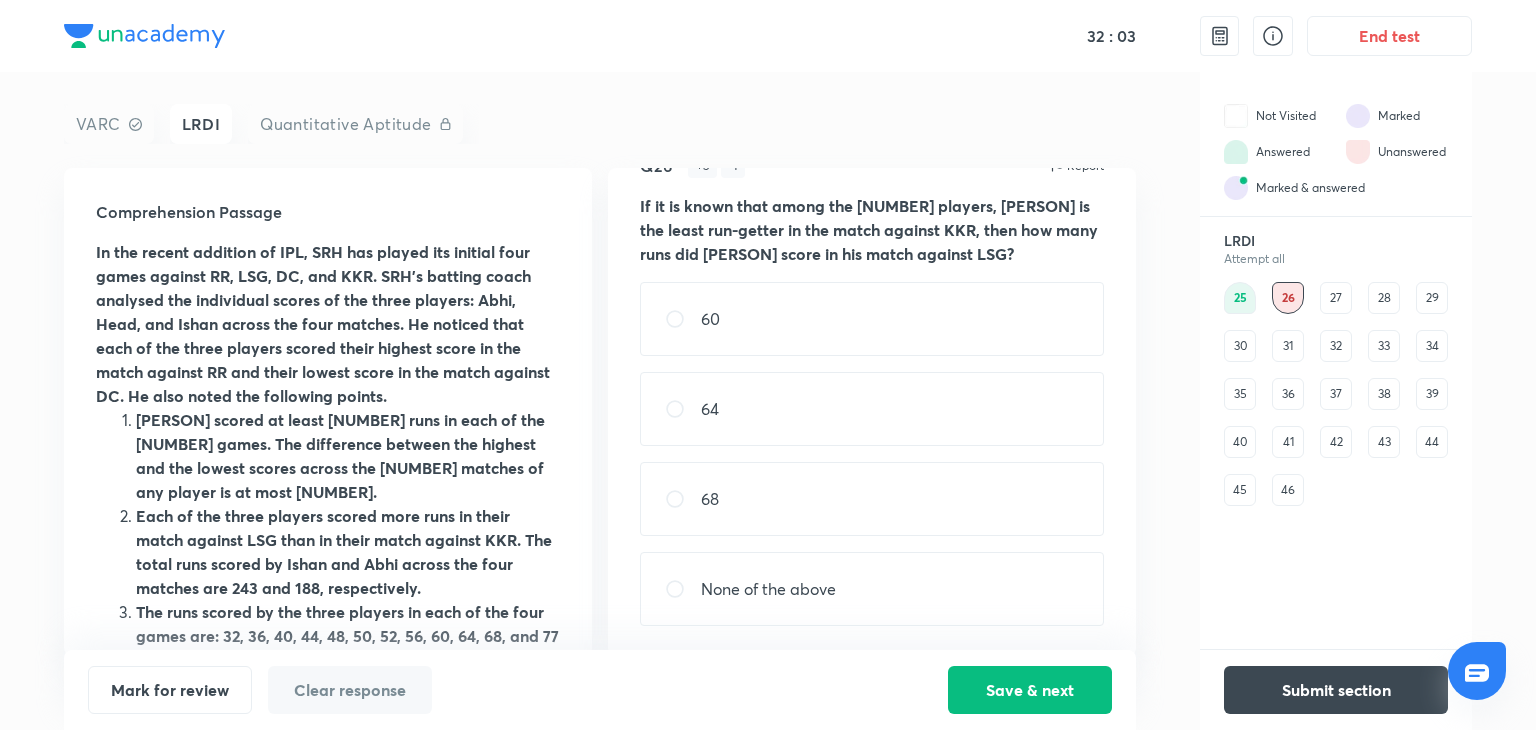click on "60" at bounding box center [872, 319] 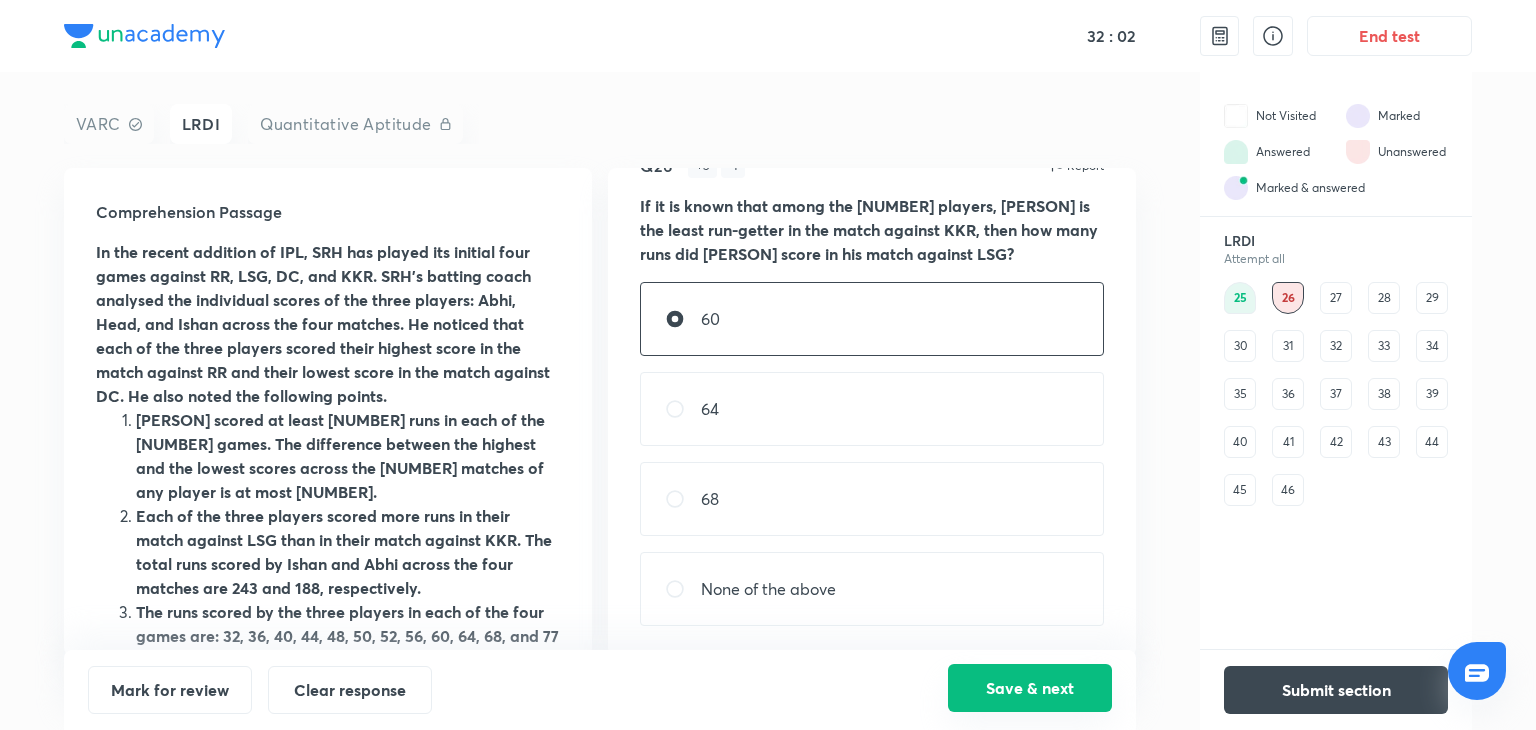 click on "Save & next" at bounding box center [1030, 688] 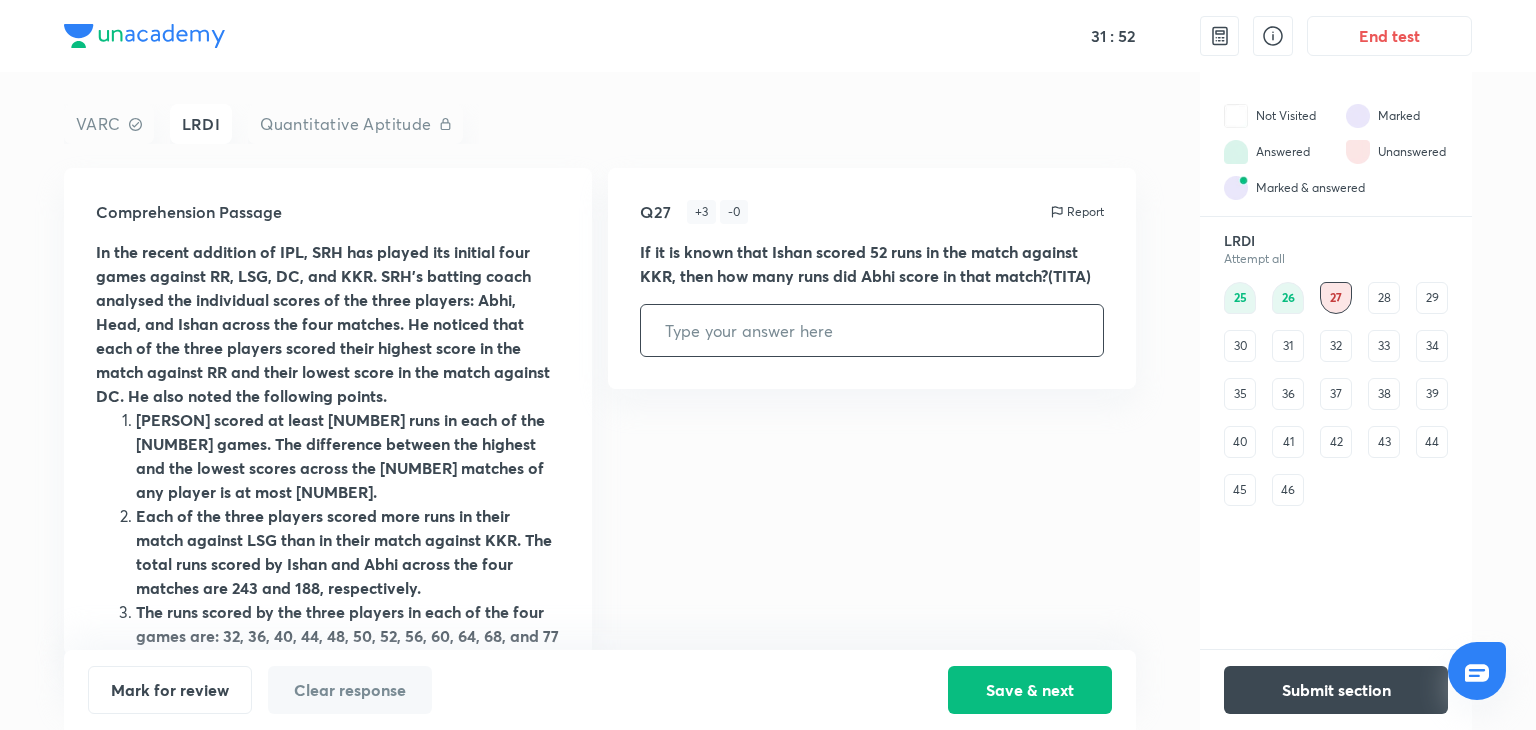 click on "25" at bounding box center [1240, 298] 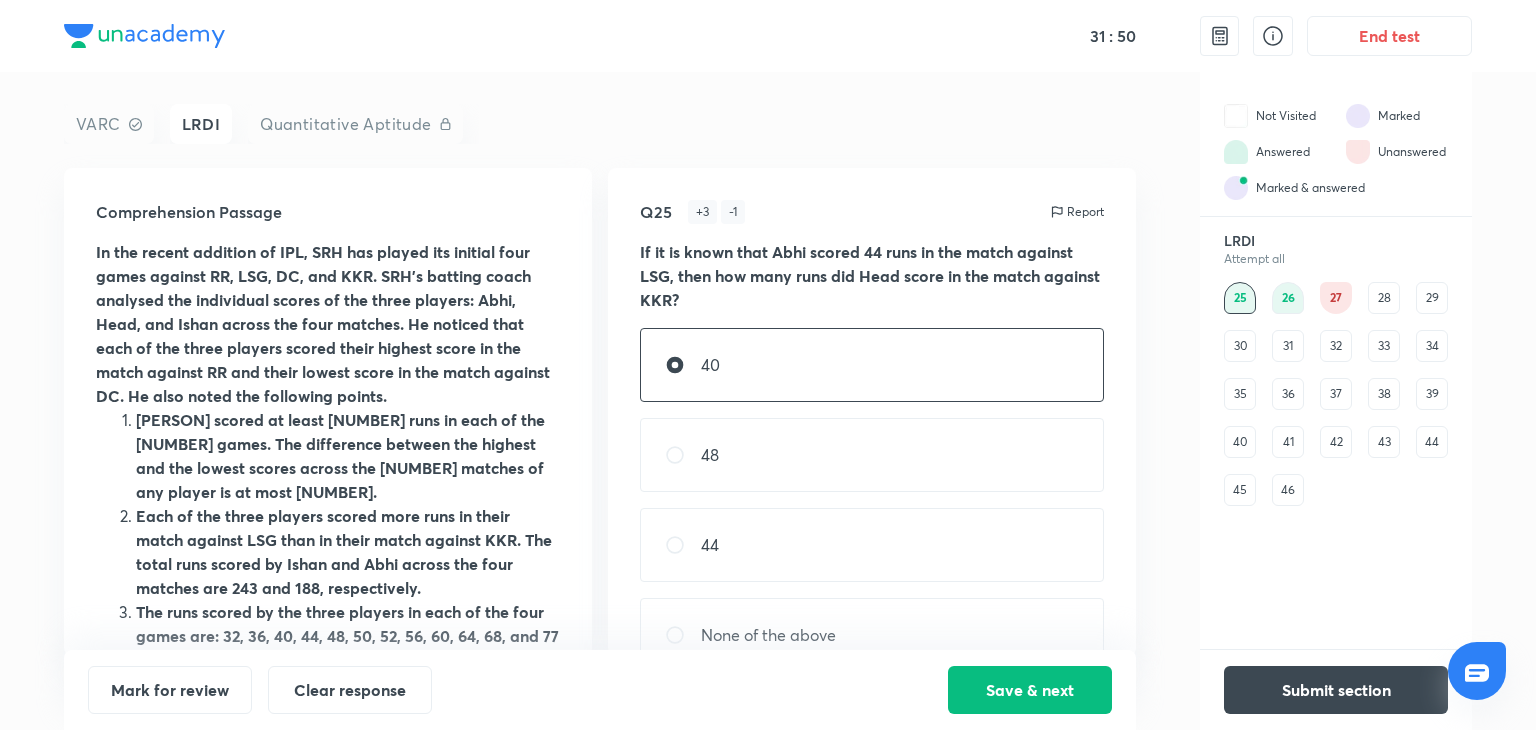 click on "26" at bounding box center [1288, 298] 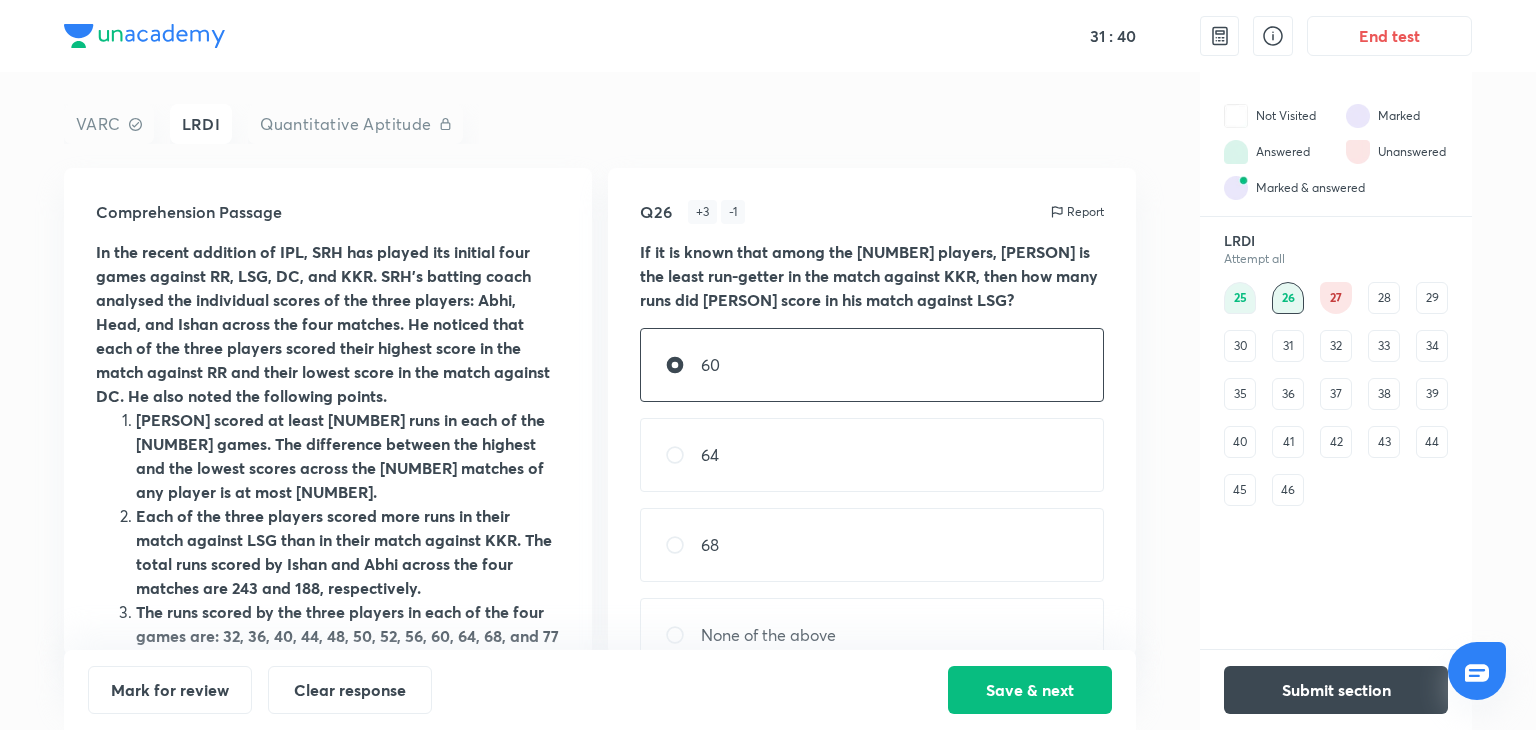 click on "27" at bounding box center [1336, 298] 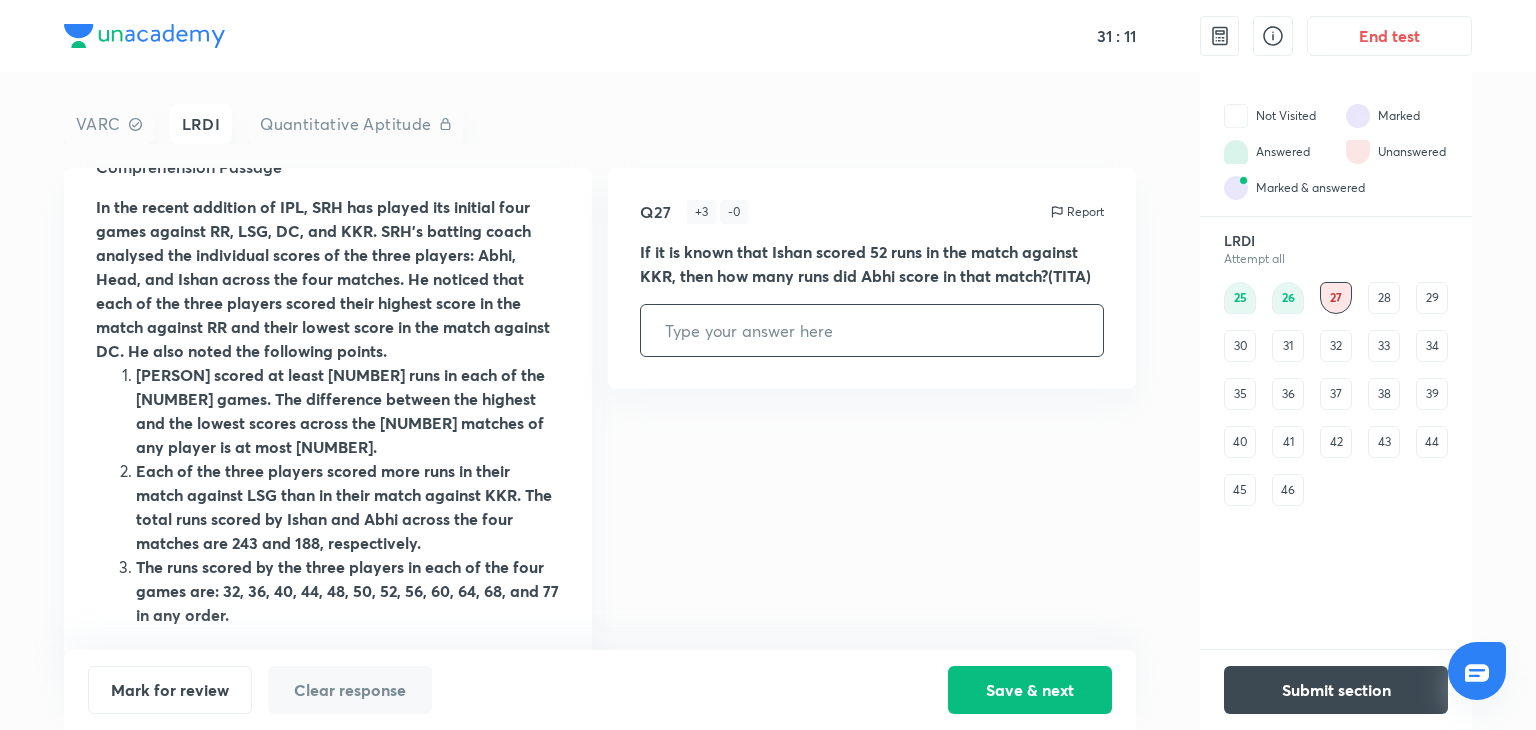 scroll, scrollTop: 48, scrollLeft: 0, axis: vertical 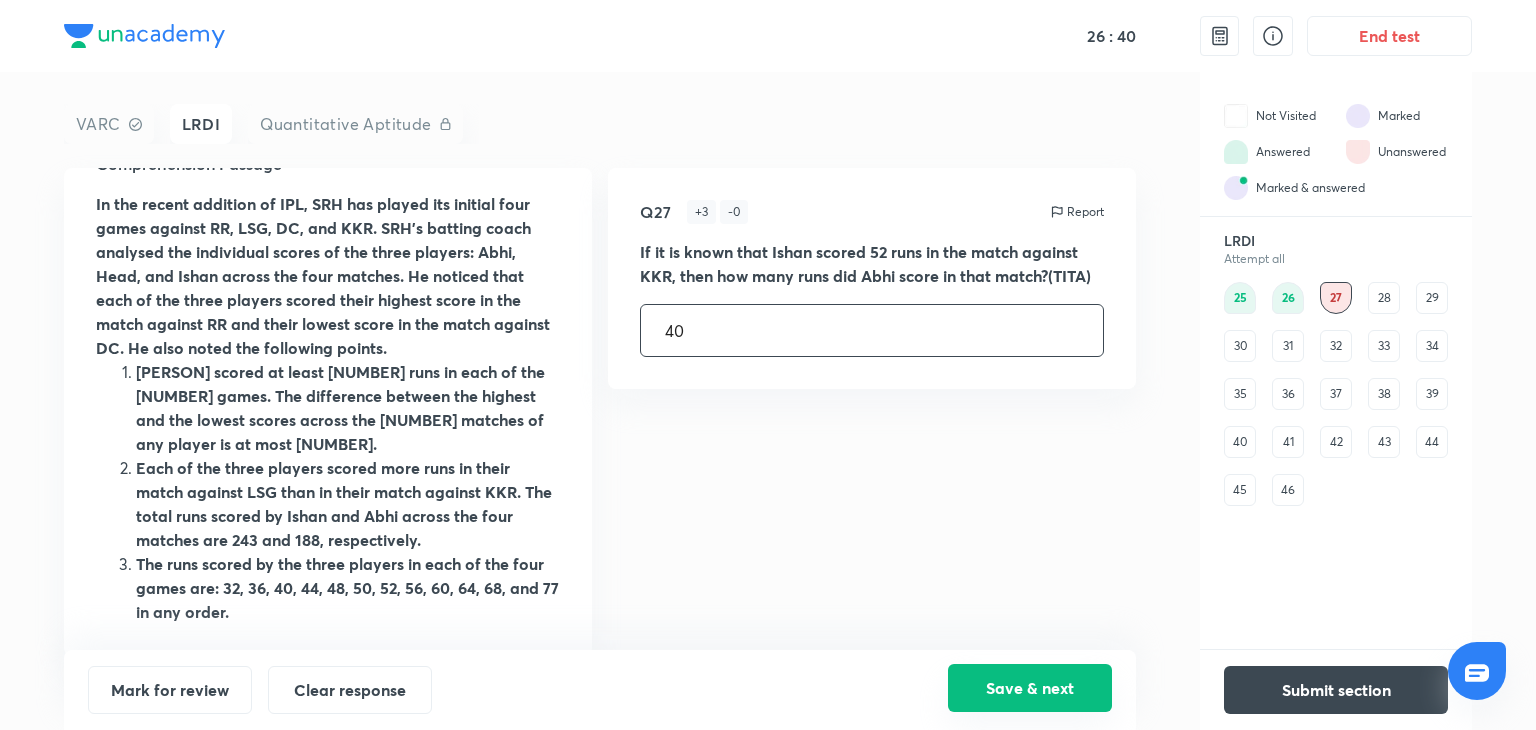 type on "40" 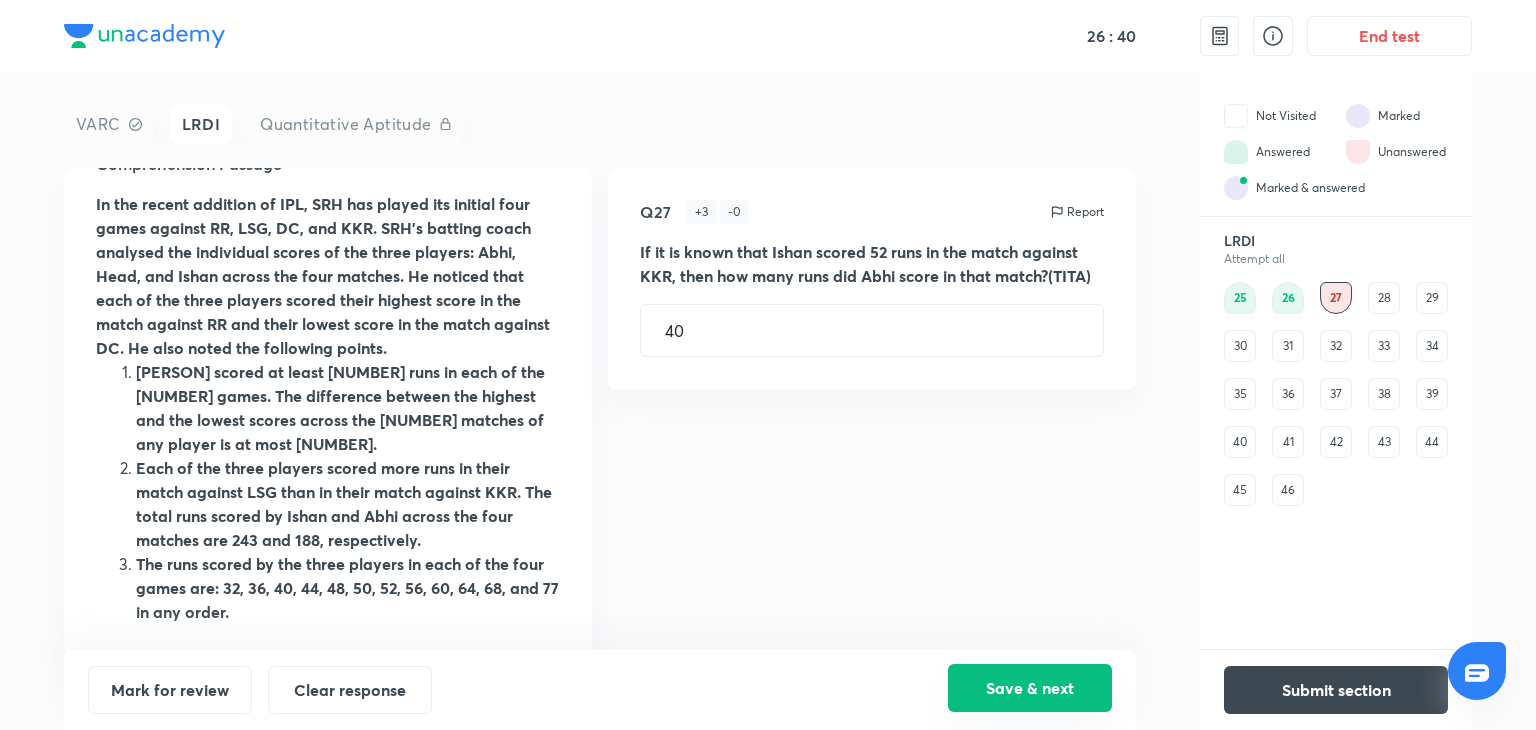click on "Save & next" at bounding box center [1030, 688] 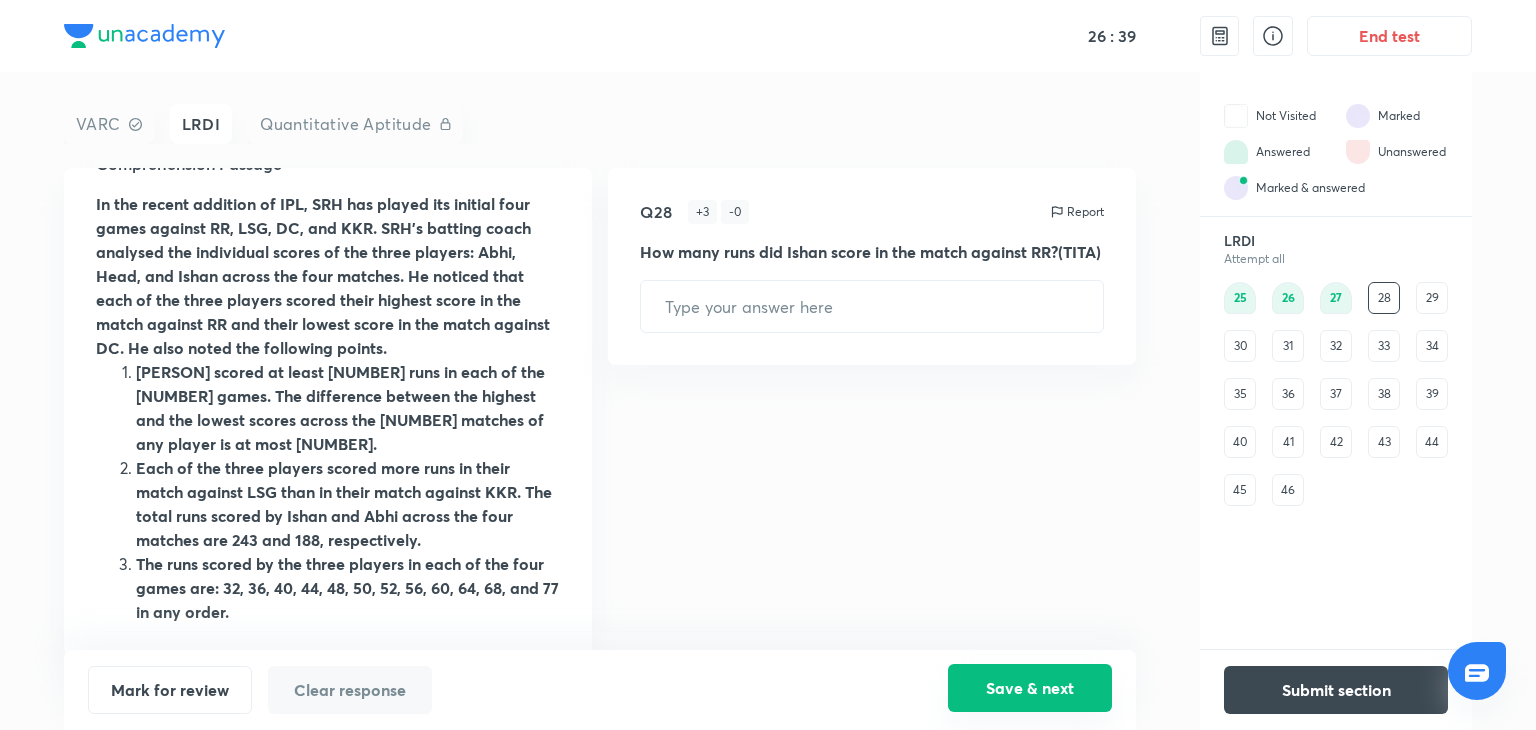 scroll, scrollTop: 0, scrollLeft: 0, axis: both 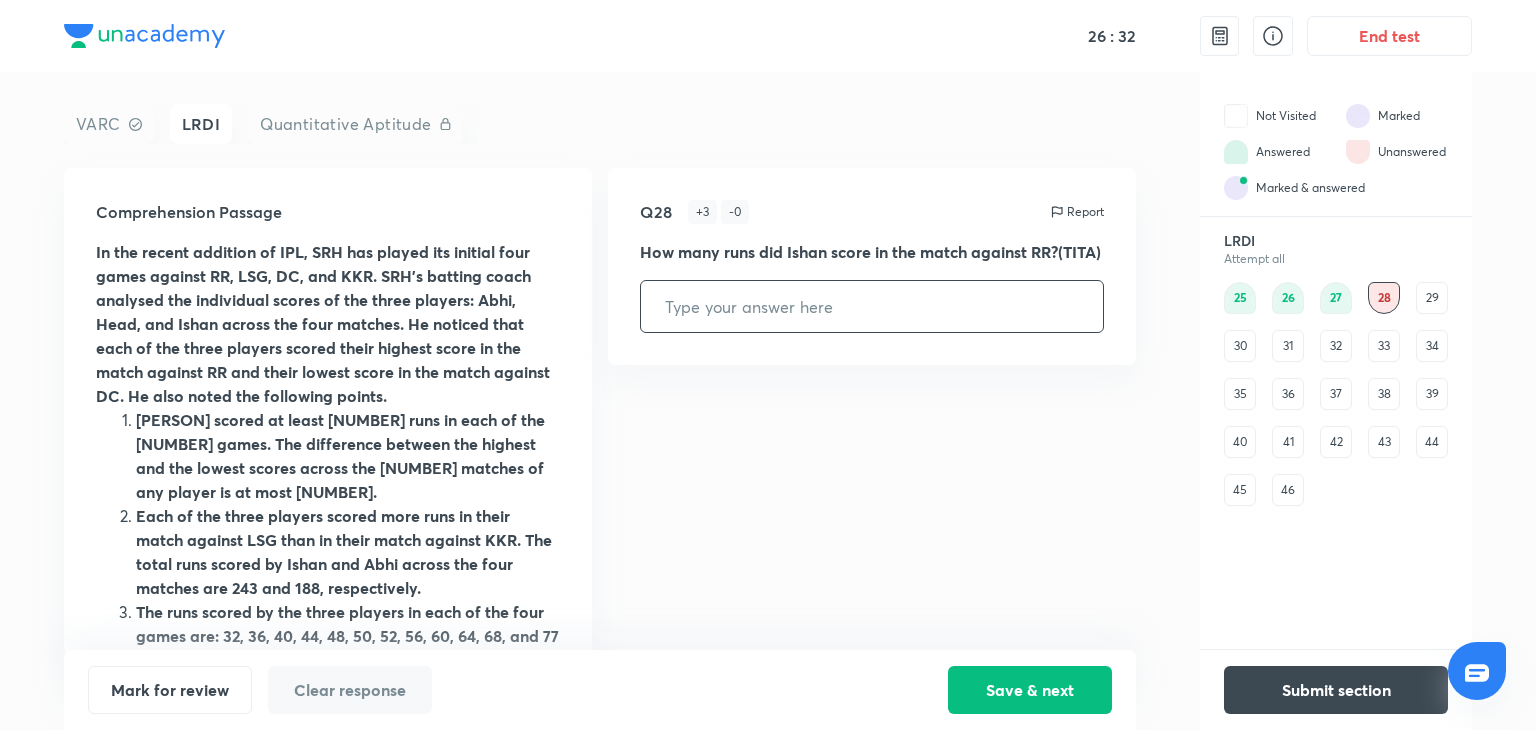 click at bounding box center (872, 306) 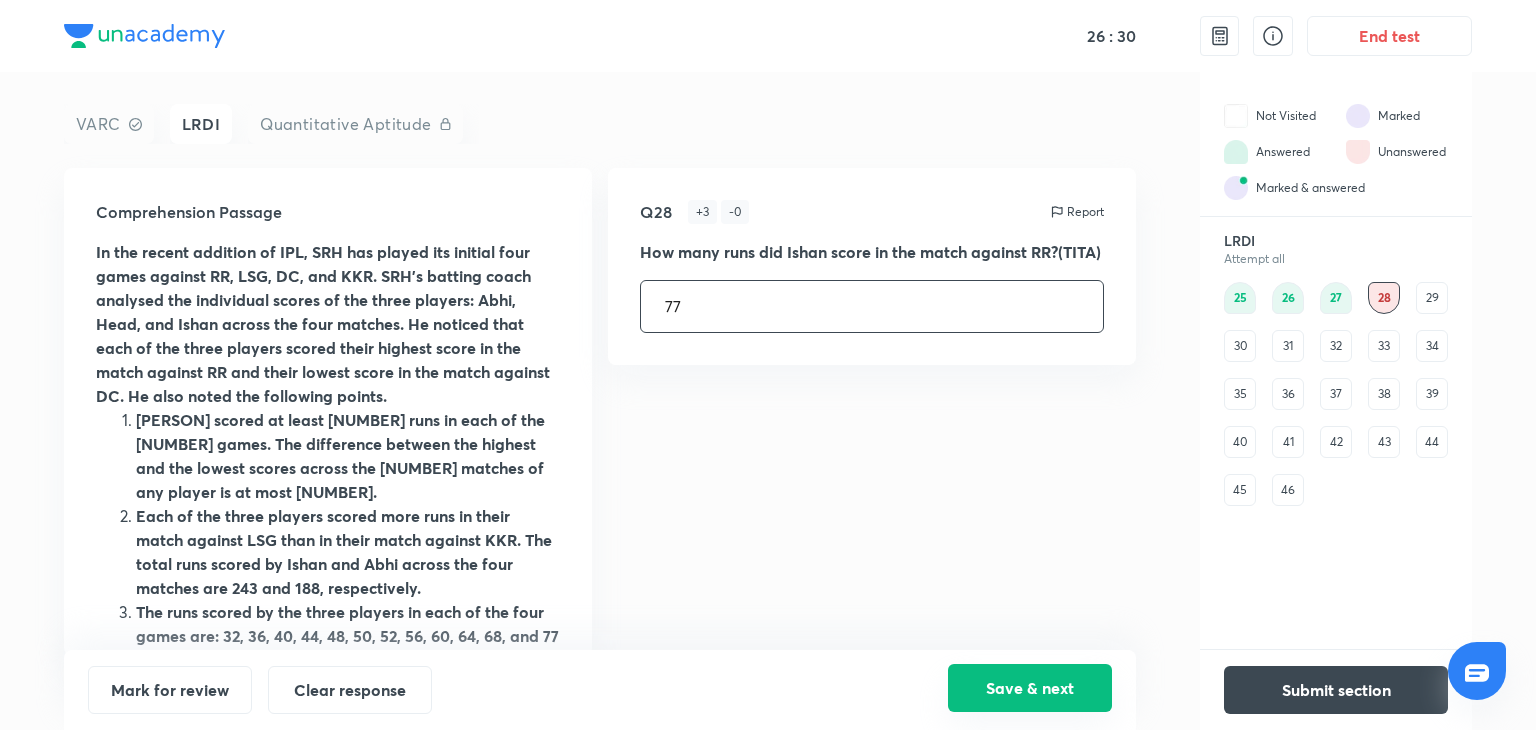type on "77" 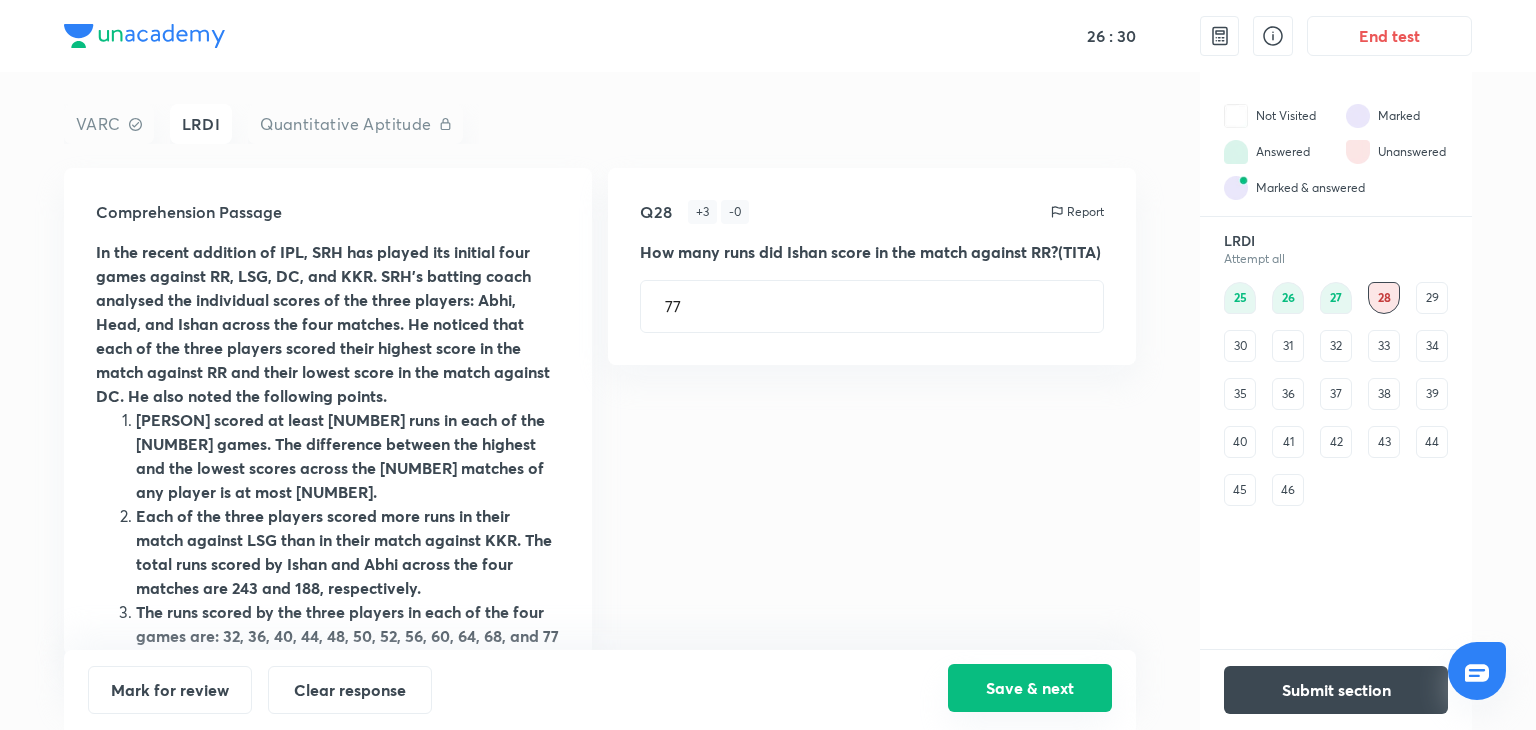click on "Save & next" at bounding box center (1030, 688) 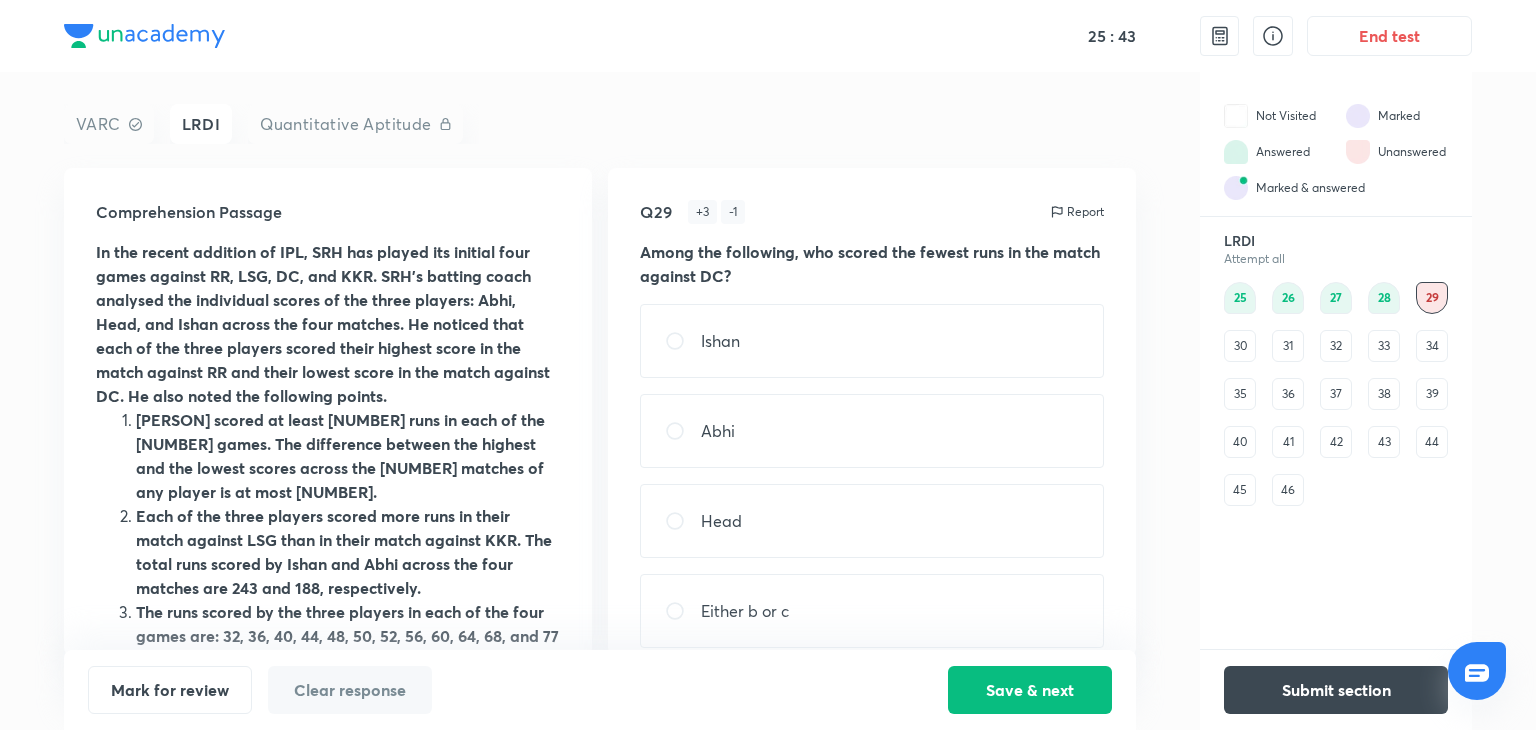 click on "Abhi" at bounding box center (718, 431) 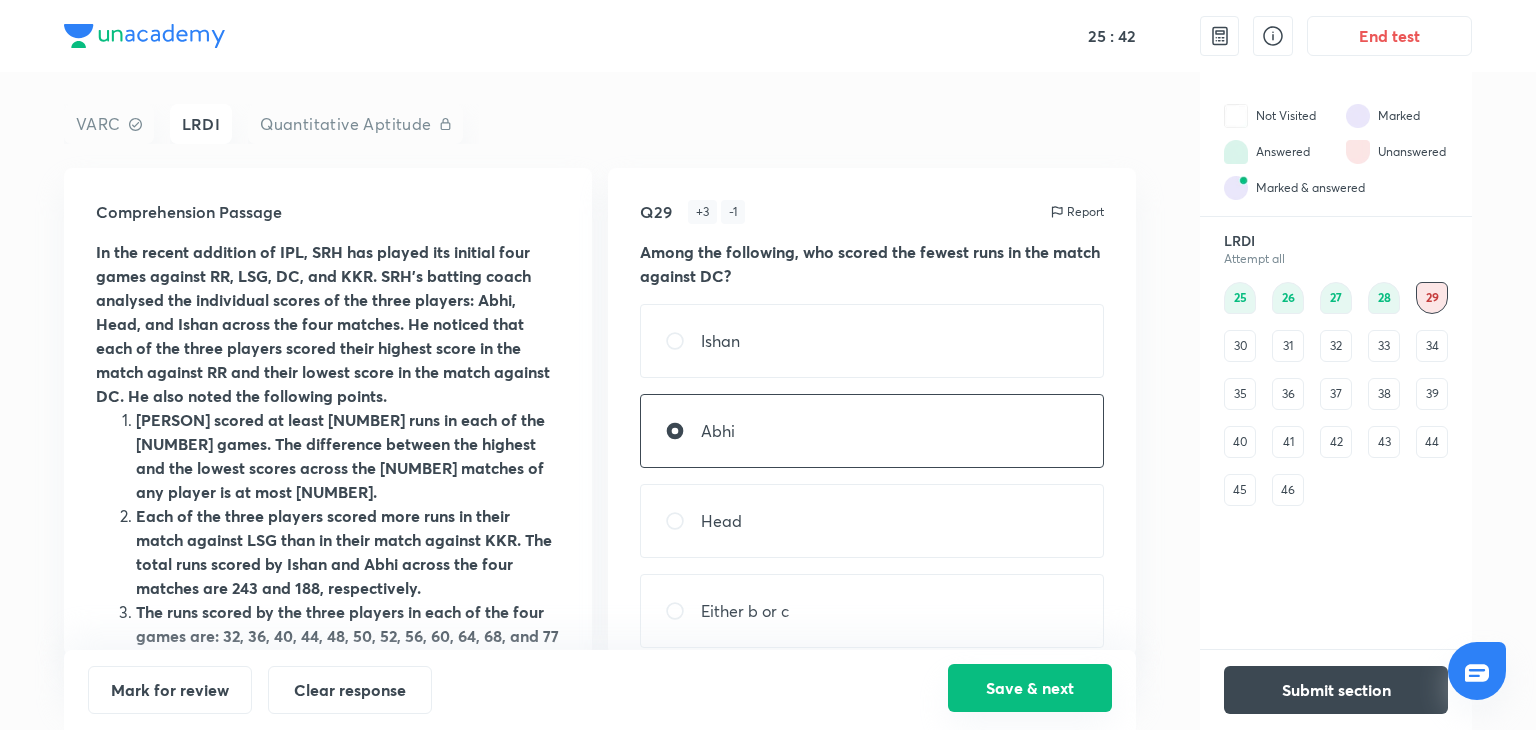 click on "Save & next" at bounding box center [1030, 688] 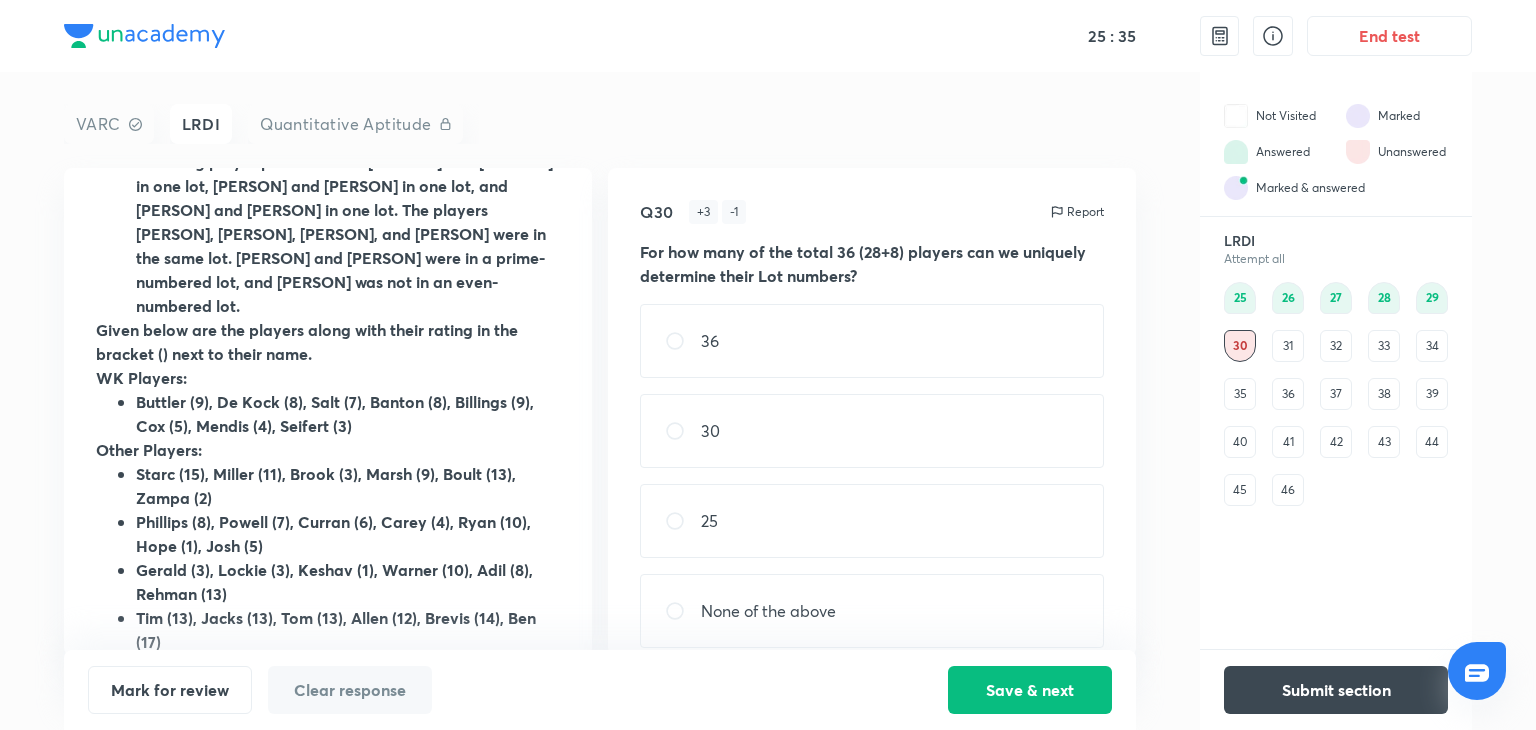 scroll, scrollTop: 576, scrollLeft: 0, axis: vertical 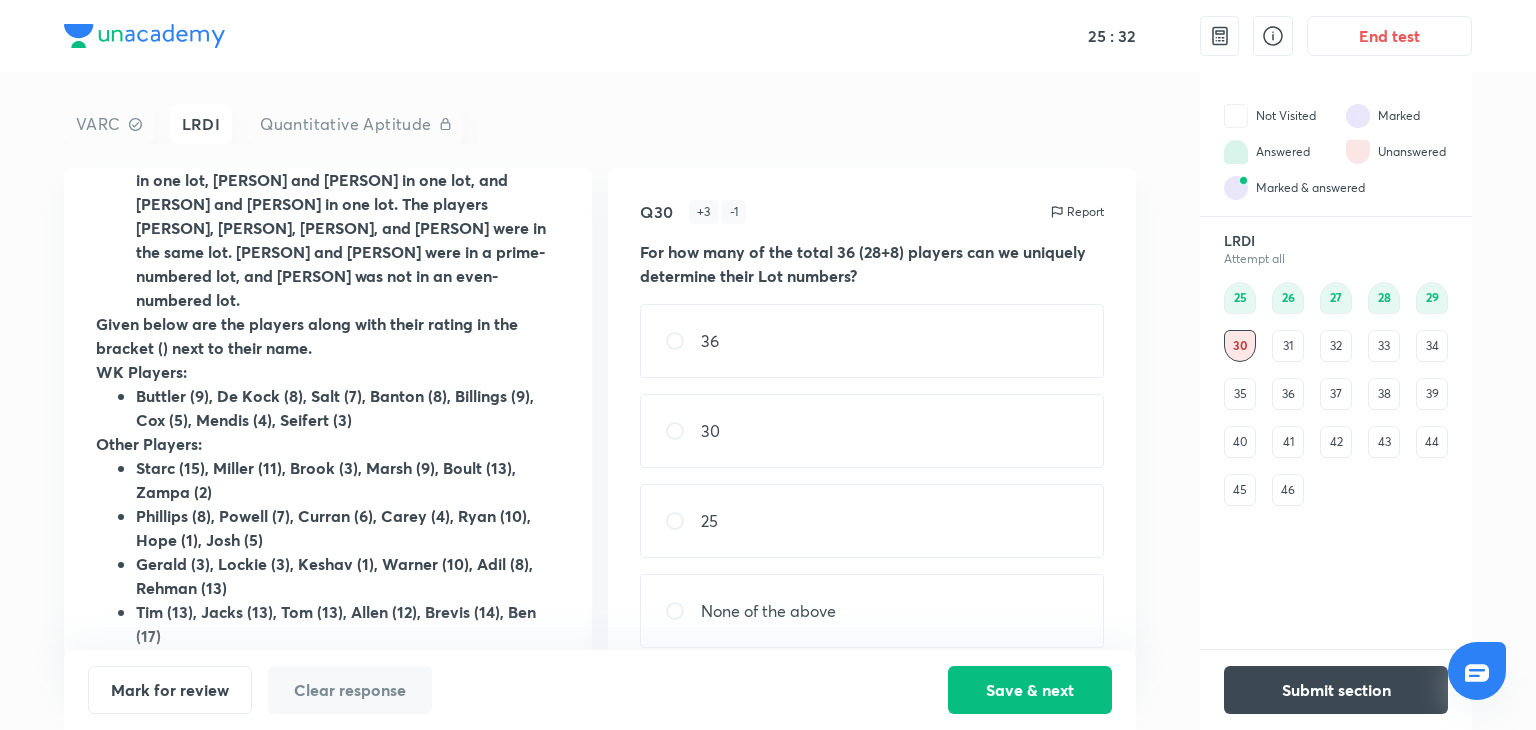 click on "35" at bounding box center [1240, 394] 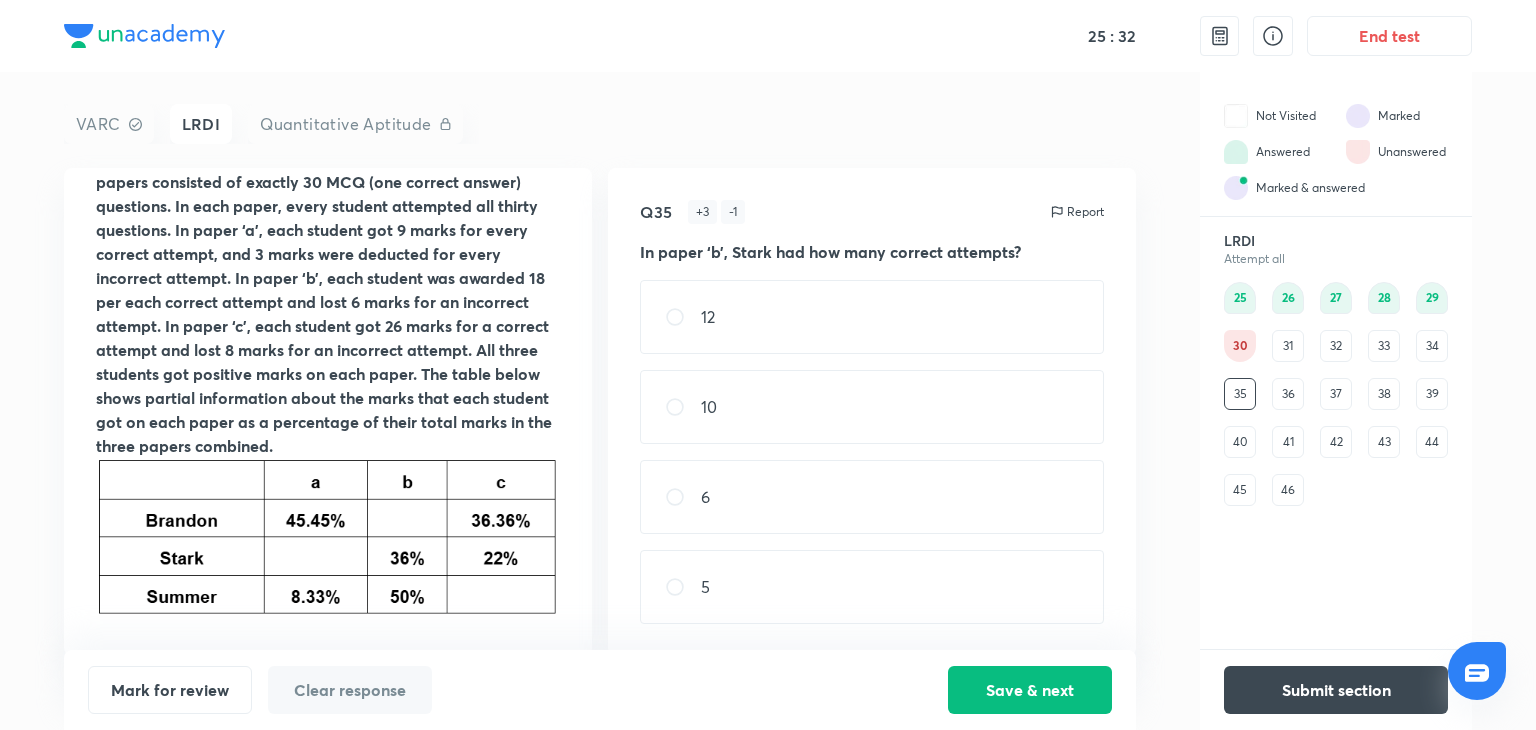 scroll, scrollTop: 0, scrollLeft: 0, axis: both 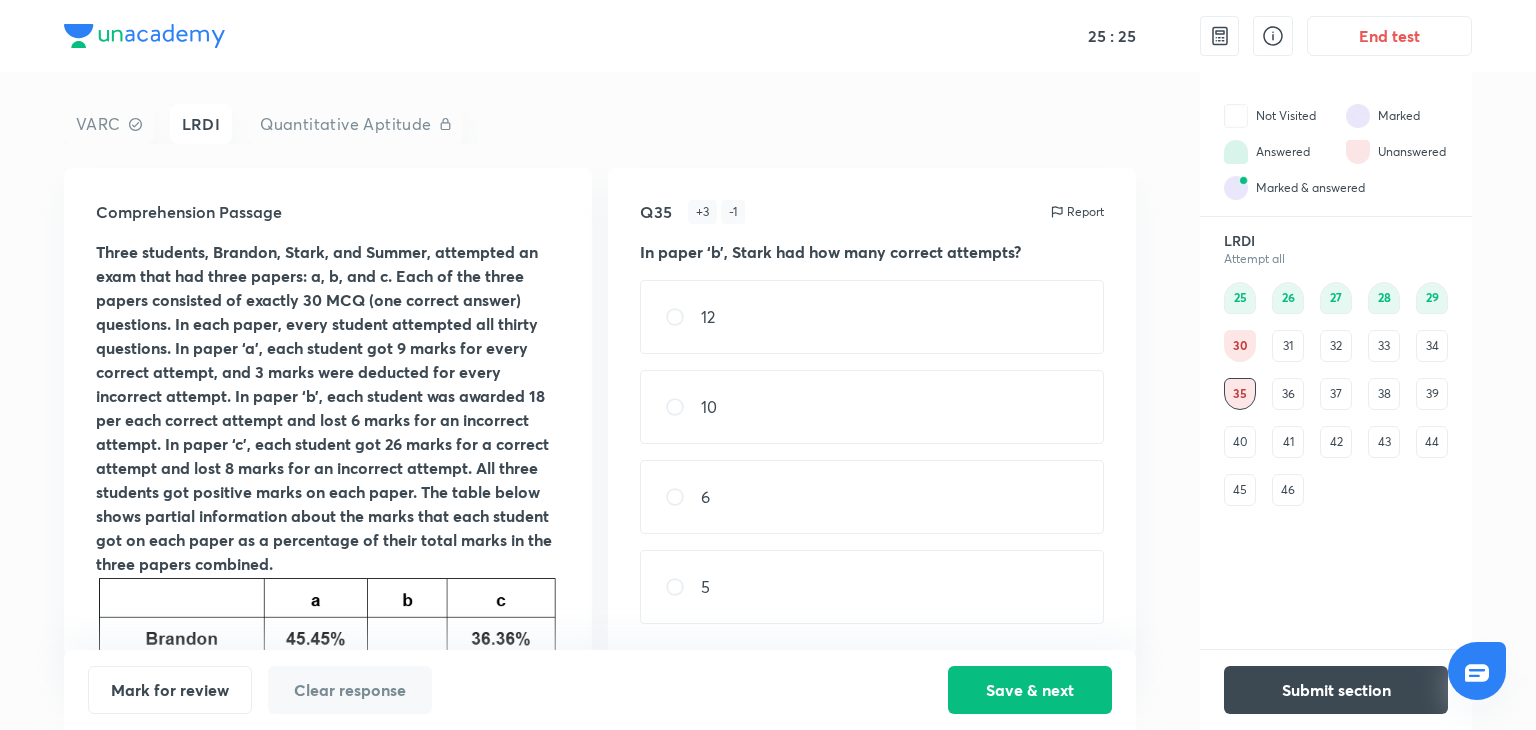 click on "40" at bounding box center (1240, 442) 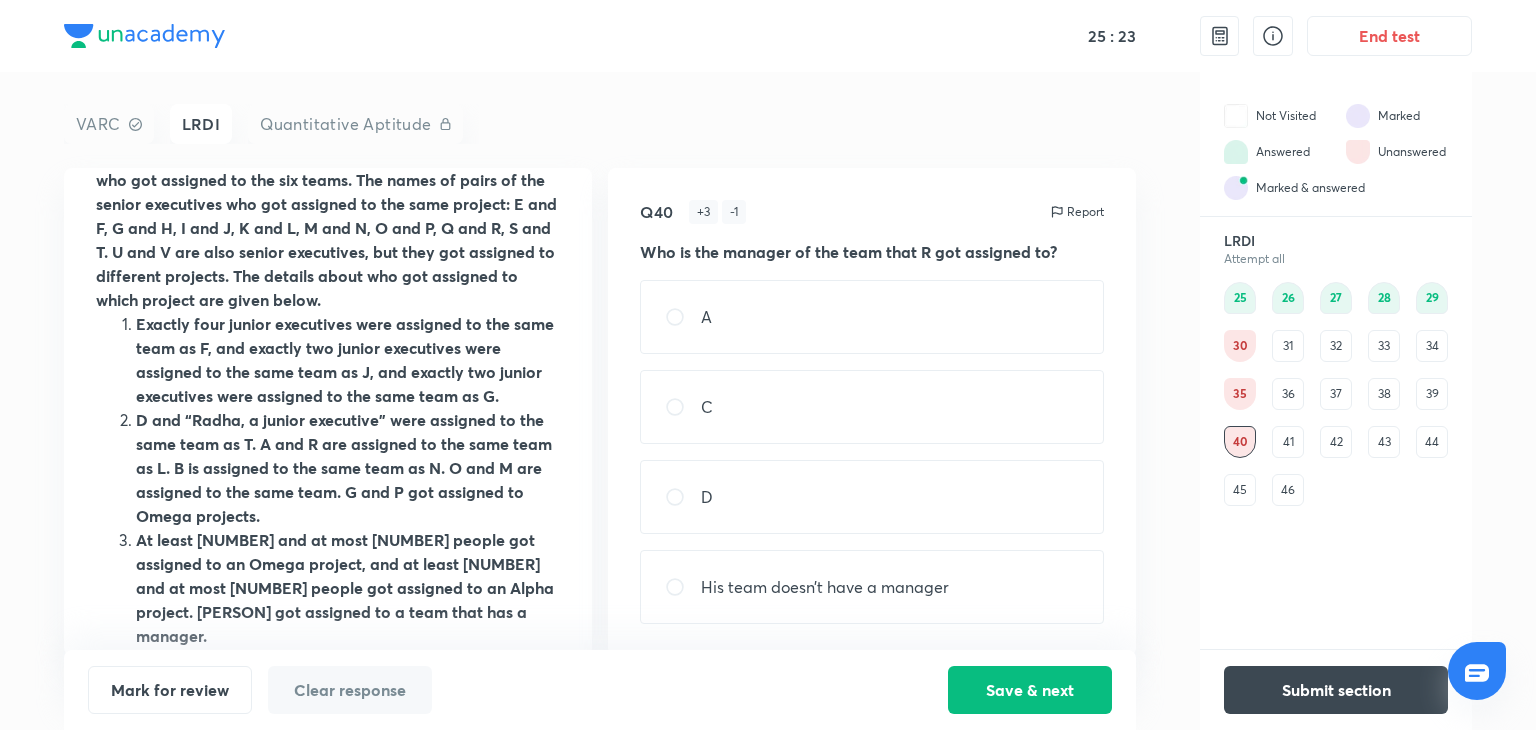 scroll, scrollTop: 311, scrollLeft: 0, axis: vertical 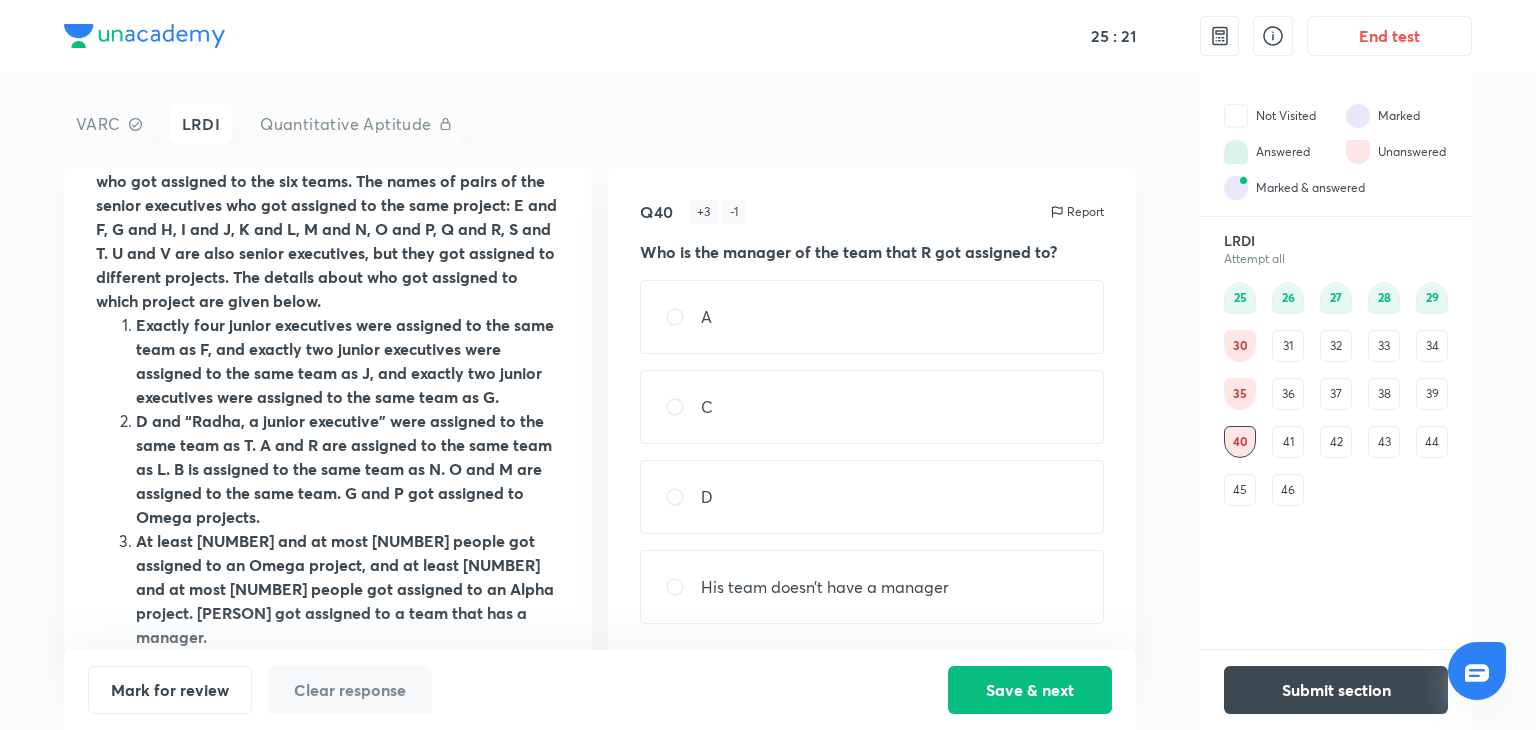 click on "43" at bounding box center (1384, 442) 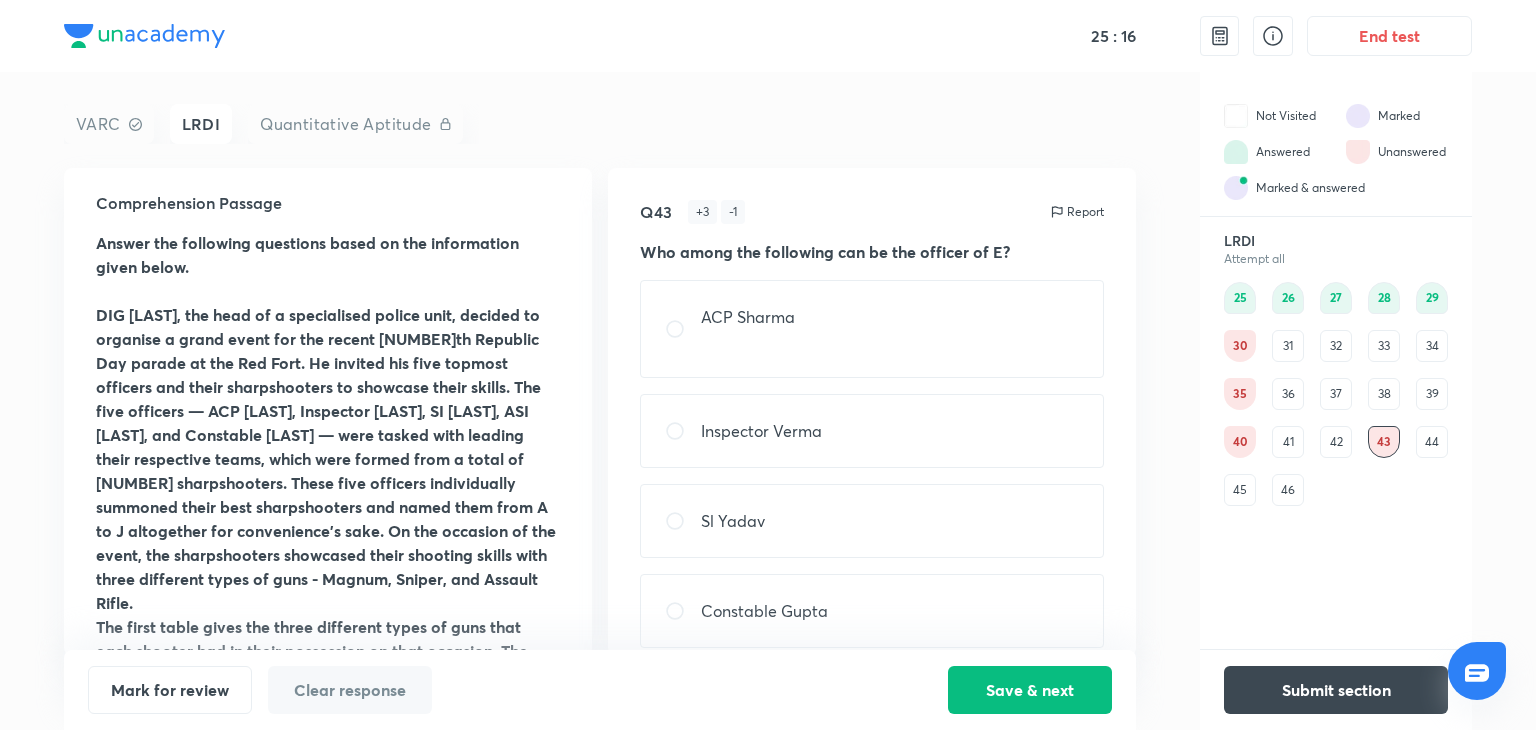 scroll, scrollTop: 0, scrollLeft: 0, axis: both 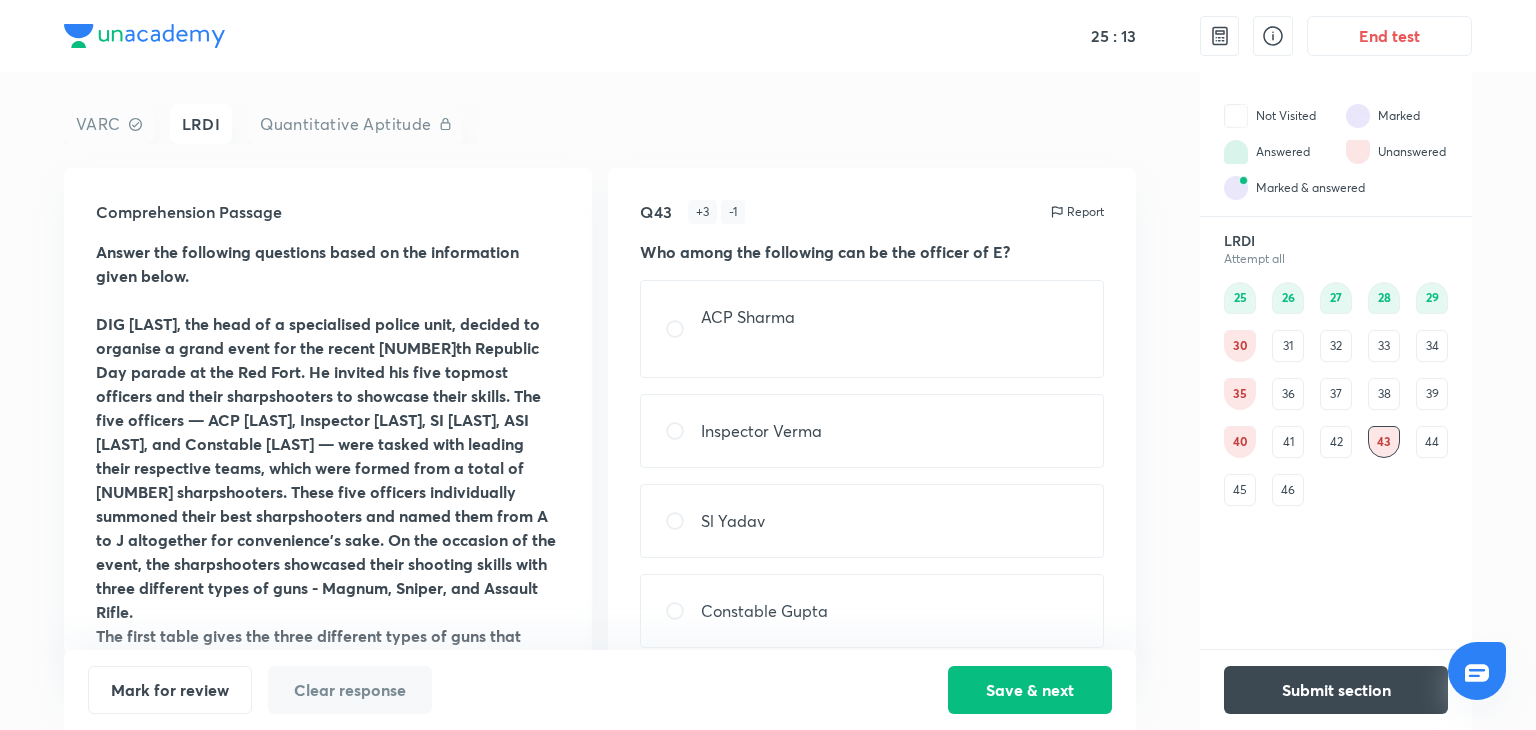 click on "30" at bounding box center [1240, 346] 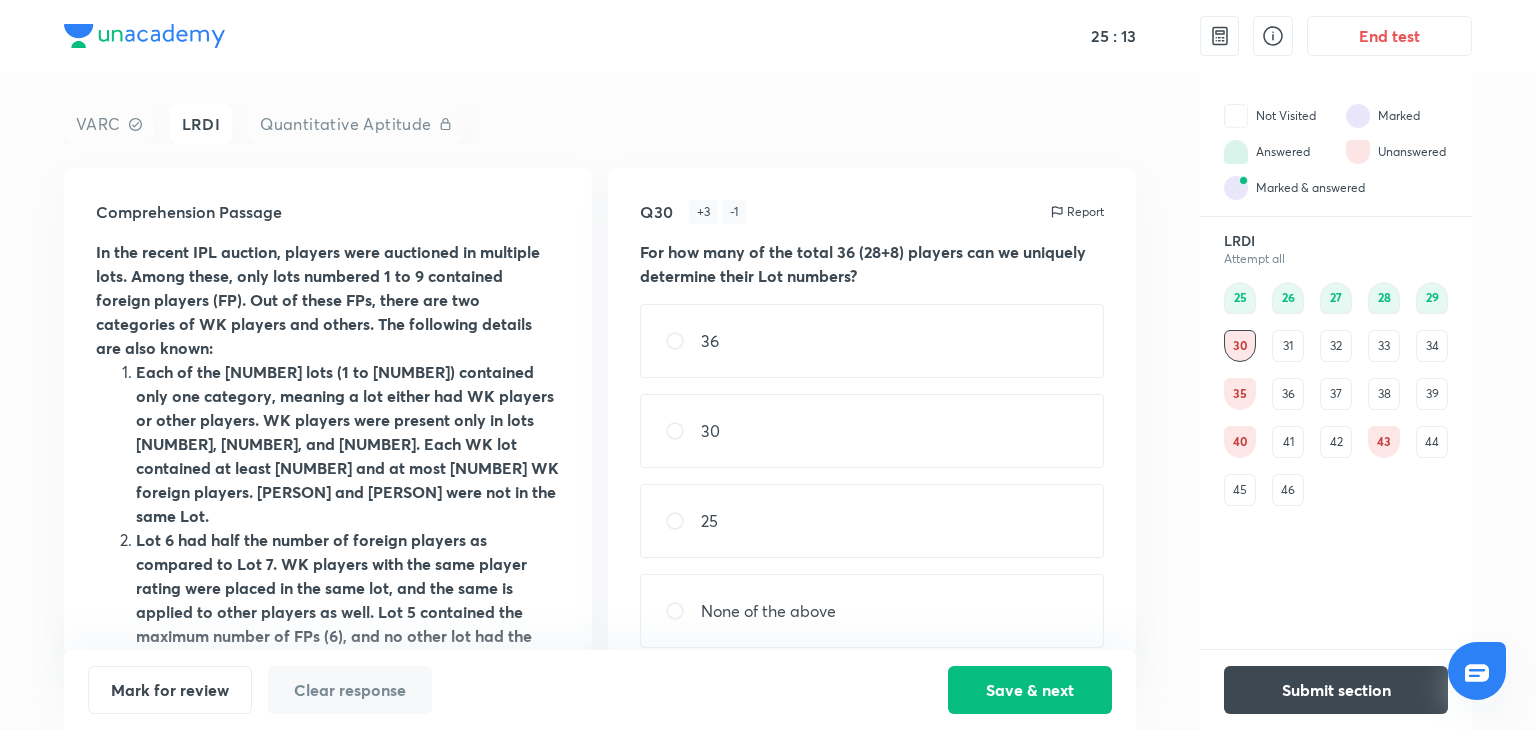 click on "35" at bounding box center [1240, 394] 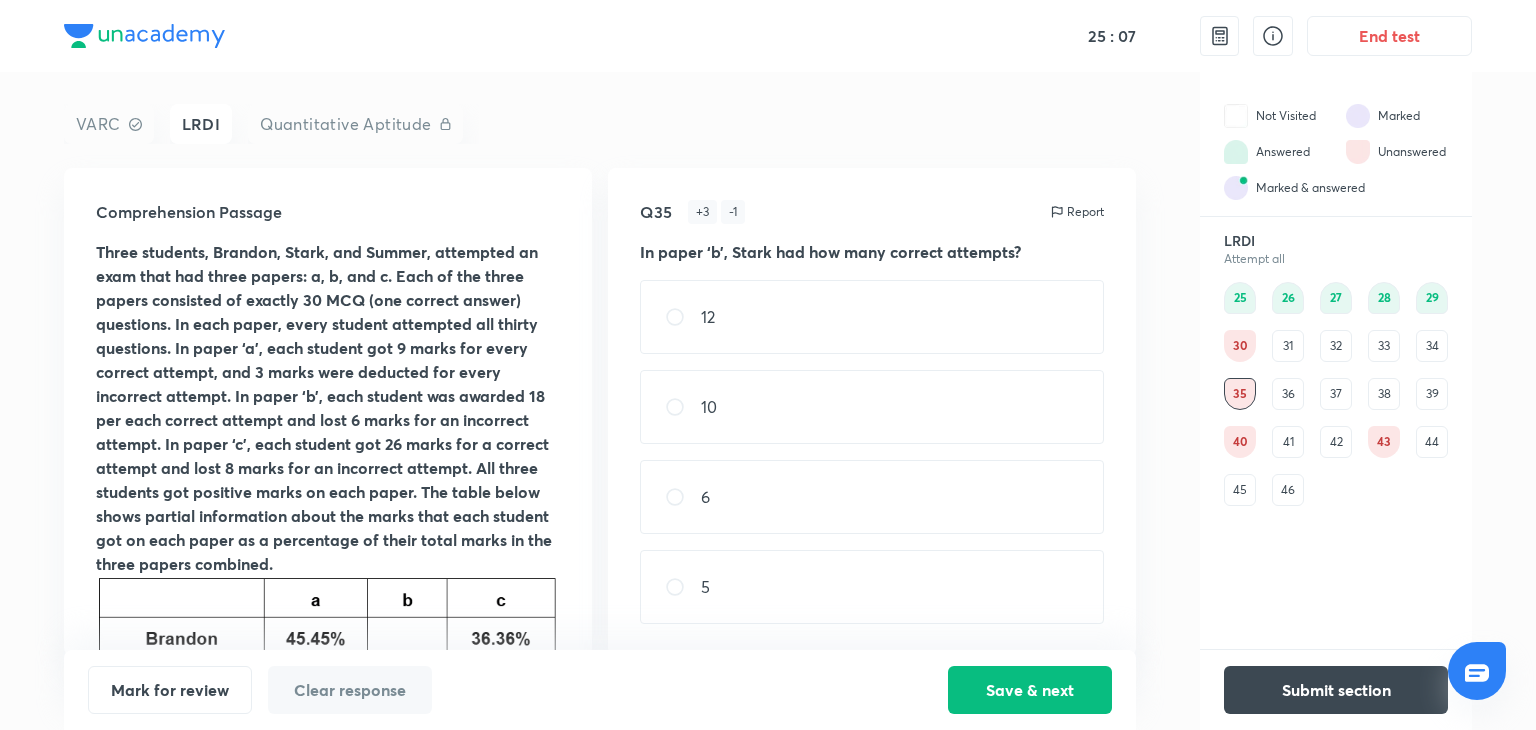 click on "39" at bounding box center [1432, 394] 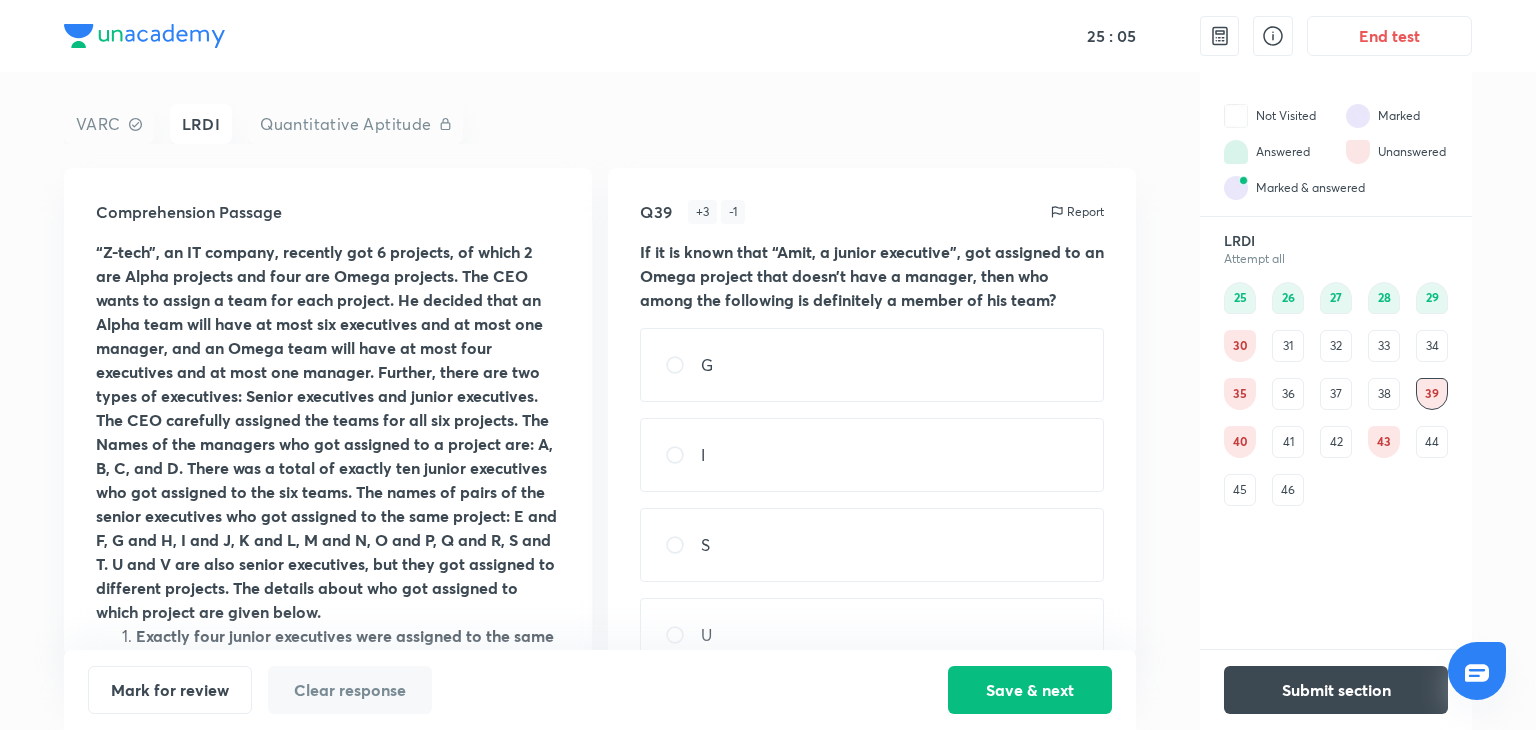 click on "LRDI Attempt all 25 26 27 28 29 30 31 32 33 34 35 36 37 38 39 40 41 42 43 44 45 46" at bounding box center (1336, 369) 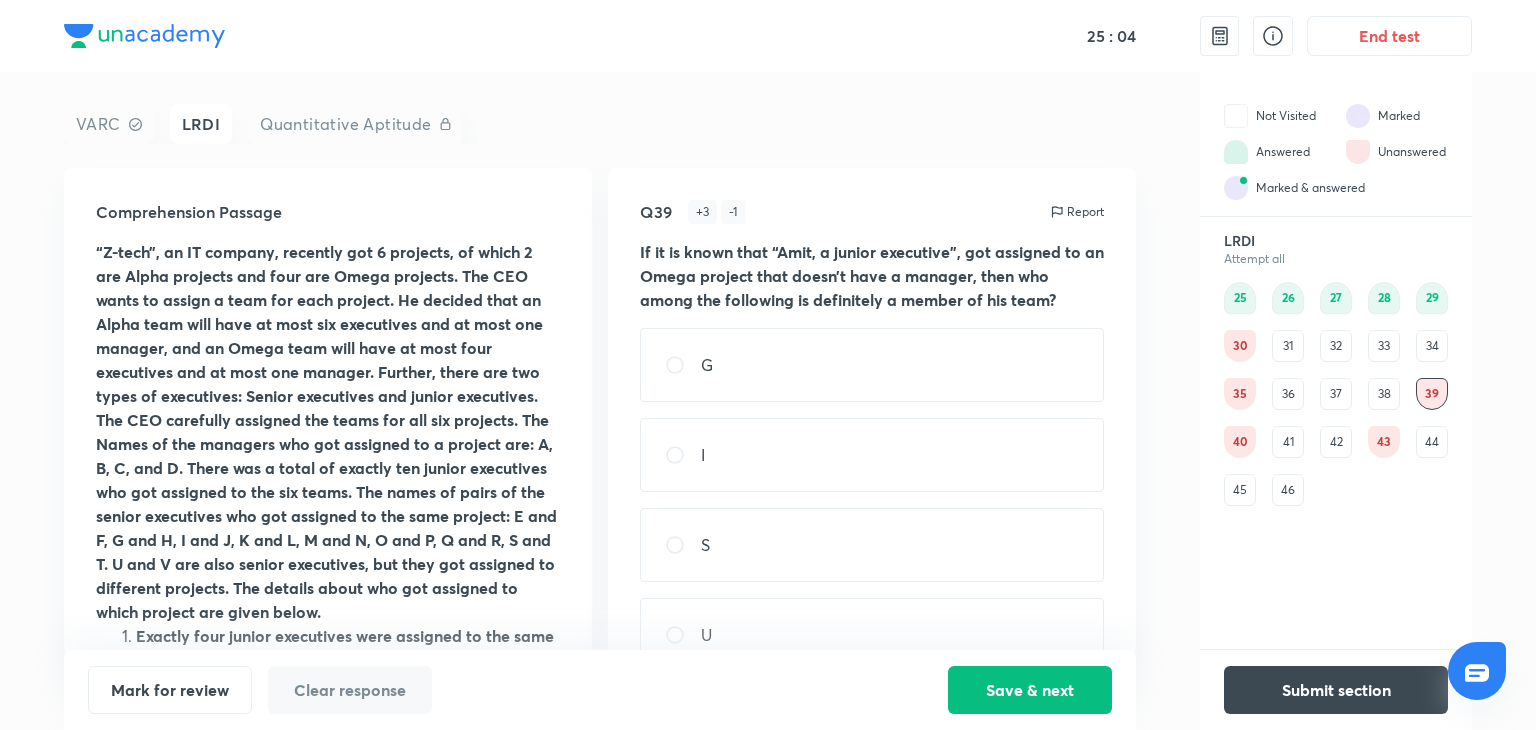 click on "35" at bounding box center [1240, 394] 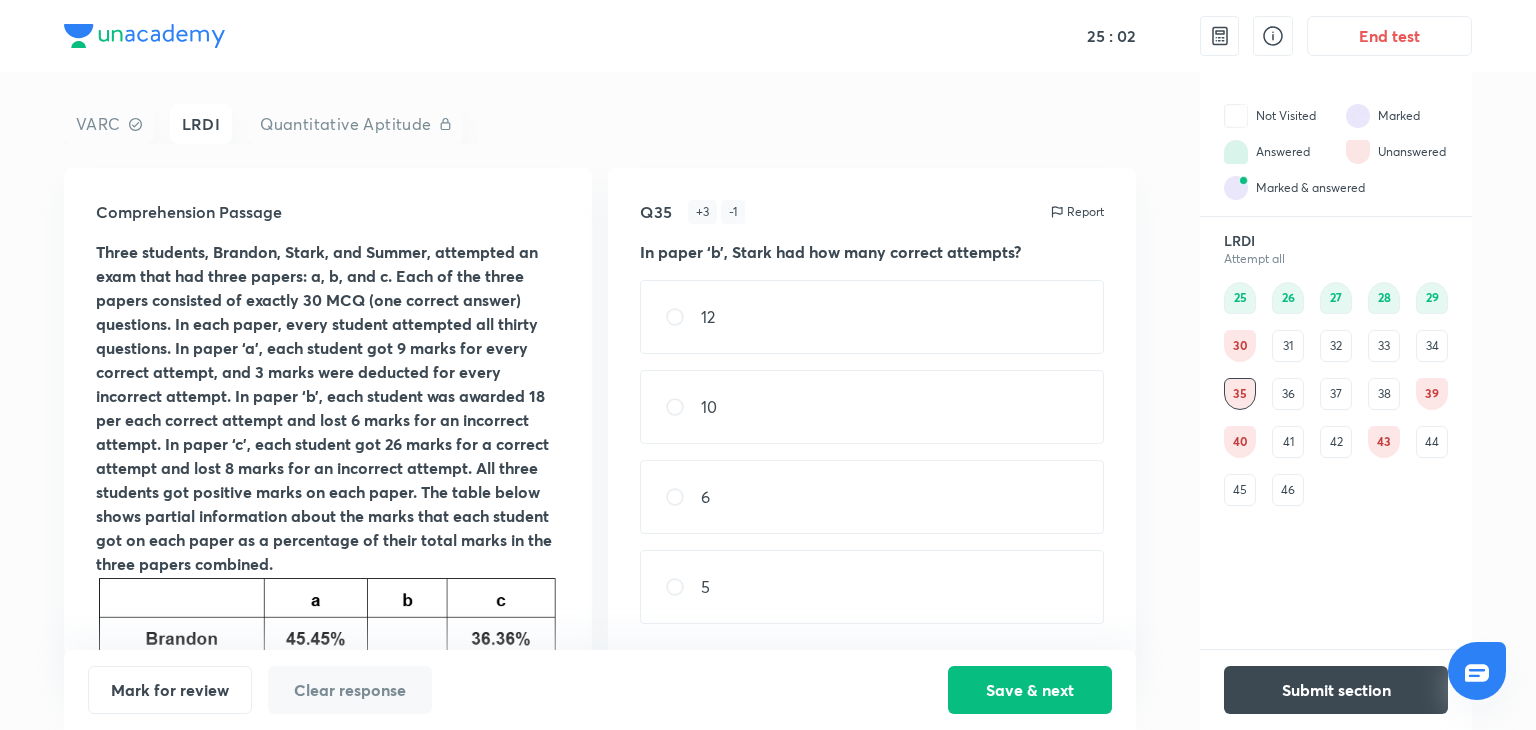 click on "34" at bounding box center (1432, 346) 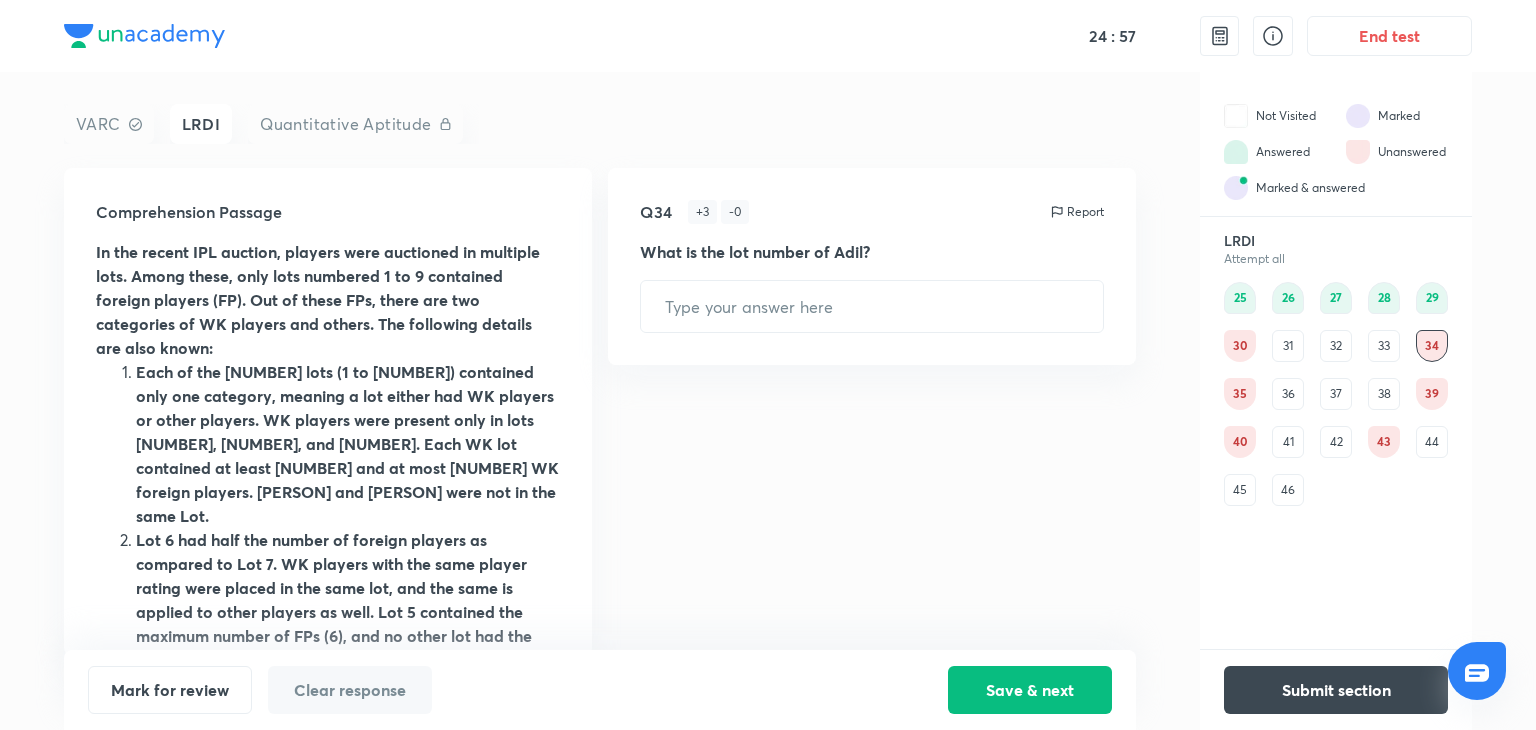 click on "30" at bounding box center [1240, 346] 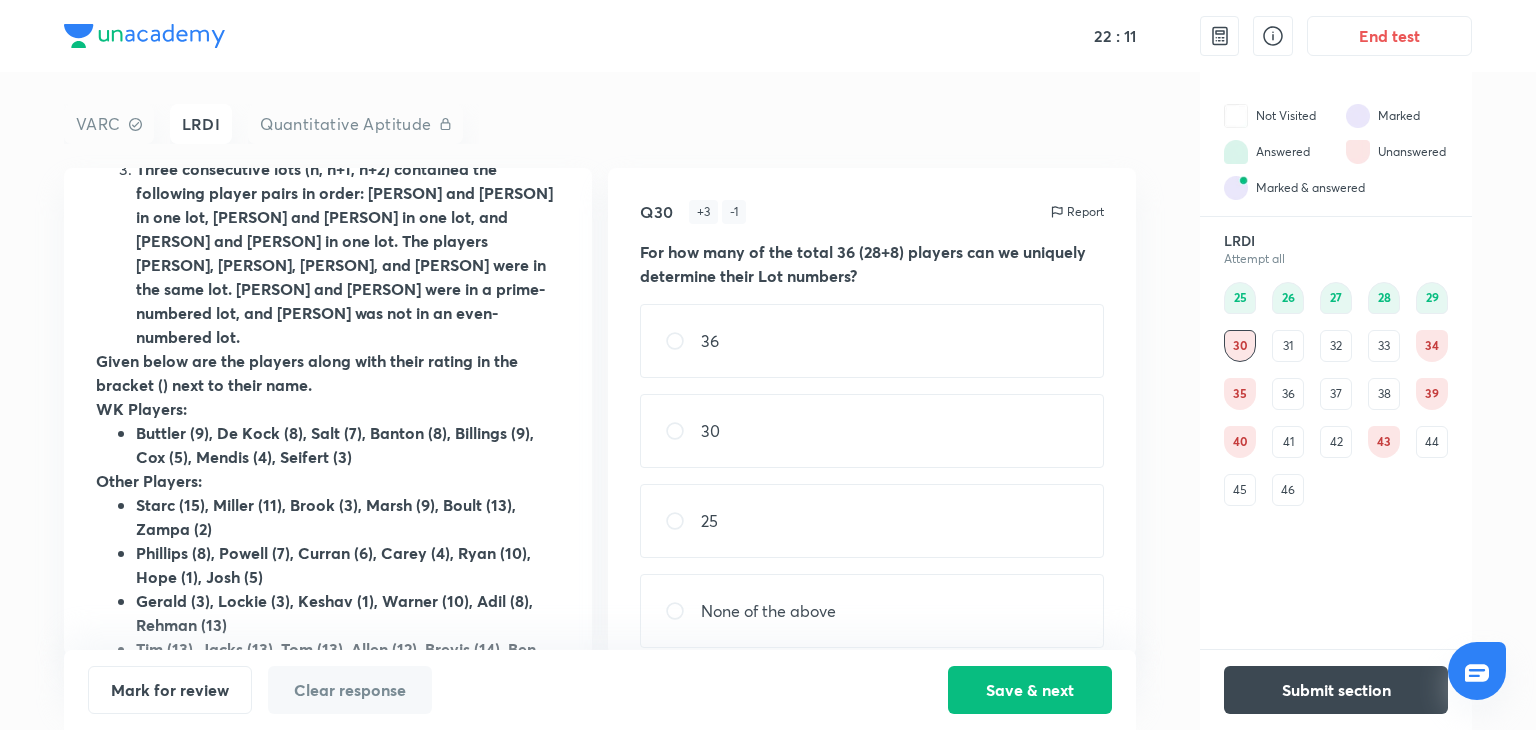 scroll, scrollTop: 576, scrollLeft: 0, axis: vertical 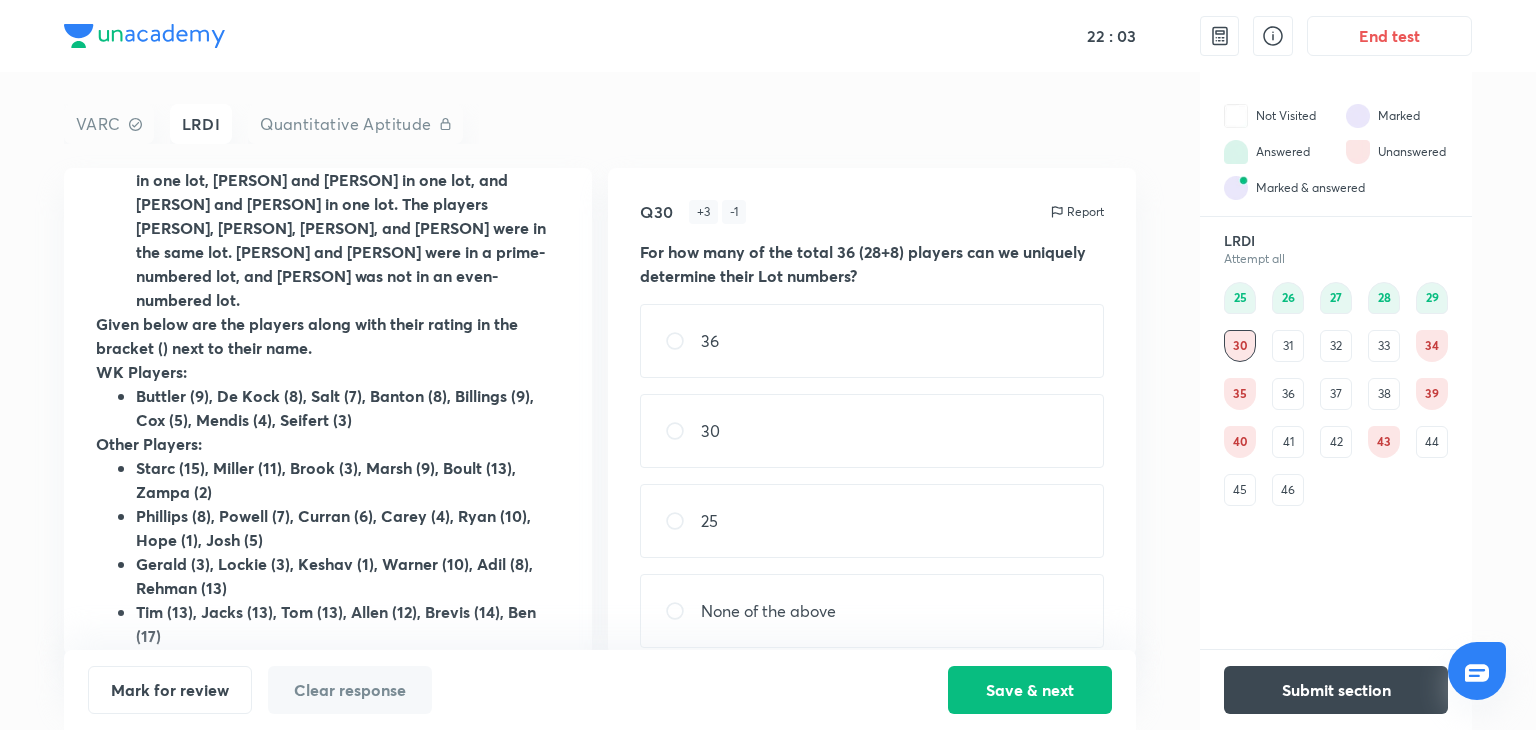 click on "35" at bounding box center (1240, 394) 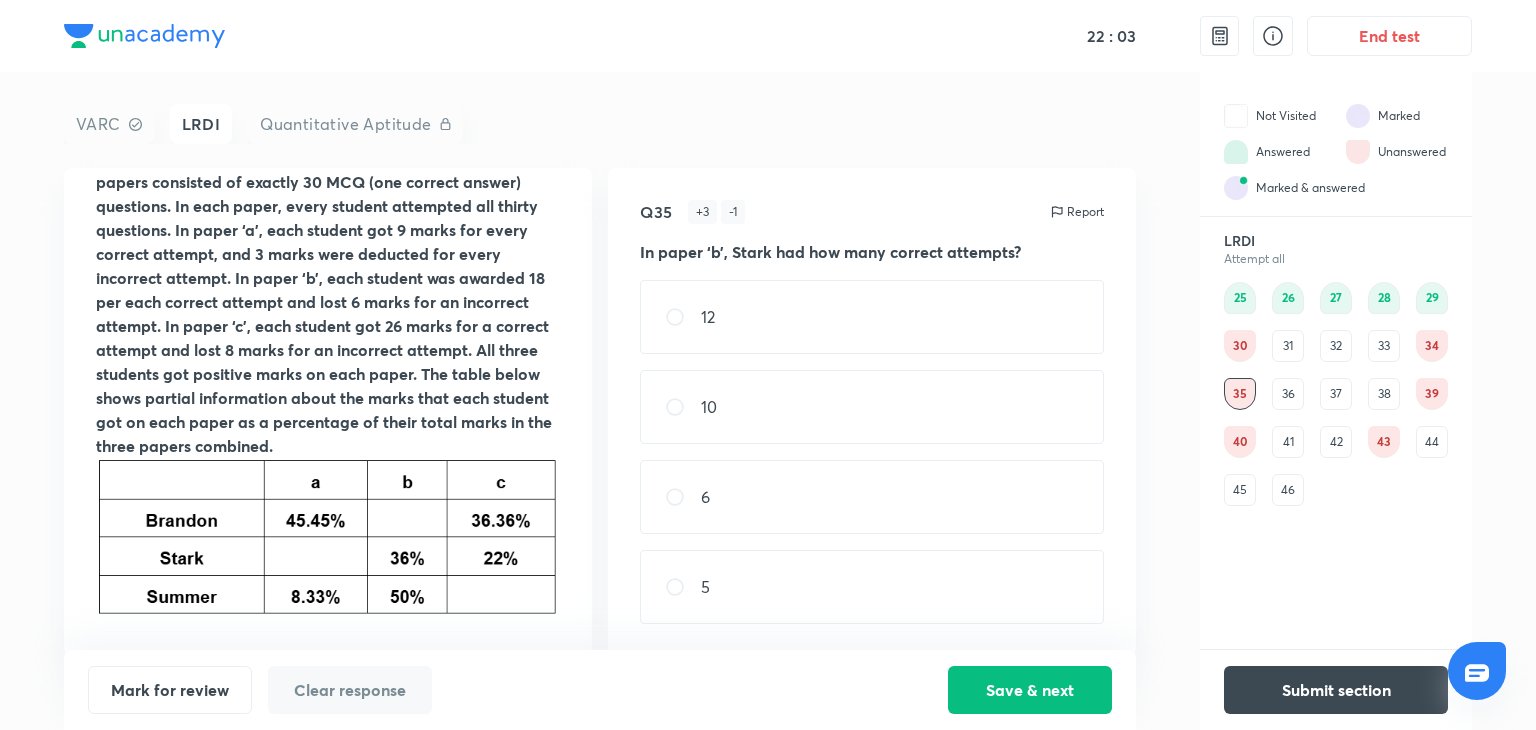 scroll, scrollTop: 0, scrollLeft: 0, axis: both 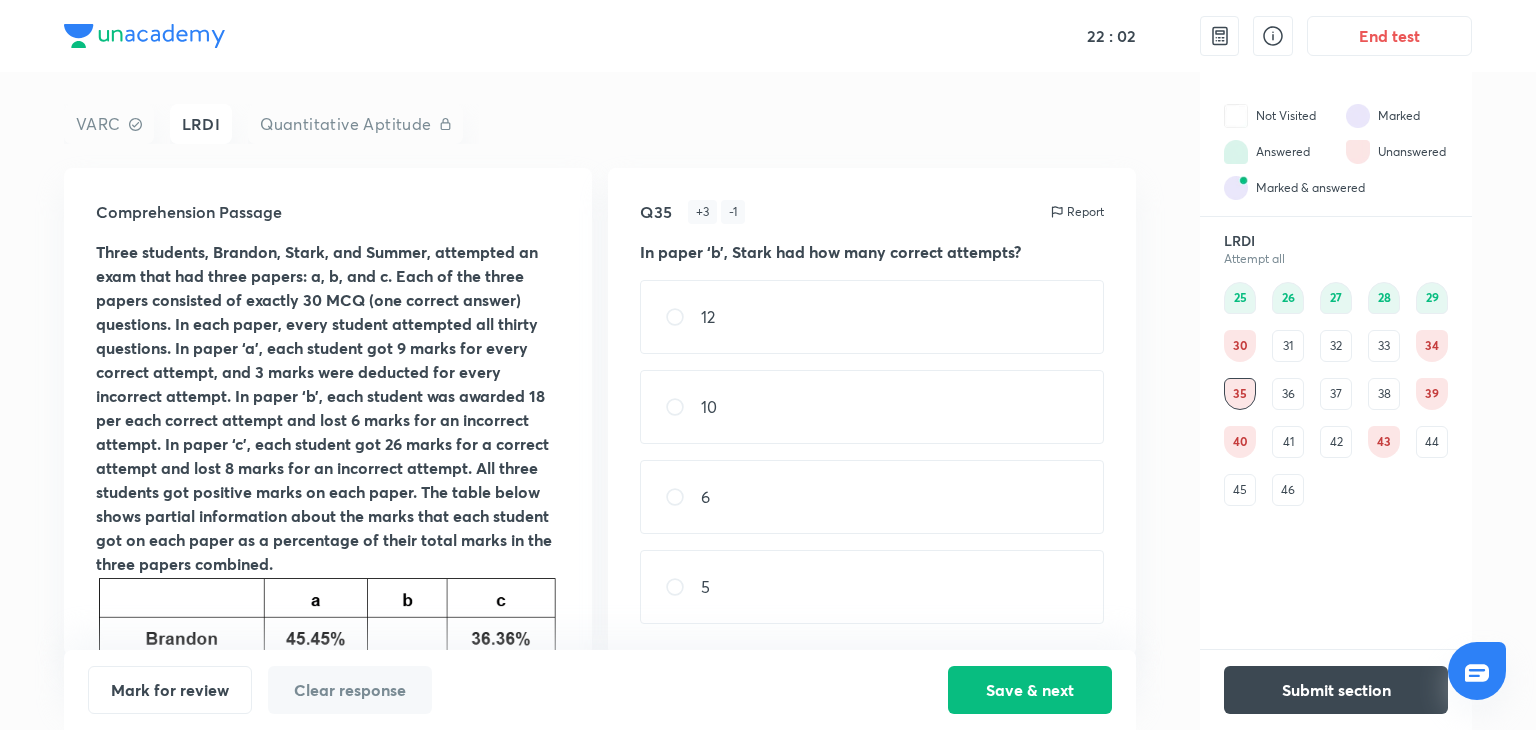 click on "35" at bounding box center [1240, 394] 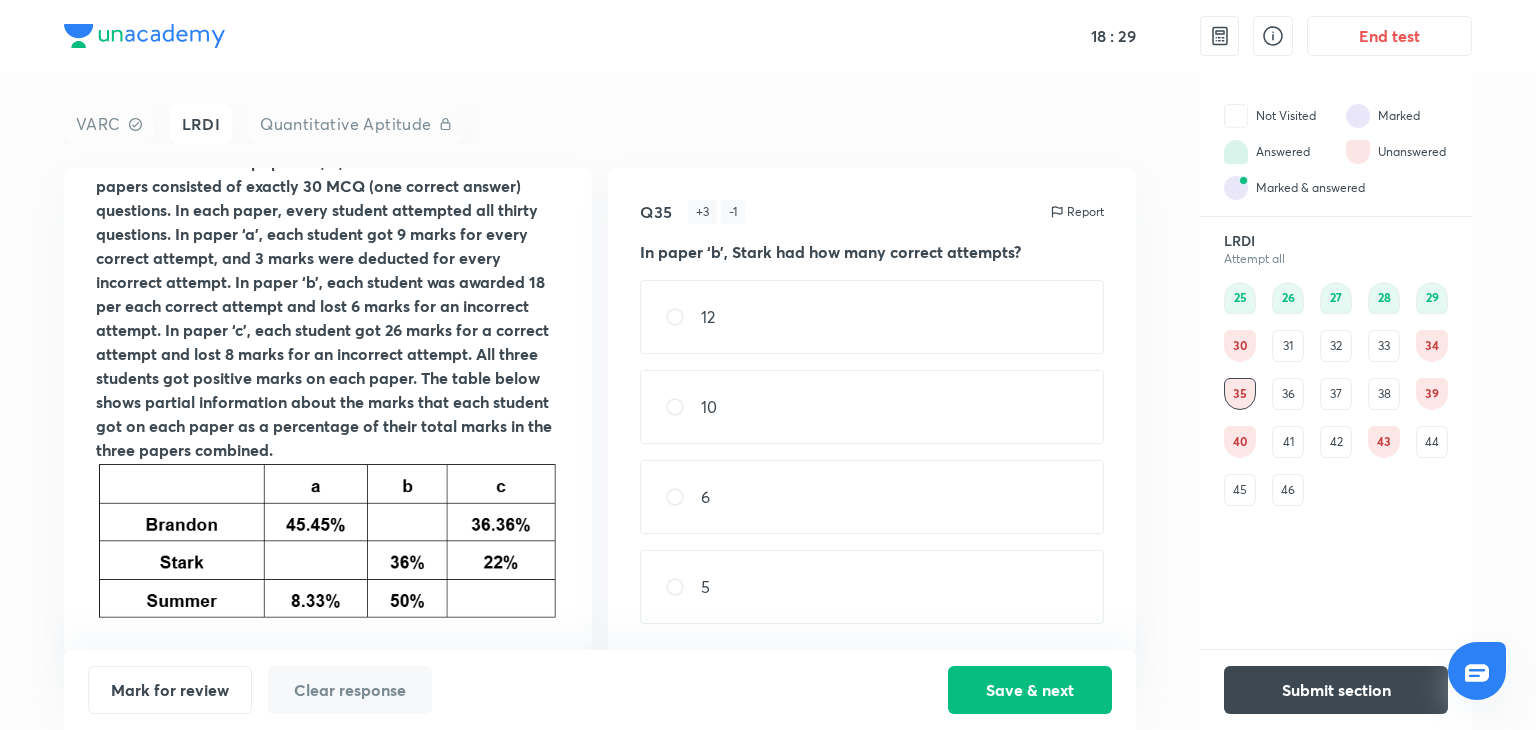 scroll, scrollTop: 115, scrollLeft: 0, axis: vertical 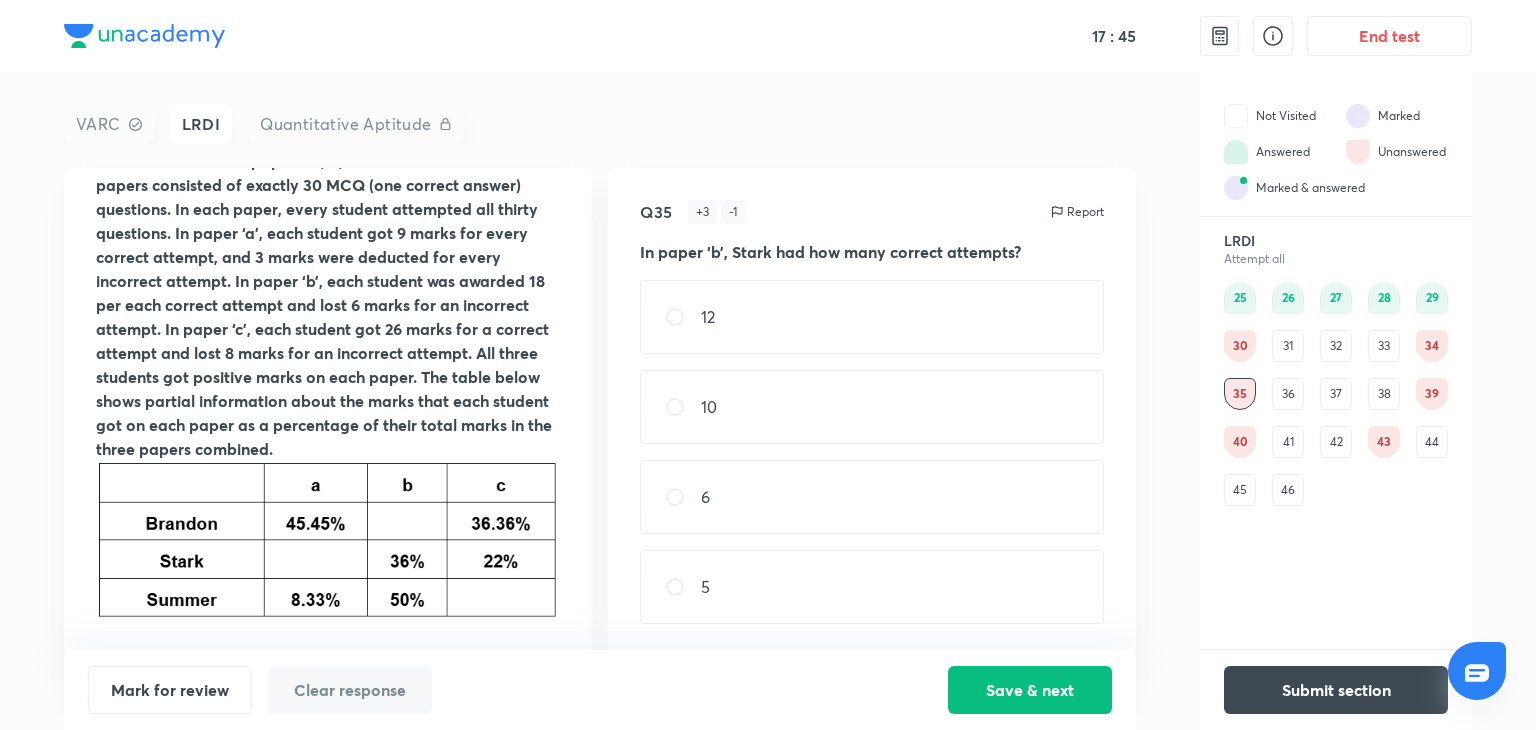 click on "39" at bounding box center [1432, 394] 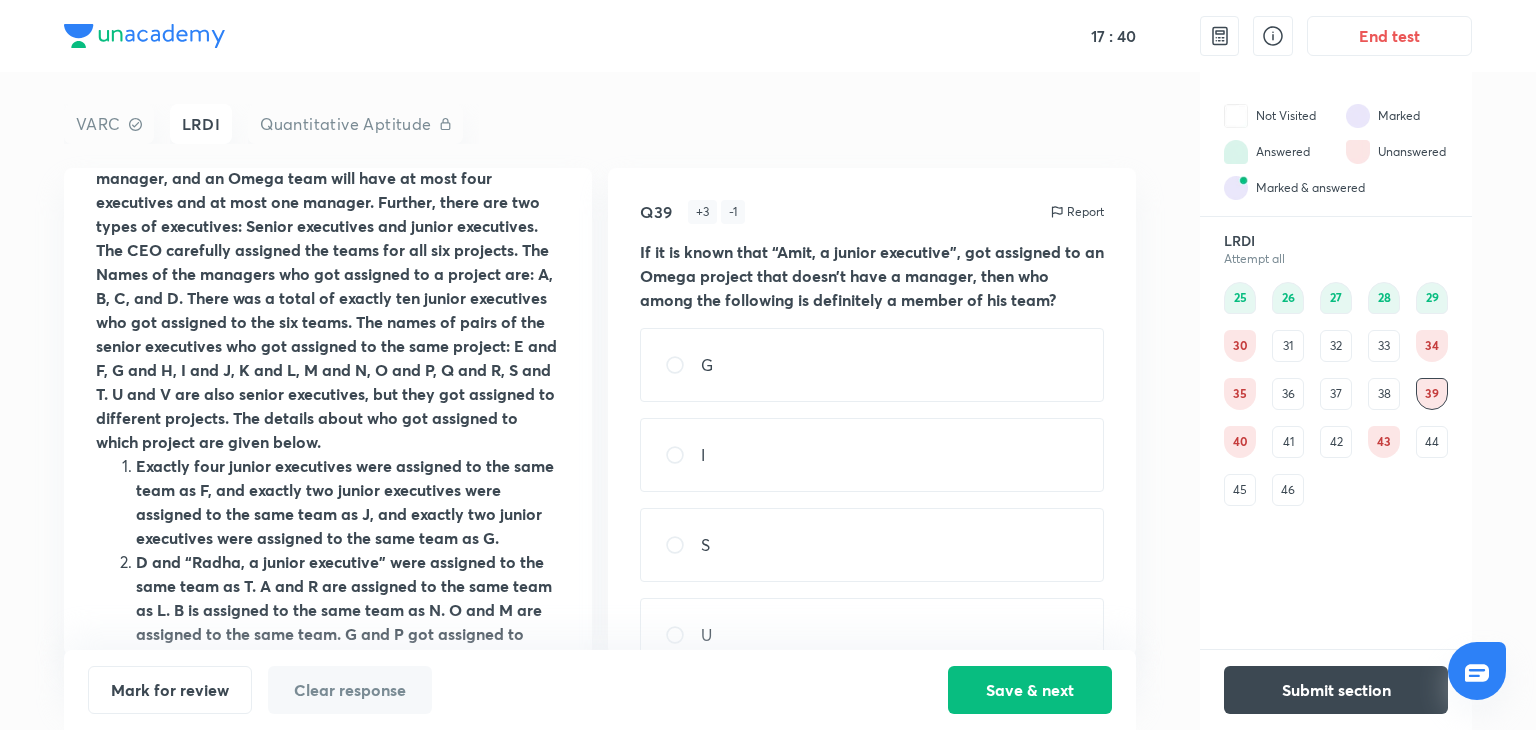 scroll, scrollTop: 0, scrollLeft: 0, axis: both 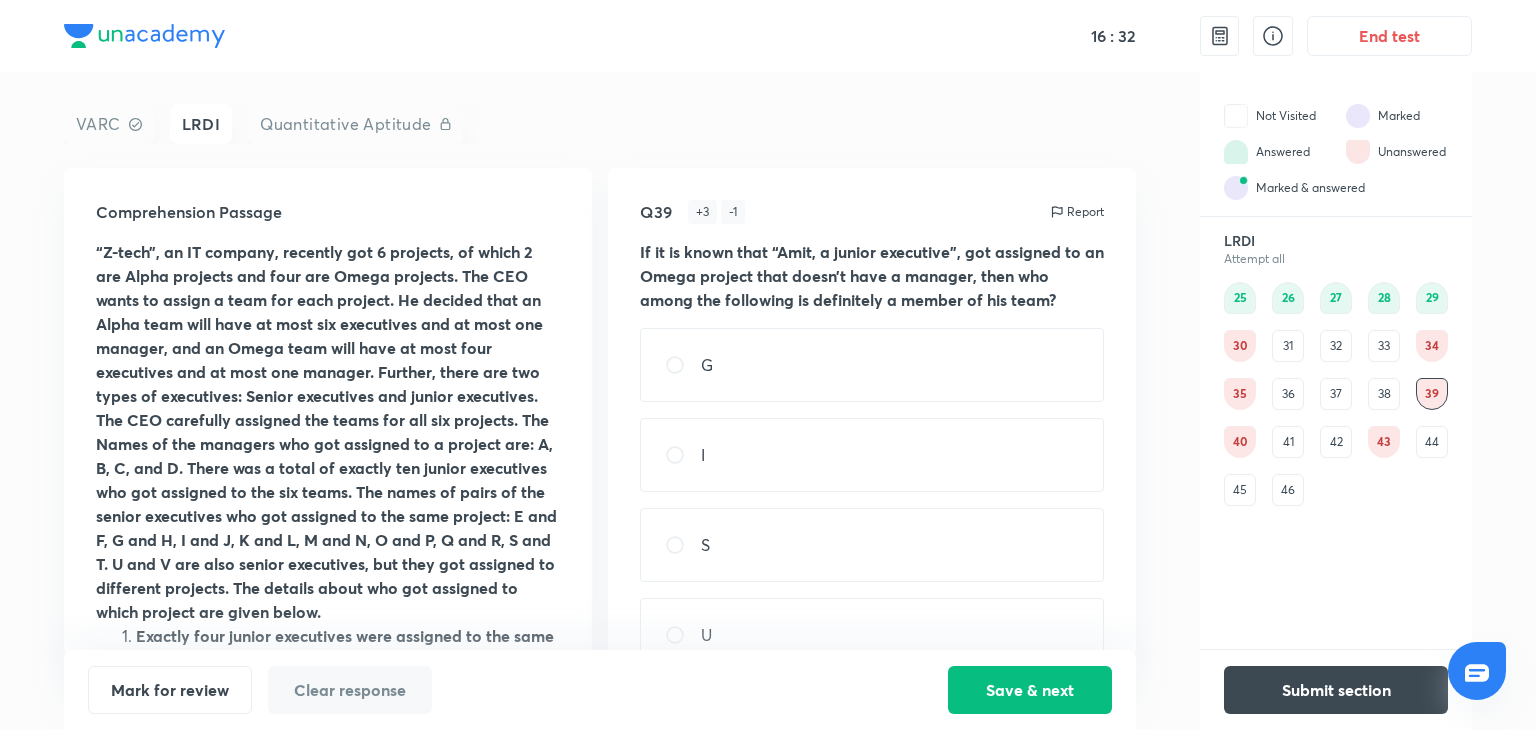 click on "“Z-tech”, an IT company, recently got 6 projects, of which 2 are Alpha projects and four are Omega projects. The CEO wants to assign a team for each project. He decided that an Alpha team will have at most six executives and at most one manager, and an Omega team will have at most four executives and at most one manager. Further, there are two types of executives: Senior executives and junior executives. The CEO carefully assigned the teams for all six projects. The Names of the managers who got assigned to a project are: A, B, C, and D. There was a total of exactly ten junior executives who got assigned to the six teams. The names of pairs of the senior executives who got assigned to the same project: E and F, G and H, I and J, K and L, M and N, O and P, Q and R, S and T. U and V are also senior executives, but they got assigned to different projects. The details about who got assigned to which project are given below." at bounding box center (326, 431) 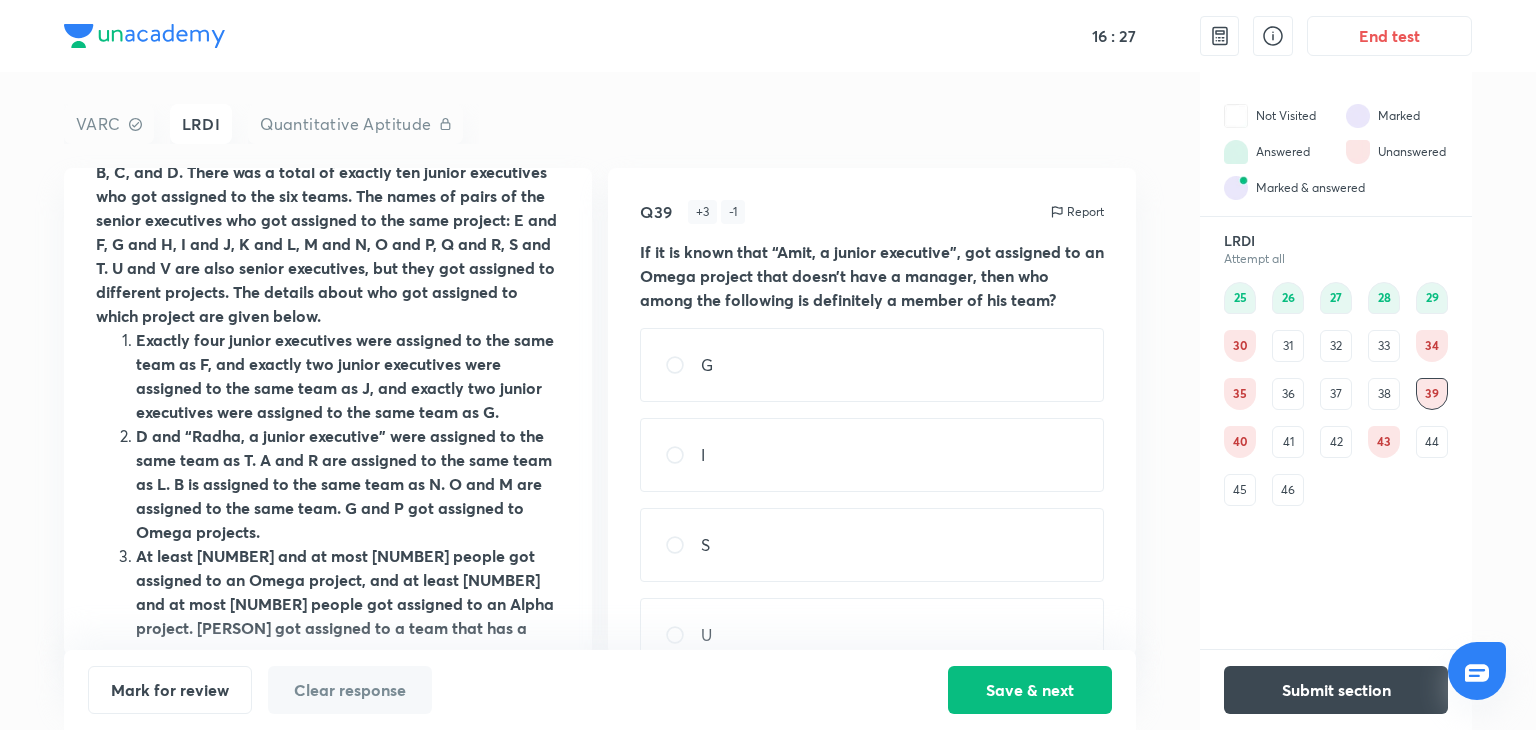 scroll, scrollTop: 312, scrollLeft: 0, axis: vertical 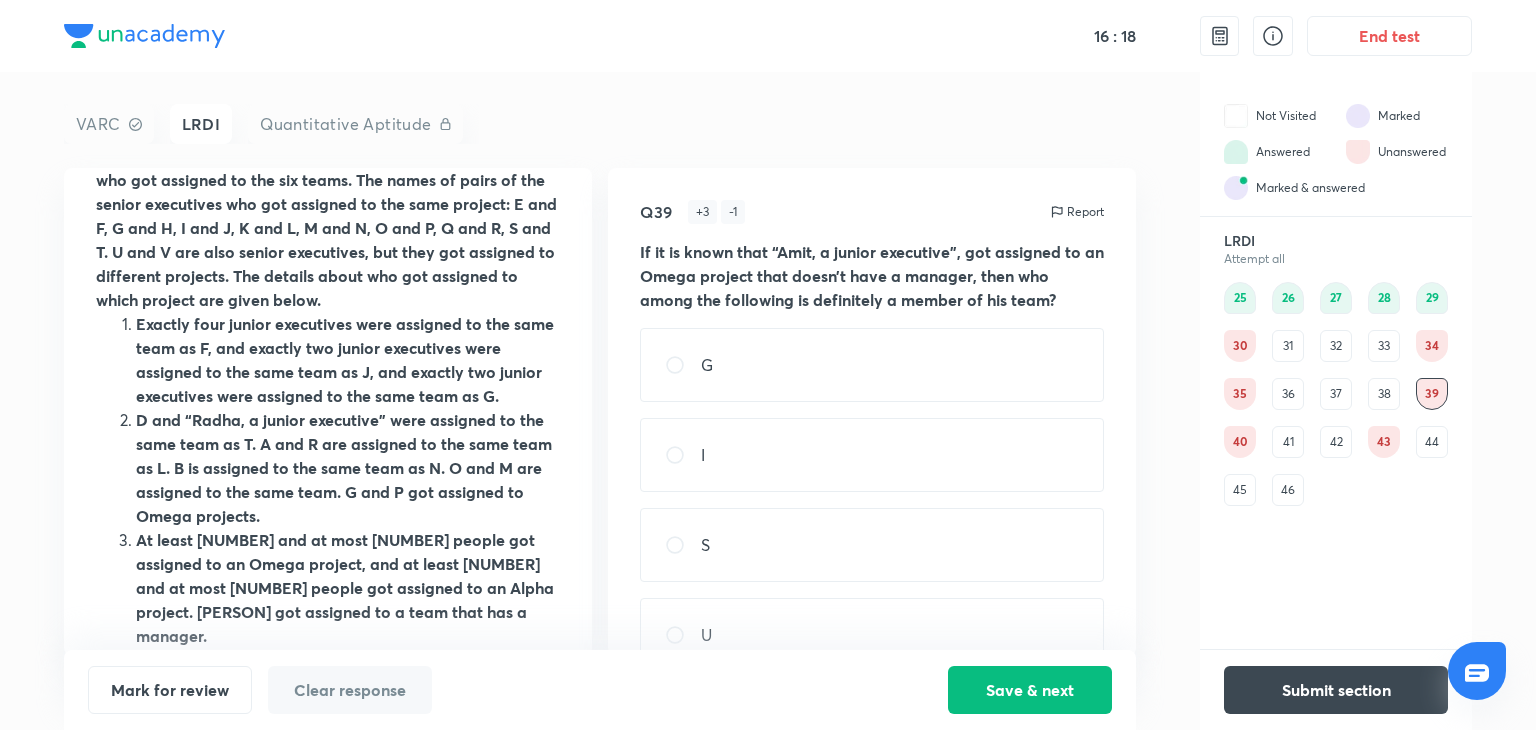 click on "40" at bounding box center [1240, 442] 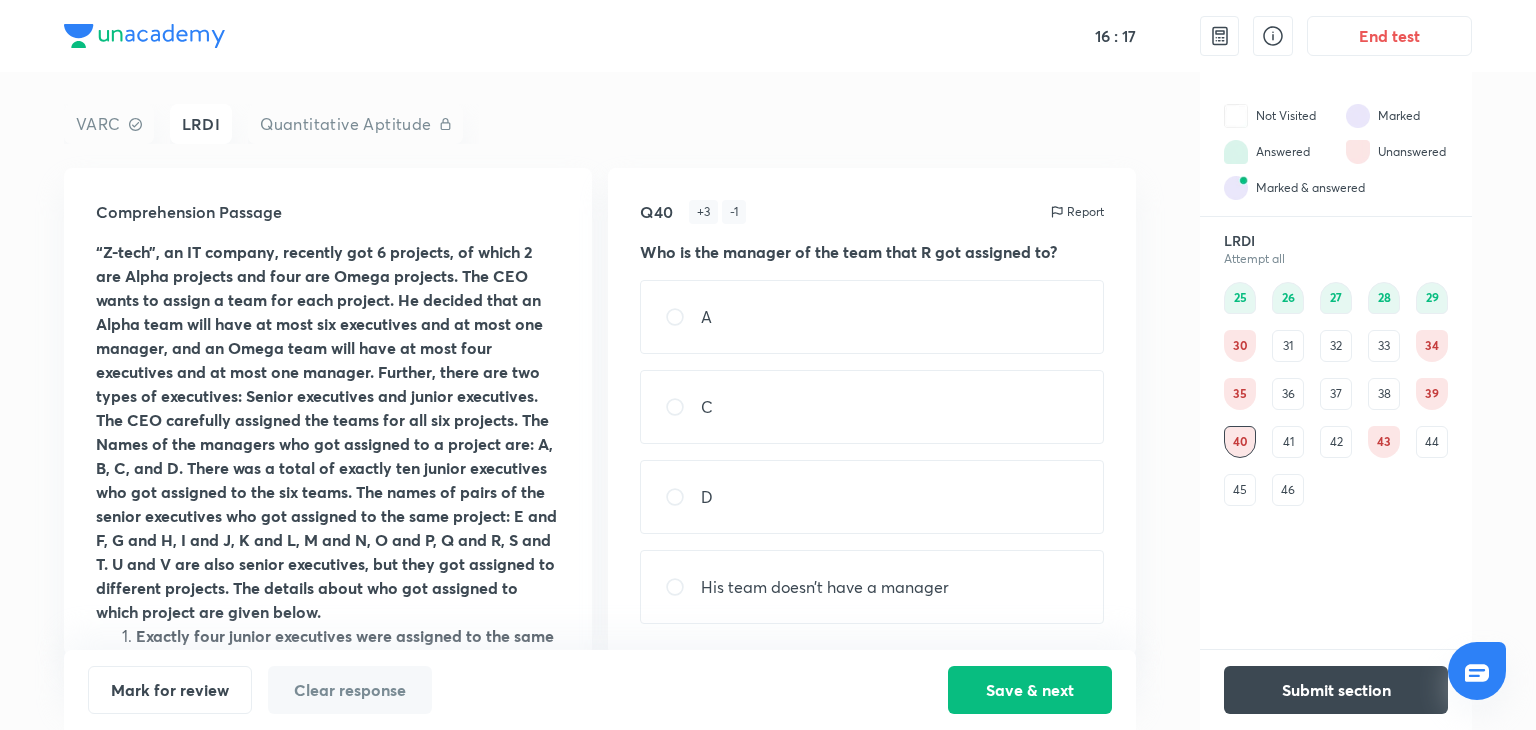 click on "43" at bounding box center [1384, 442] 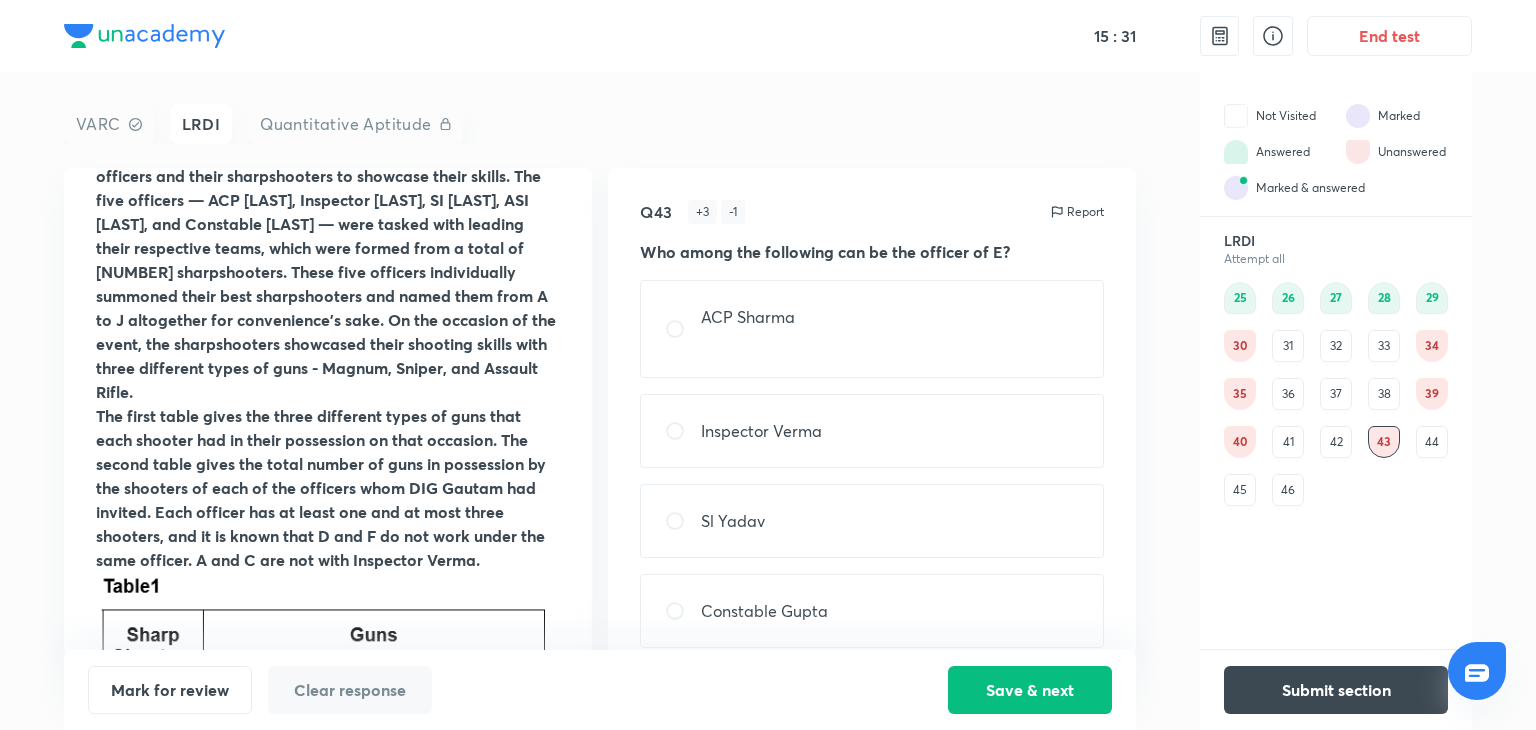 scroll, scrollTop: 260, scrollLeft: 0, axis: vertical 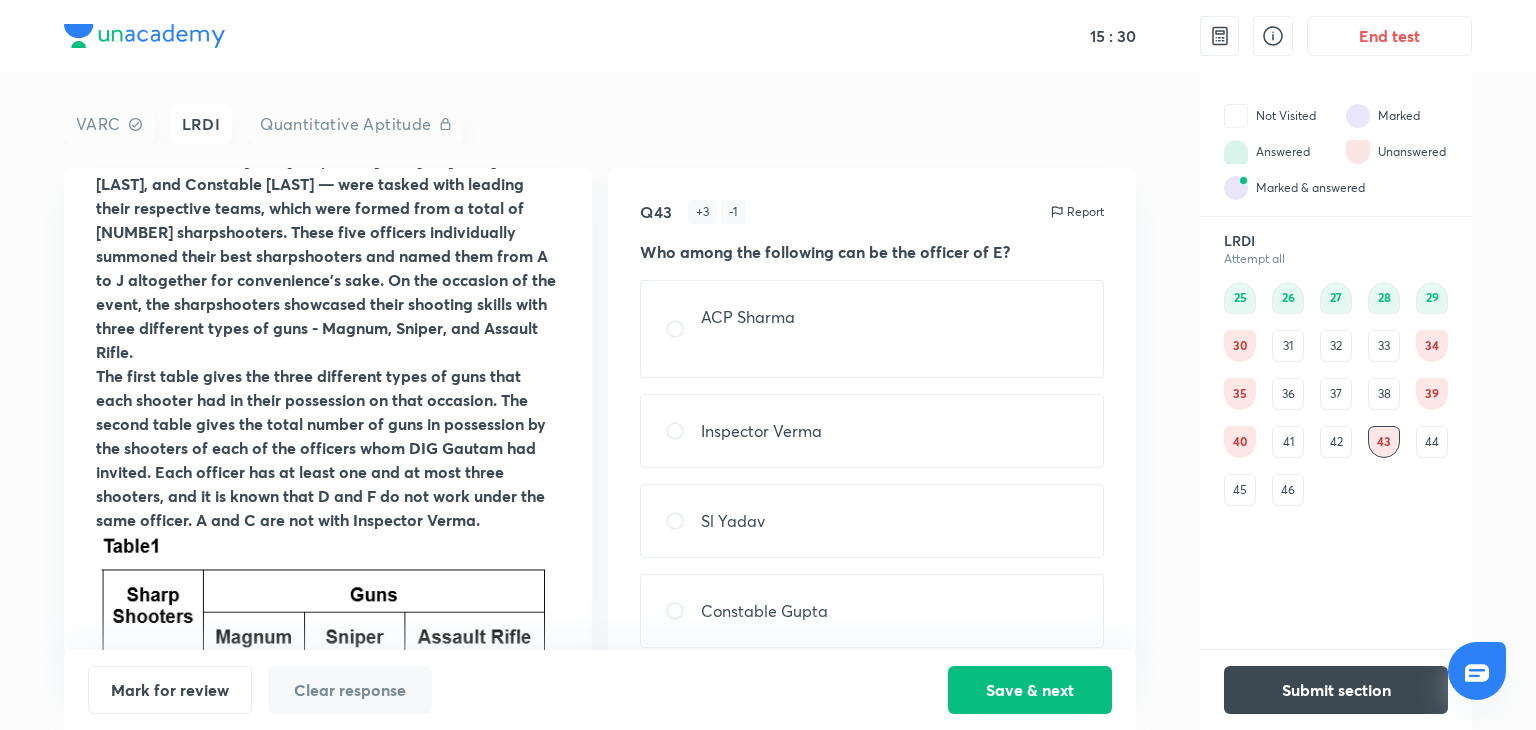 click at bounding box center [328, 801] 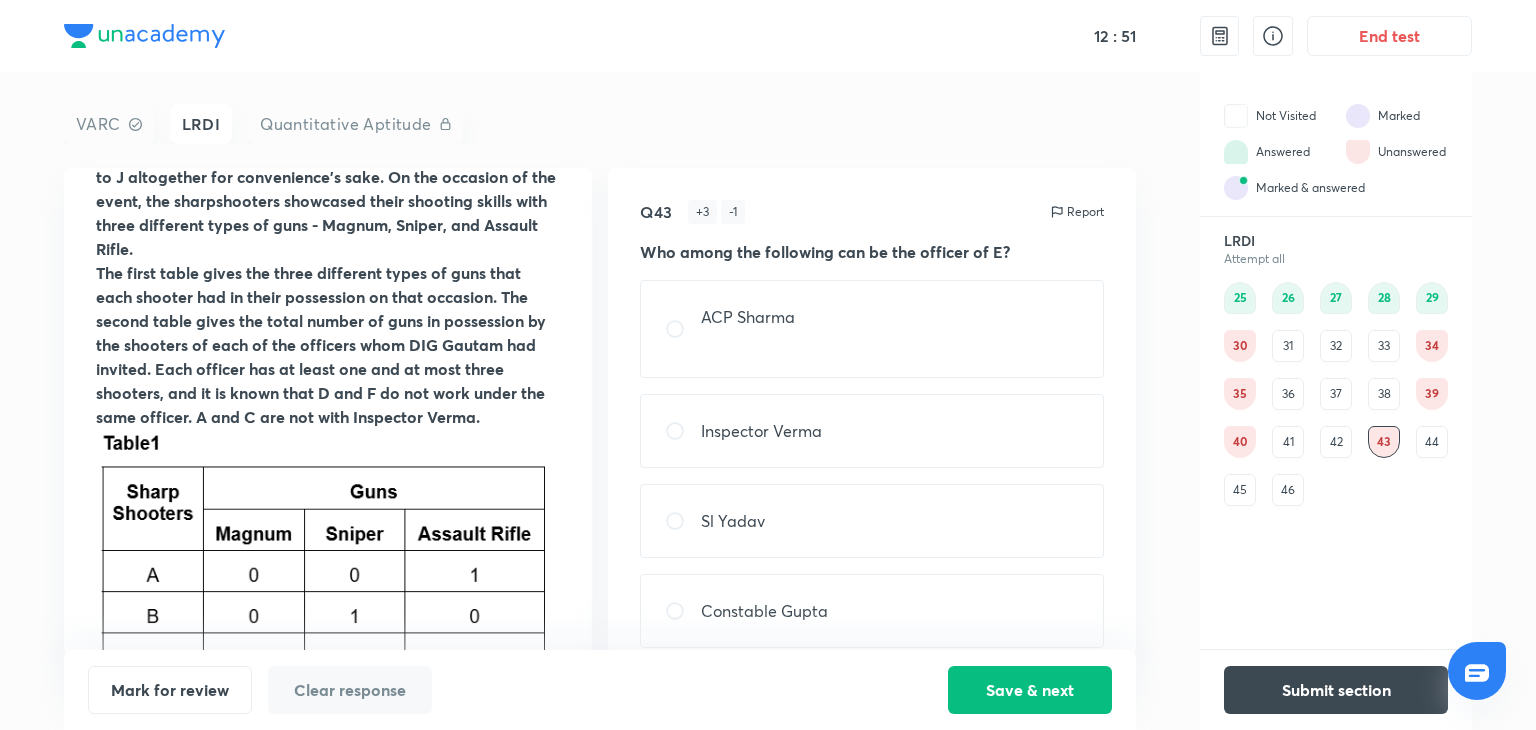 scroll, scrollTop: 652, scrollLeft: 0, axis: vertical 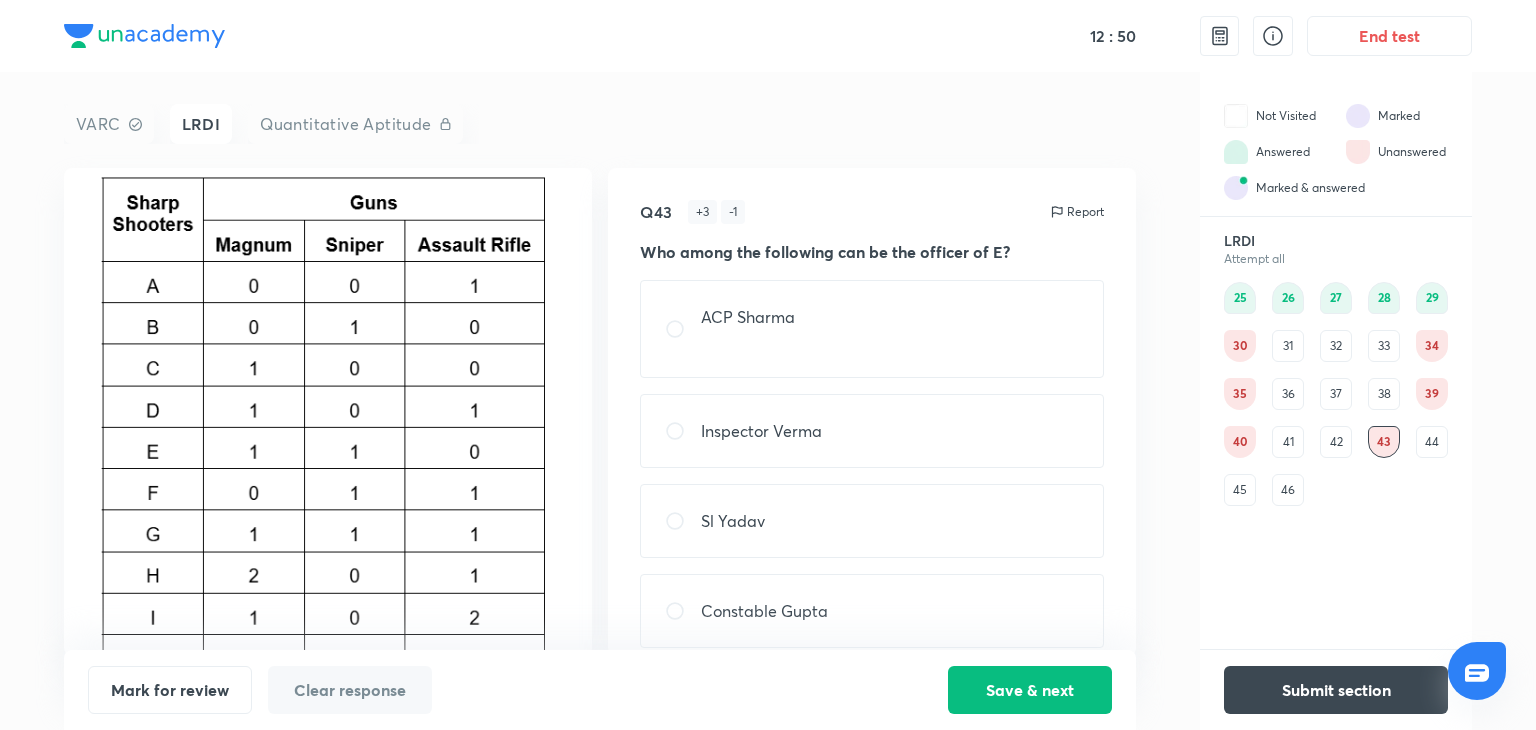 click at bounding box center (328, 409) 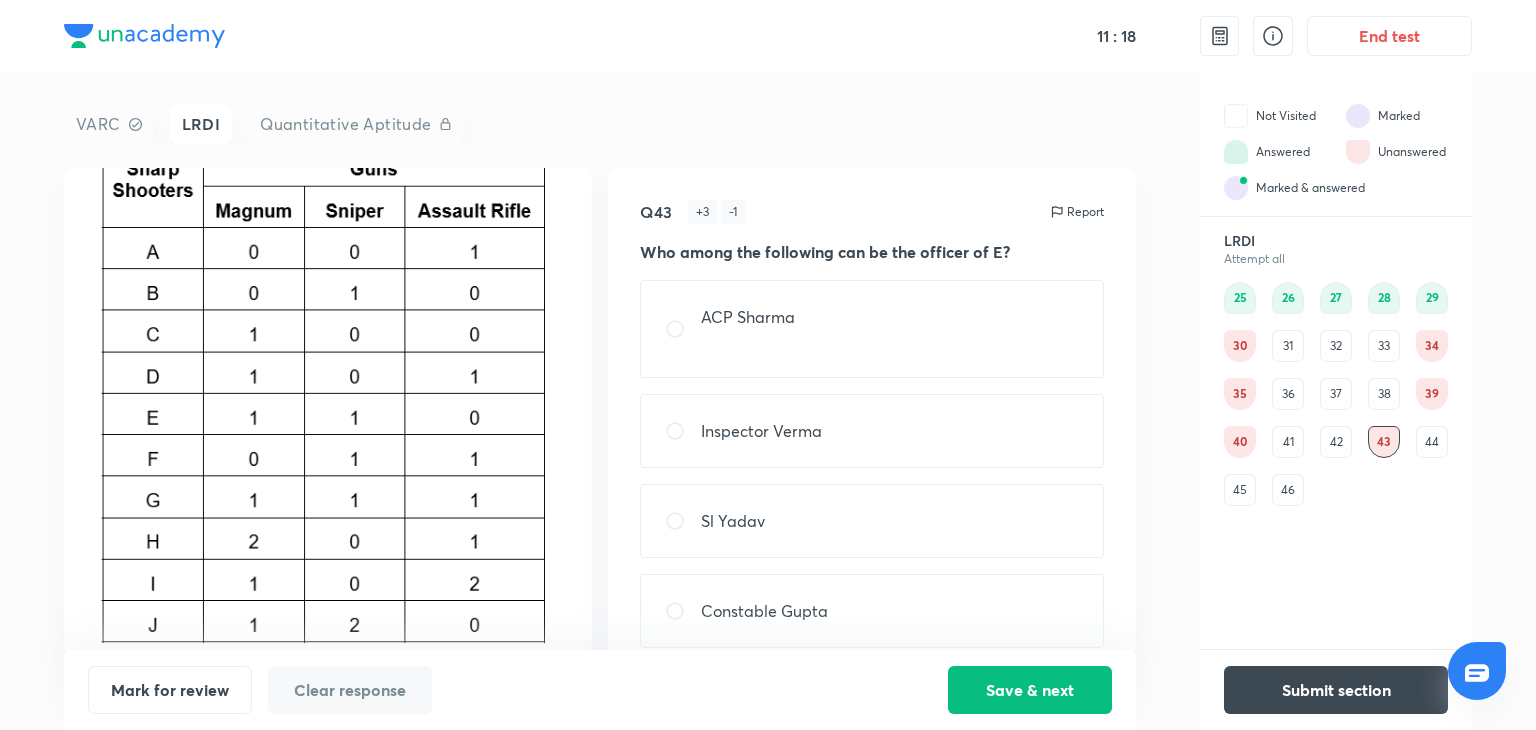scroll, scrollTop: 687, scrollLeft: 0, axis: vertical 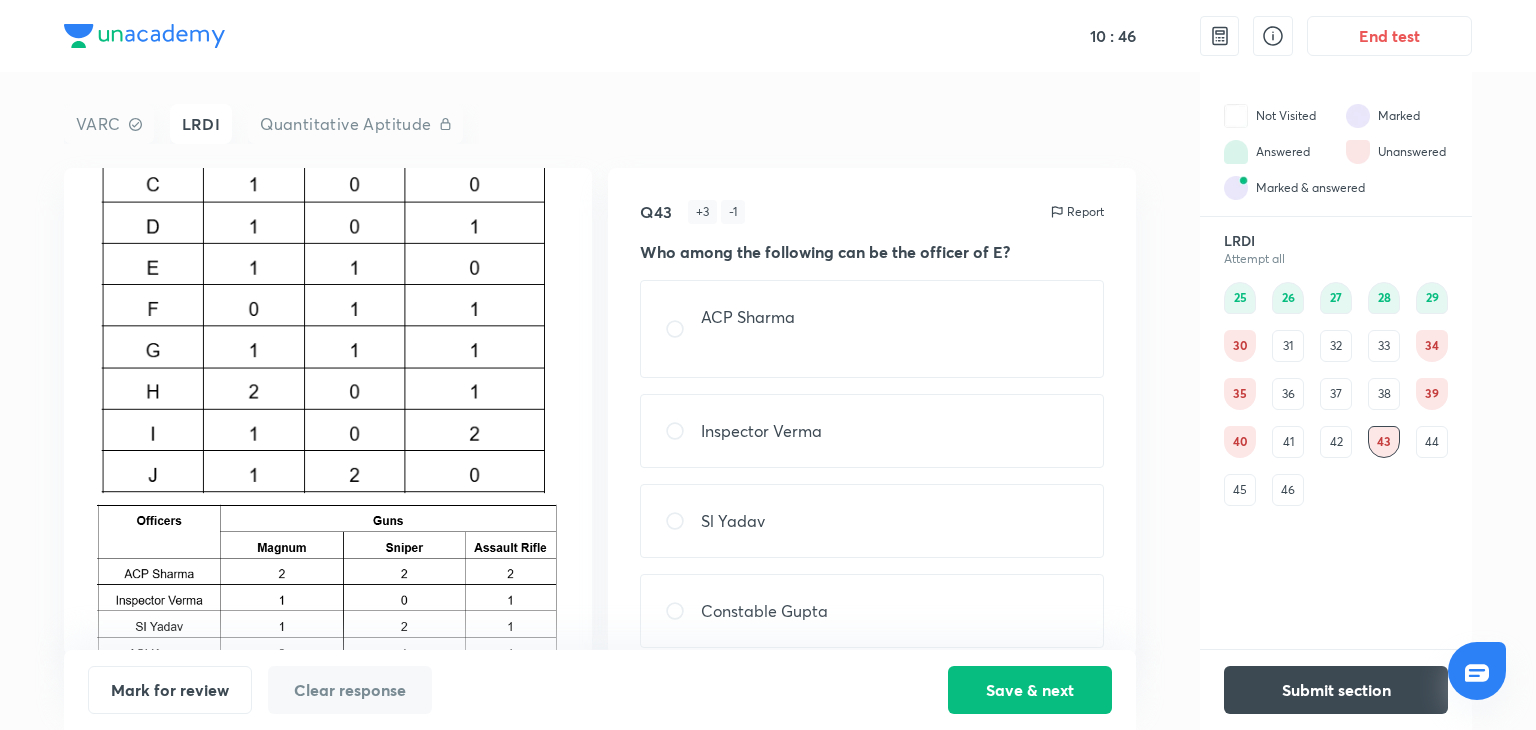 click on "Sl Yadav" at bounding box center (733, 521) 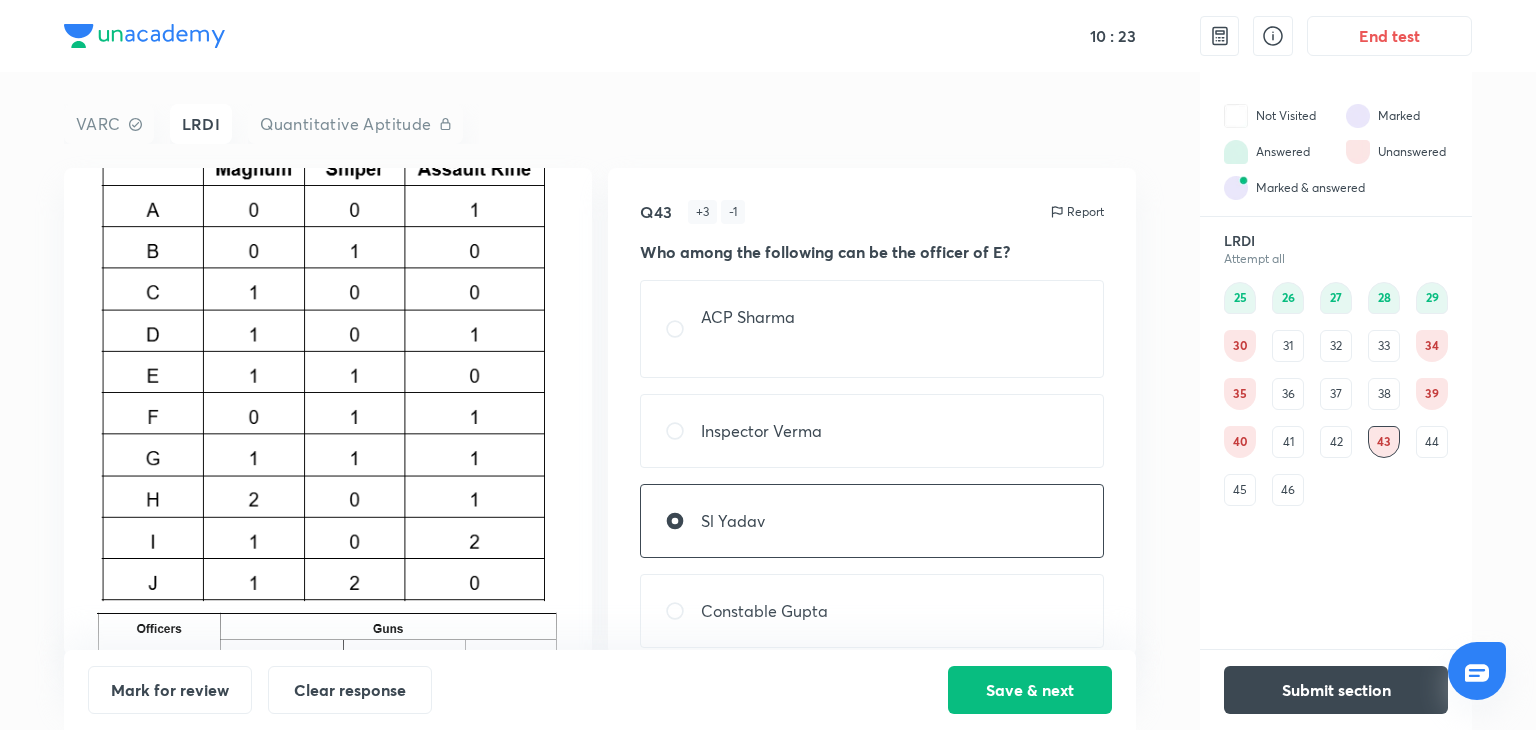 scroll, scrollTop: 724, scrollLeft: 0, axis: vertical 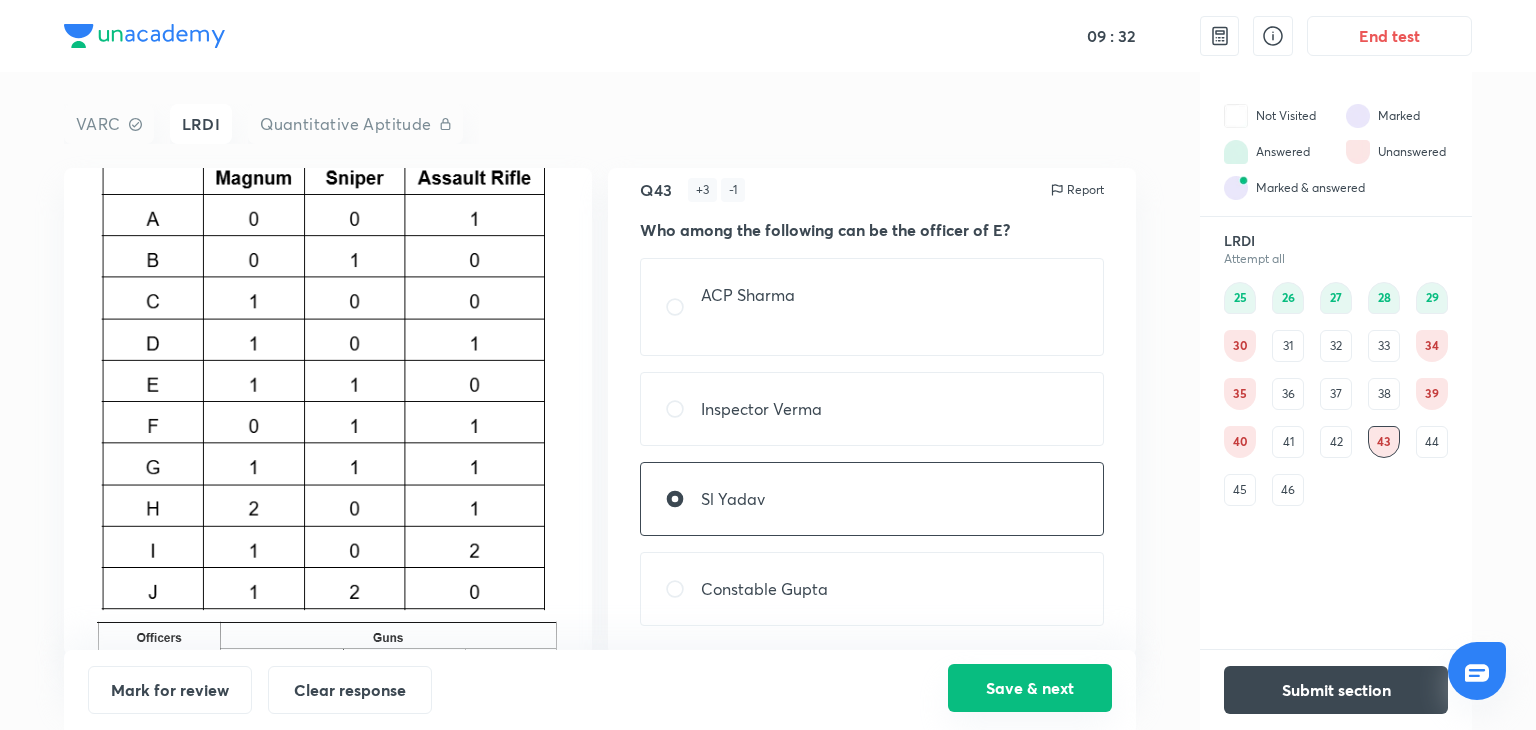 click on "Save & next" at bounding box center (1030, 688) 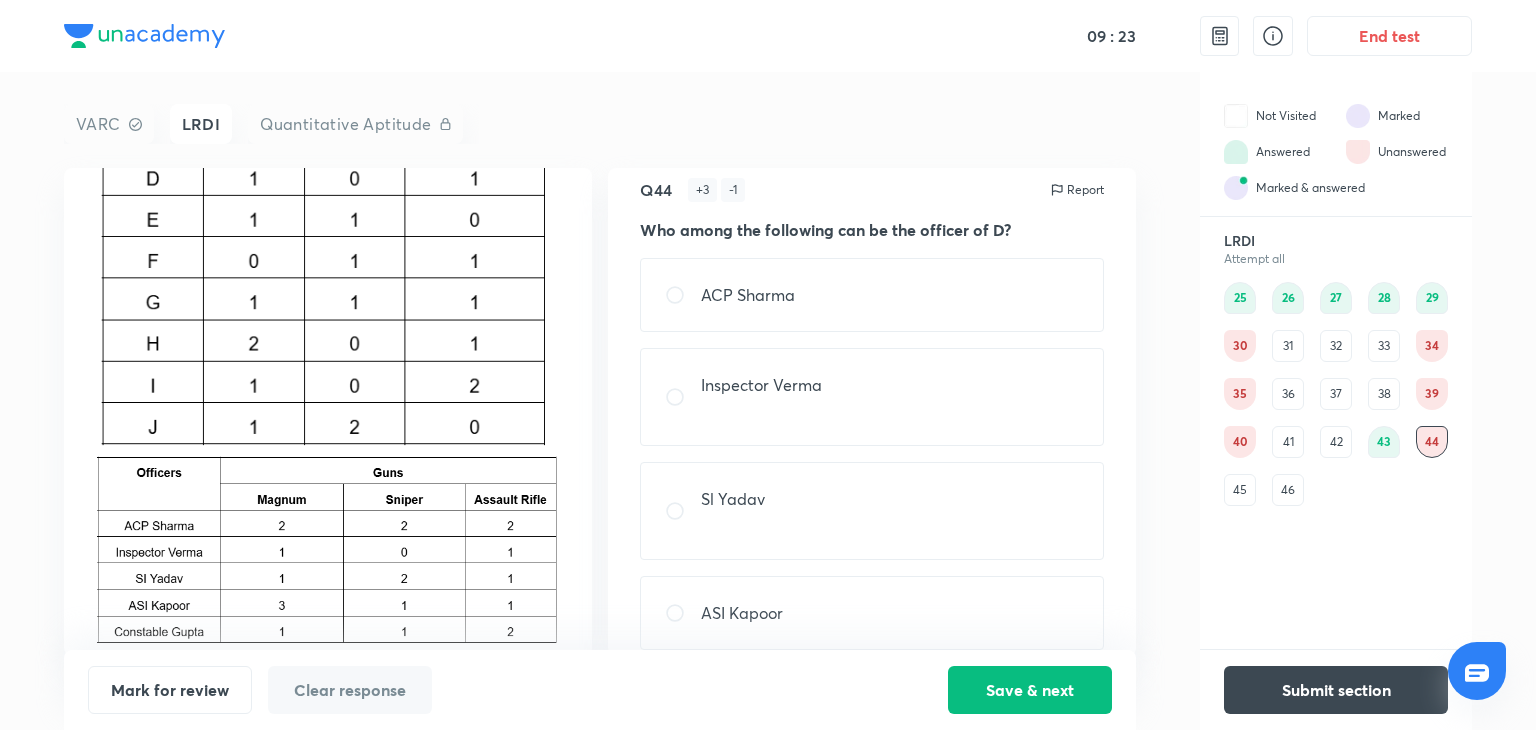 scroll, scrollTop: 883, scrollLeft: 0, axis: vertical 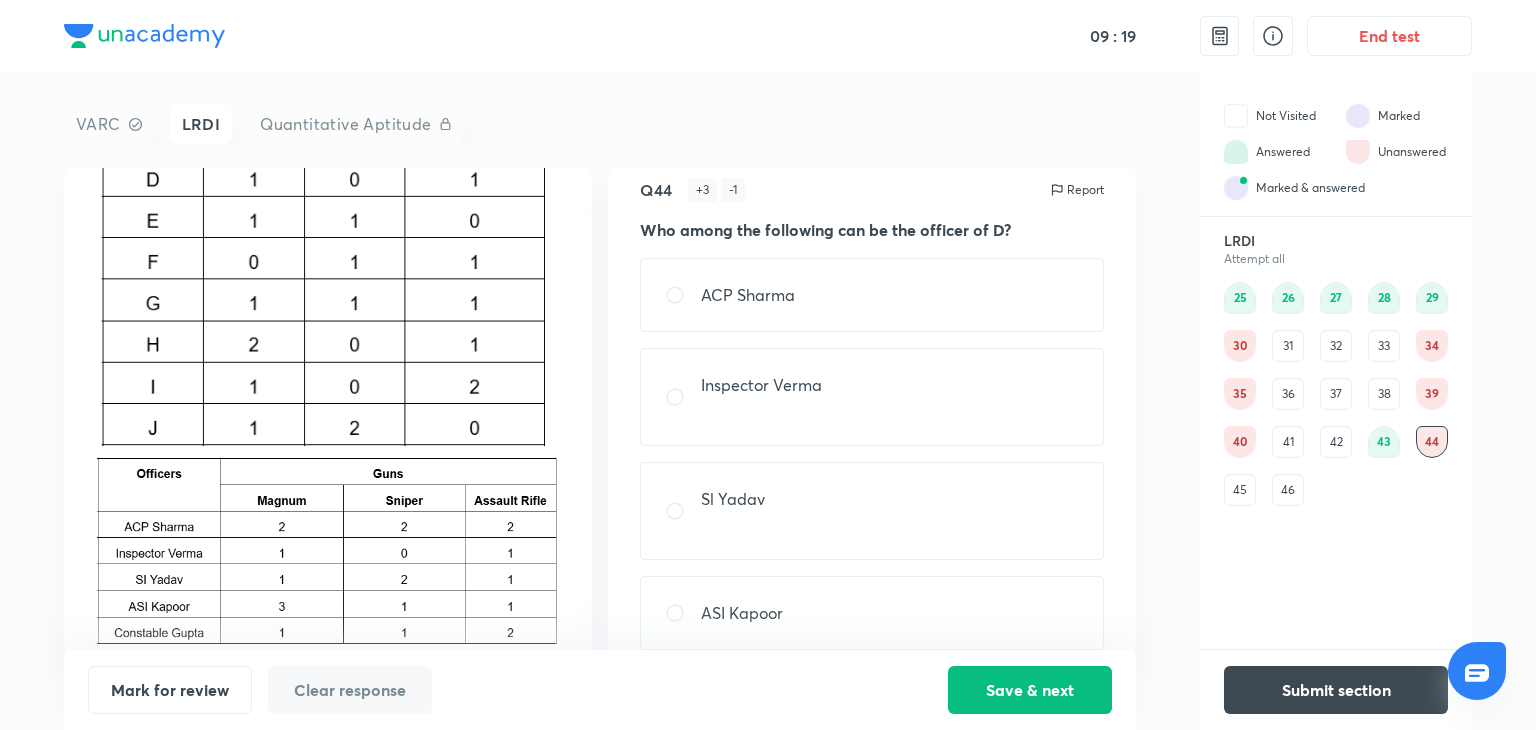 click on "Inspector Verma" at bounding box center (761, 385) 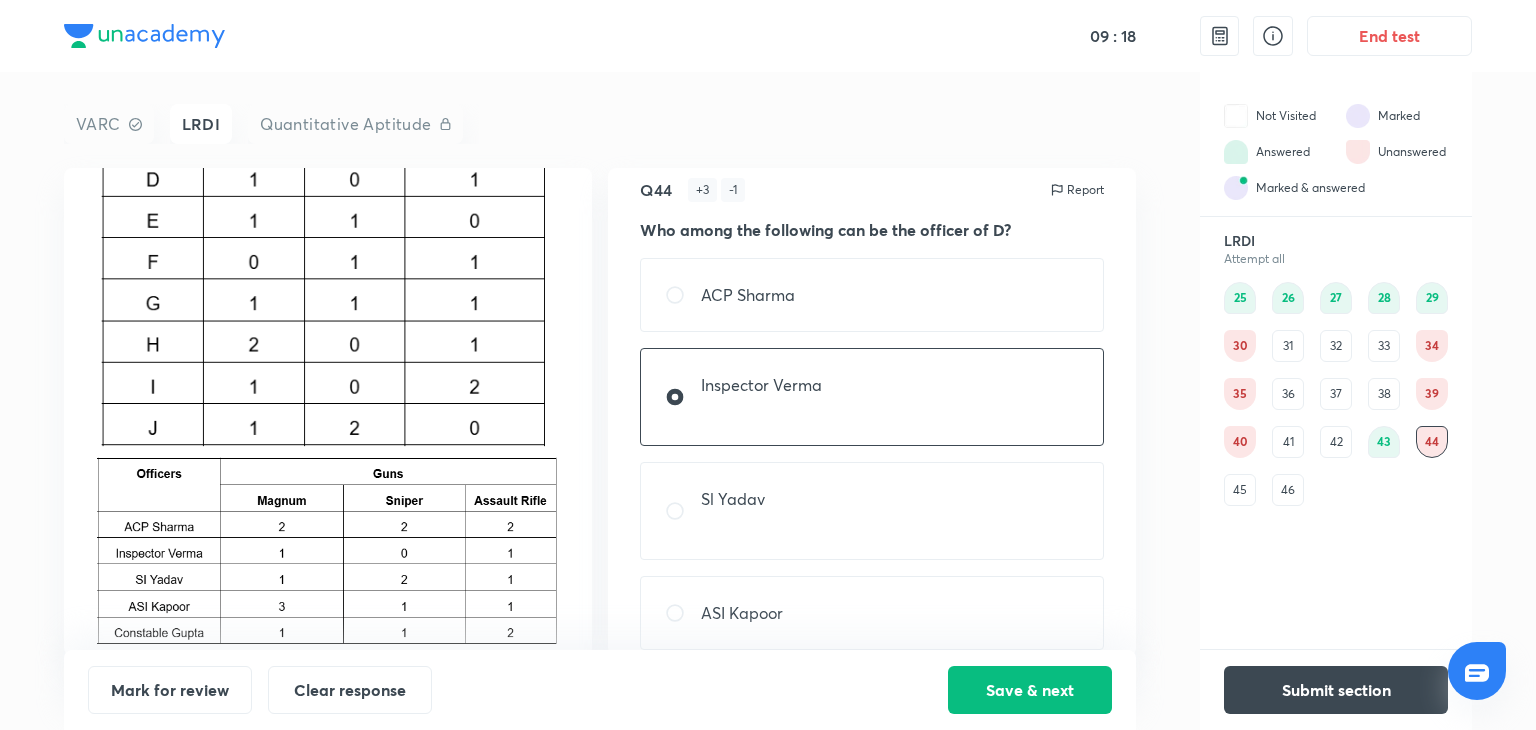scroll, scrollTop: 6, scrollLeft: 0, axis: vertical 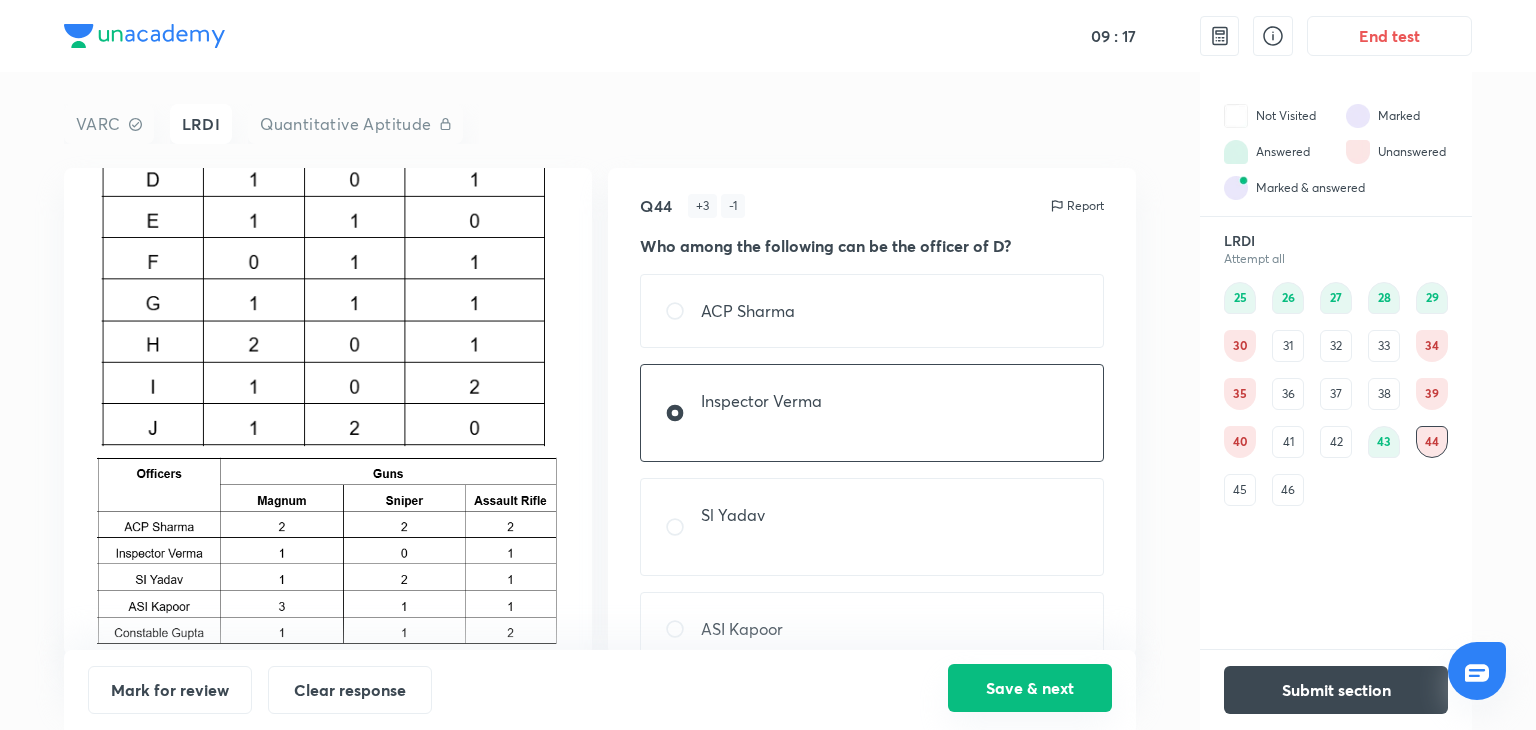 click on "Save & next" at bounding box center [1030, 688] 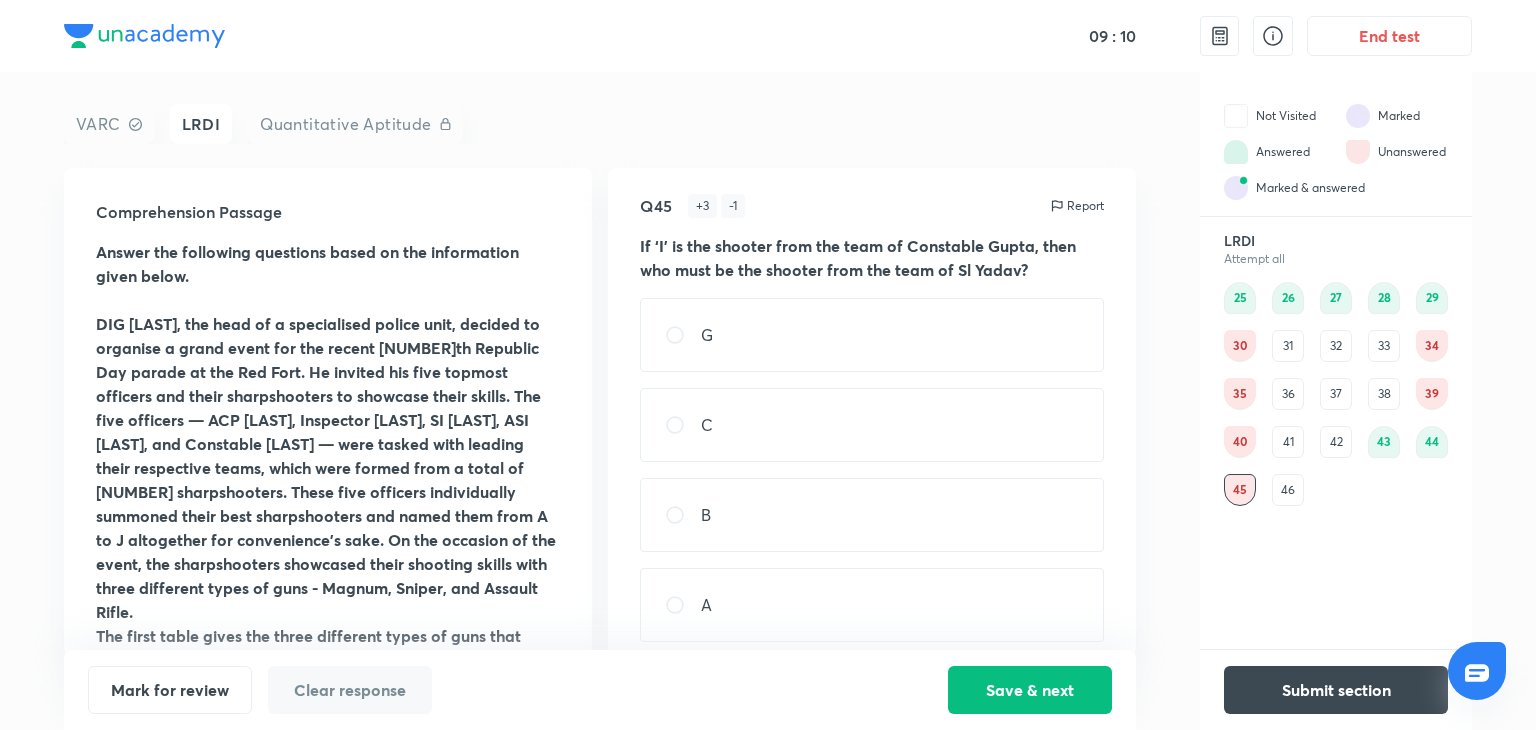 scroll, scrollTop: 22, scrollLeft: 0, axis: vertical 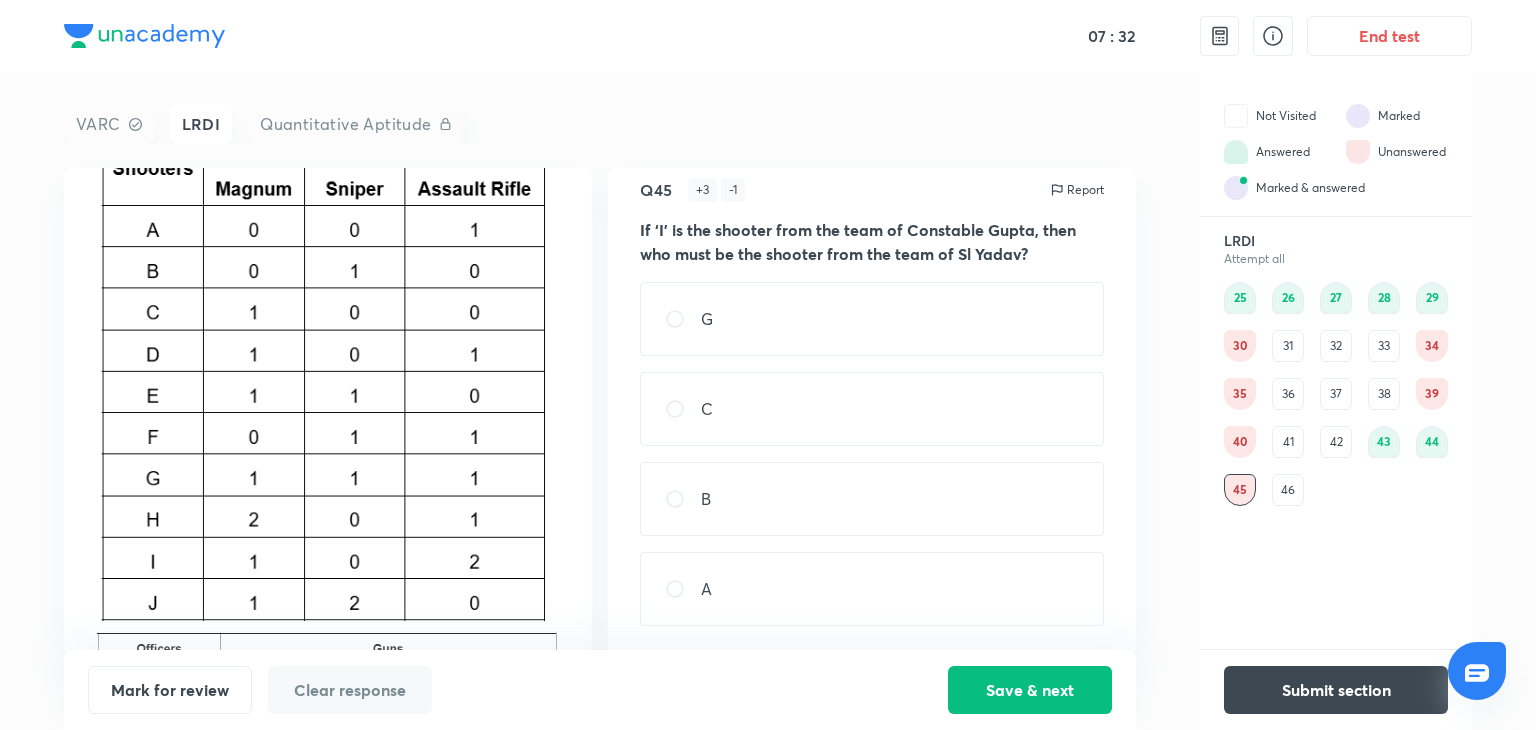 click on "A" at bounding box center [872, 589] 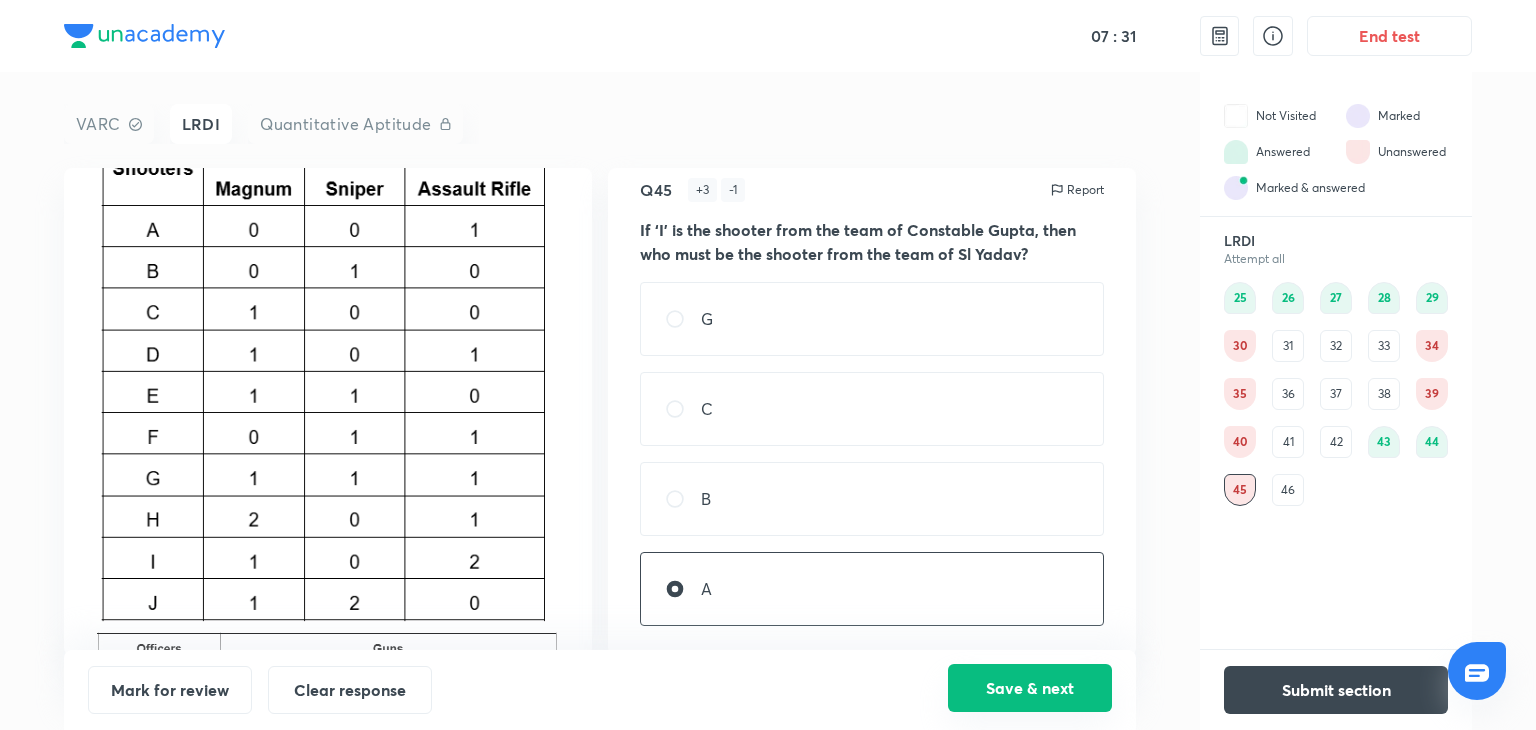 click on "Save & next" at bounding box center (1030, 688) 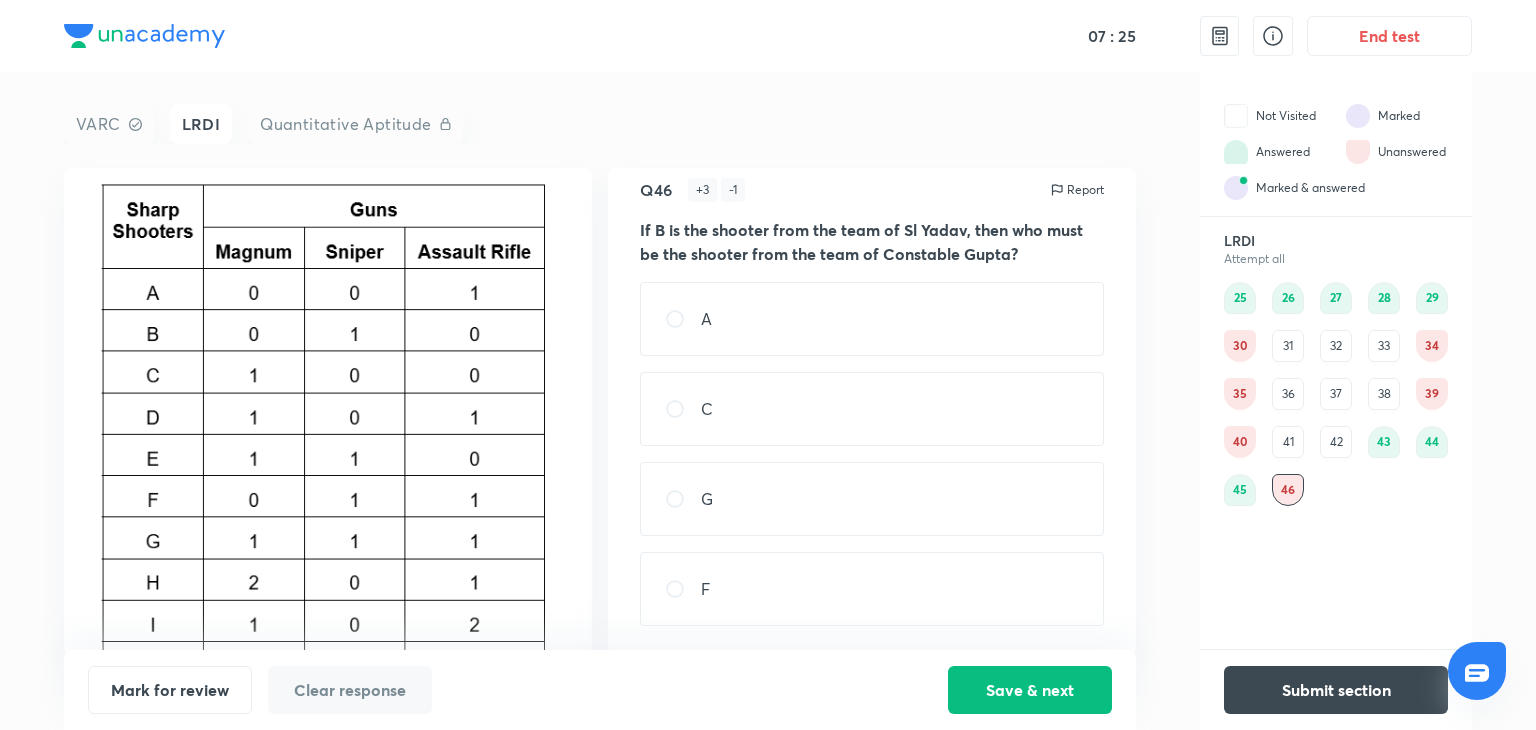 scroll, scrollTop: 896, scrollLeft: 0, axis: vertical 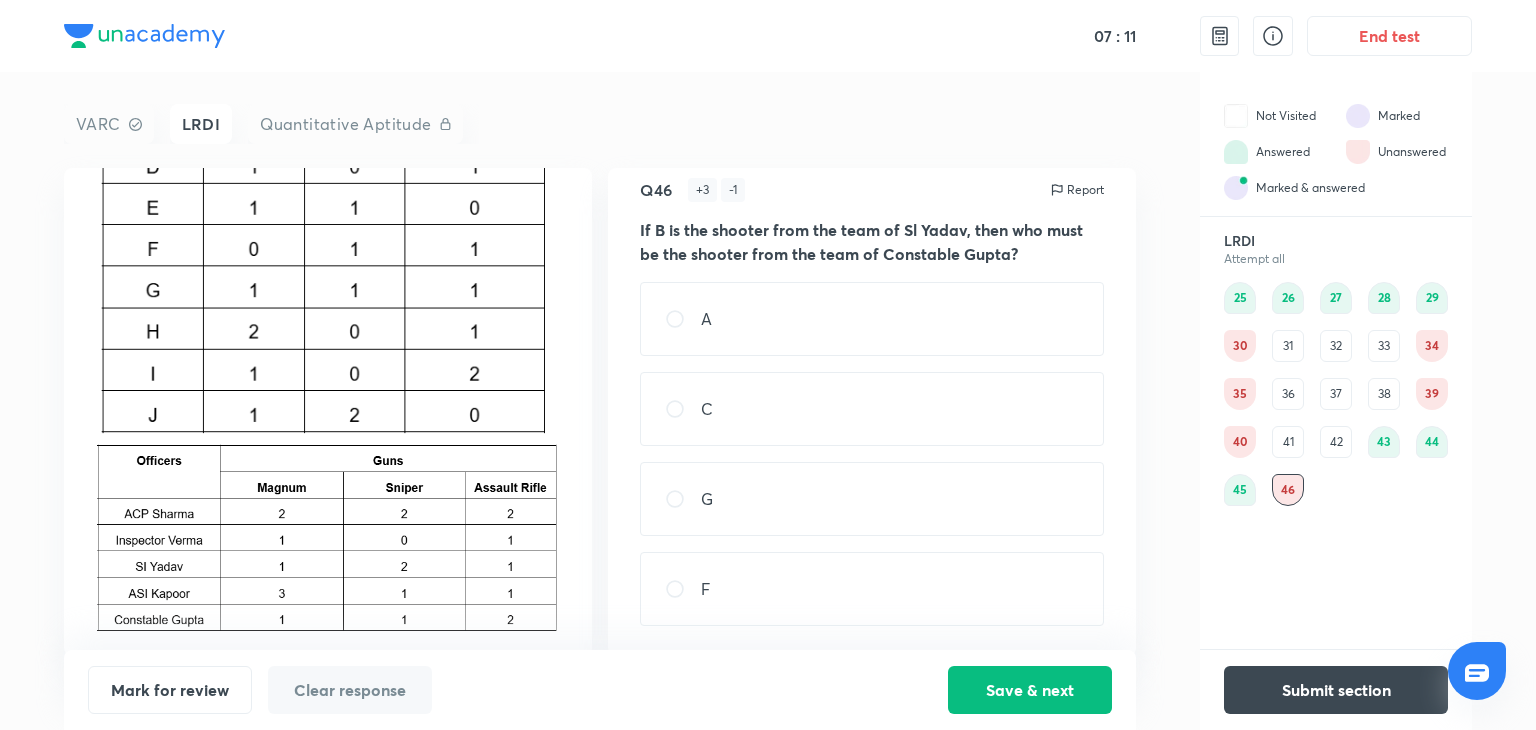 click on "44" at bounding box center (1432, 442) 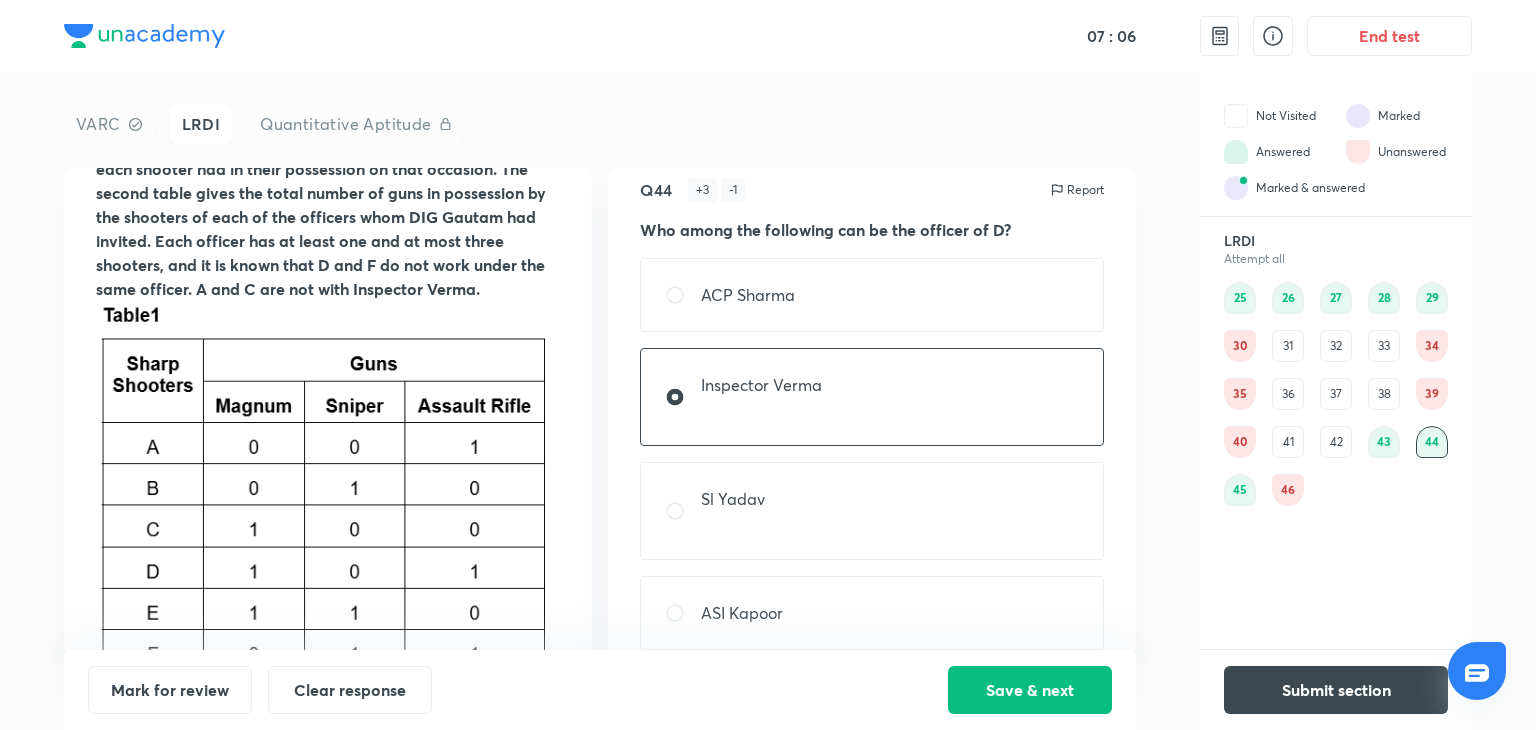 scroll, scrollTop: 494, scrollLeft: 0, axis: vertical 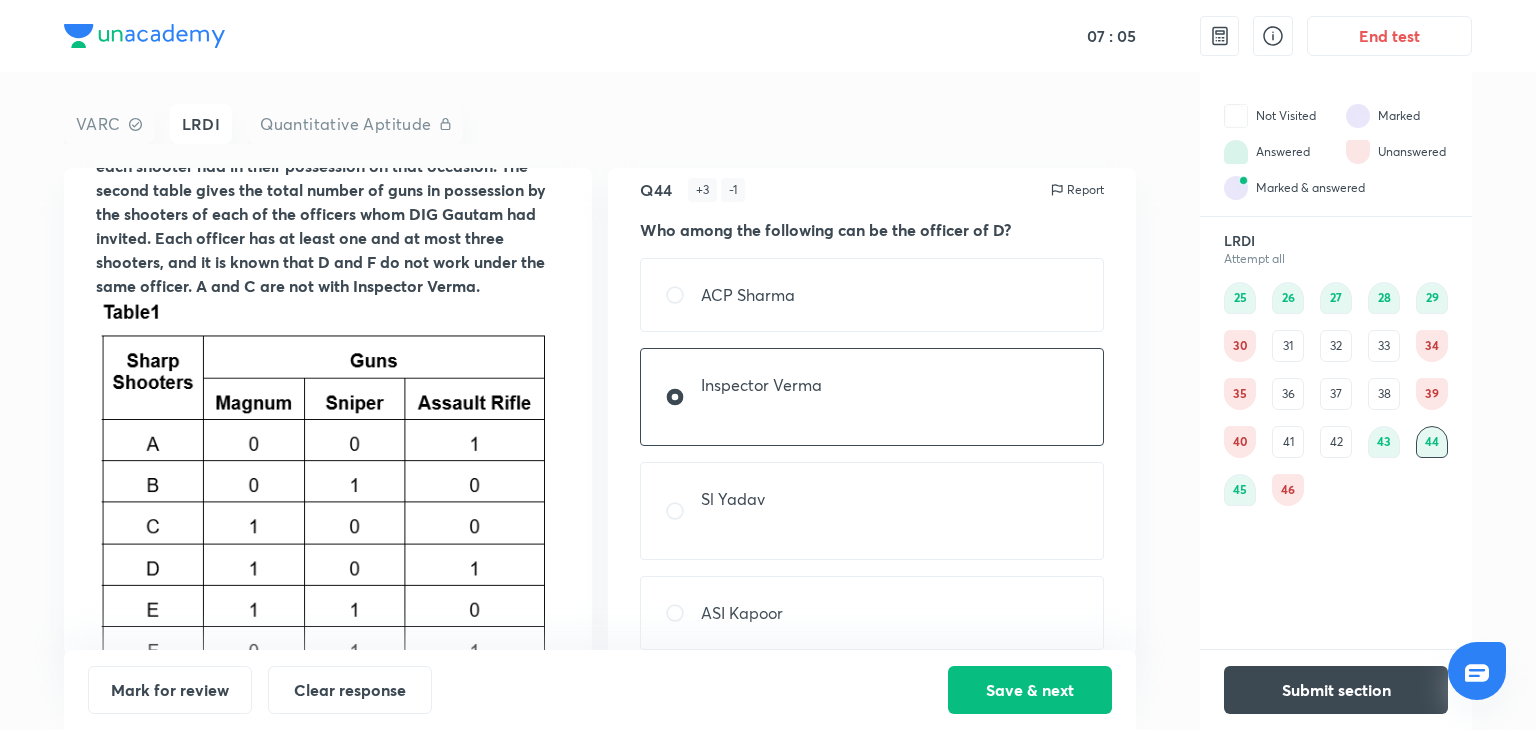 click on "46" at bounding box center [1288, 490] 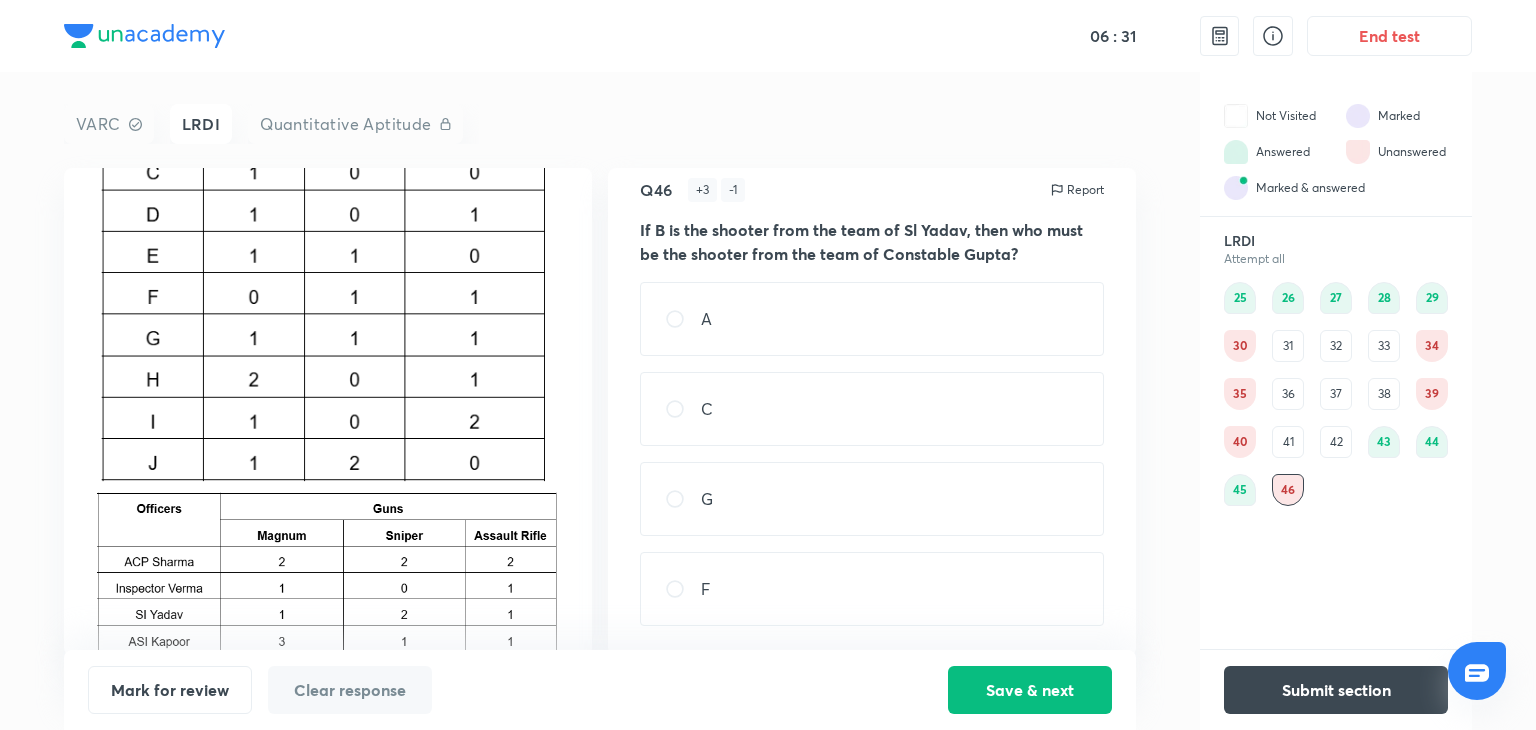 scroll, scrollTop: 896, scrollLeft: 0, axis: vertical 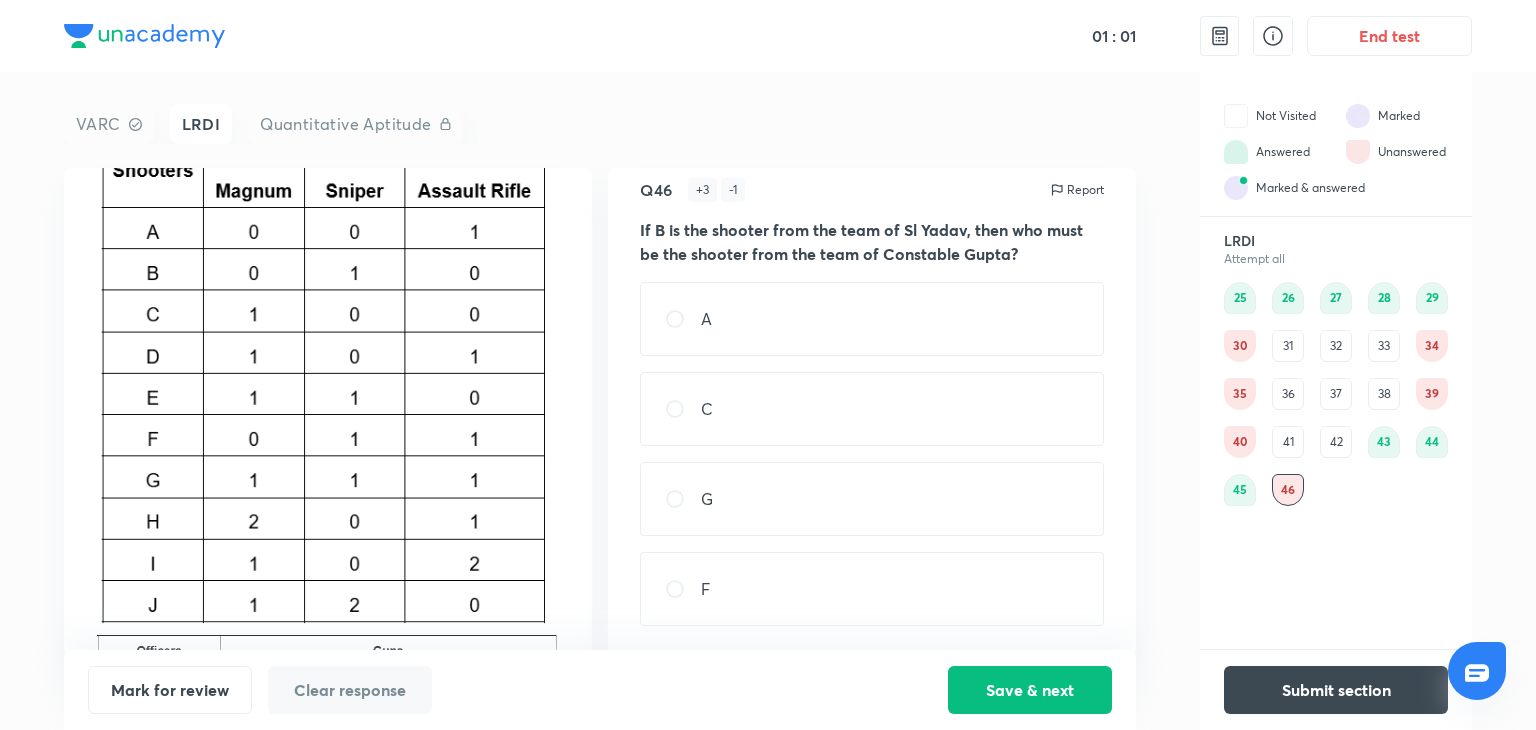 click on "A C G F" at bounding box center (872, 454) 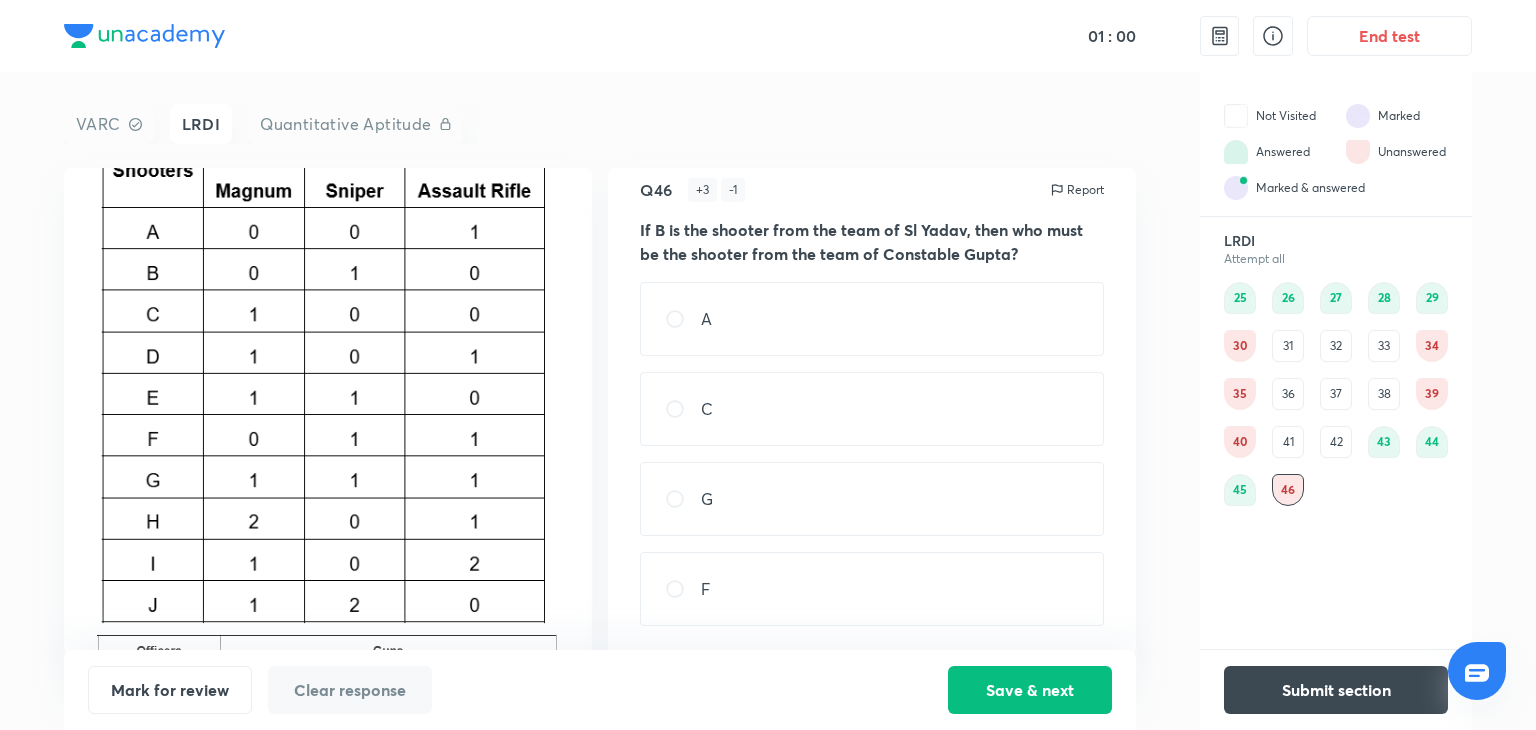 click on "A" at bounding box center (872, 319) 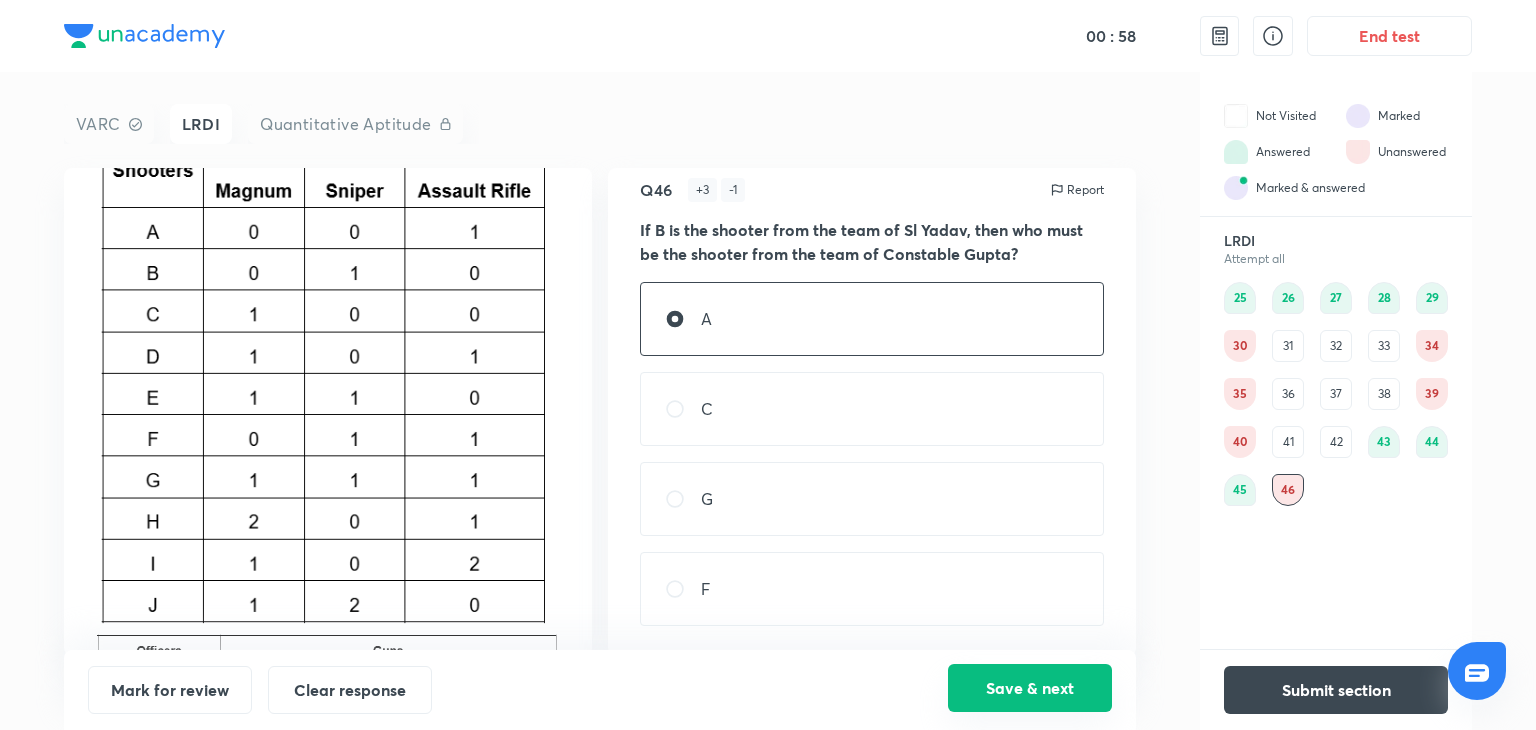 click on "Save & next" at bounding box center [1030, 688] 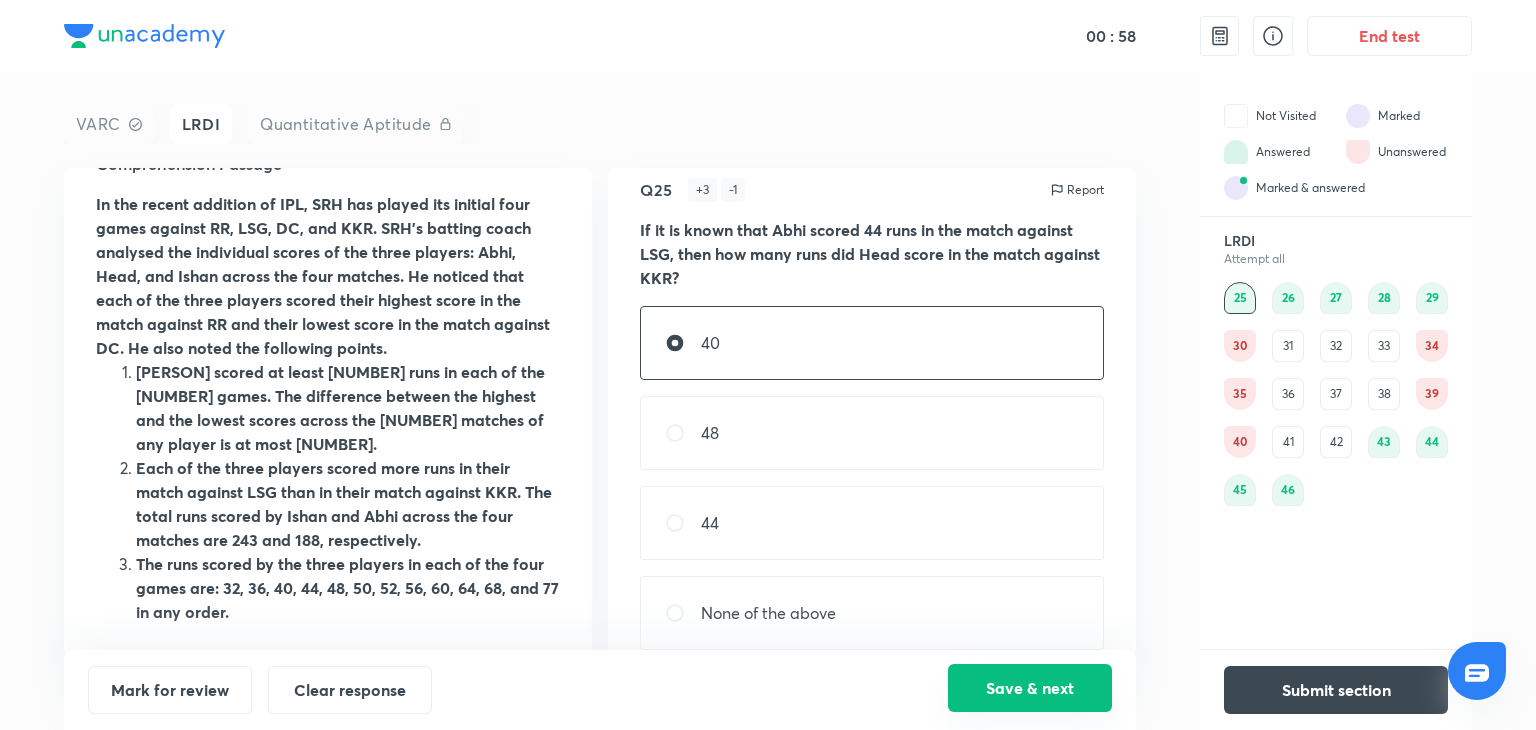 scroll, scrollTop: 0, scrollLeft: 0, axis: both 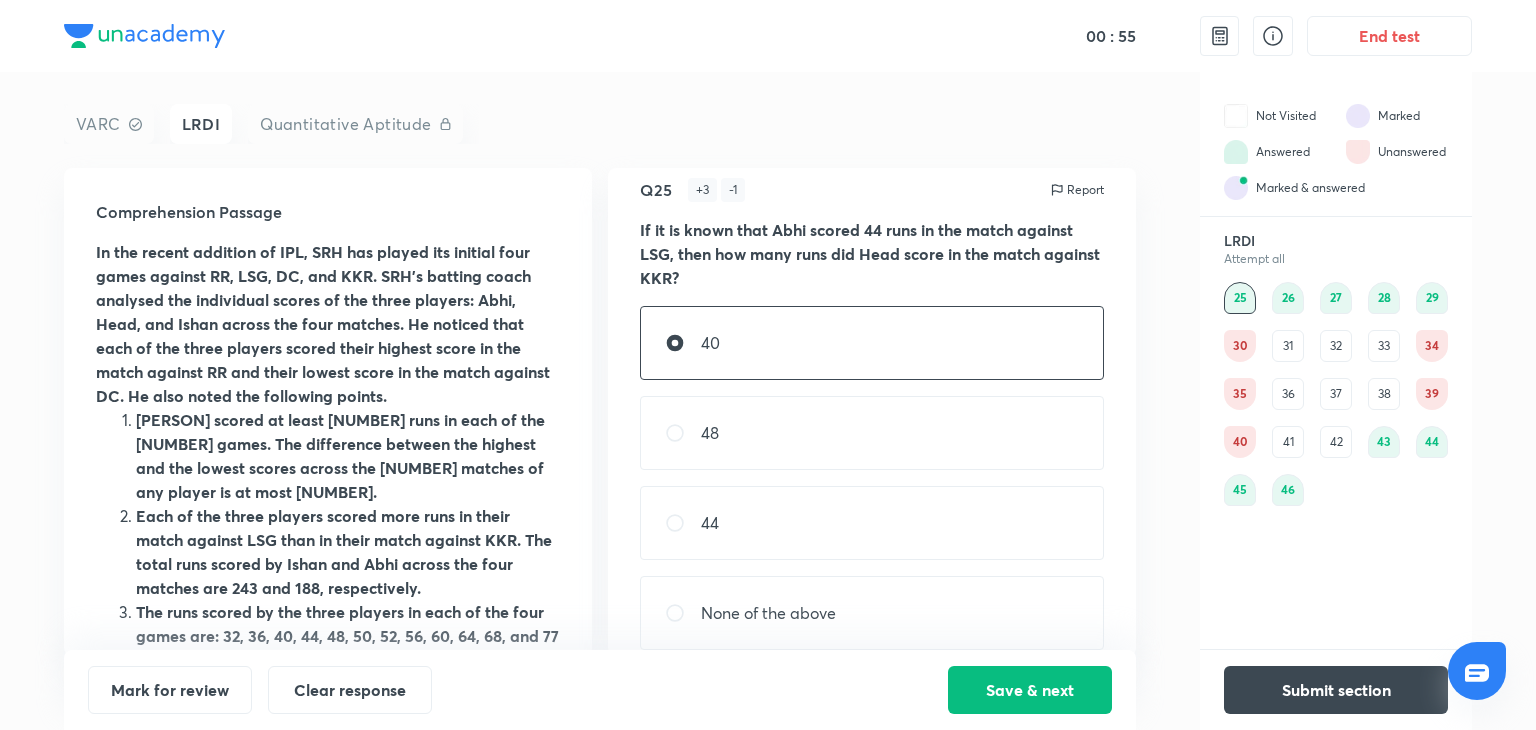click on "35" at bounding box center (1240, 394) 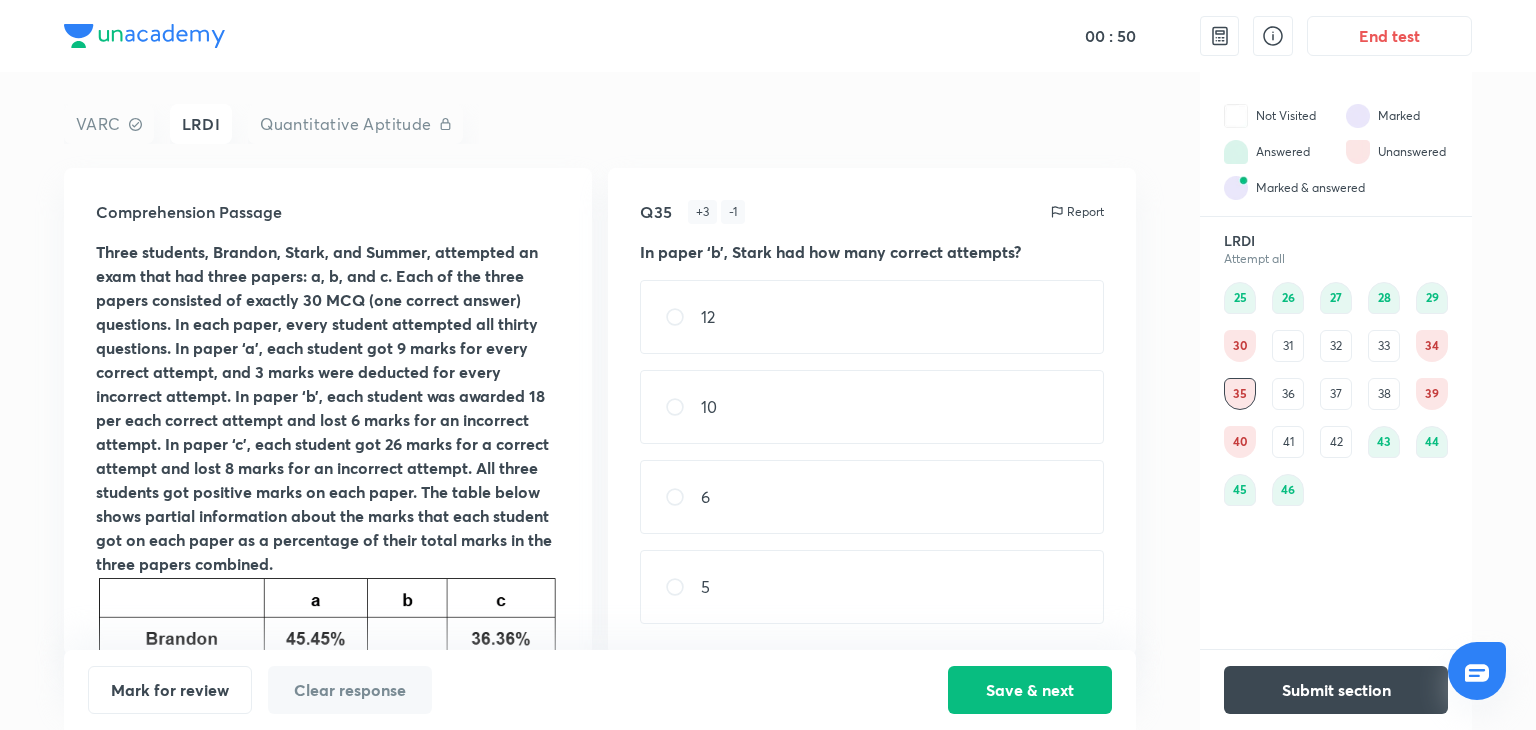 drag, startPoint x: 824, startPoint y: 385, endPoint x: 752, endPoint y: 388, distance: 72.06247 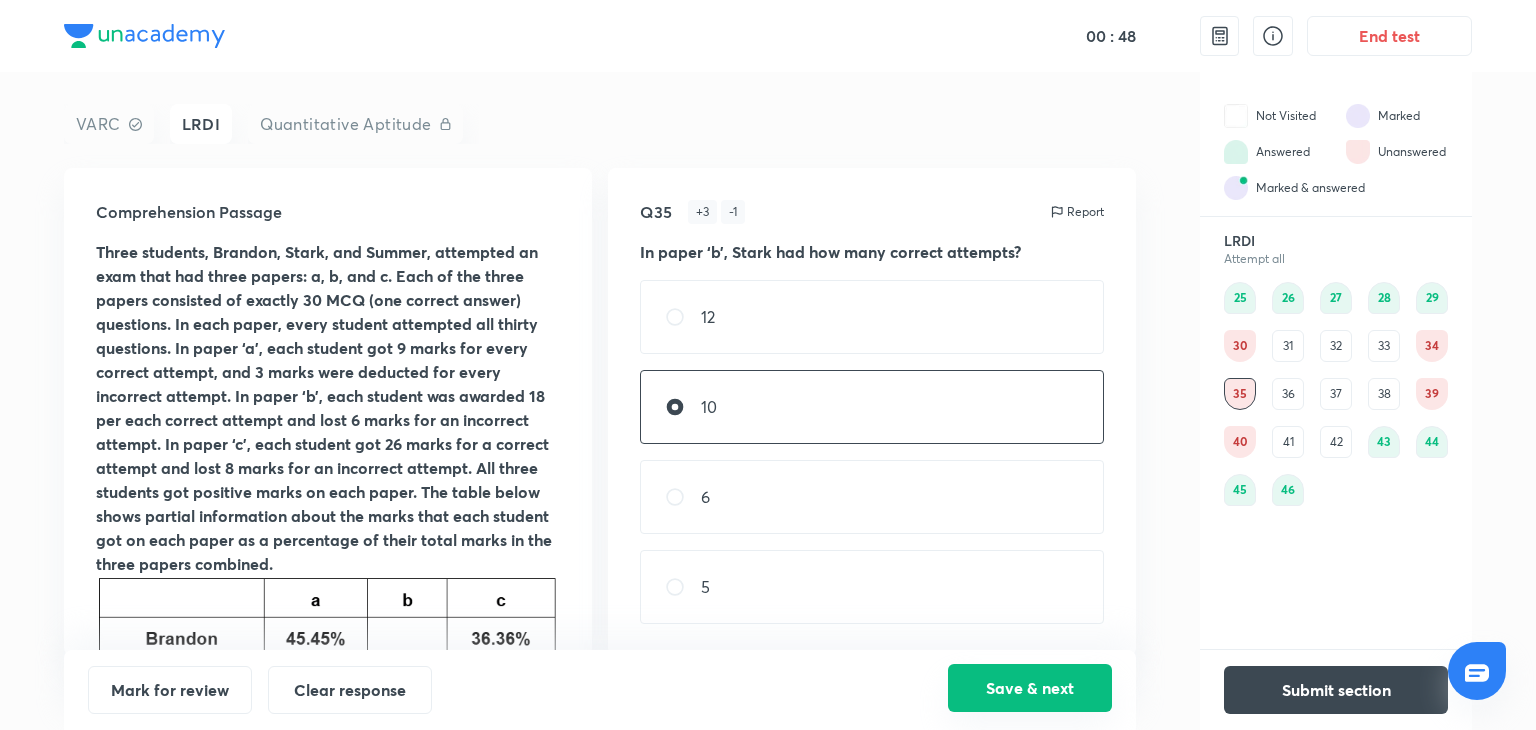 click on "Save & next" at bounding box center (1030, 688) 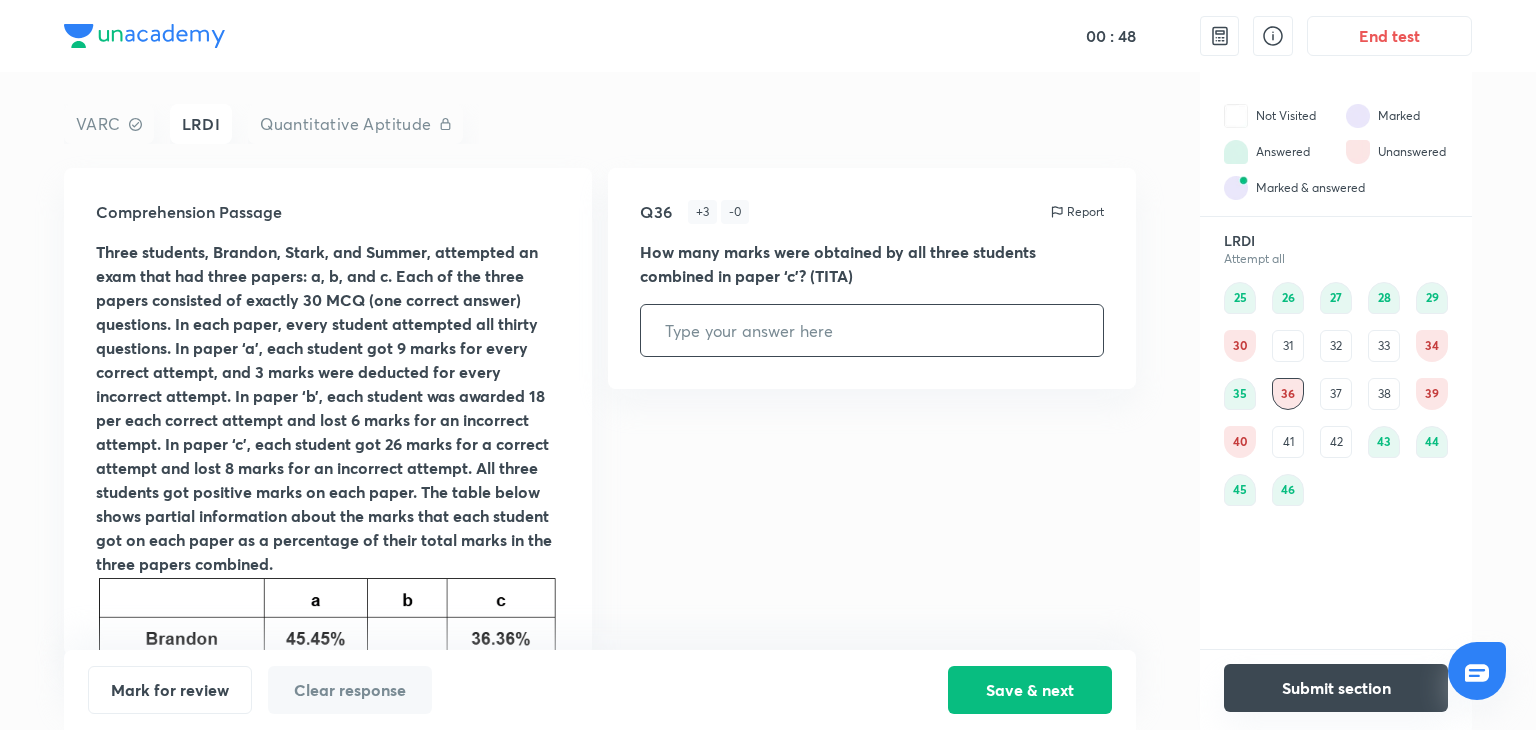 click on "Submit section" at bounding box center (1336, 688) 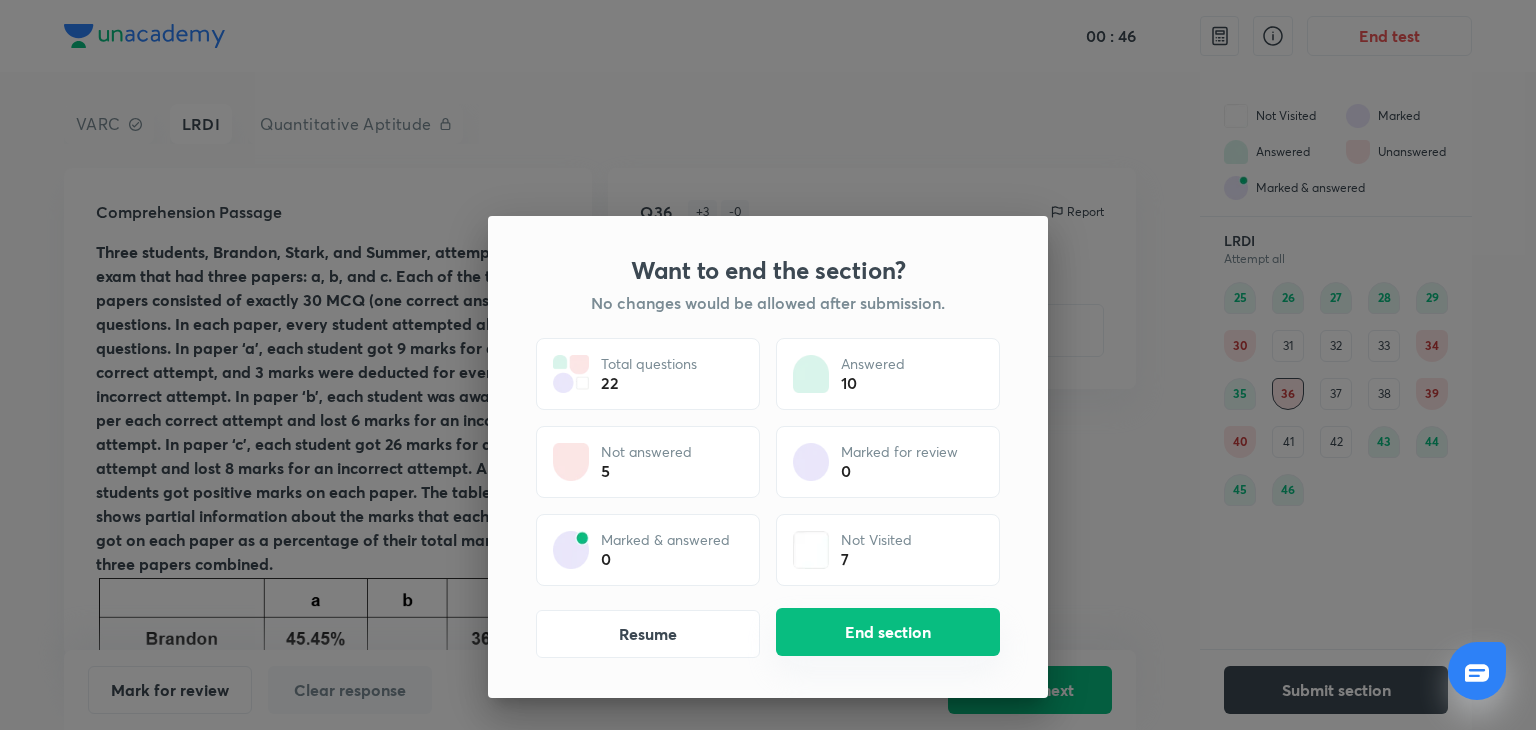 click on "End section" at bounding box center (888, 632) 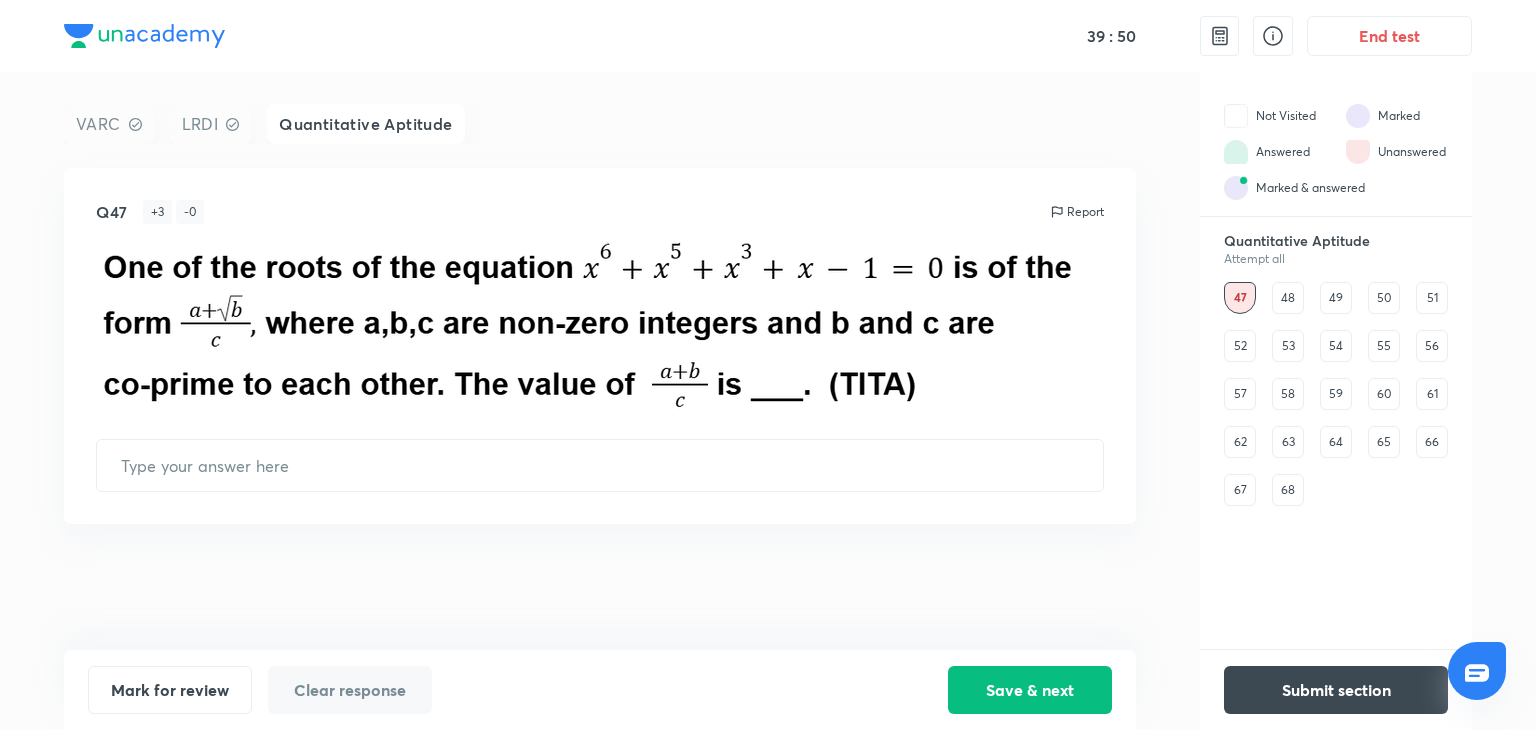 click on "48" at bounding box center [1288, 298] 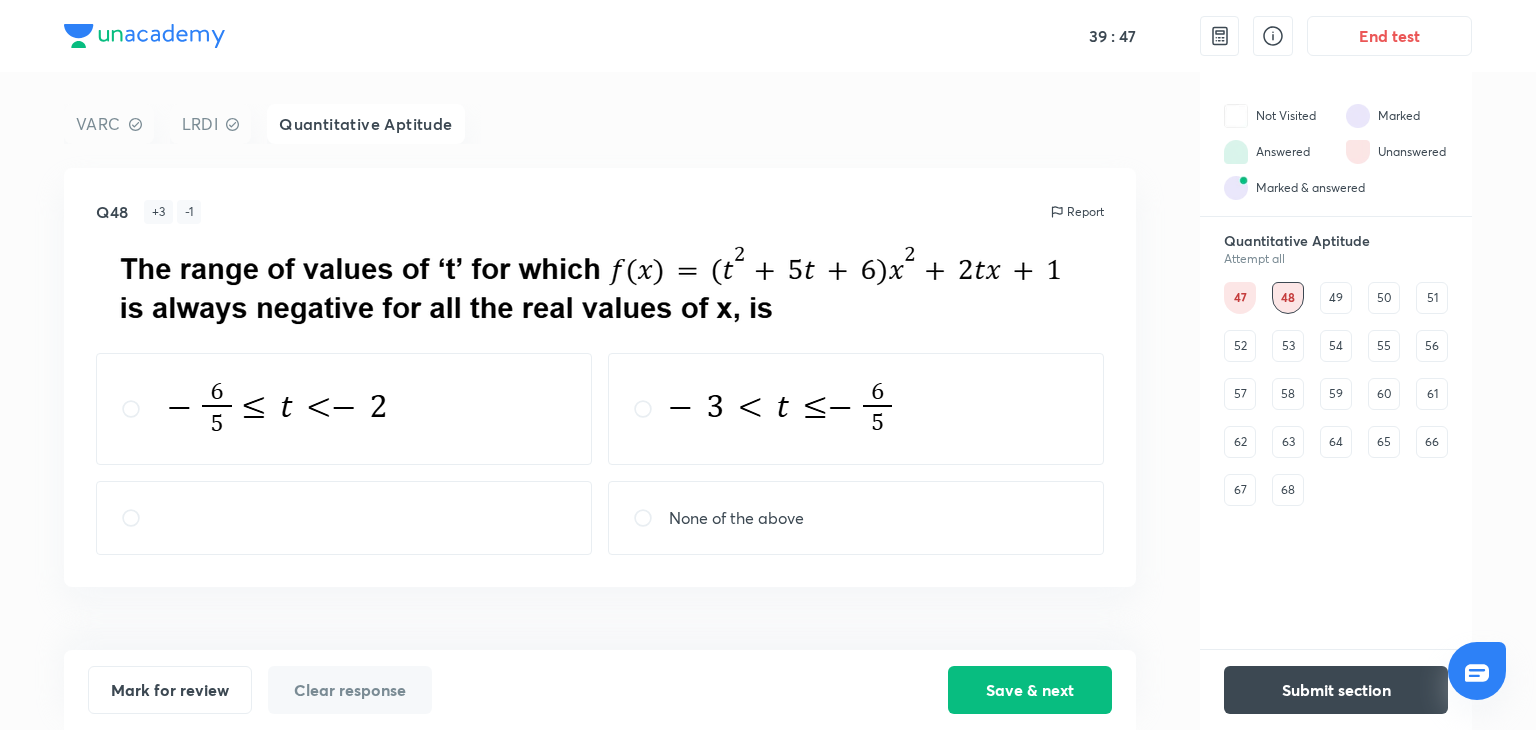 click on "49" at bounding box center (1336, 298) 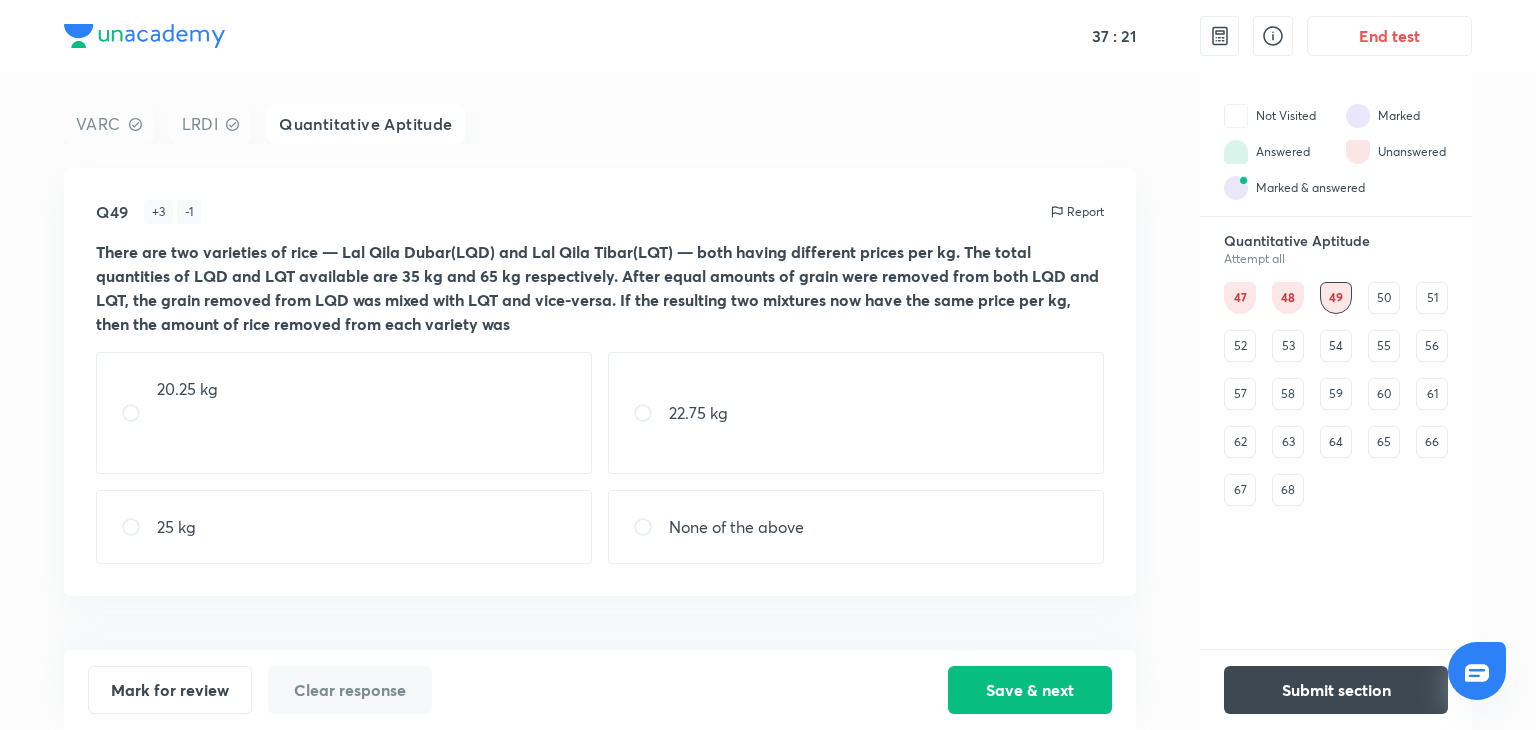click on "50" at bounding box center (1384, 298) 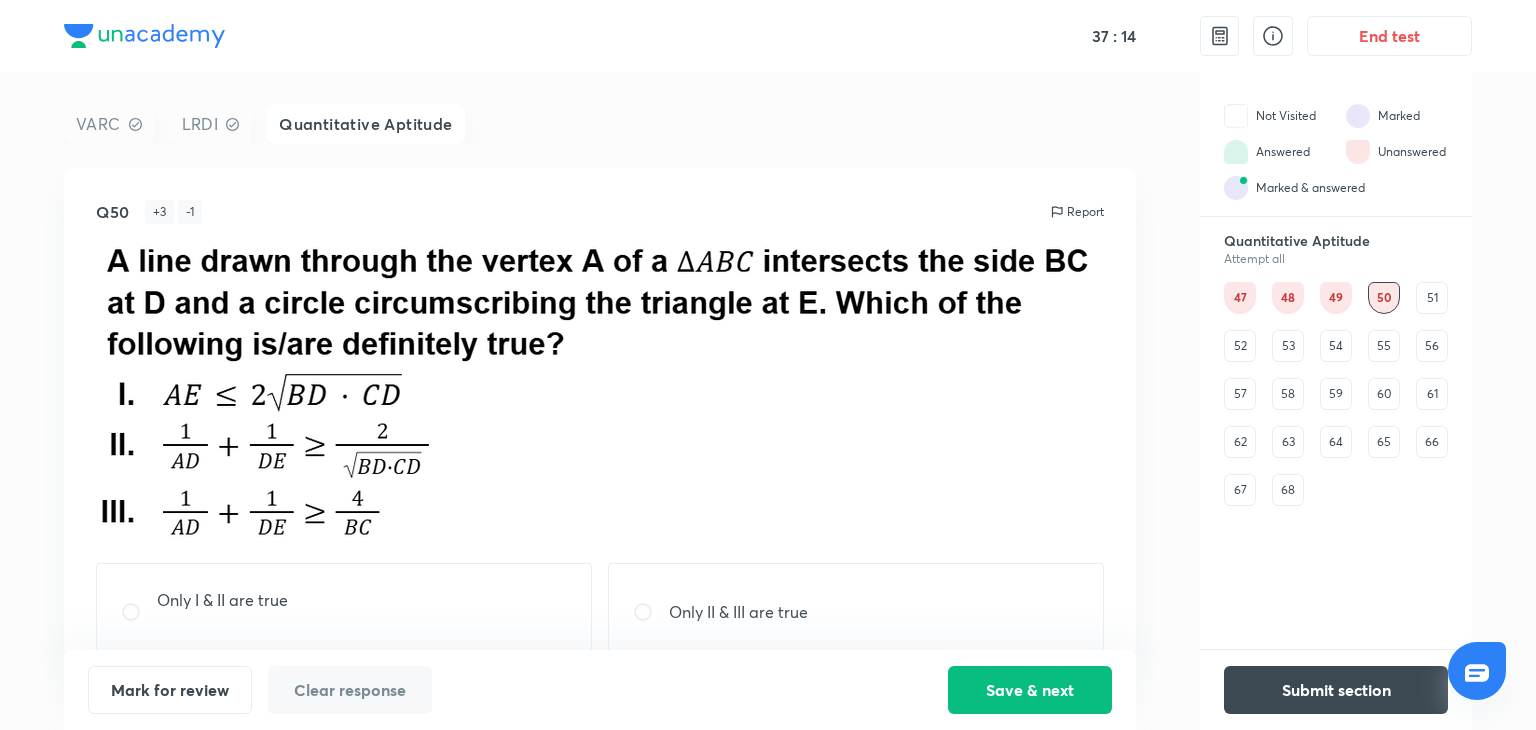 click on "51" at bounding box center (1432, 298) 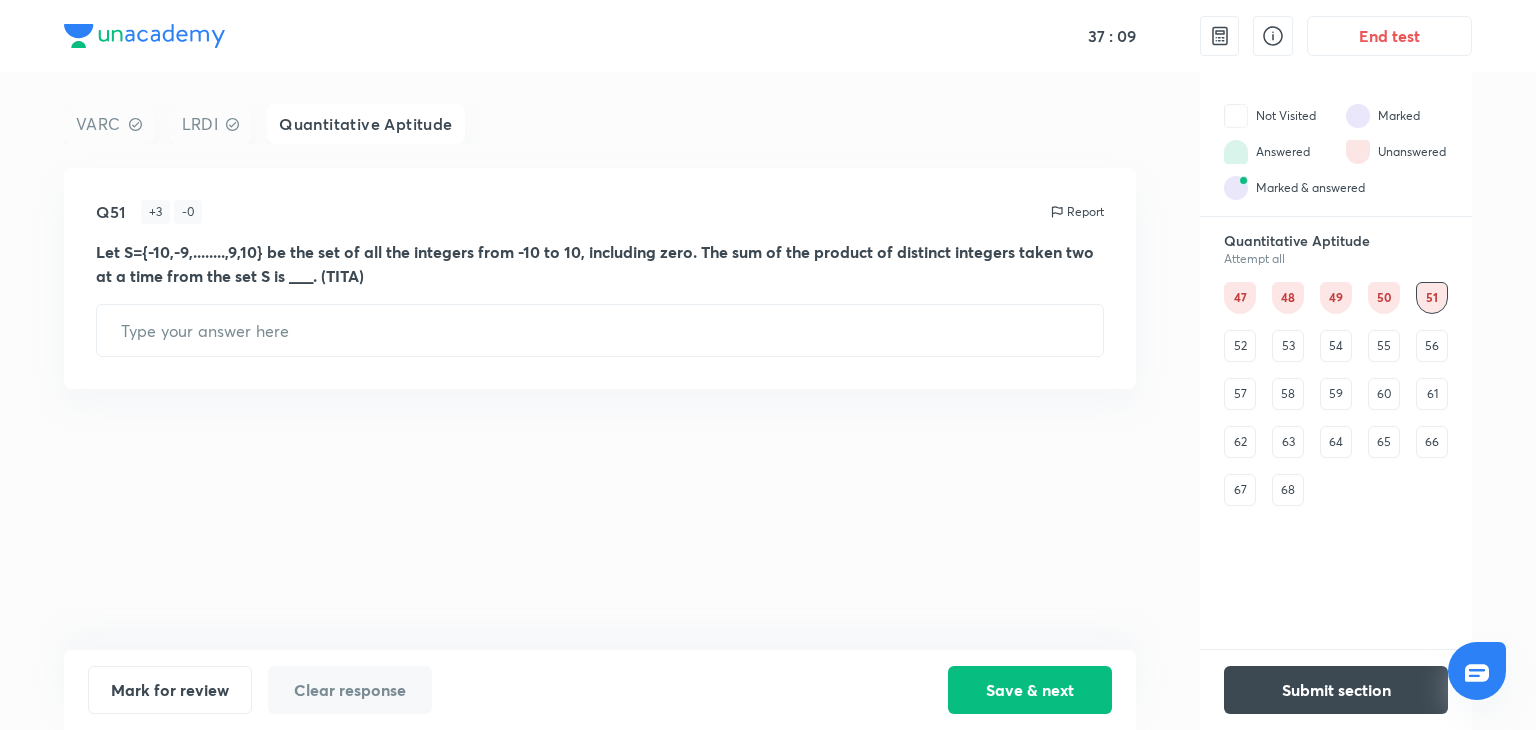 click on "52" at bounding box center (1240, 346) 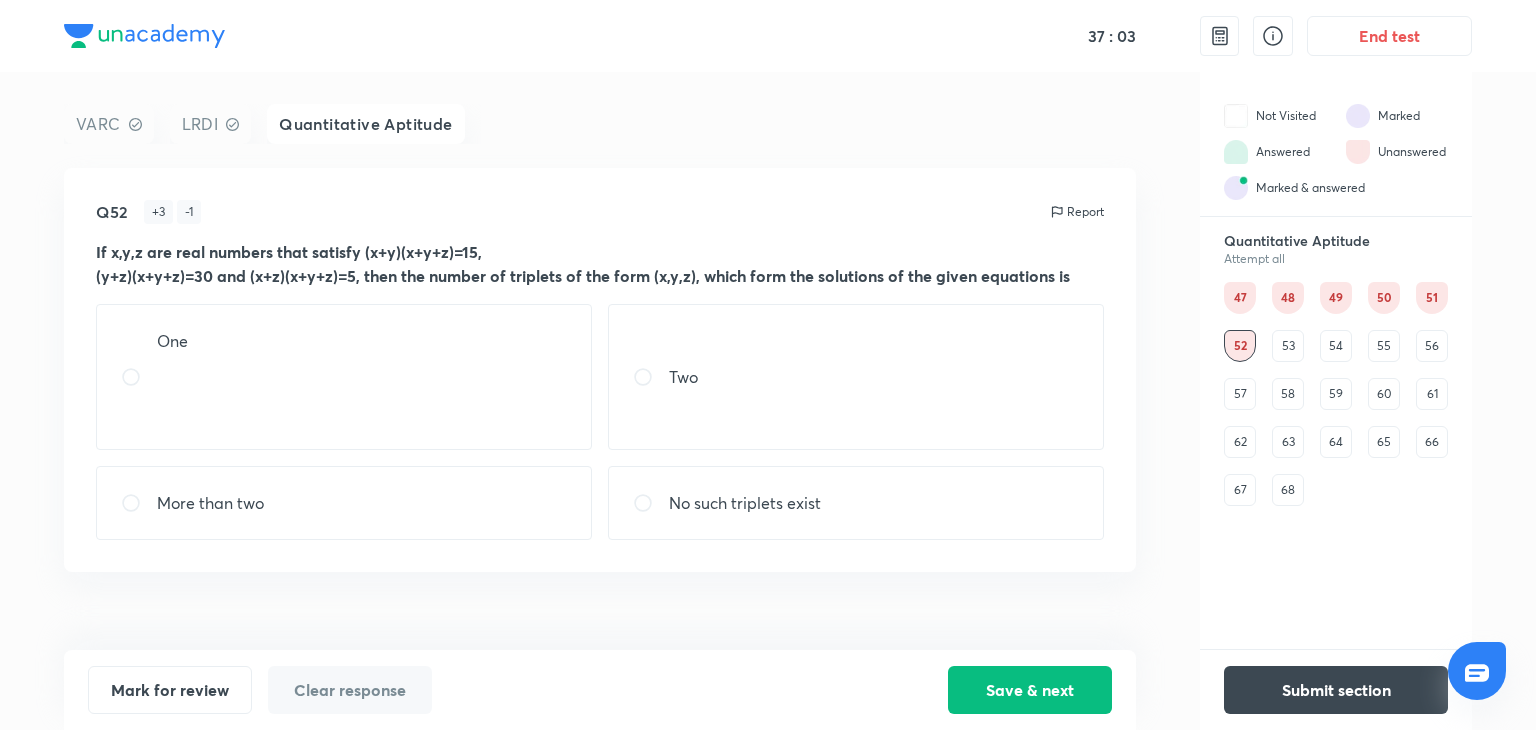 click on "53" at bounding box center (1288, 346) 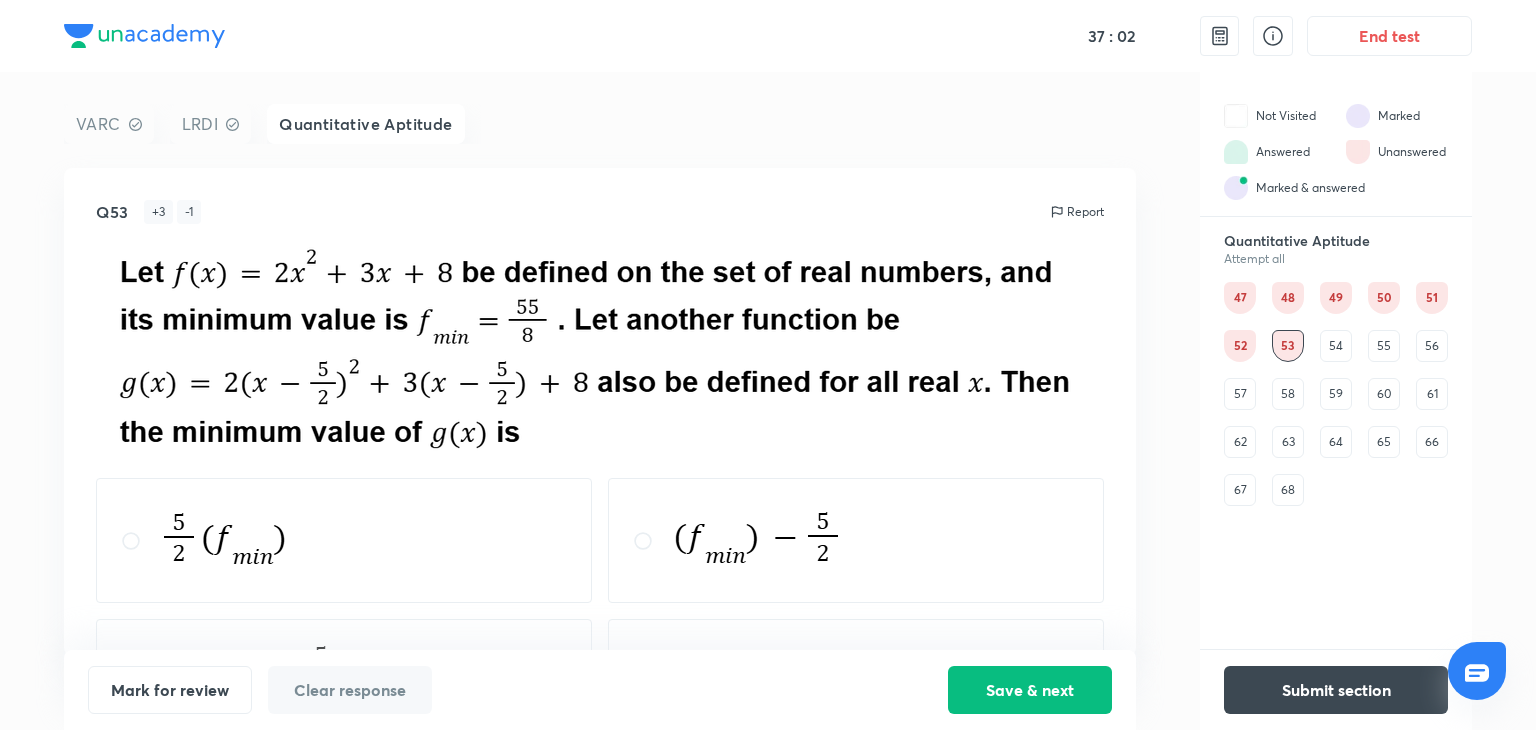 scroll, scrollTop: 32, scrollLeft: 0, axis: vertical 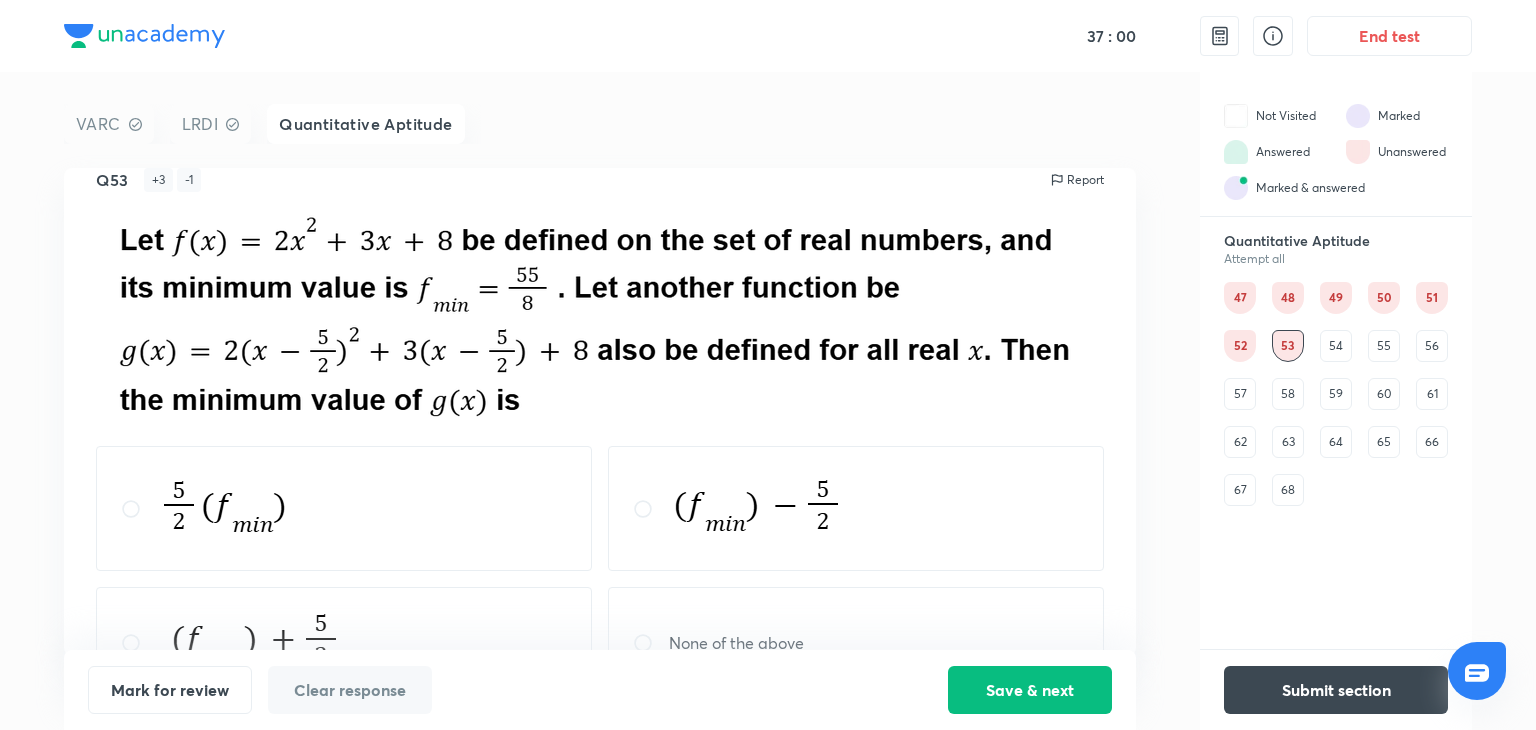 click on "47 48 49 50 51 52 53 54 55 56 57 58 59 60 61 62 63 64 65 66 67 68" at bounding box center (1336, 394) 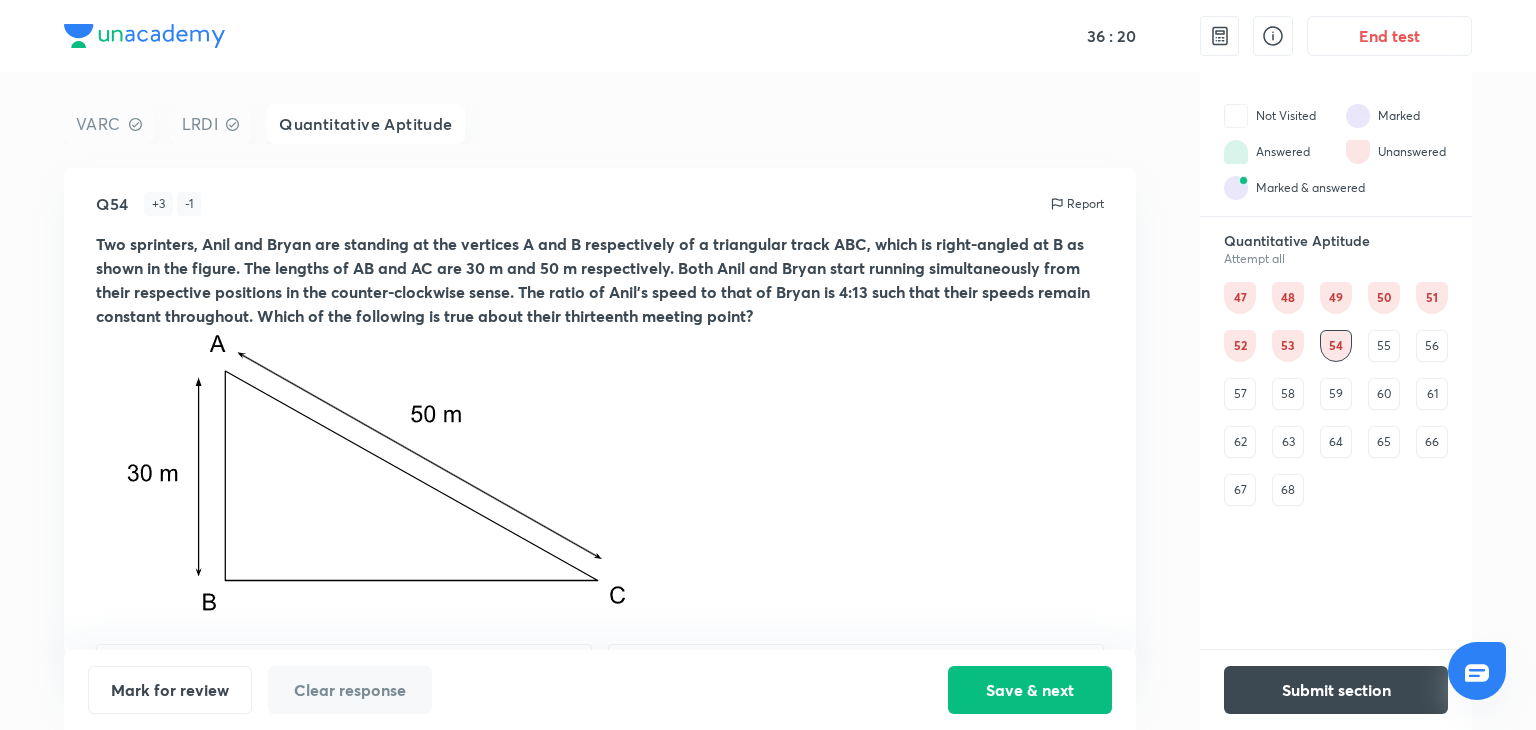 scroll, scrollTop: 0, scrollLeft: 0, axis: both 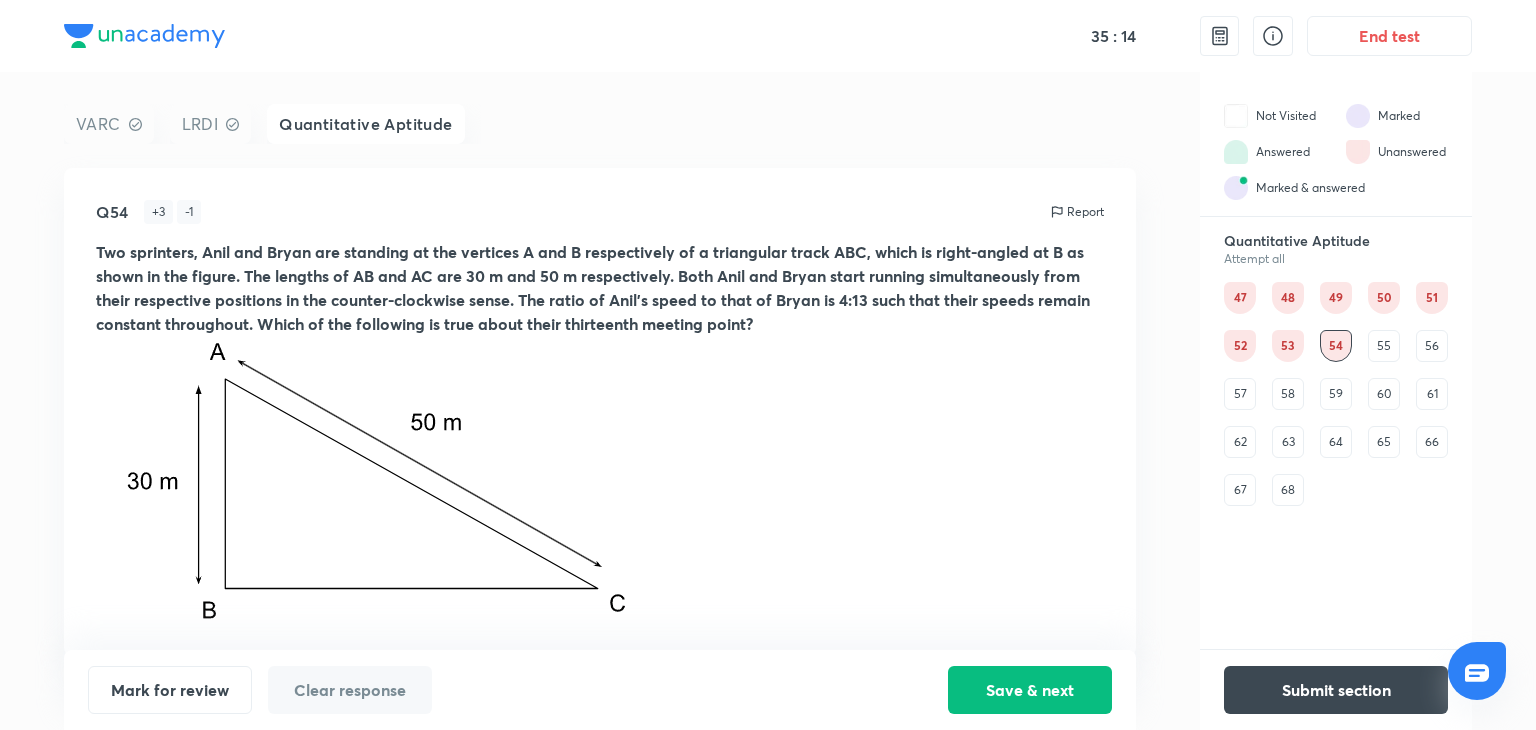 click on "55" at bounding box center (1384, 346) 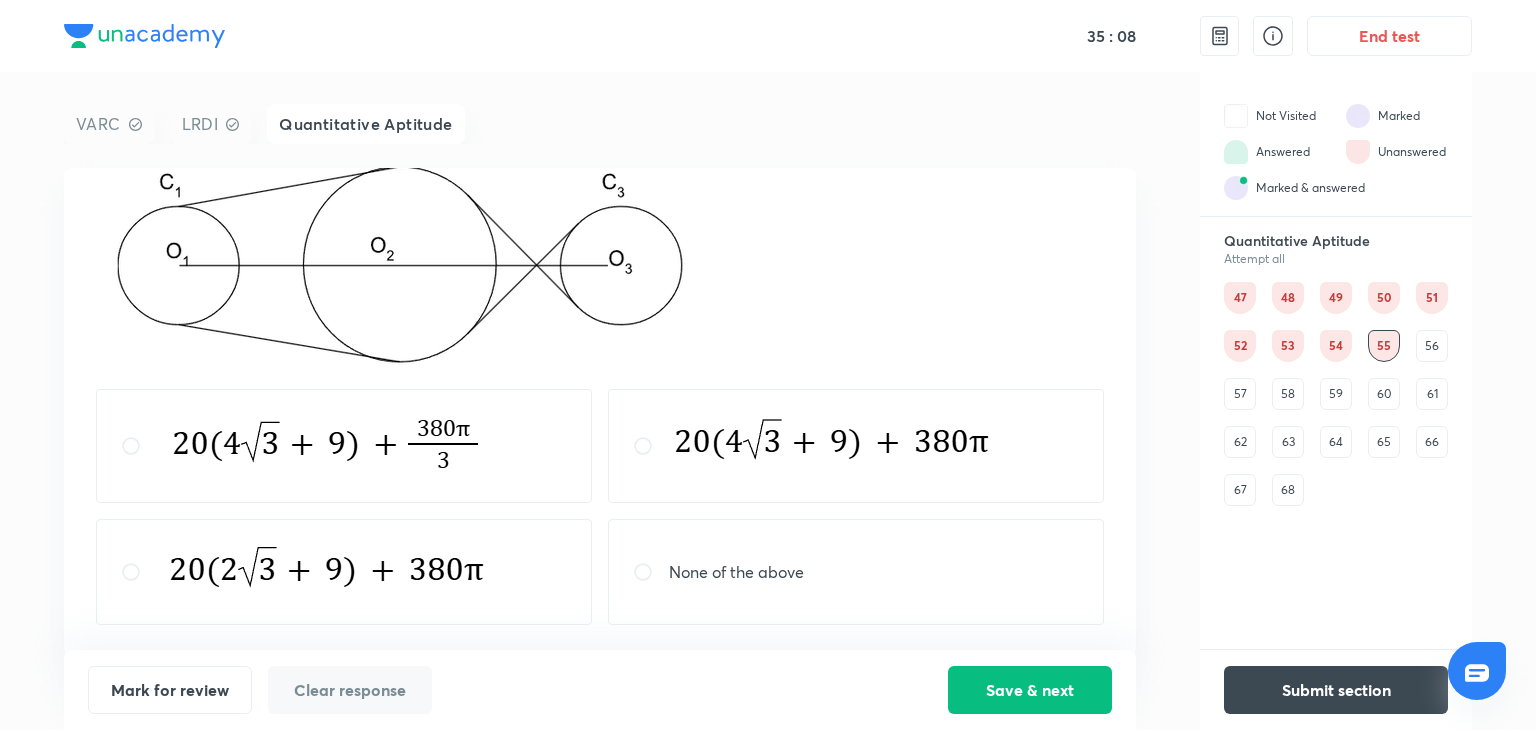scroll, scrollTop: 389, scrollLeft: 0, axis: vertical 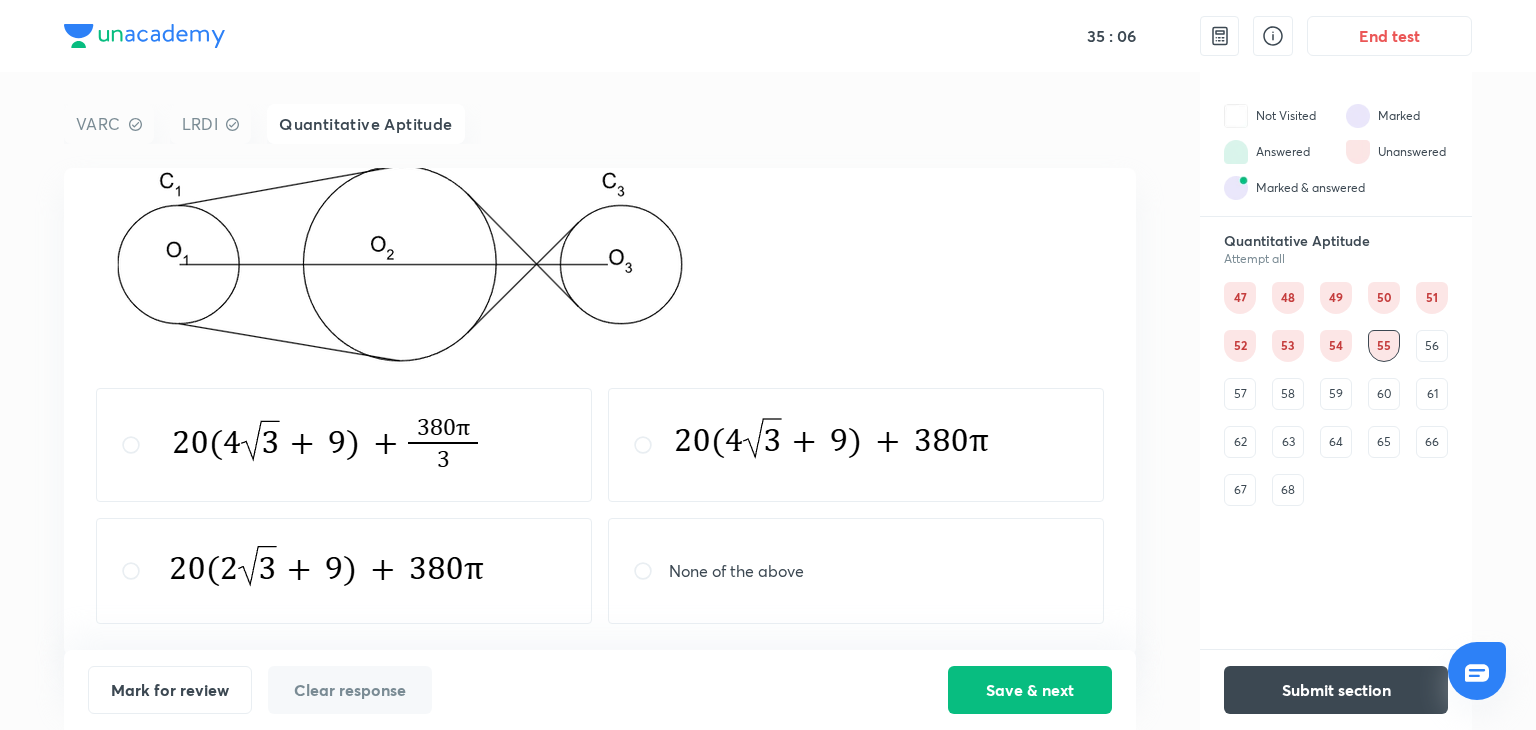 click on "56" at bounding box center (1432, 346) 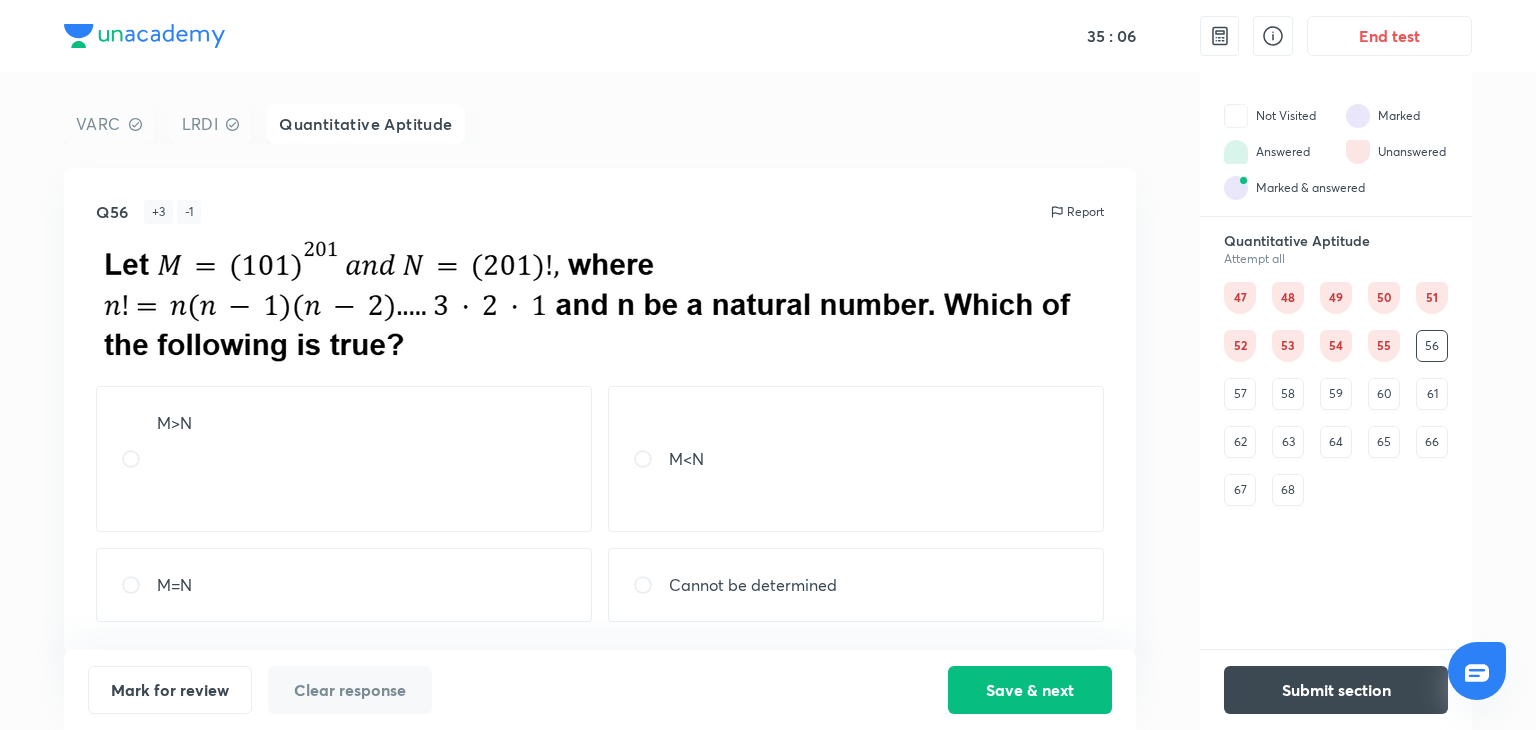 scroll, scrollTop: 0, scrollLeft: 0, axis: both 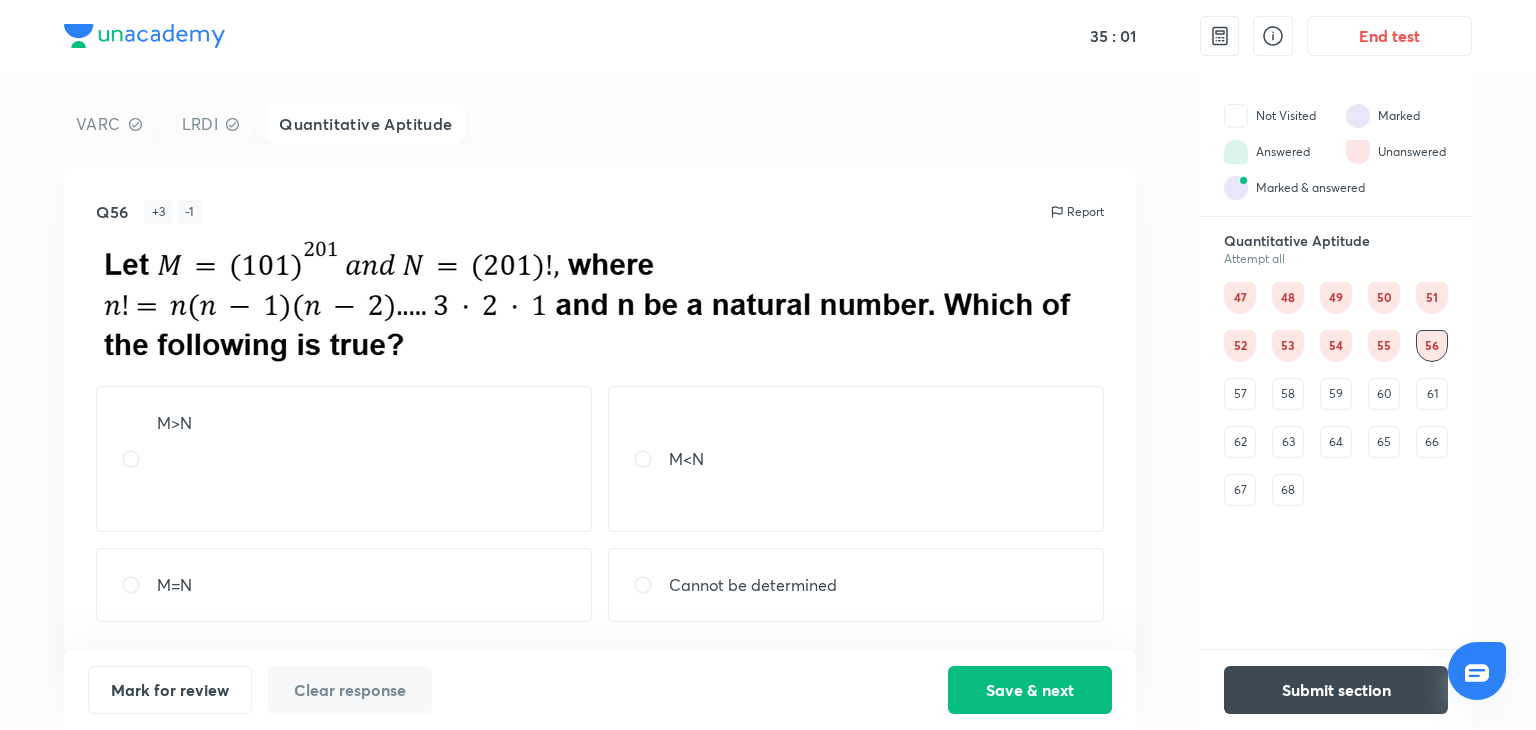 click on "57" at bounding box center (1240, 394) 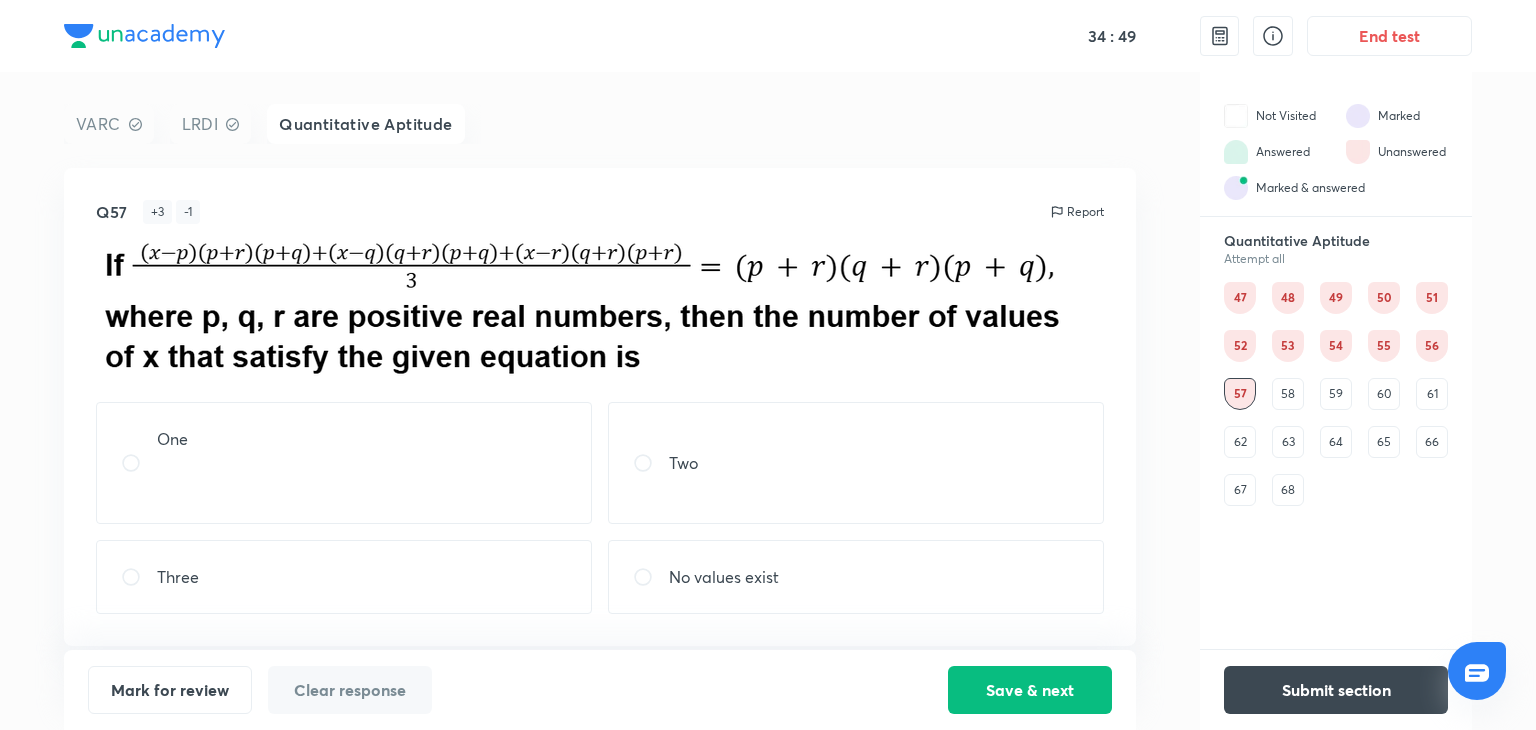 click on "58" at bounding box center (1288, 394) 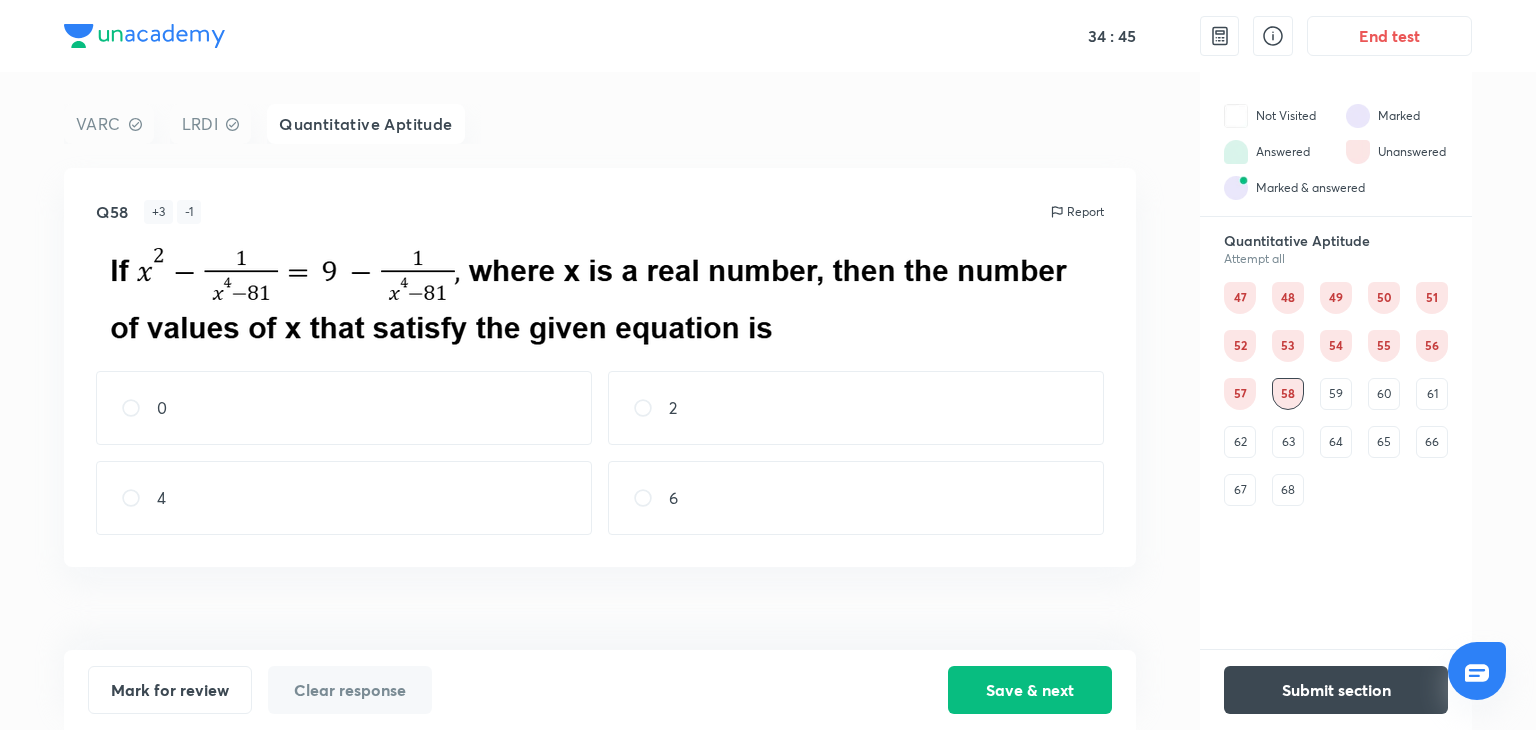 click on "59" at bounding box center [1336, 394] 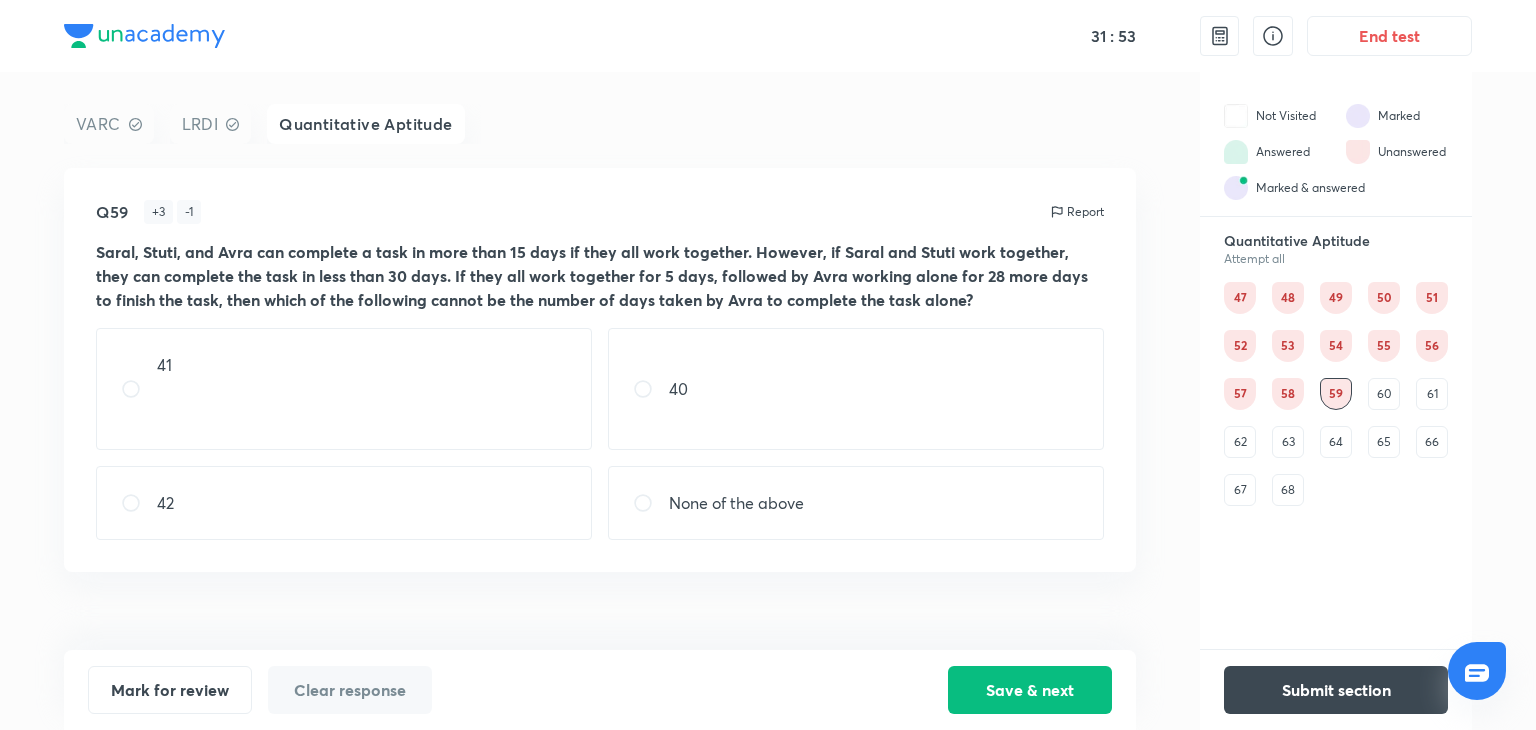 click on "40" at bounding box center [856, 389] 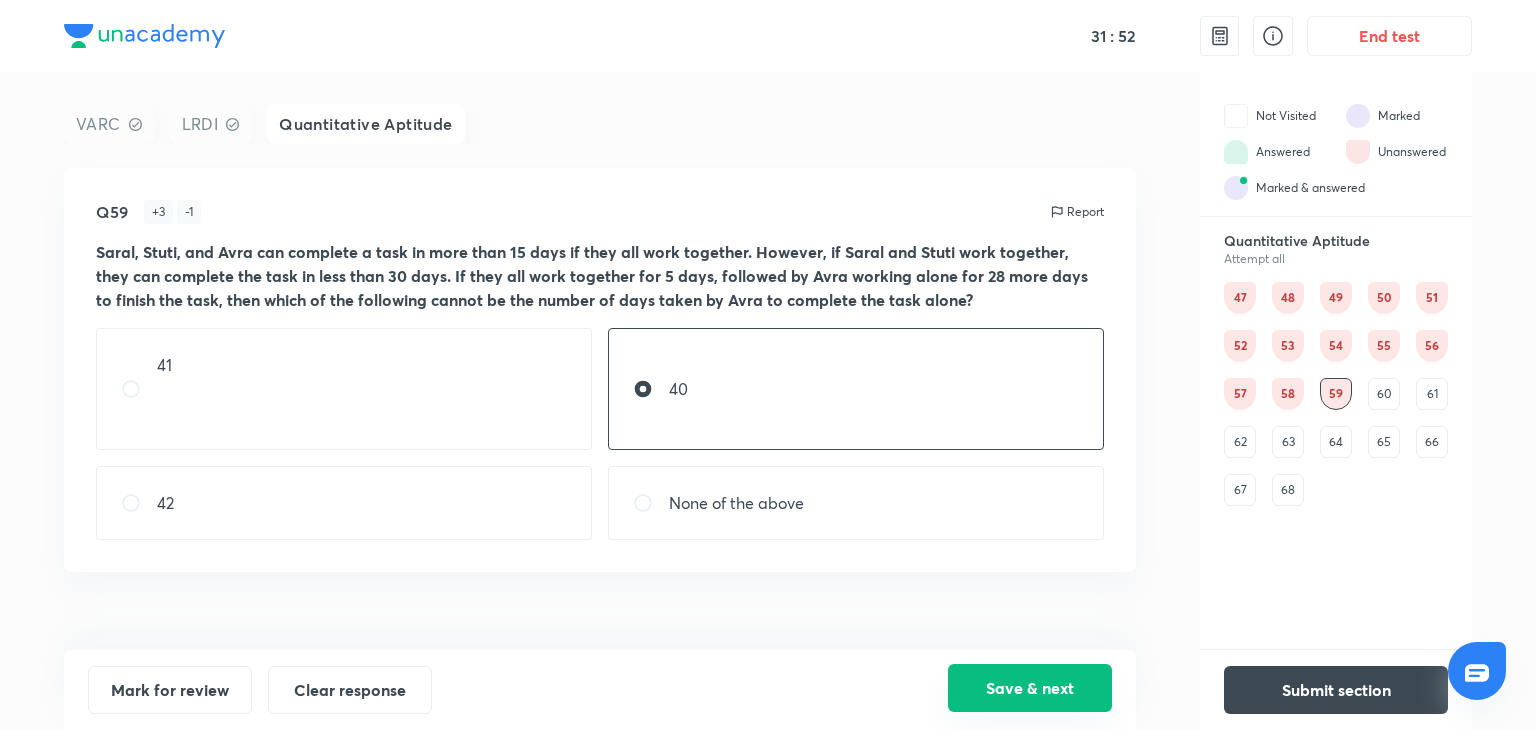 click on "Save & next" at bounding box center (1030, 688) 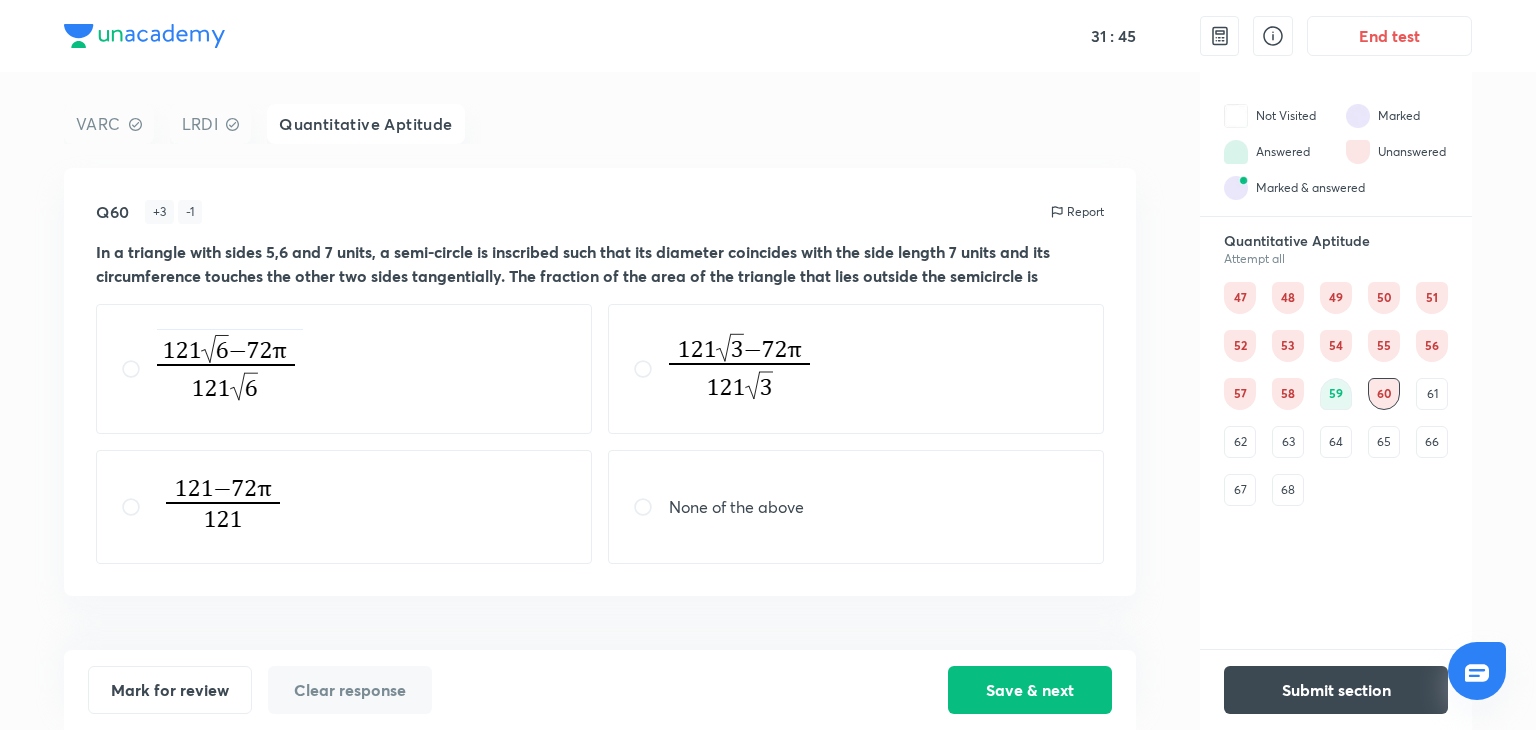 click on "61" at bounding box center [1432, 394] 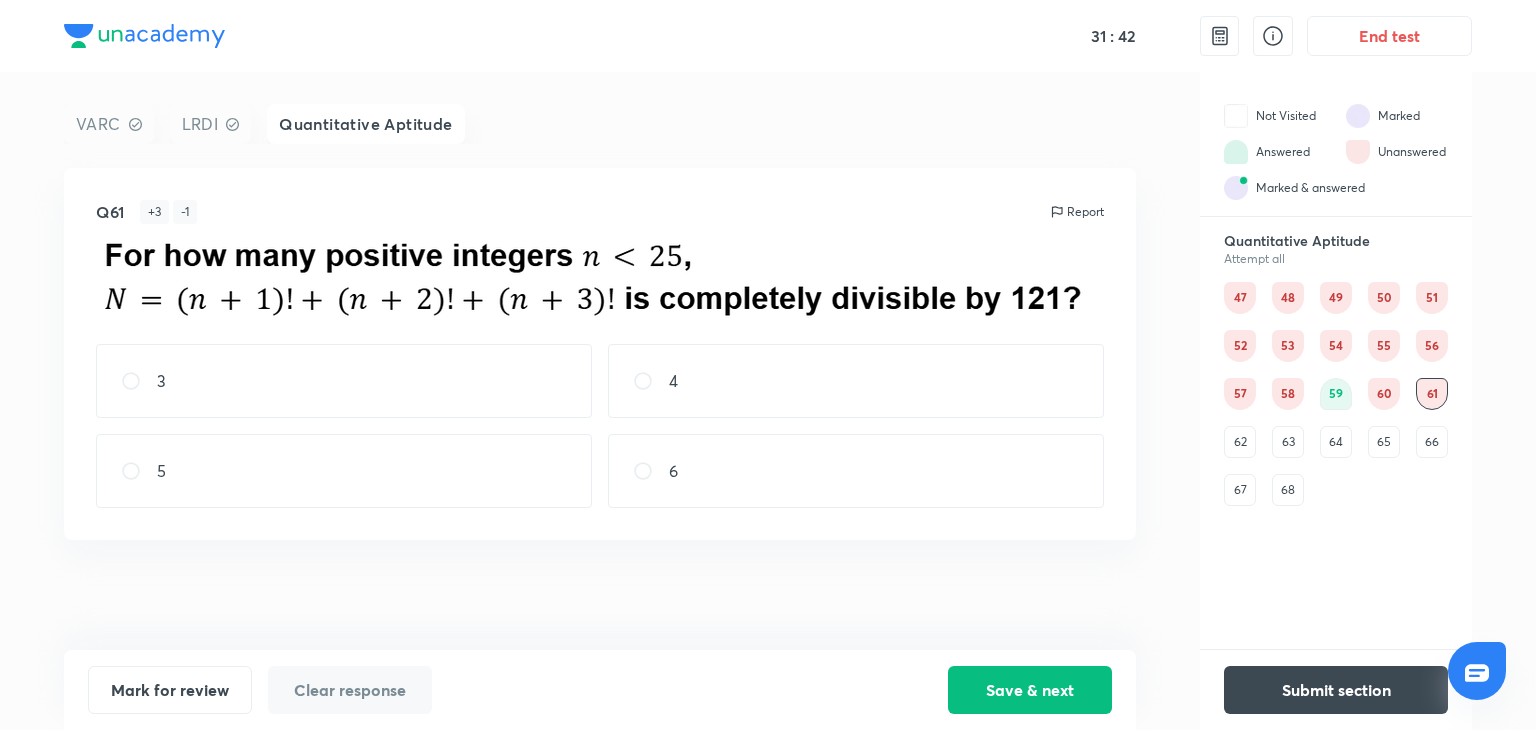 click on "62" at bounding box center [1240, 442] 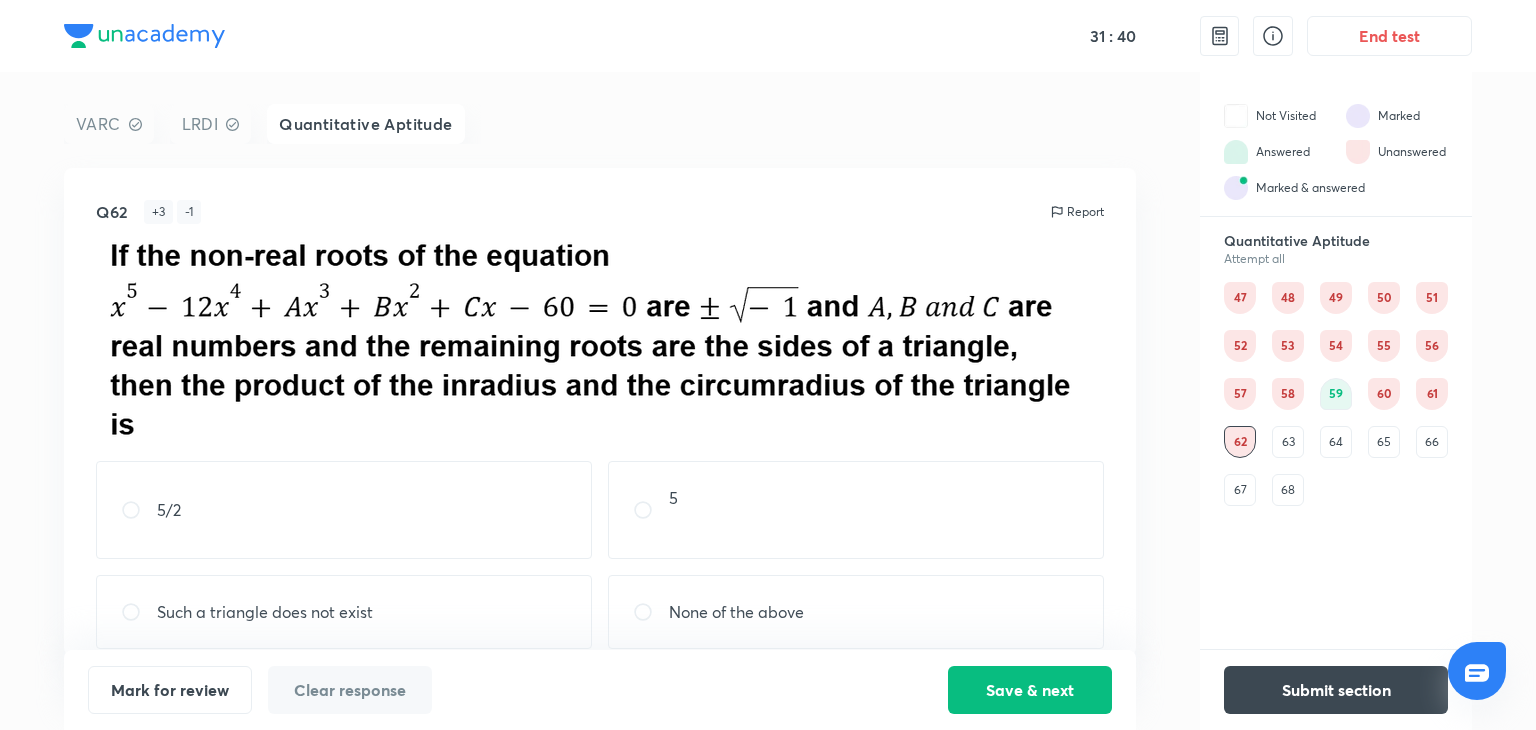 click on "63" at bounding box center (1288, 442) 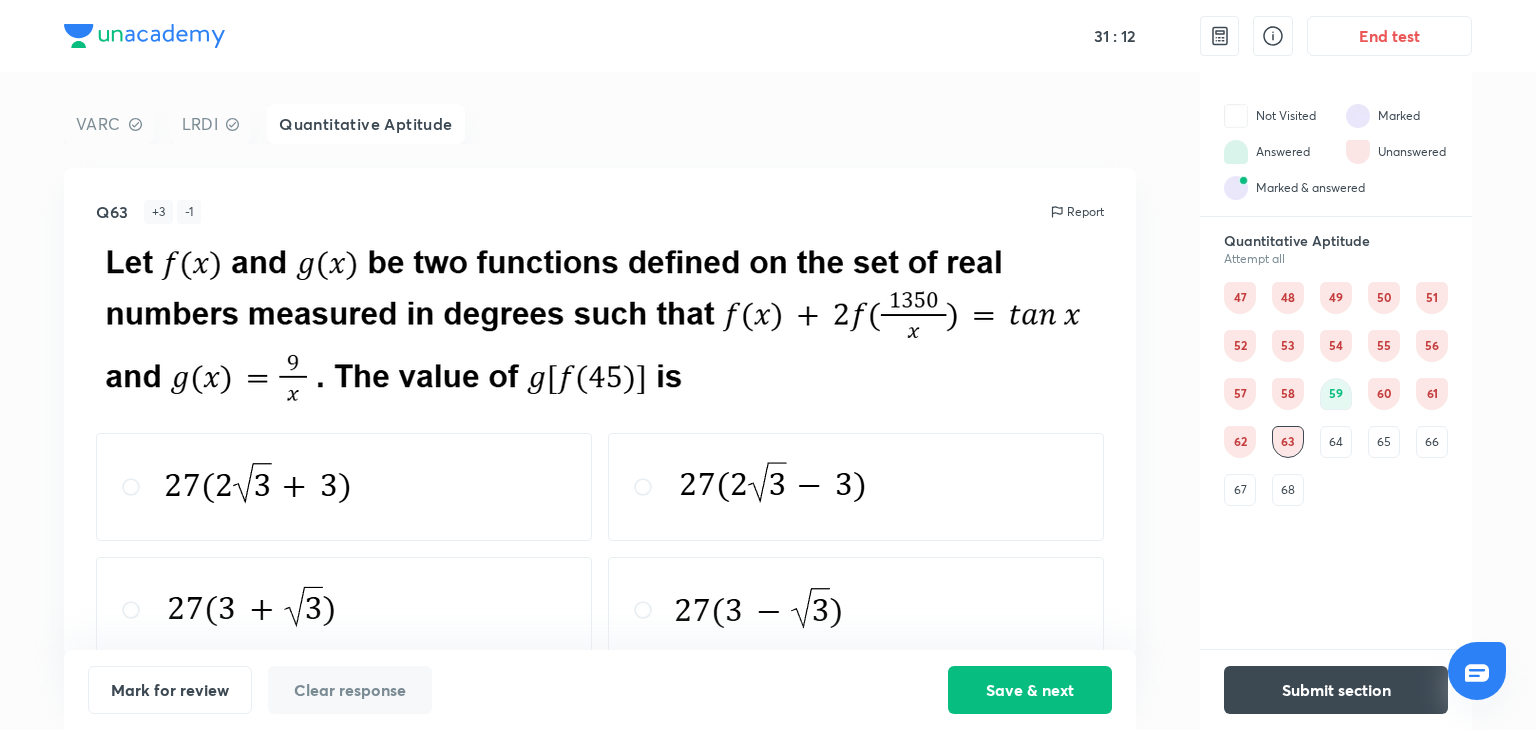 click on "64" at bounding box center (1336, 442) 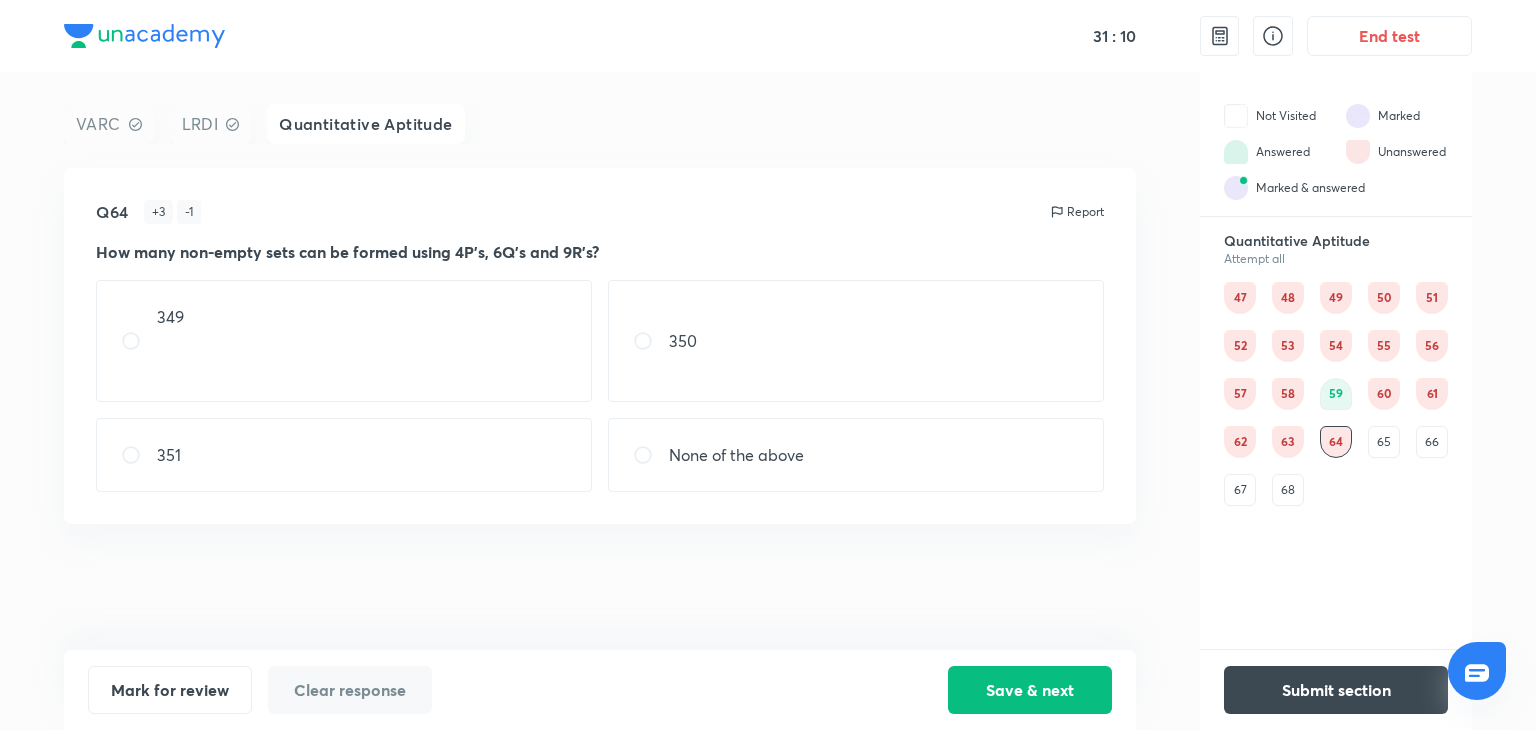 click on "65" at bounding box center (1384, 442) 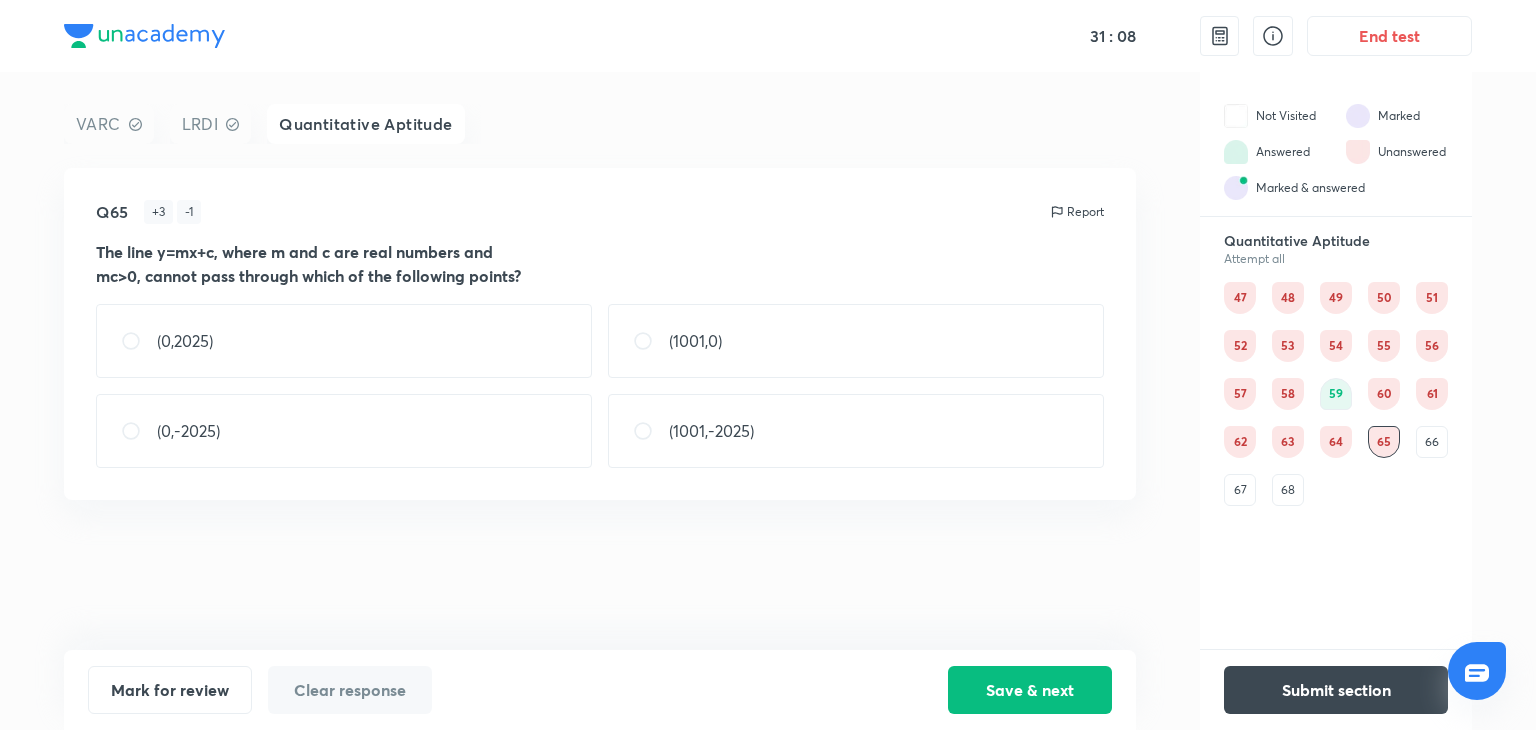 click on "66" at bounding box center [1432, 442] 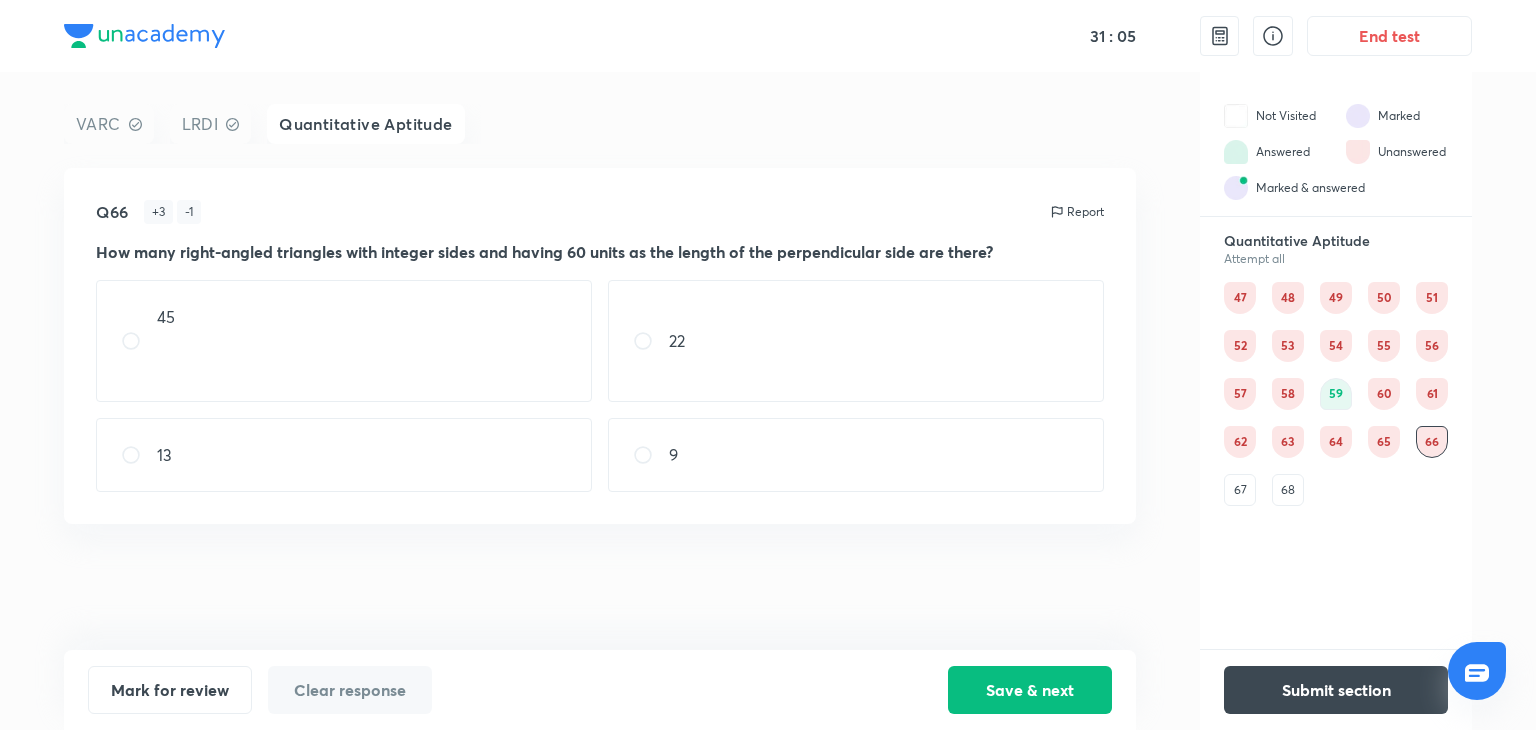 click on "67" at bounding box center (1240, 490) 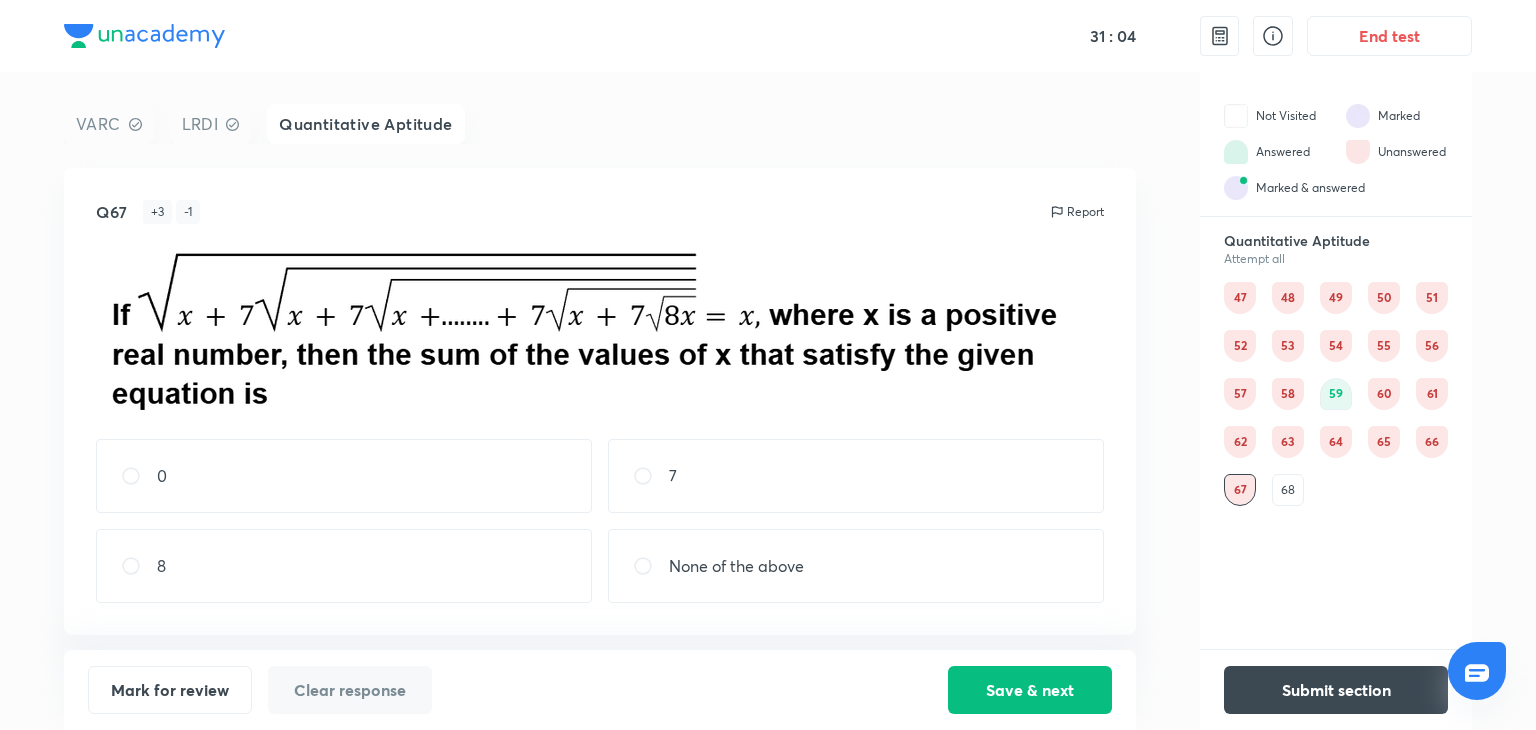 click on "68" at bounding box center [1288, 490] 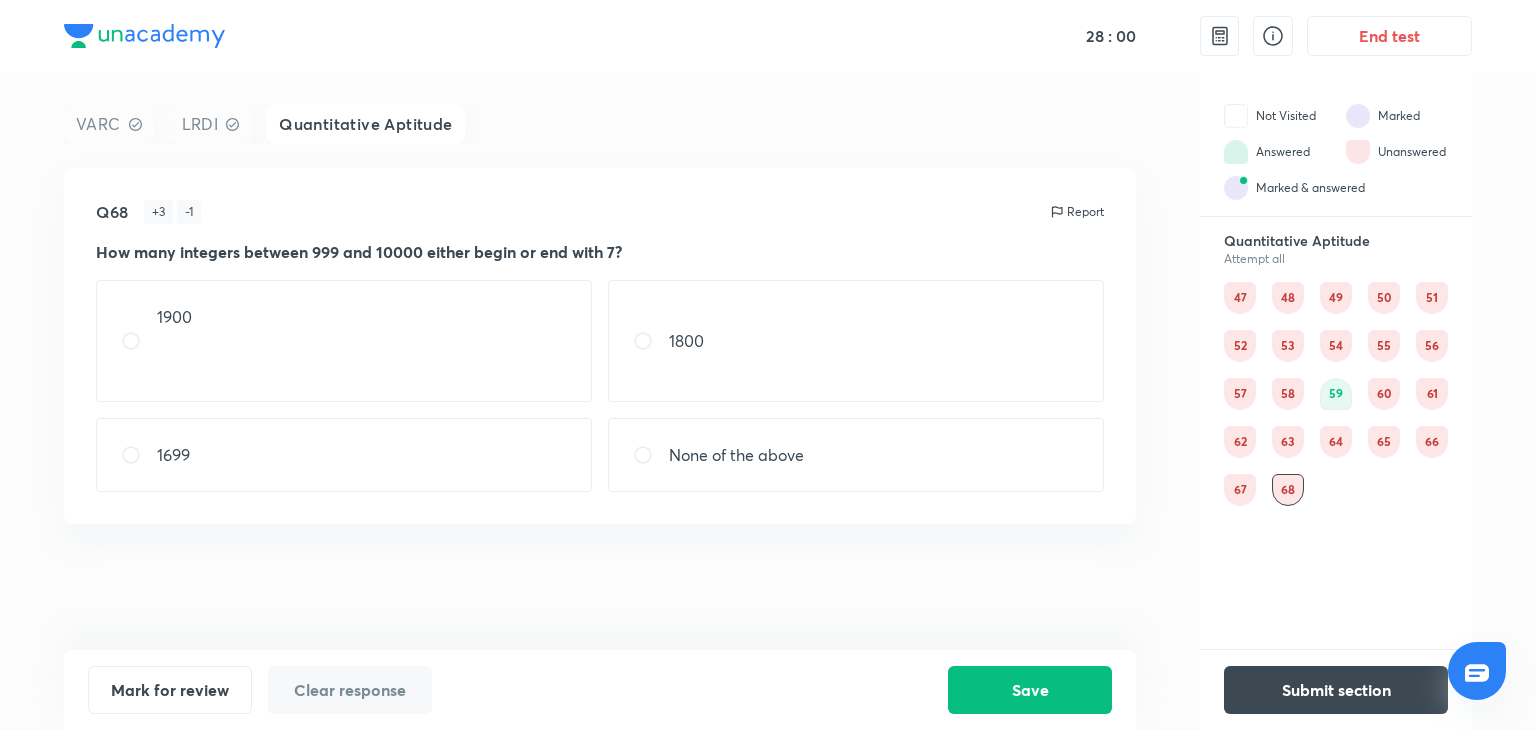 click on "1800" at bounding box center (856, 341) 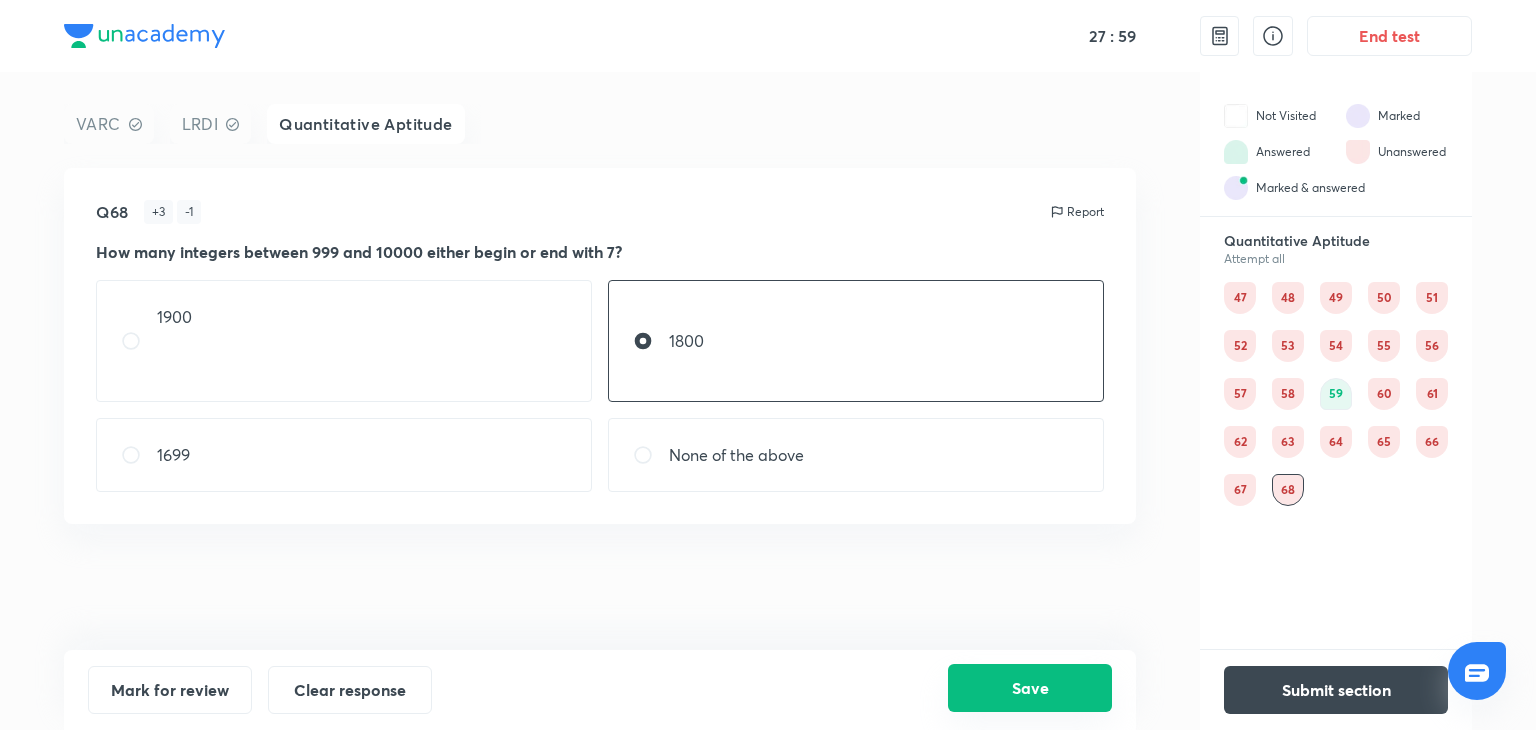 click on "Save" at bounding box center (1030, 688) 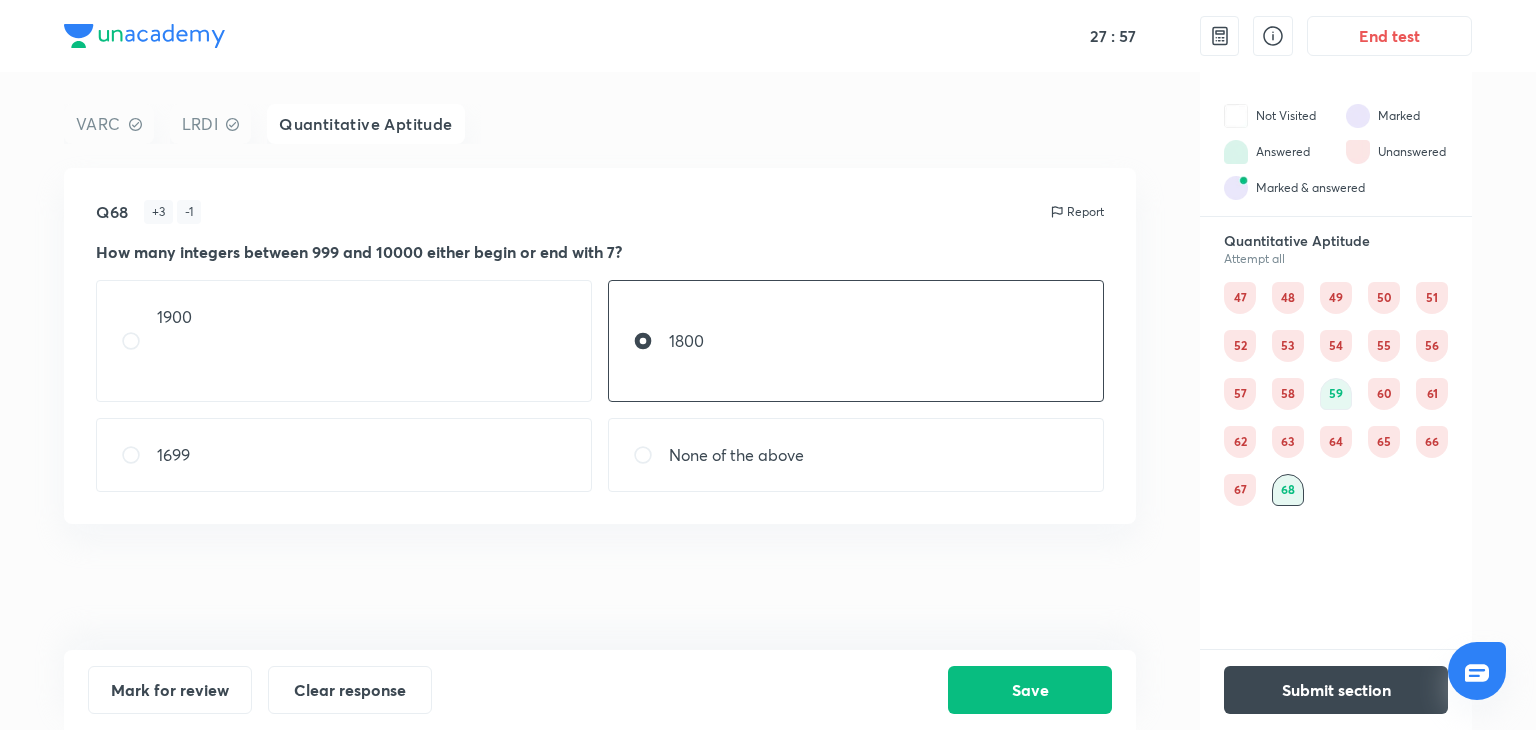 click on "47" at bounding box center [1240, 298] 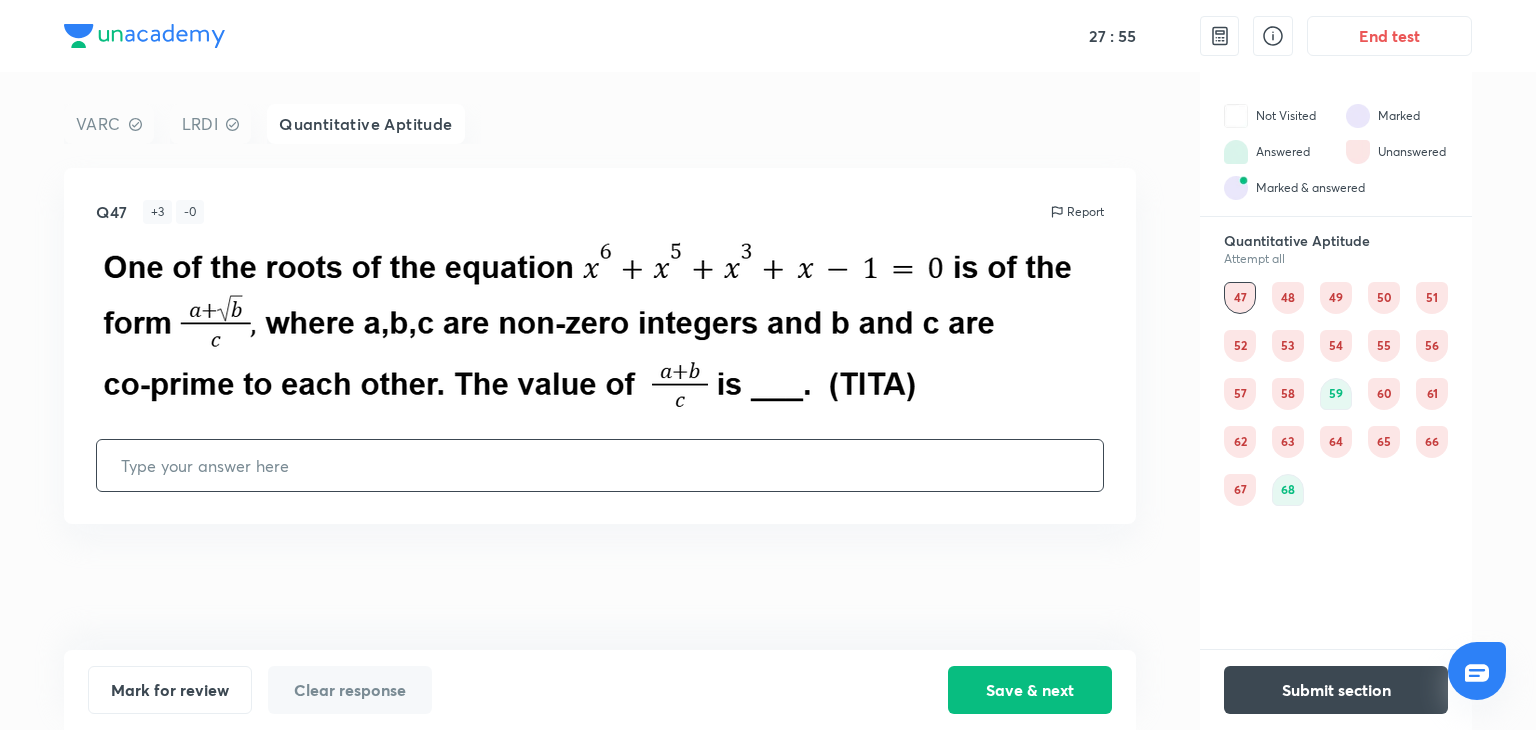 click on "48" at bounding box center (1288, 298) 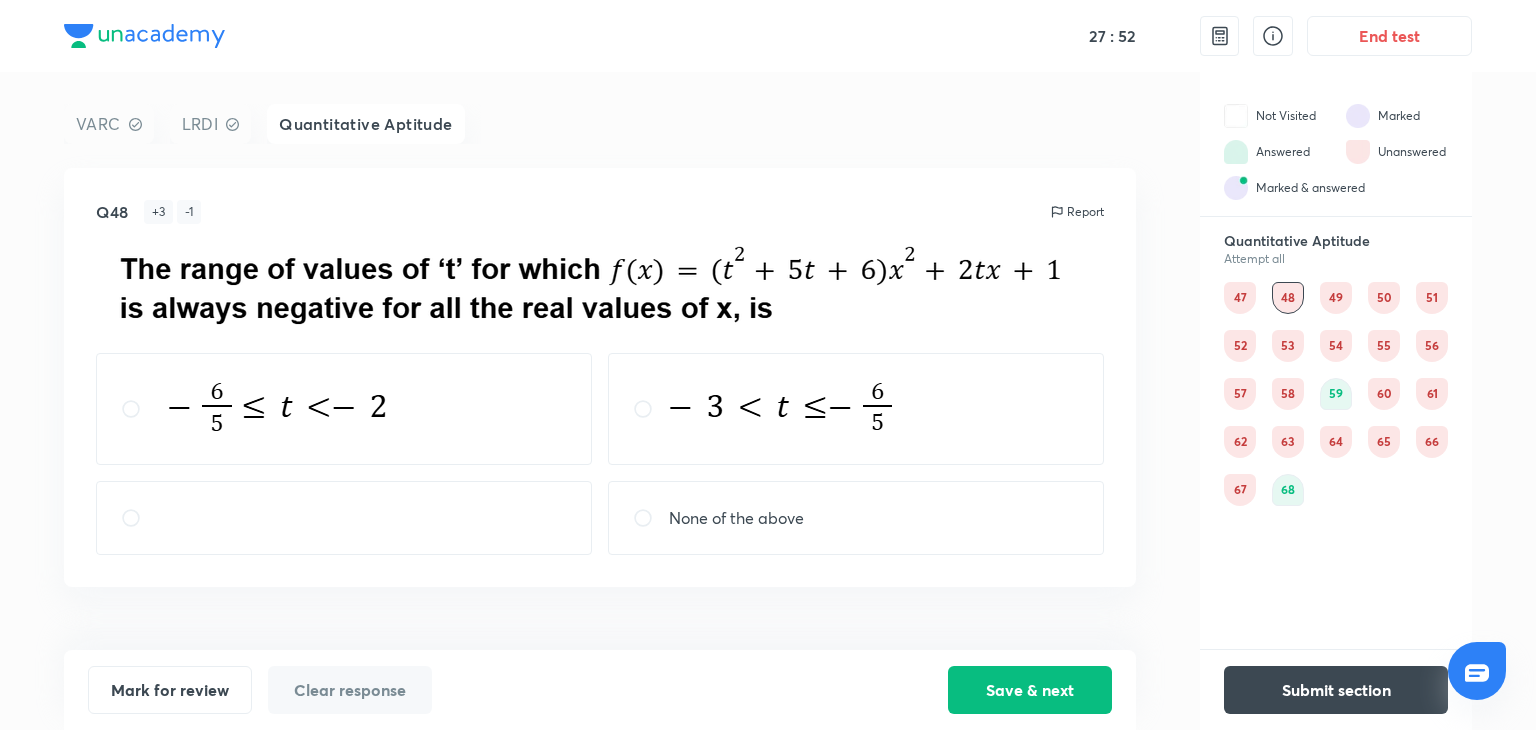 click on "49" at bounding box center (1336, 298) 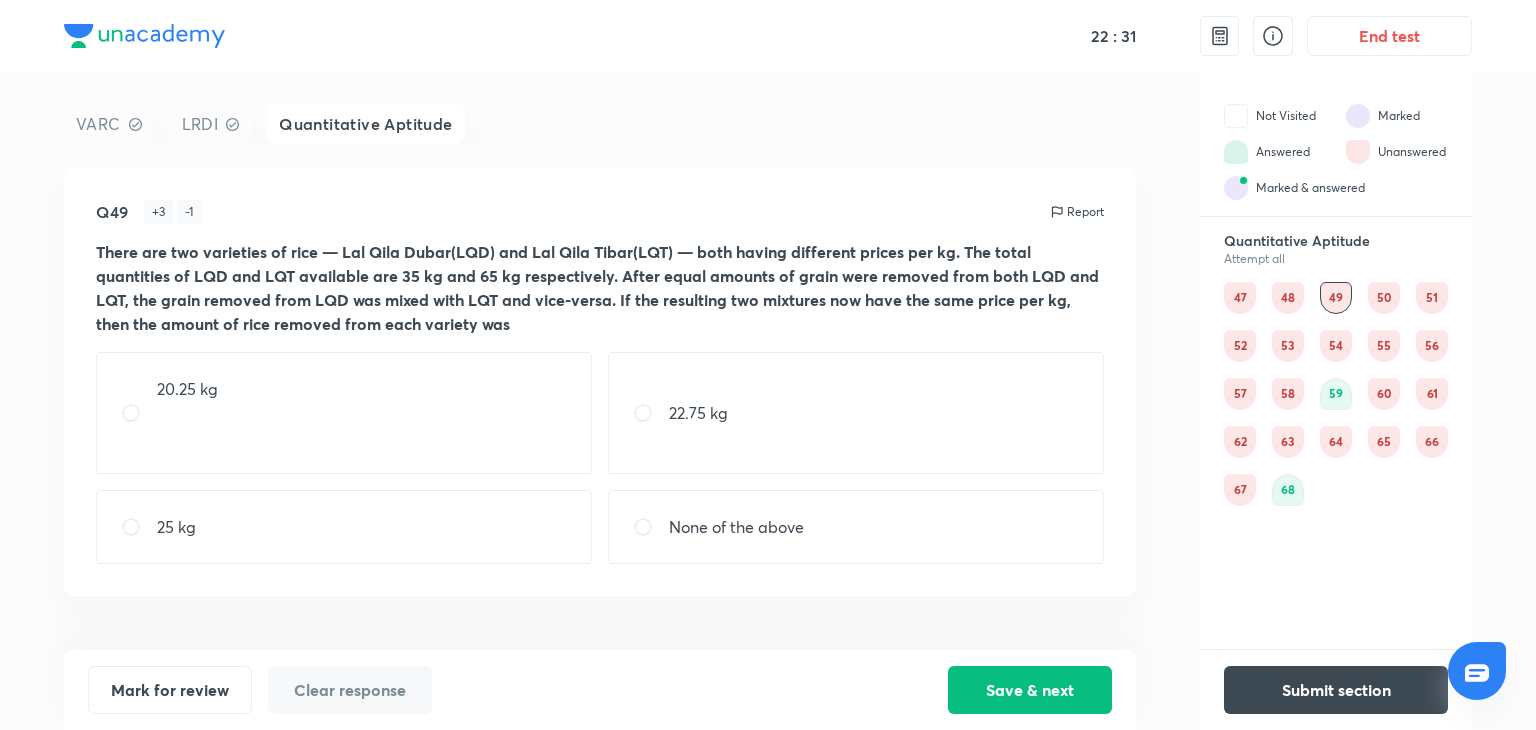 click on "22.75 kg" at bounding box center [698, 413] 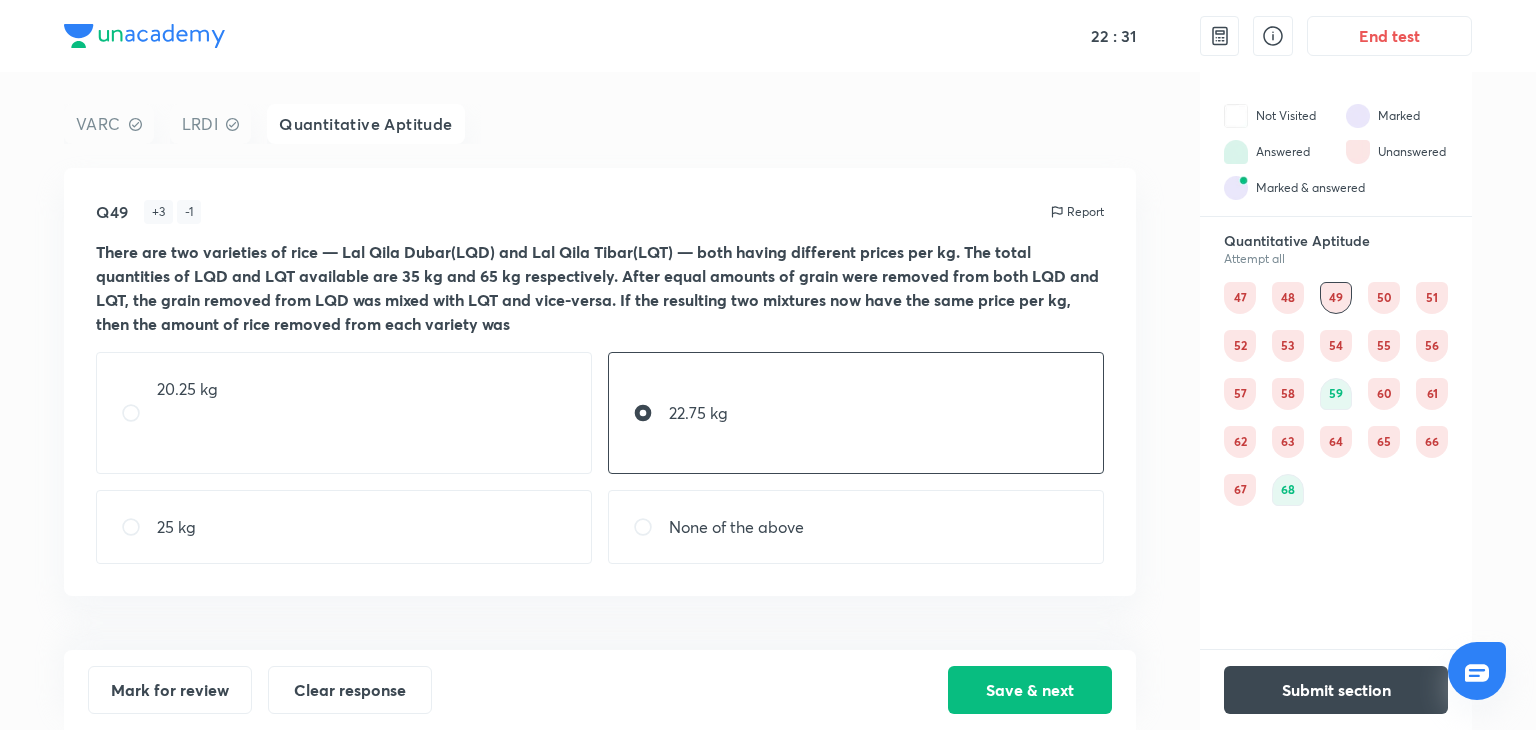 radio on "true" 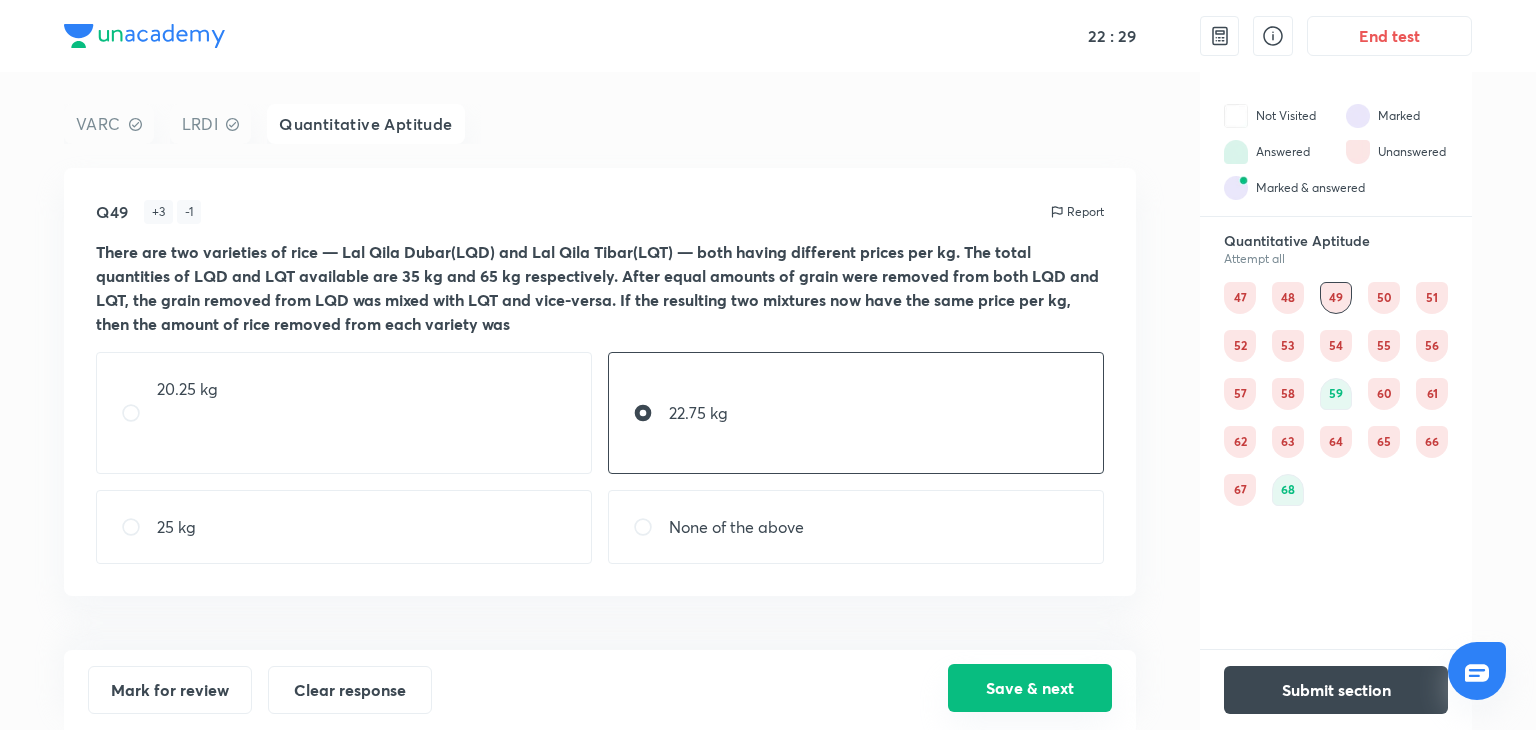 click on "Save & next" at bounding box center [1030, 688] 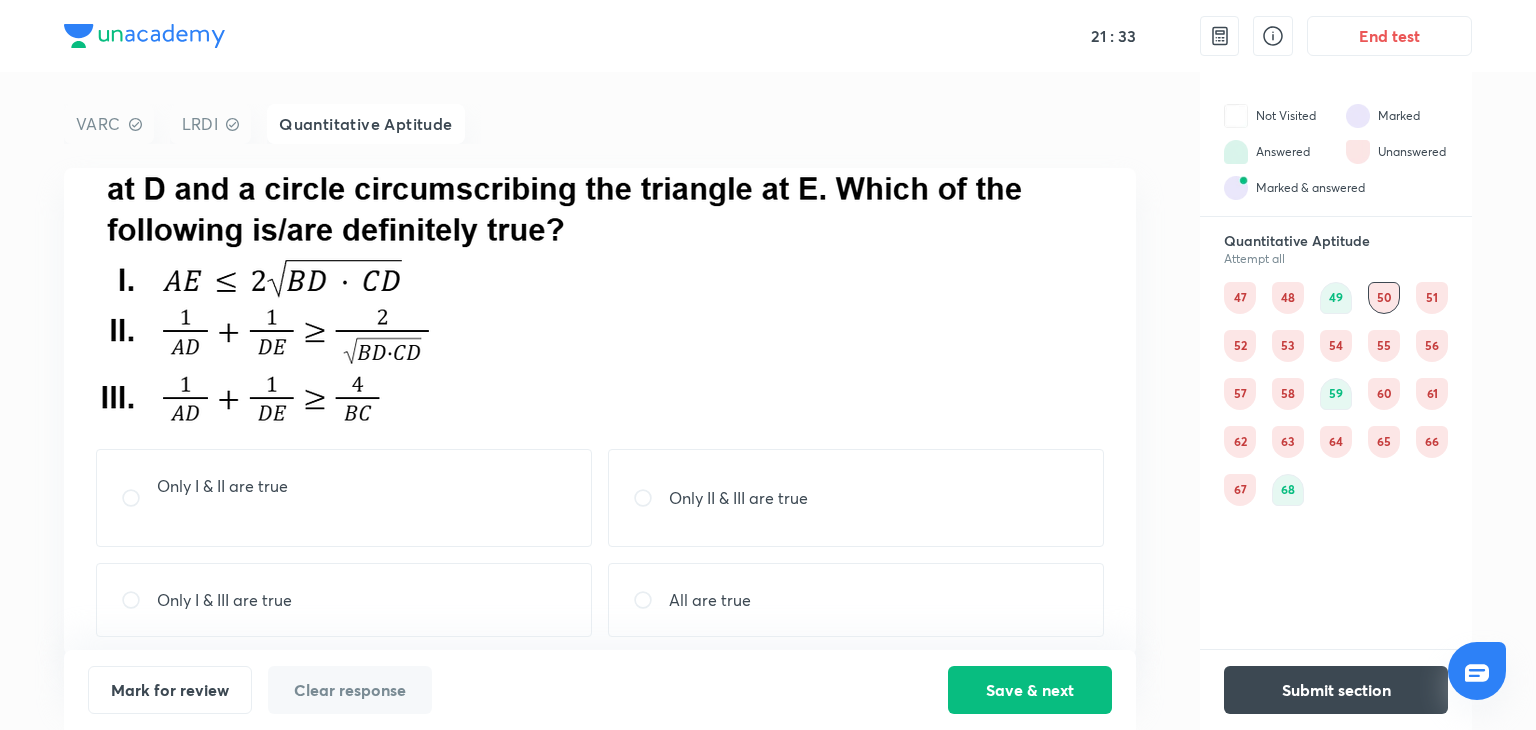 scroll, scrollTop: 126, scrollLeft: 0, axis: vertical 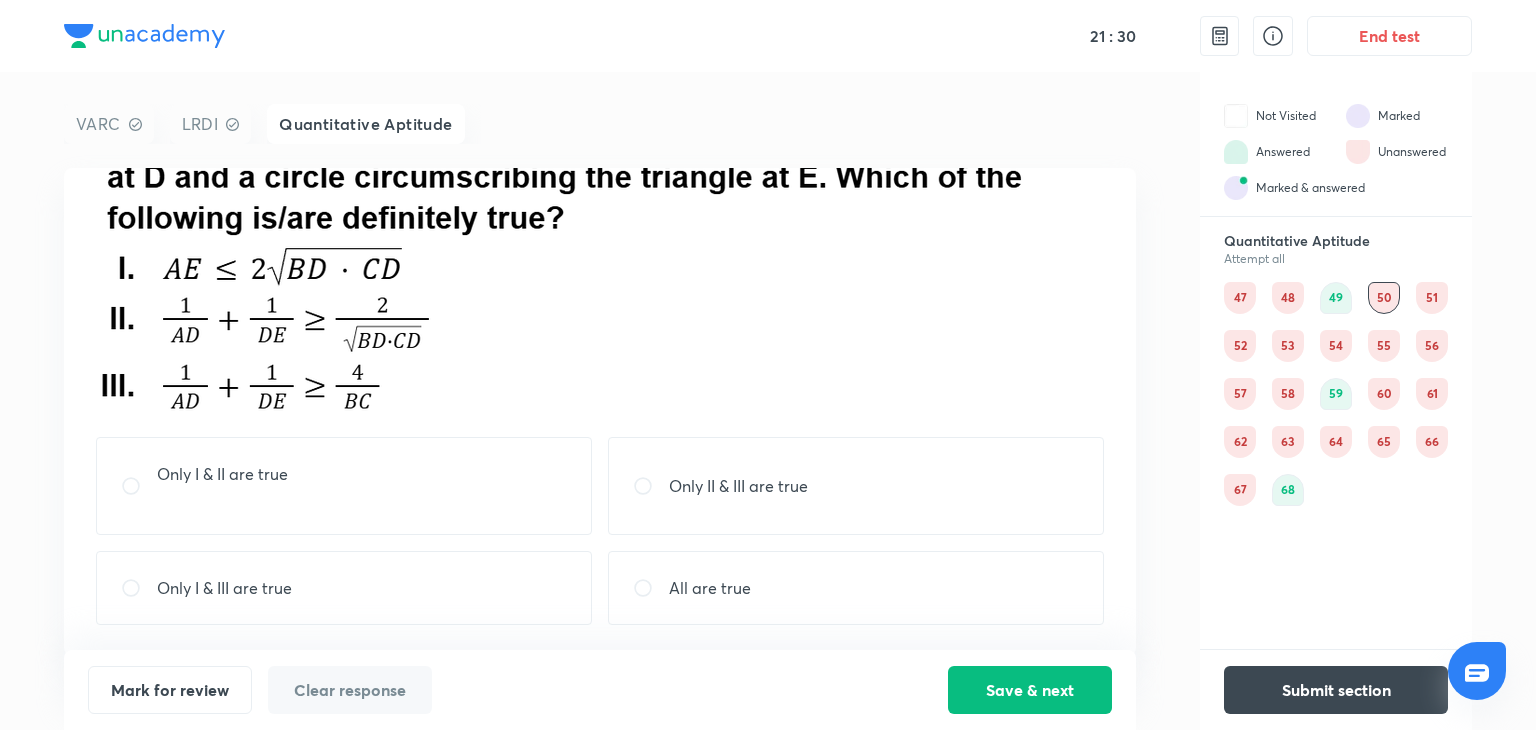 click on "All are true" at bounding box center [856, 588] 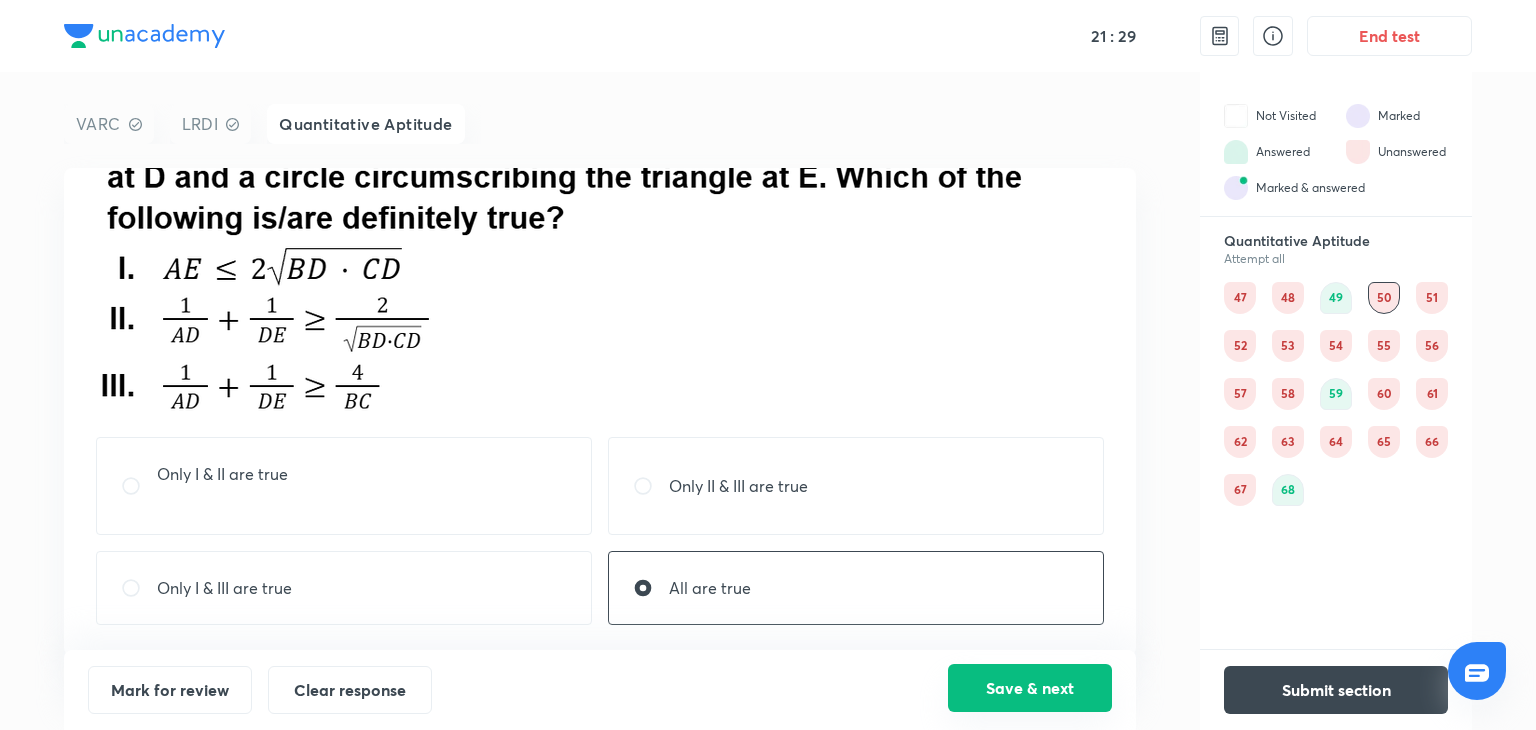 click on "Save & next" at bounding box center (1030, 688) 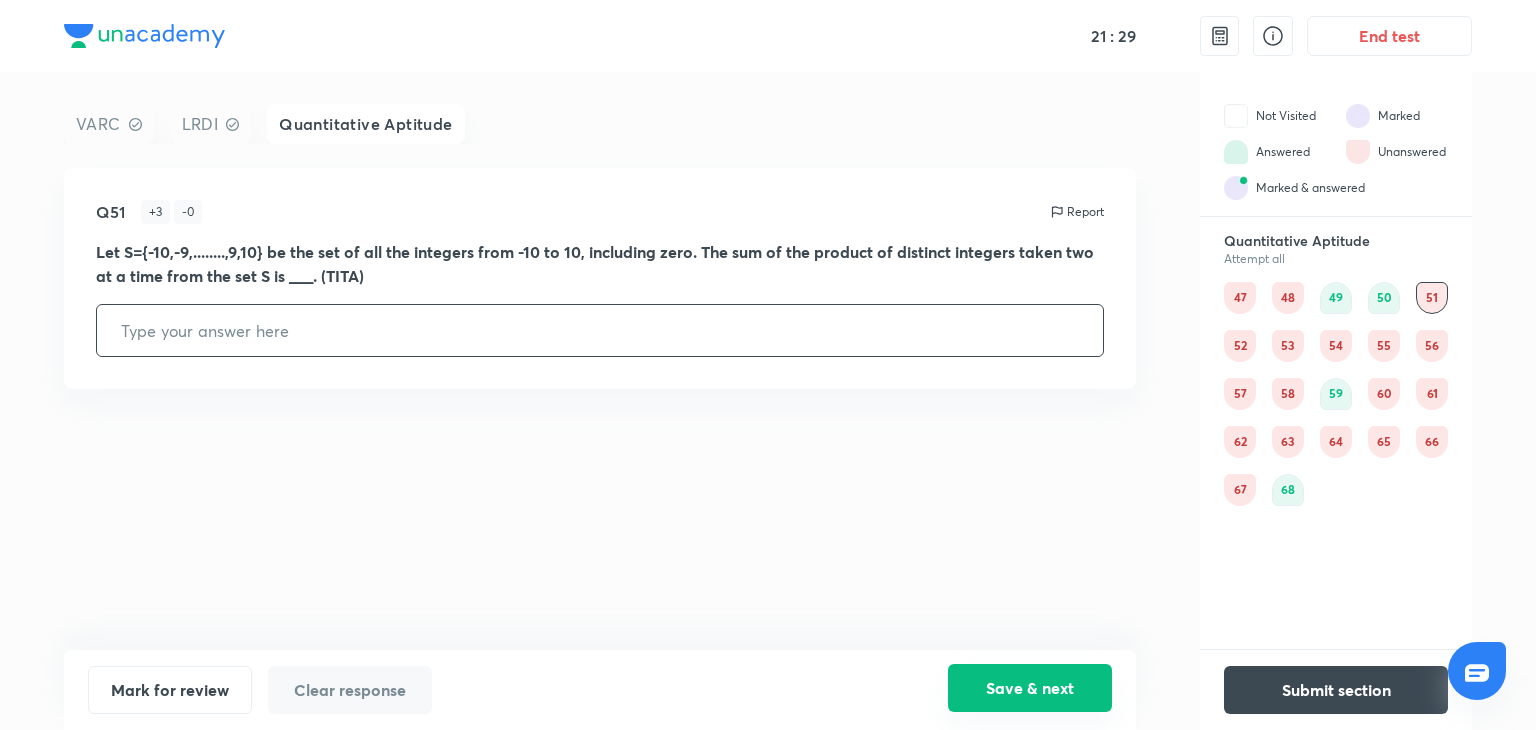 scroll, scrollTop: 0, scrollLeft: 0, axis: both 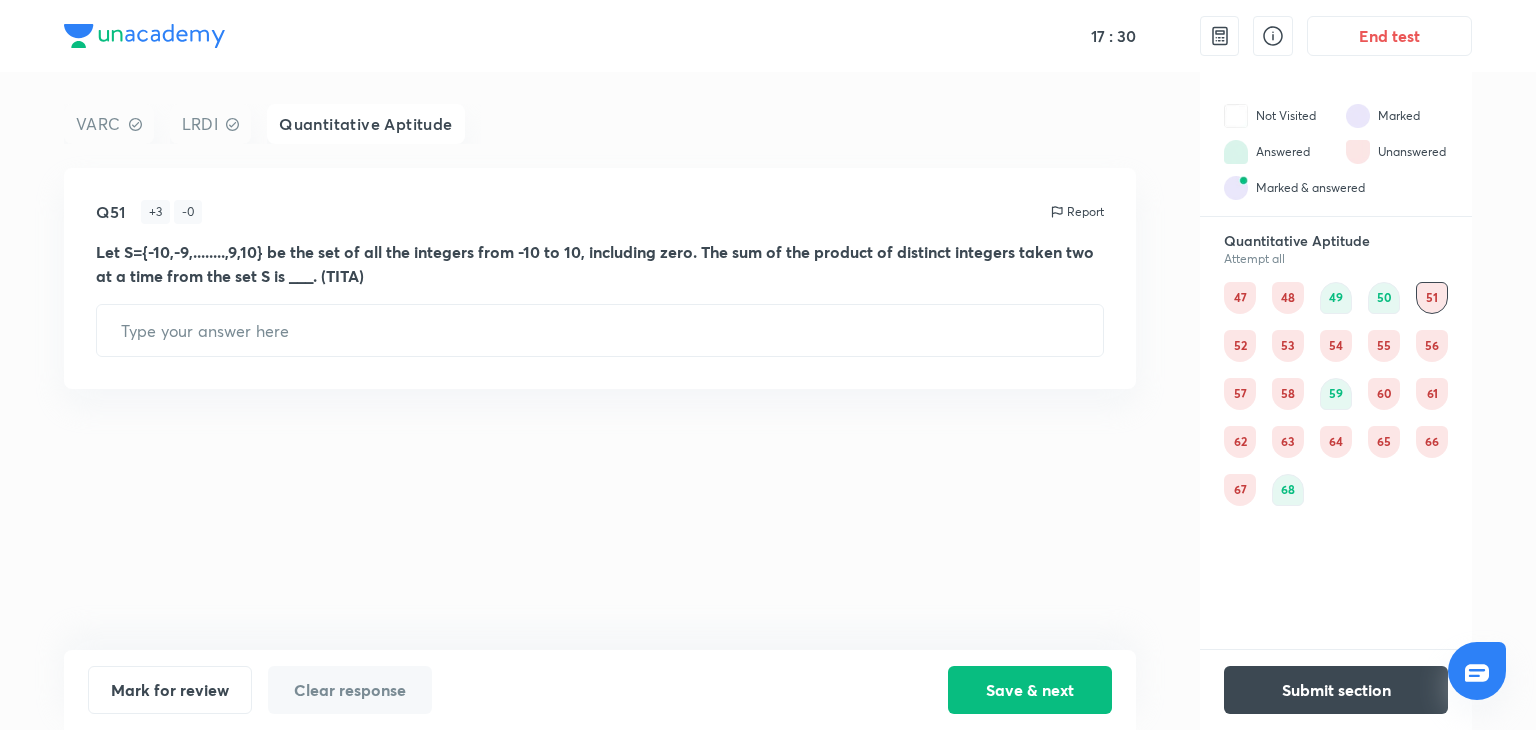 drag, startPoint x: 366, startPoint y: 277, endPoint x: 277, endPoint y: 264, distance: 89.94443 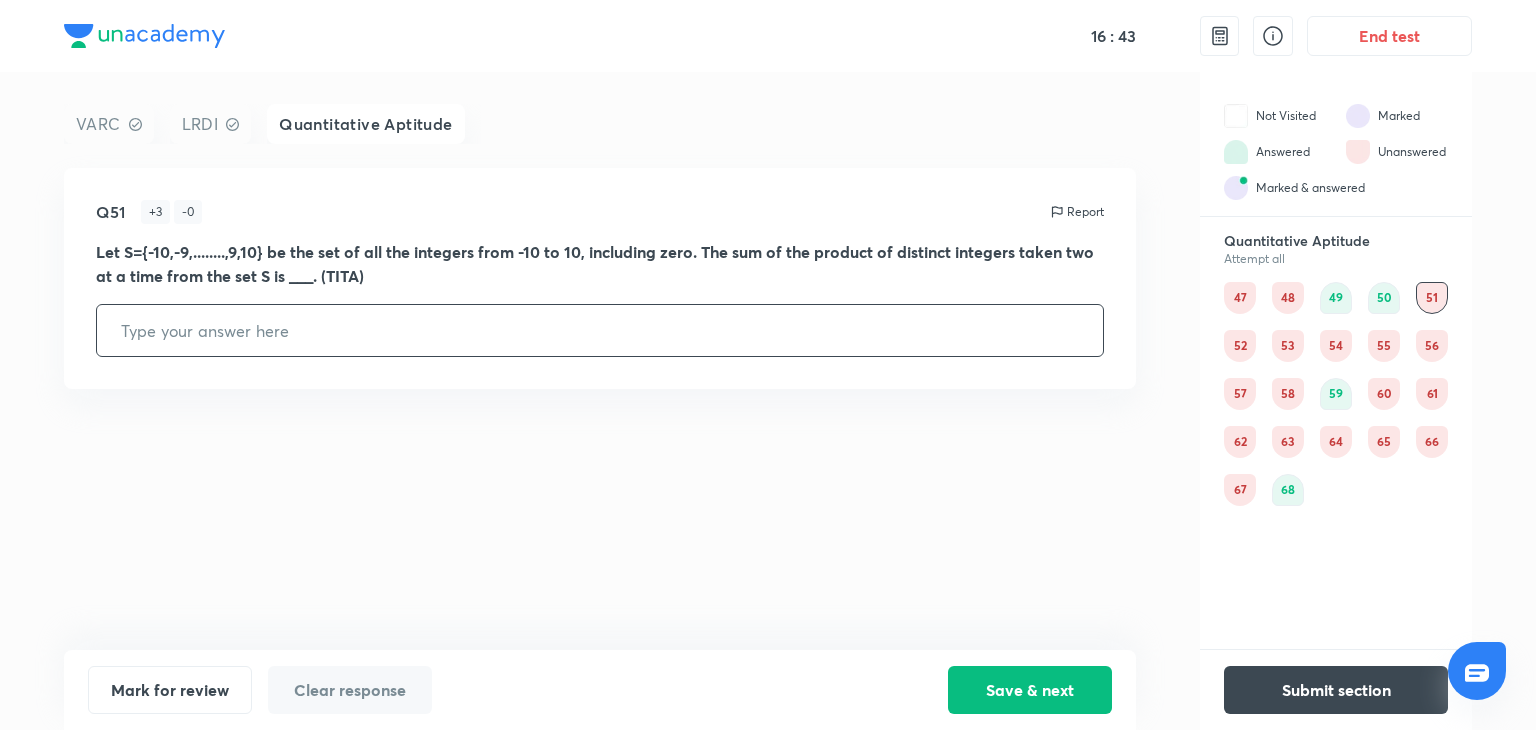 click at bounding box center (600, 330) 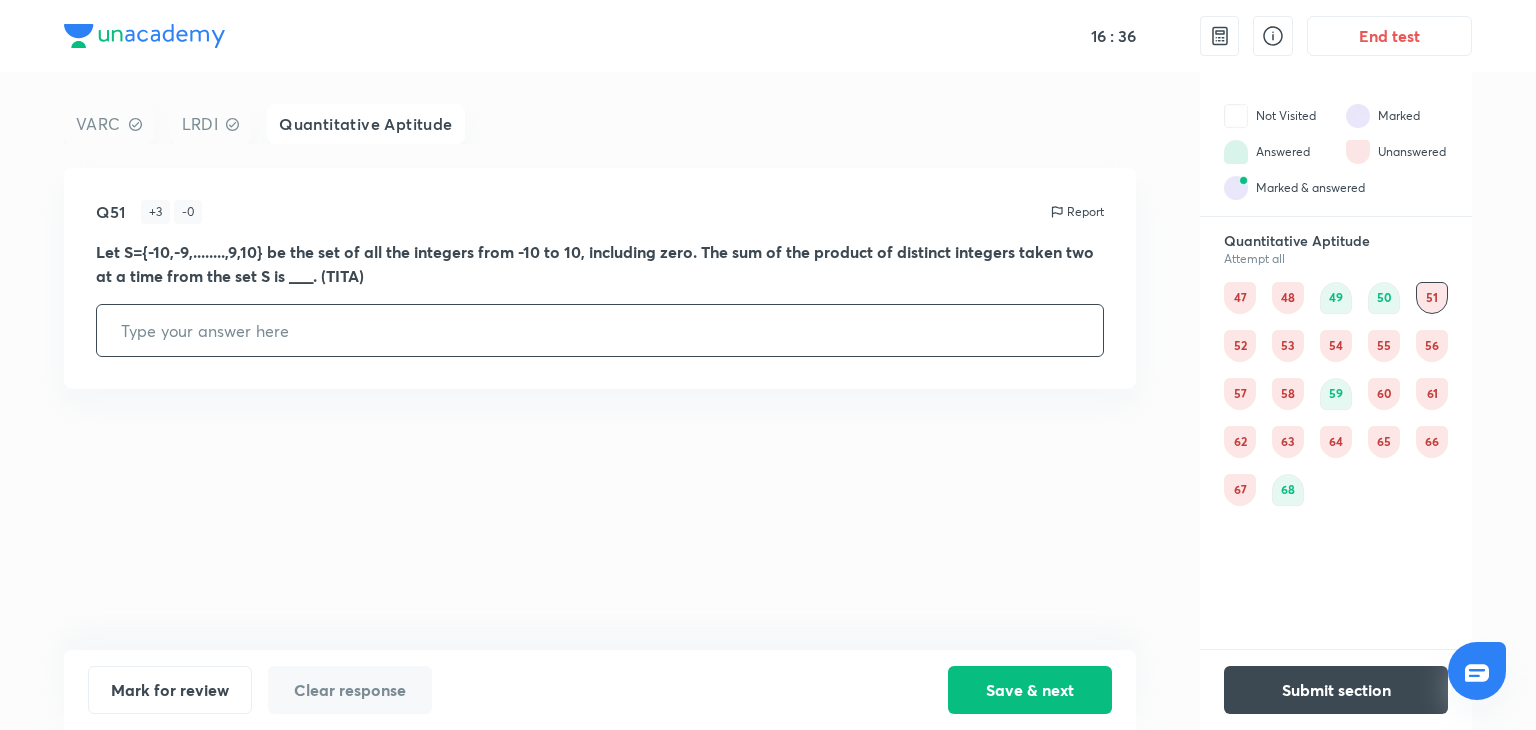 click at bounding box center (600, 330) 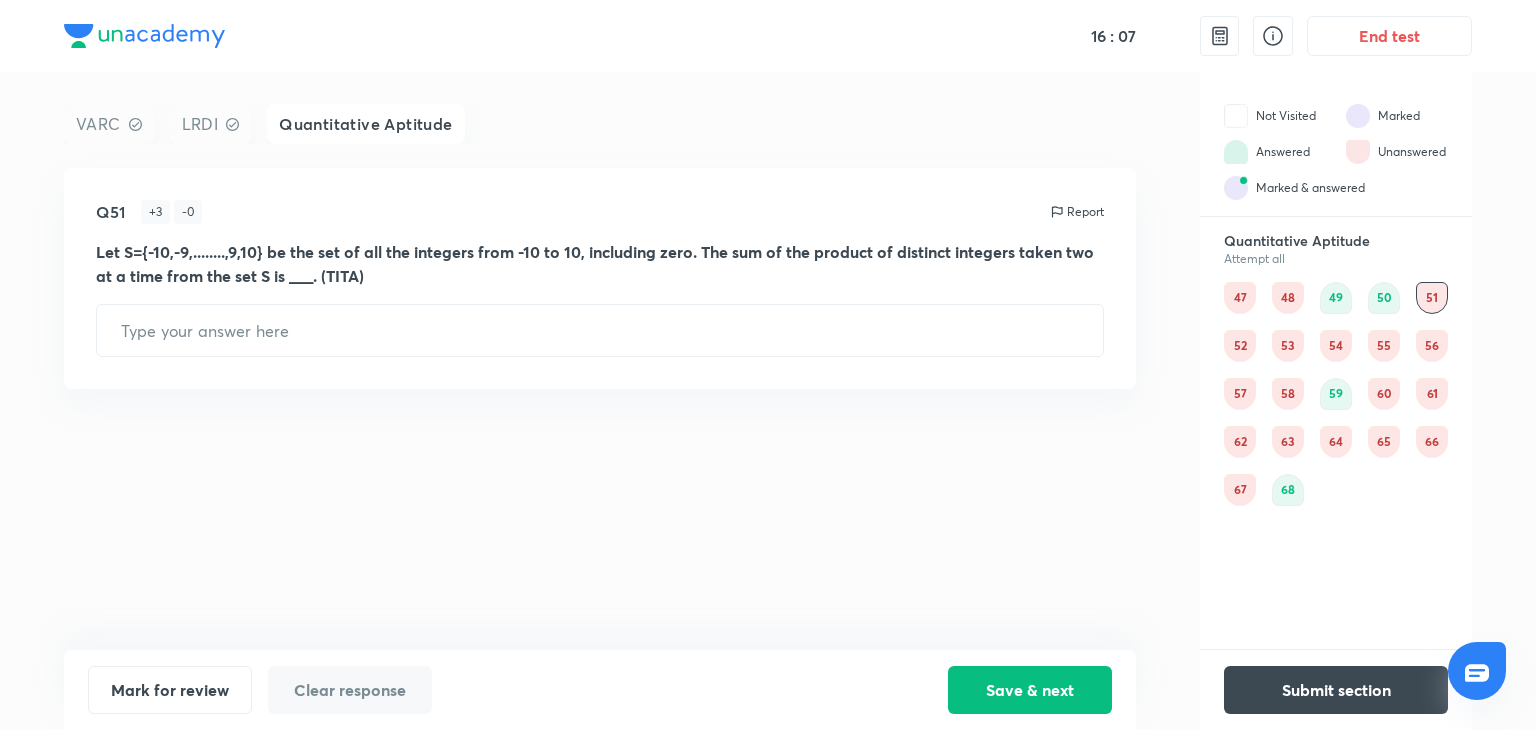 click on "52" at bounding box center (1240, 346) 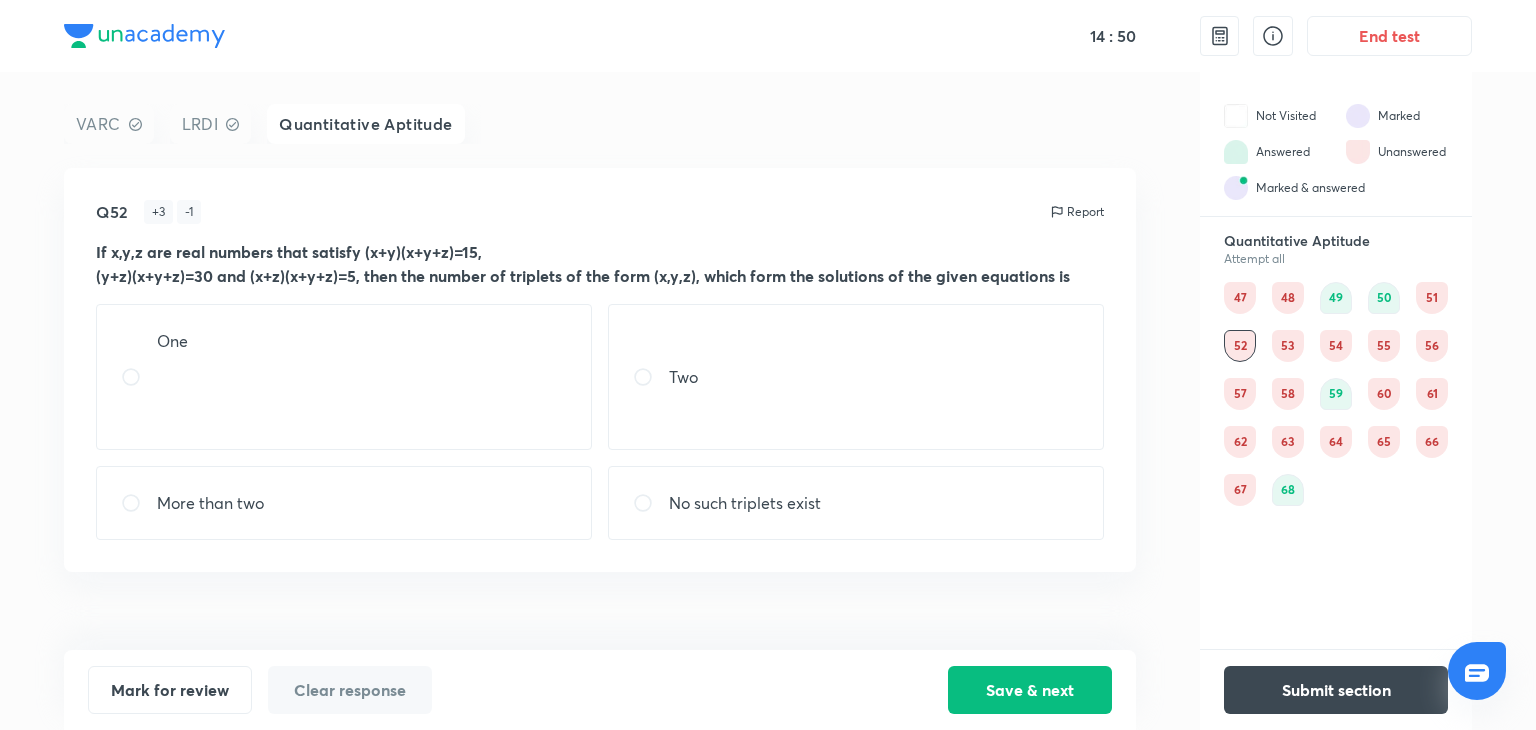 click on "No such triplets exist" at bounding box center (856, 503) 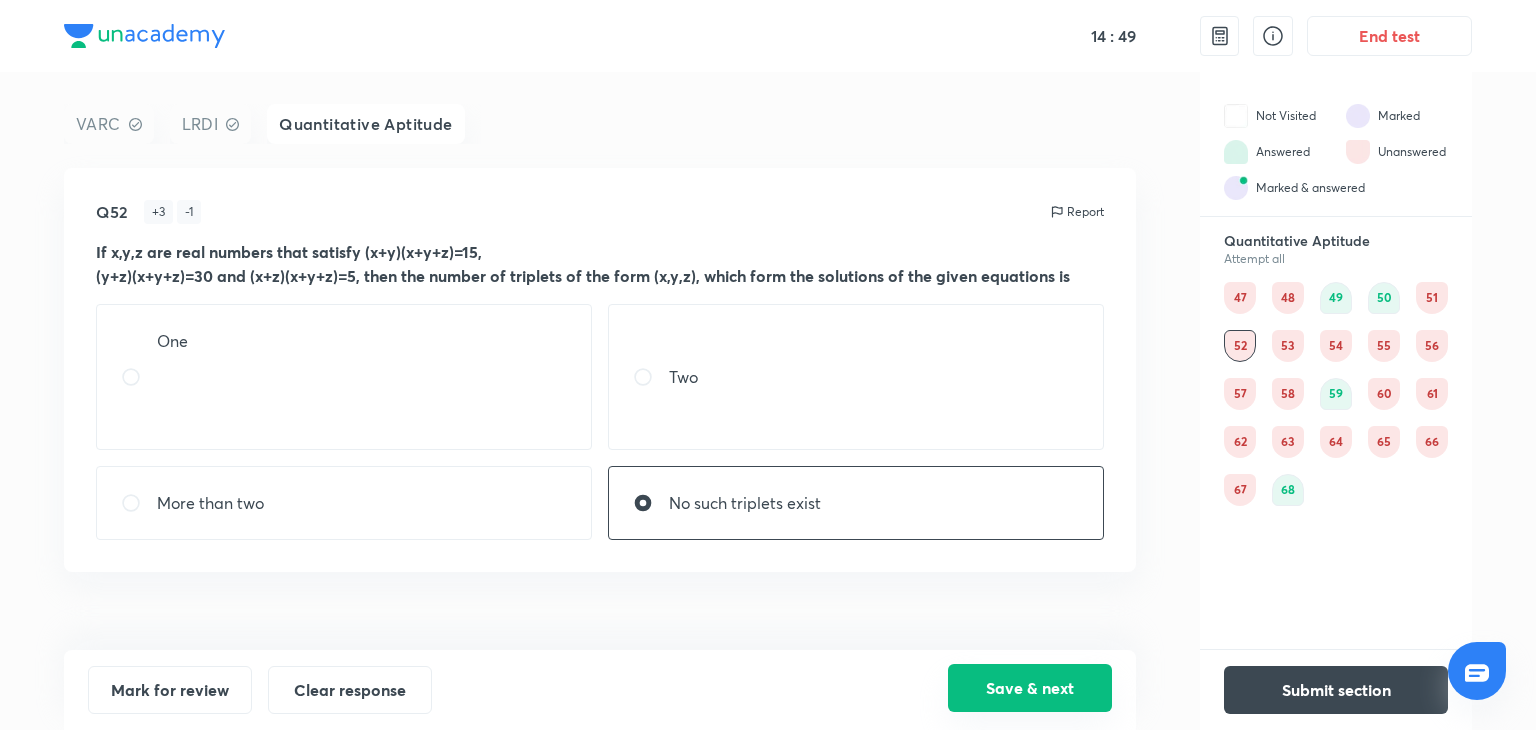 click on "Save & next" at bounding box center [1030, 688] 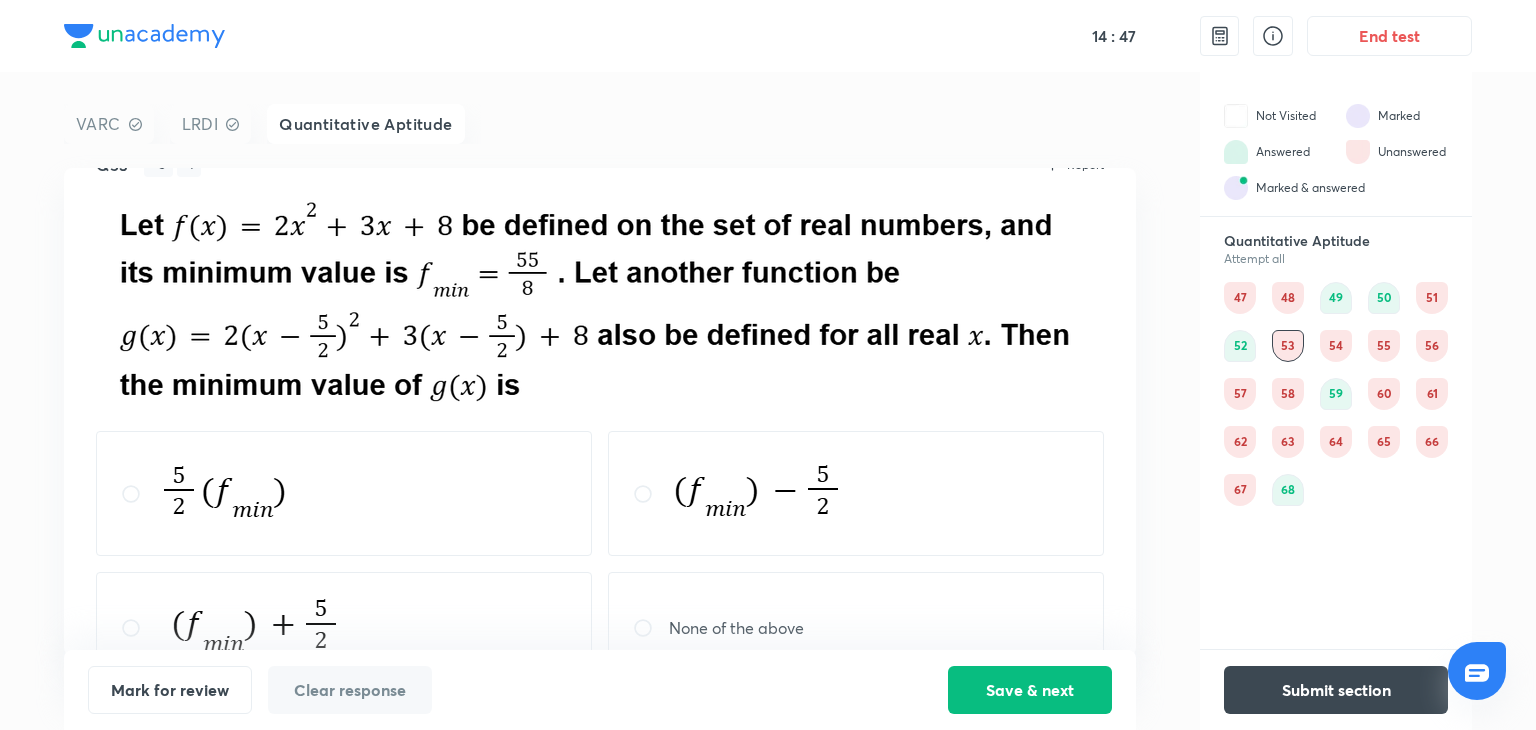 scroll, scrollTop: 48, scrollLeft: 0, axis: vertical 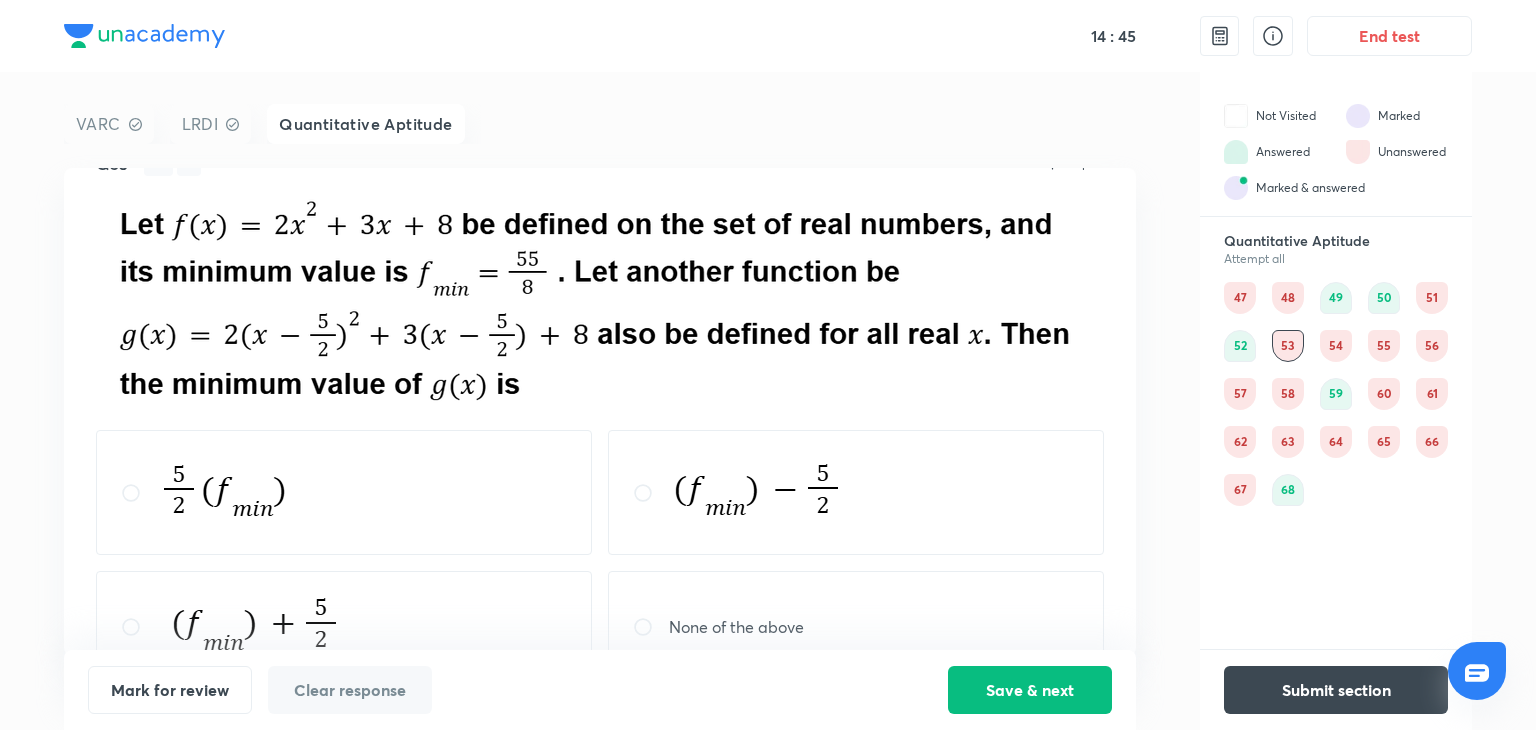 click on "62" at bounding box center [1240, 442] 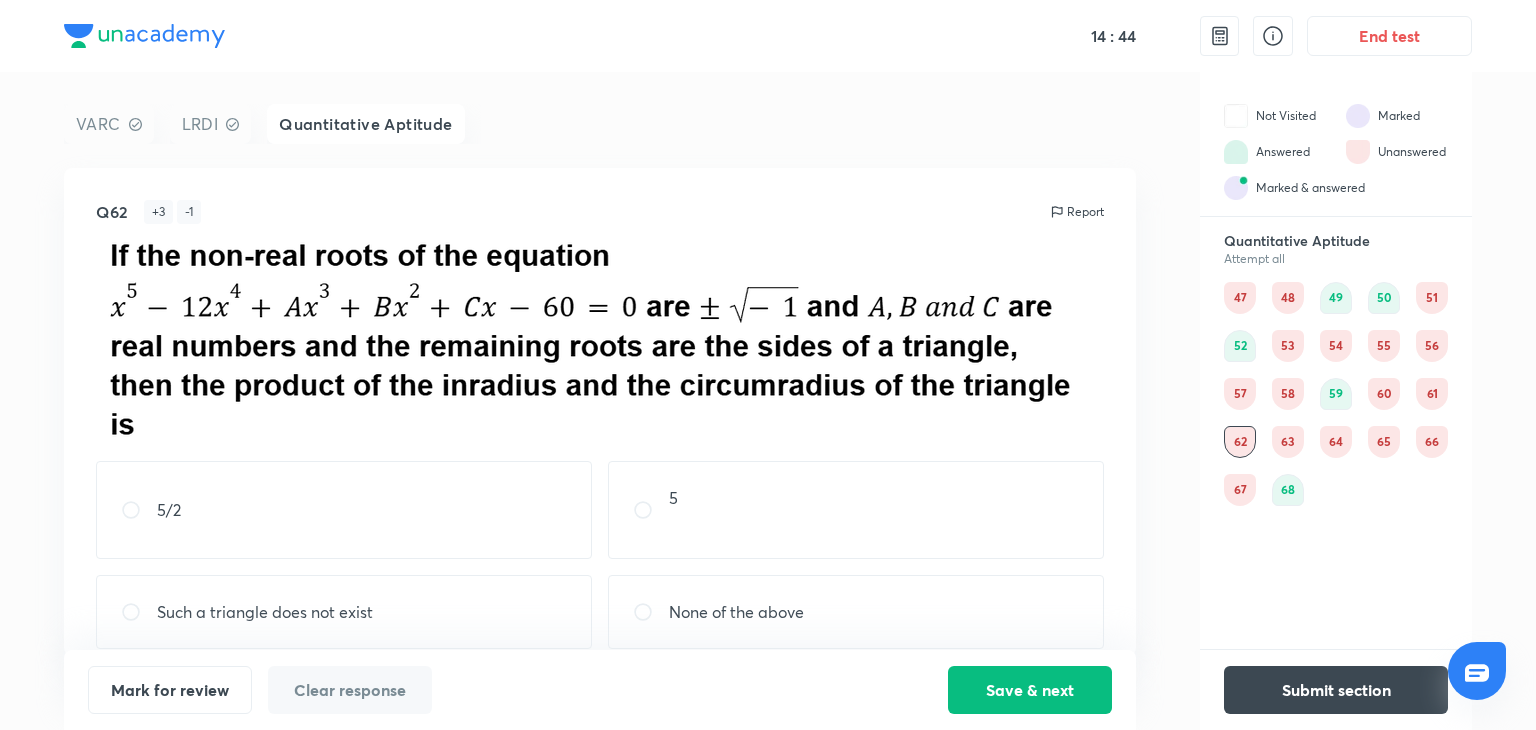 scroll, scrollTop: 24, scrollLeft: 0, axis: vertical 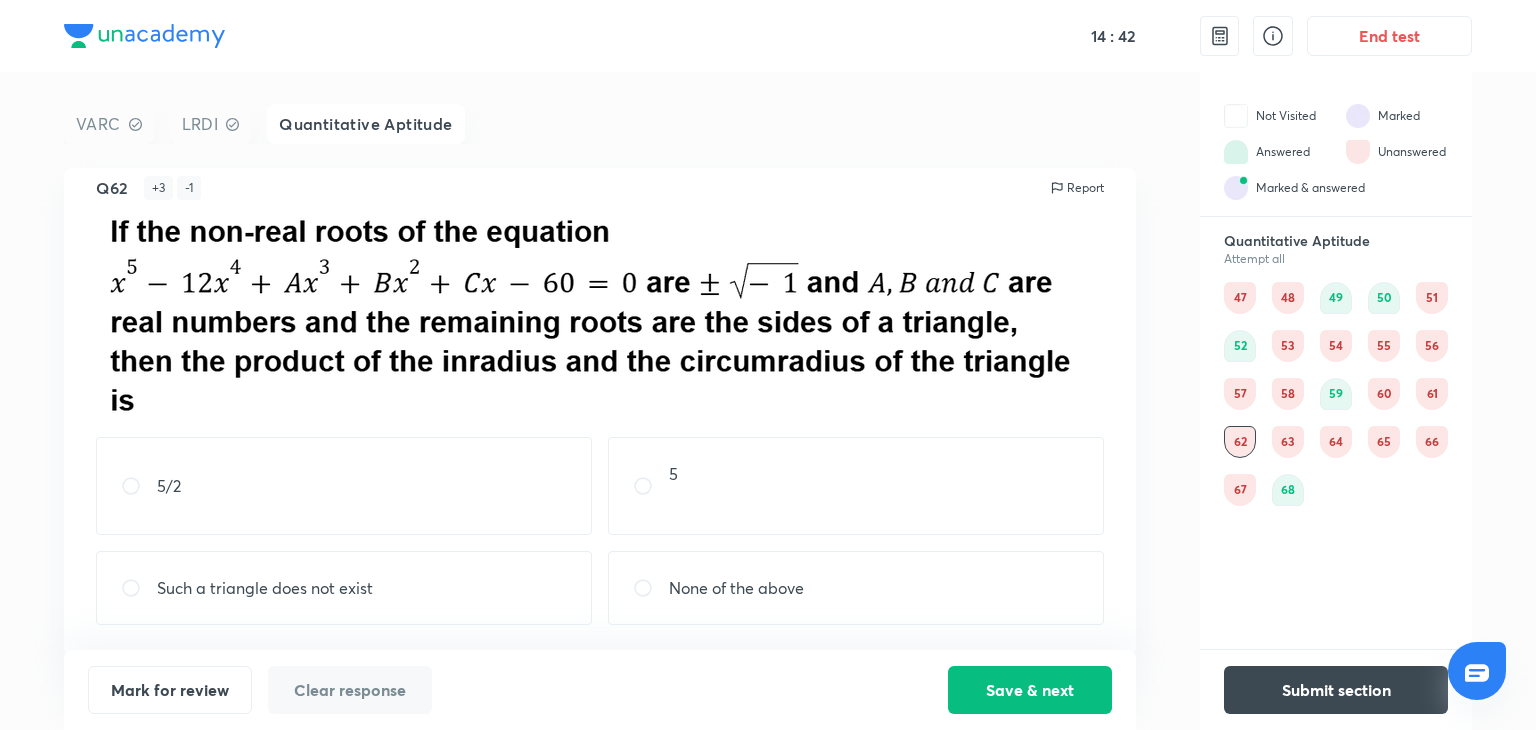 click on "63" at bounding box center (1288, 442) 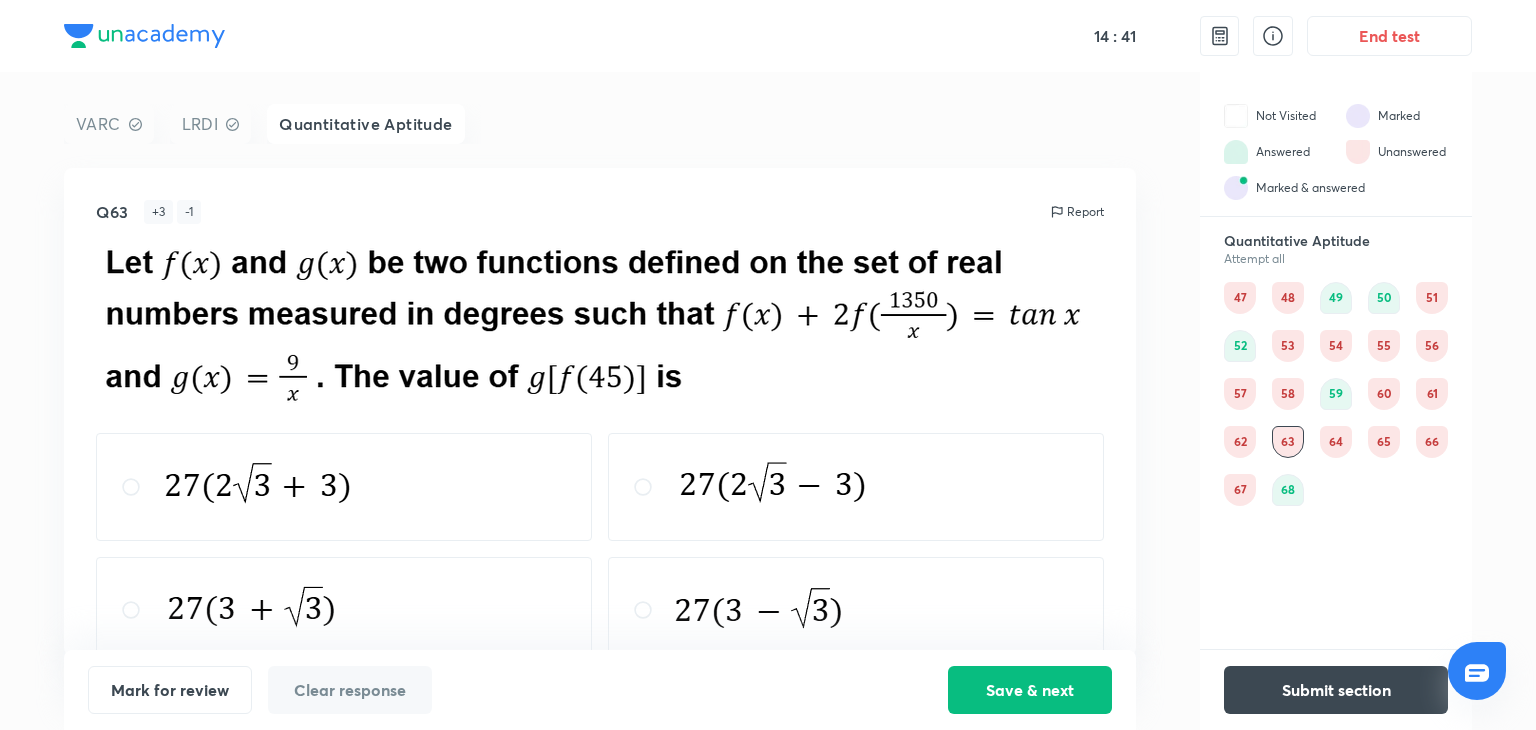 scroll, scrollTop: 39, scrollLeft: 0, axis: vertical 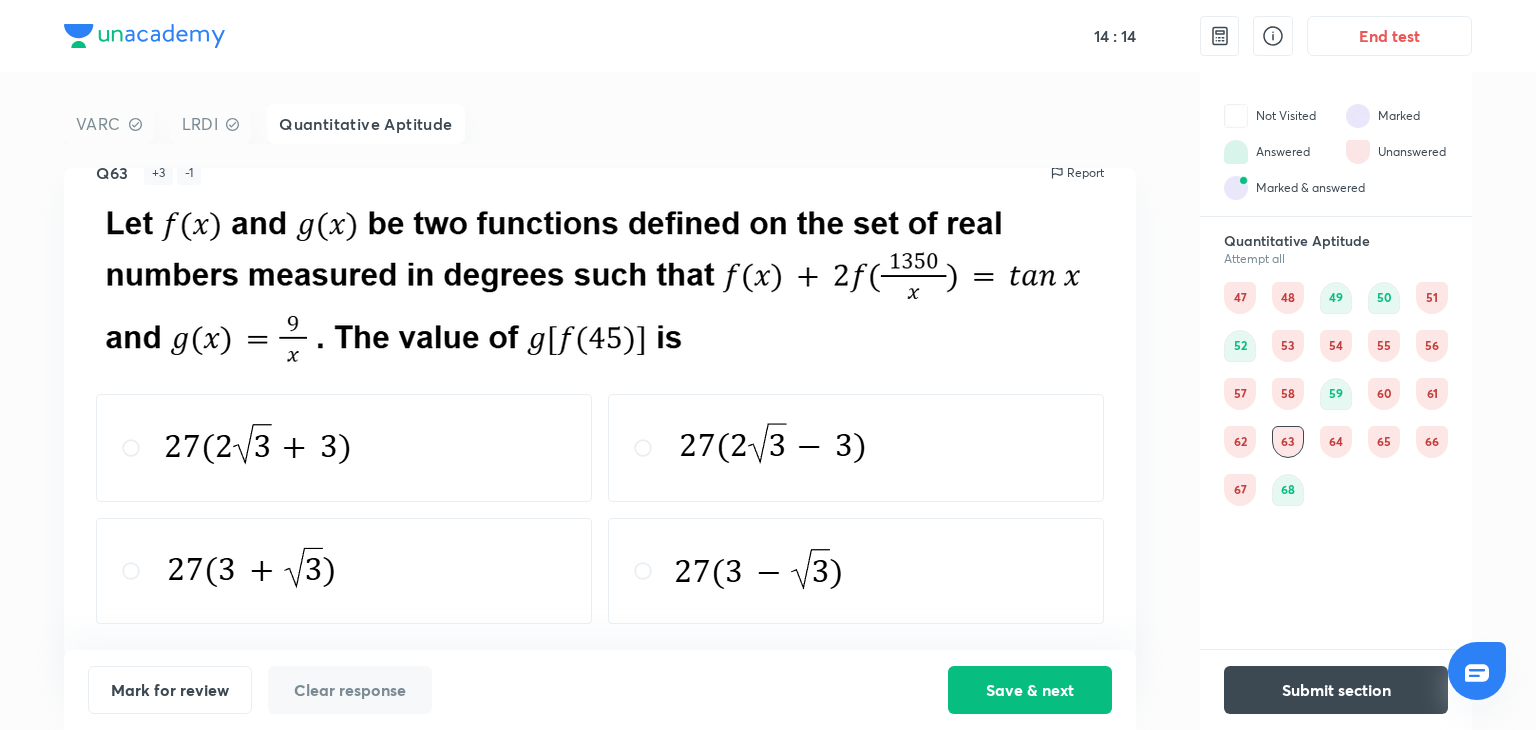 click on "64" at bounding box center [1336, 442] 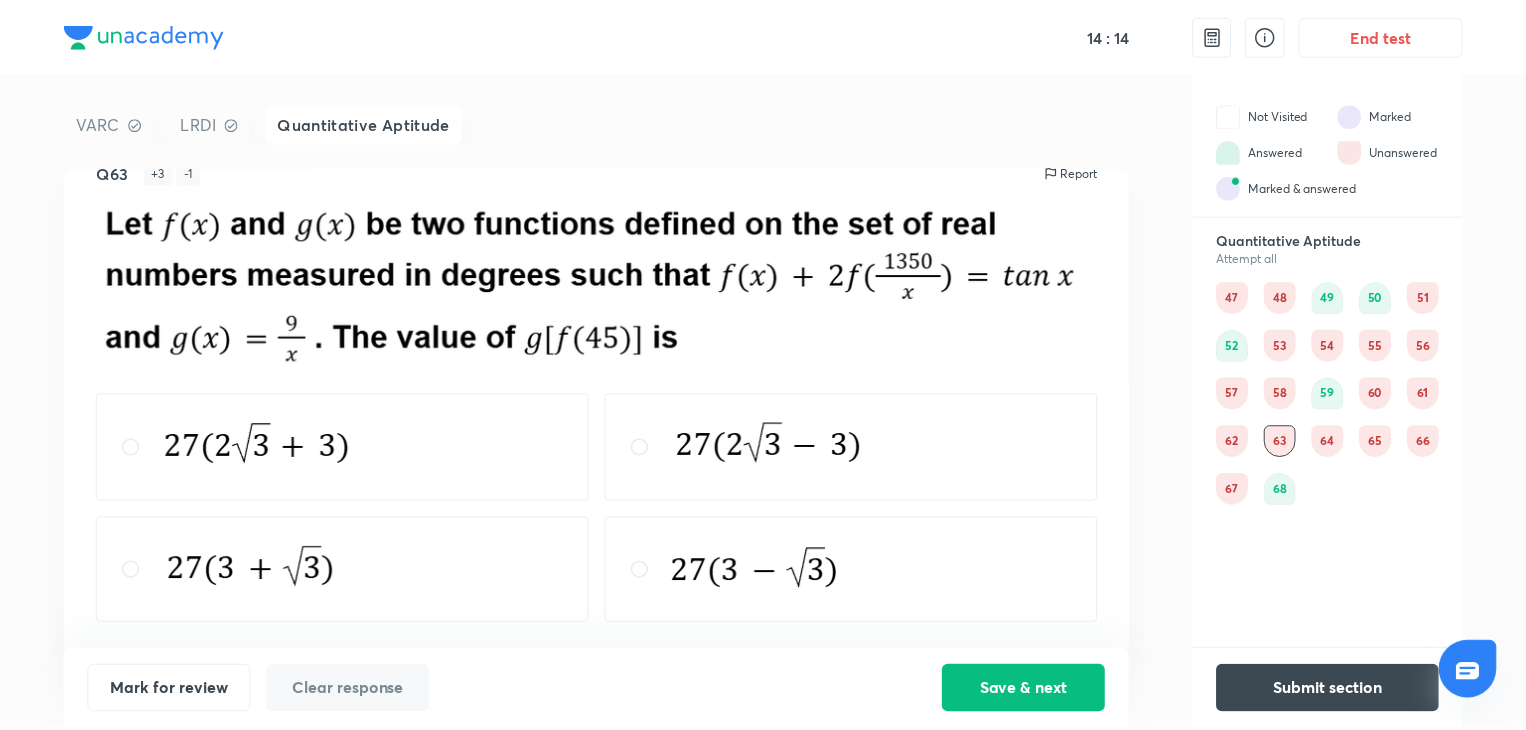 scroll, scrollTop: 0, scrollLeft: 0, axis: both 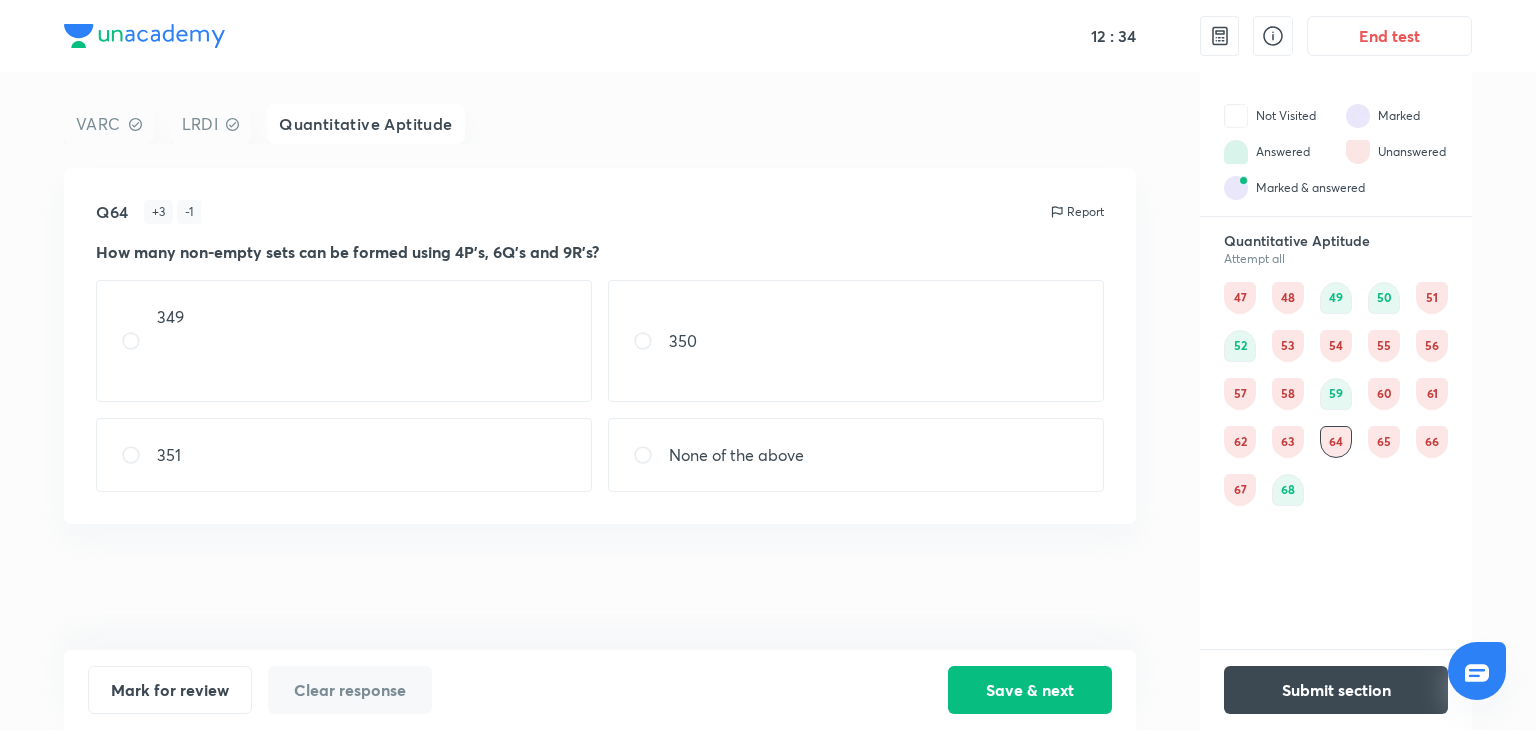 click on "350" at bounding box center [856, 341] 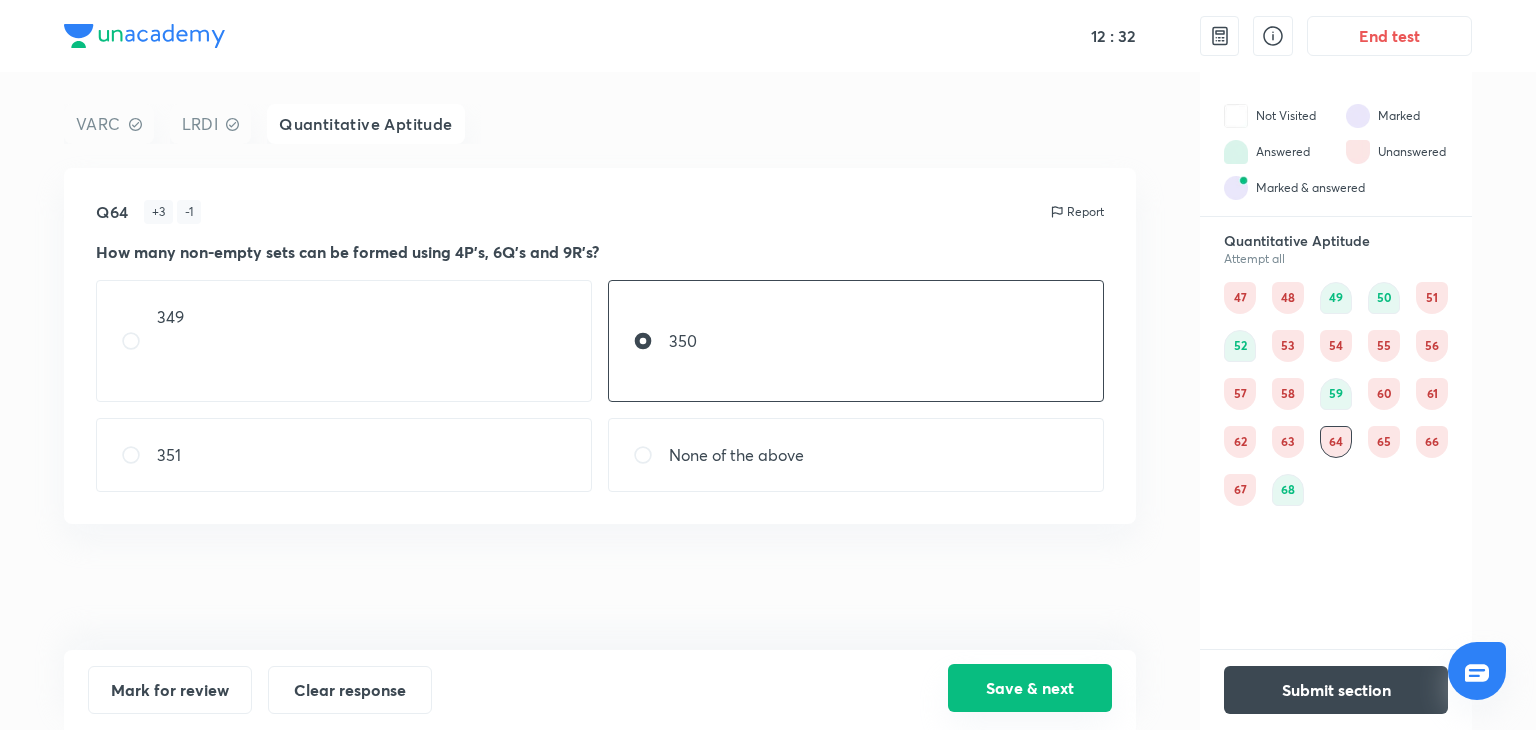 click on "Save & next" at bounding box center (1030, 688) 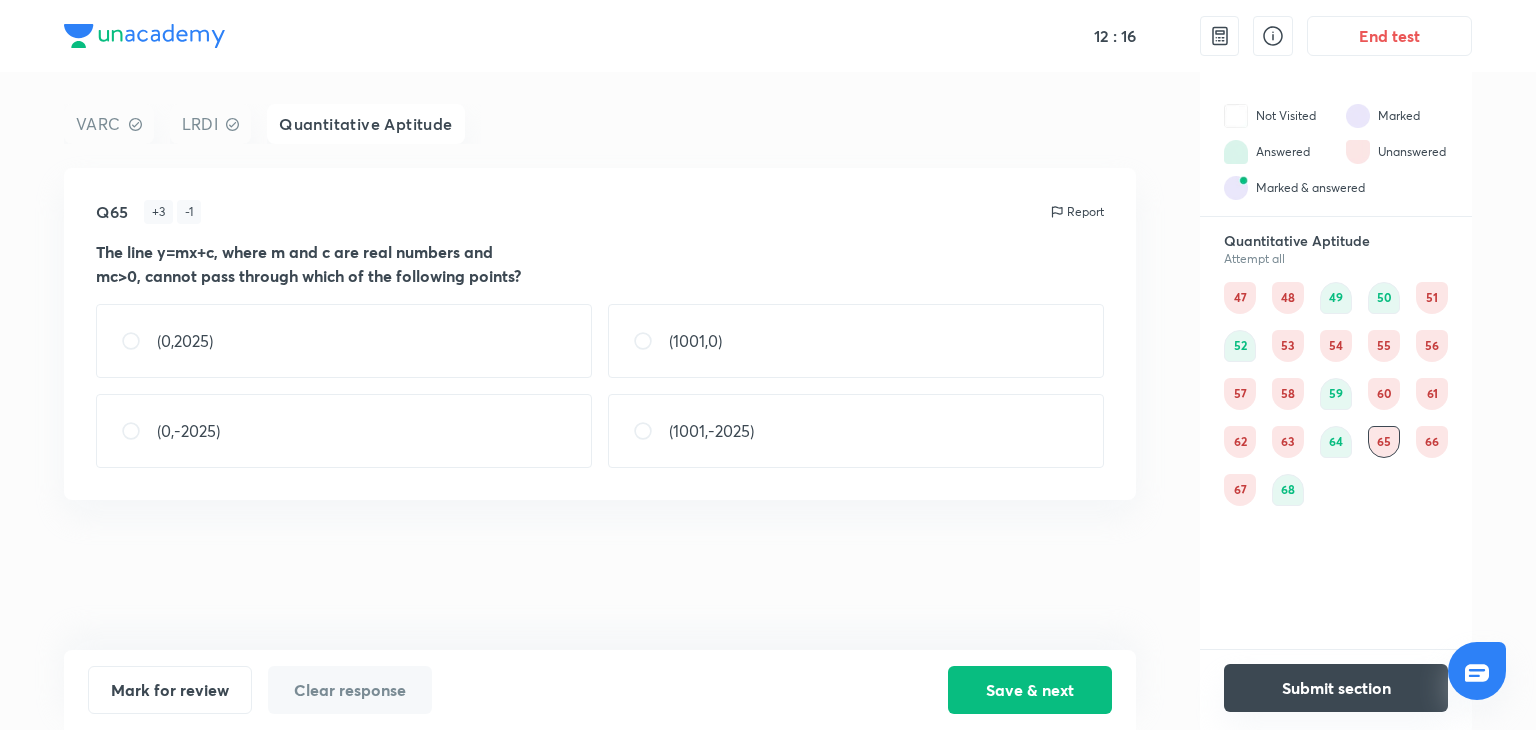 click on "Submit section" at bounding box center [1336, 688] 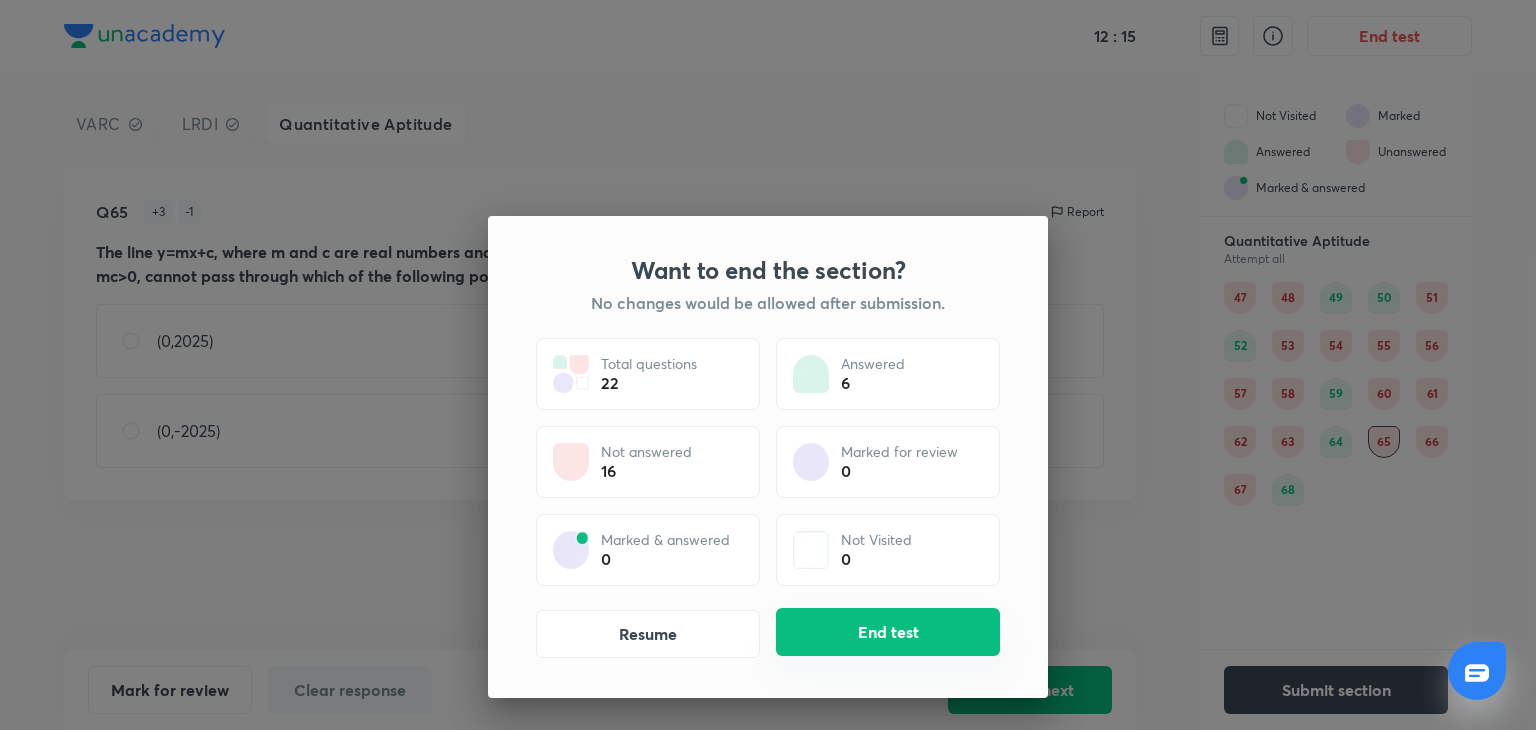 click on "End test" at bounding box center (888, 632) 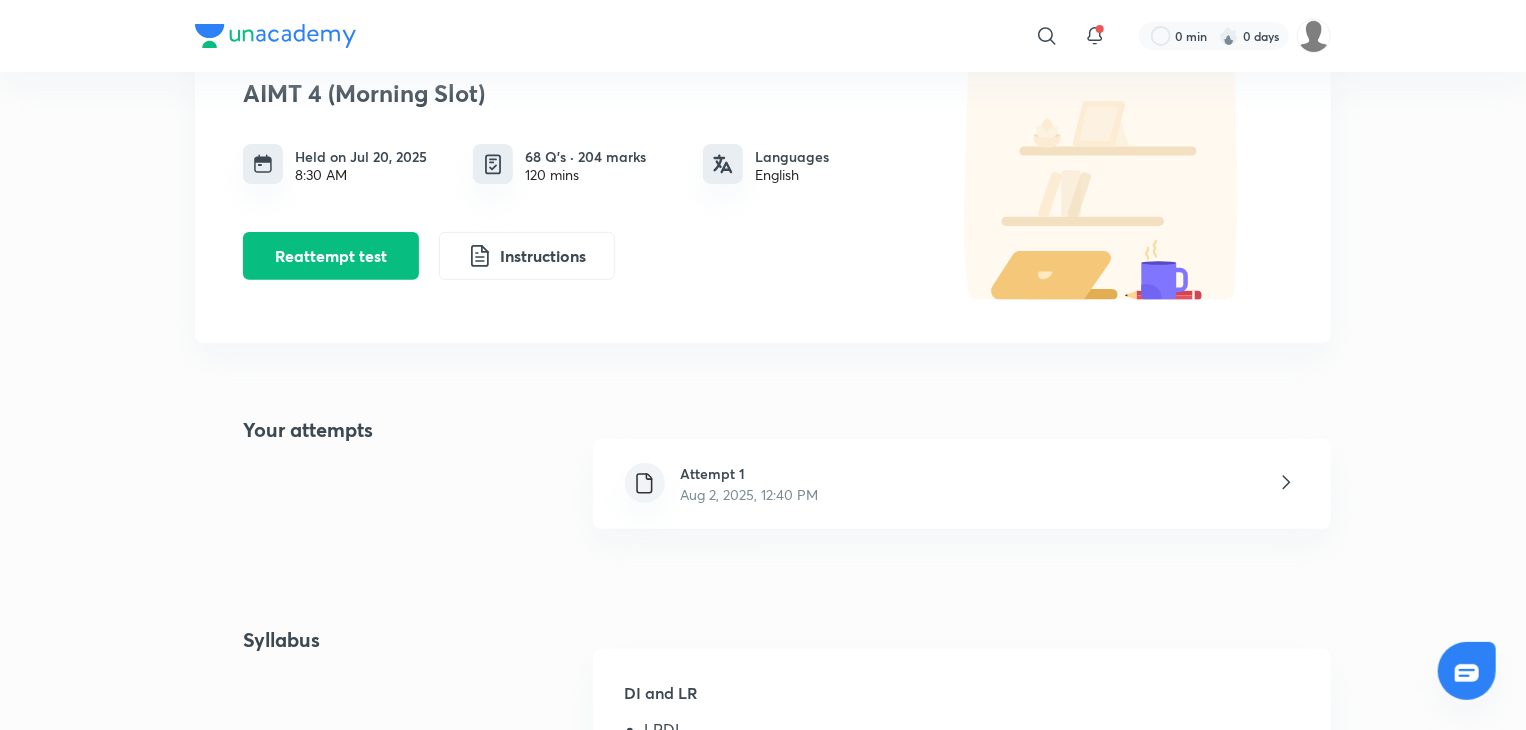 scroll, scrollTop: 204, scrollLeft: 0, axis: vertical 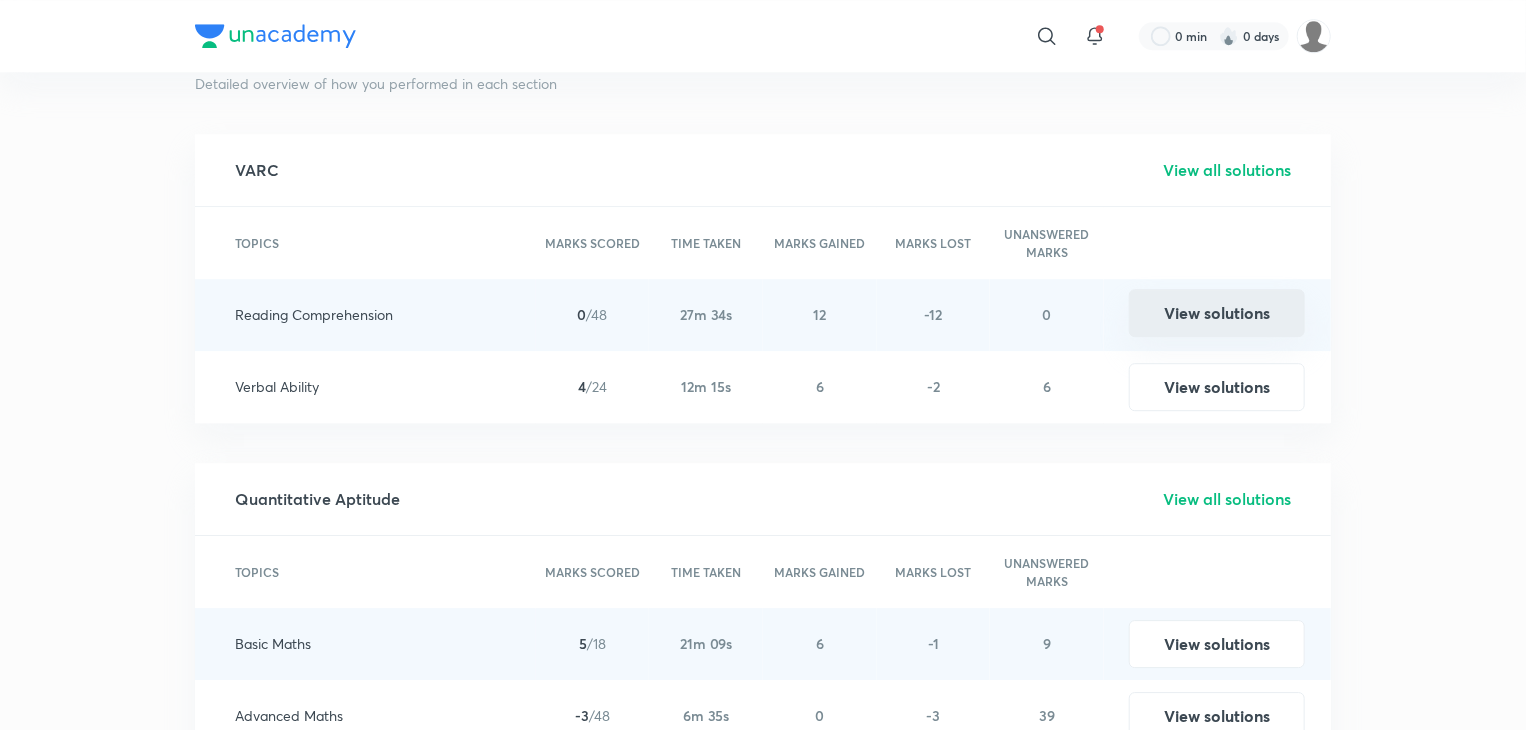 click on "View solutions" at bounding box center (1217, 313) 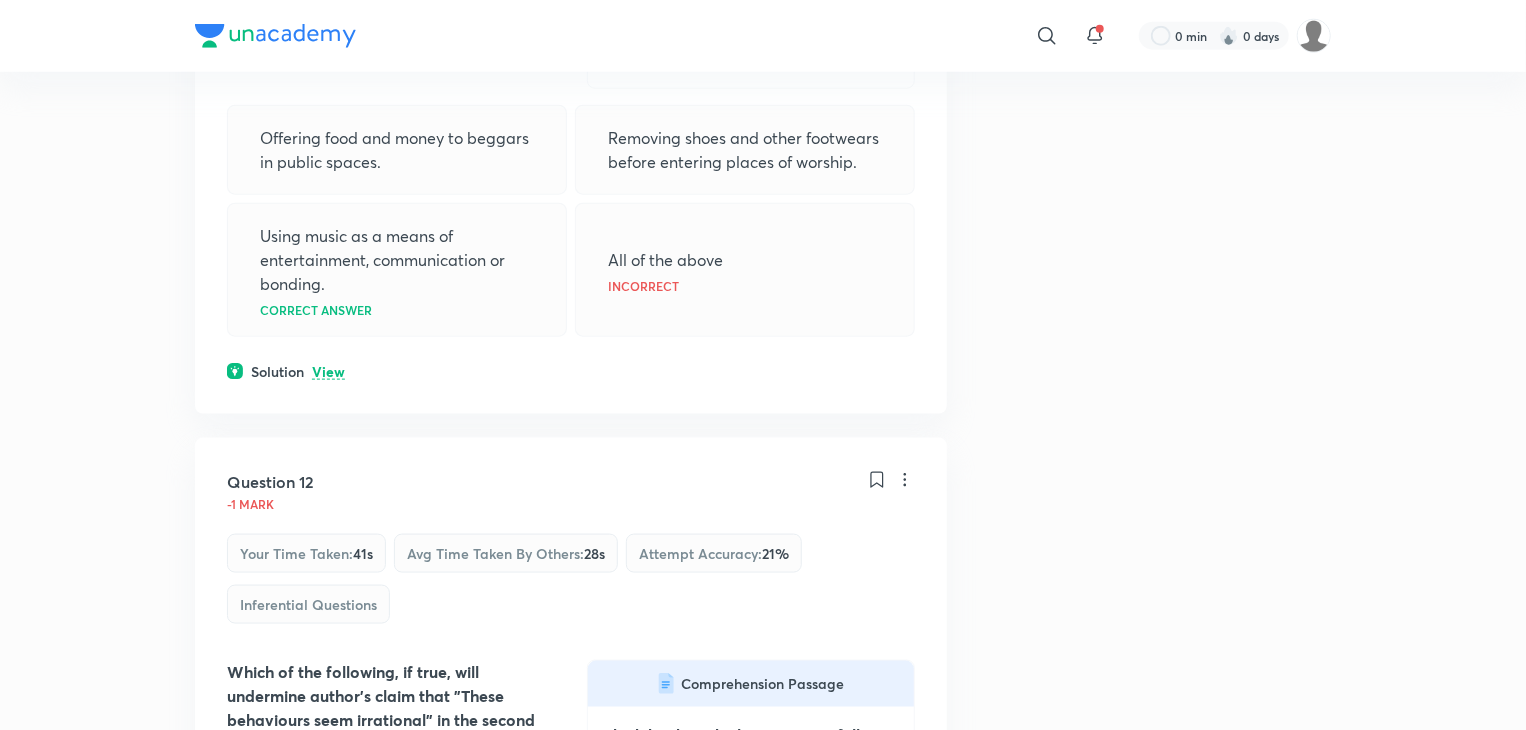 scroll, scrollTop: 31583, scrollLeft: 0, axis: vertical 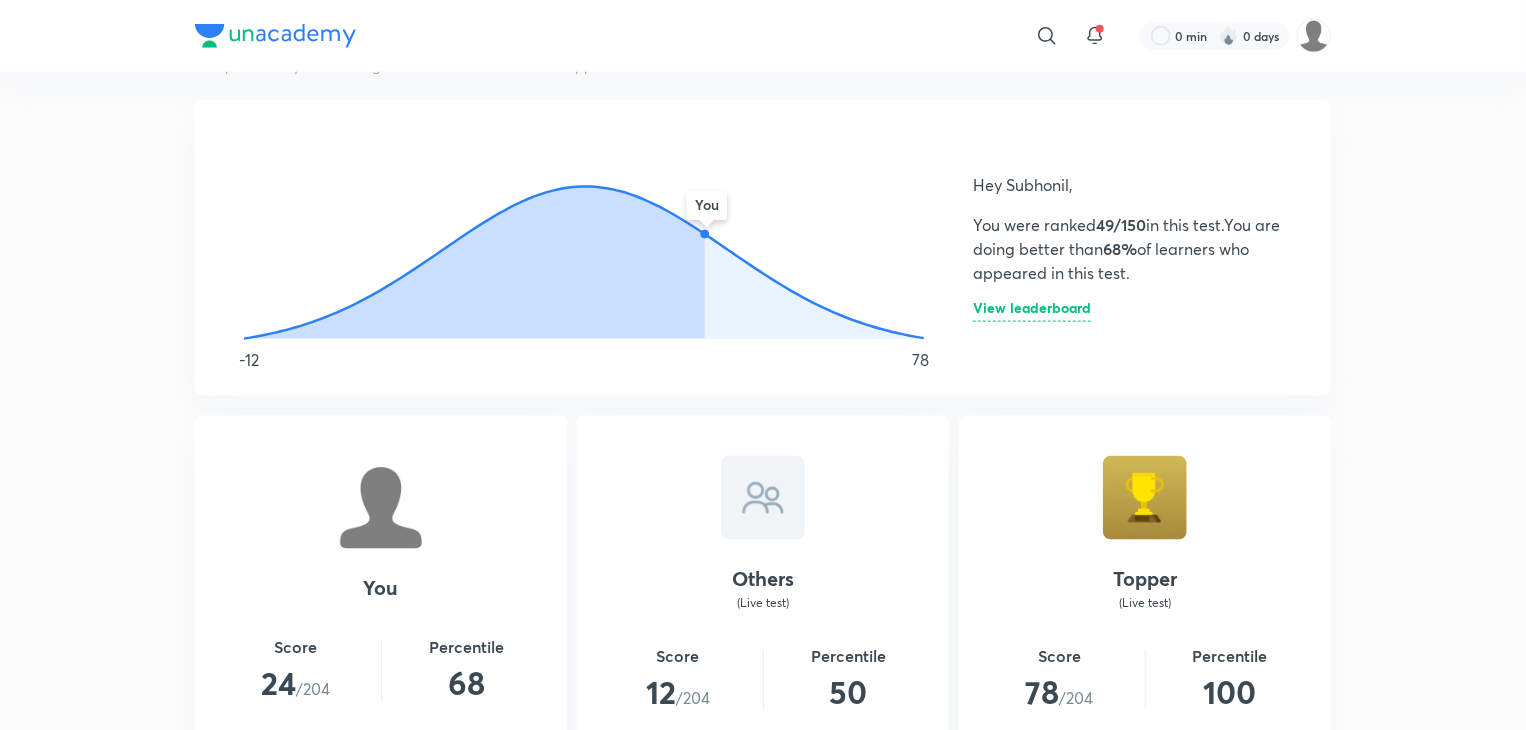 click 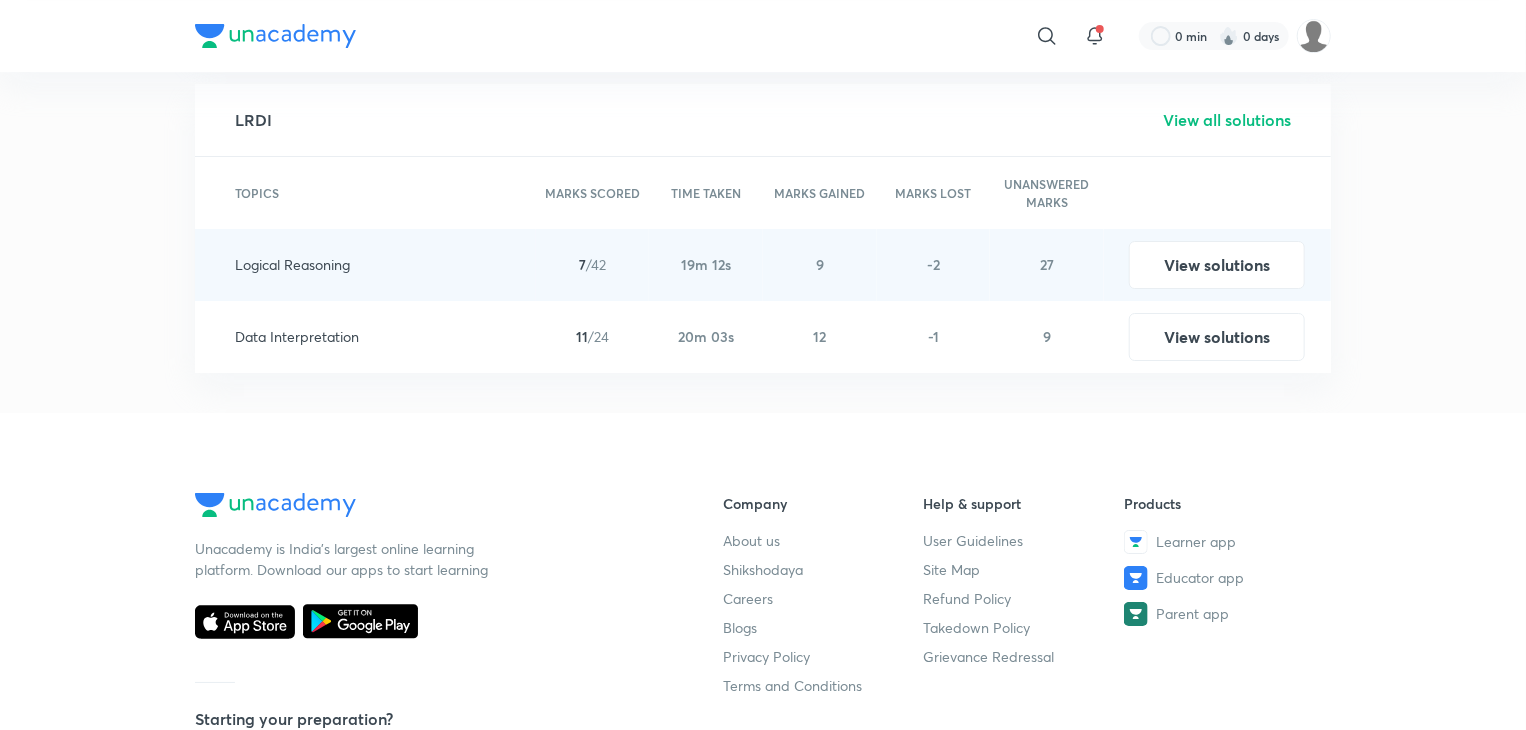scroll, scrollTop: 3418, scrollLeft: 0, axis: vertical 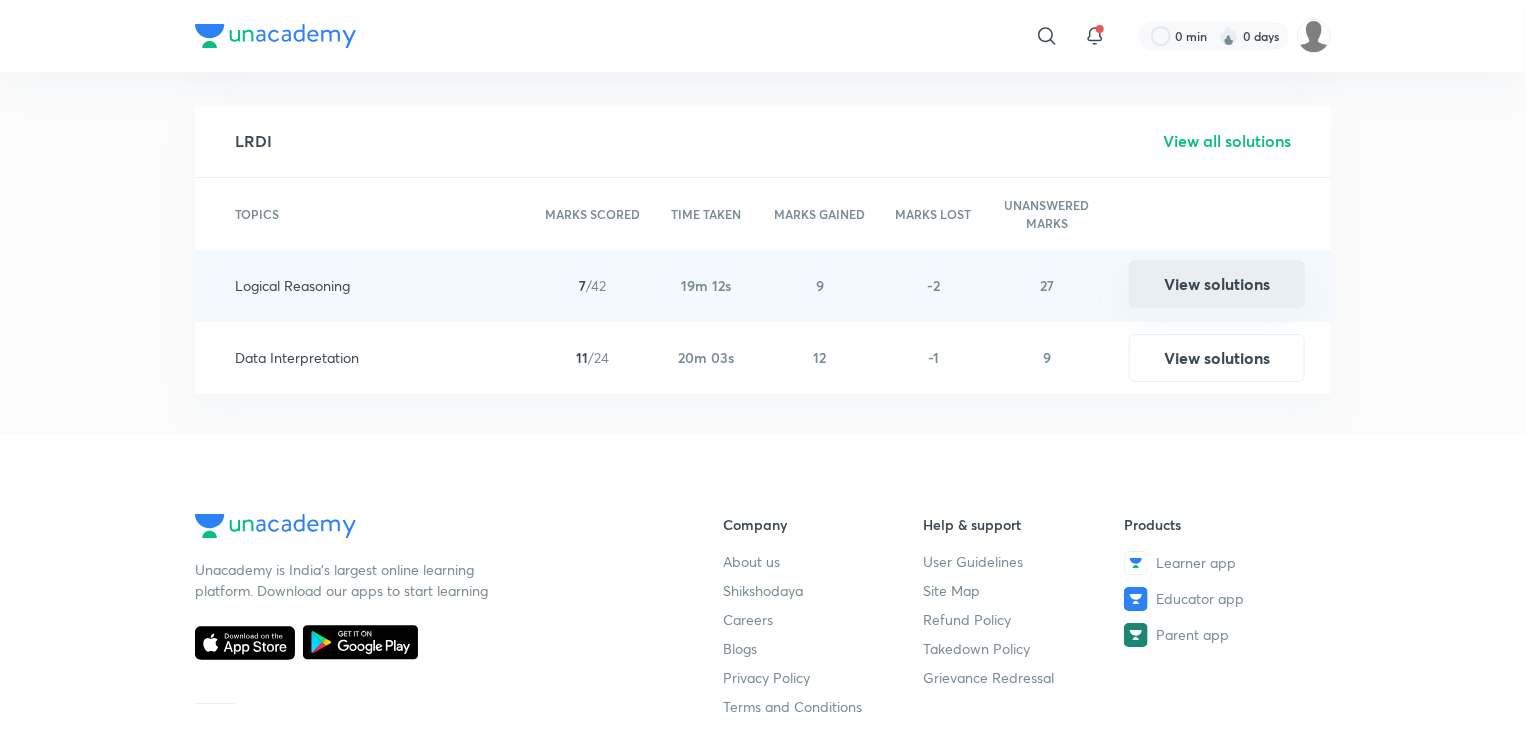 click on "View solutions" at bounding box center (1217, 284) 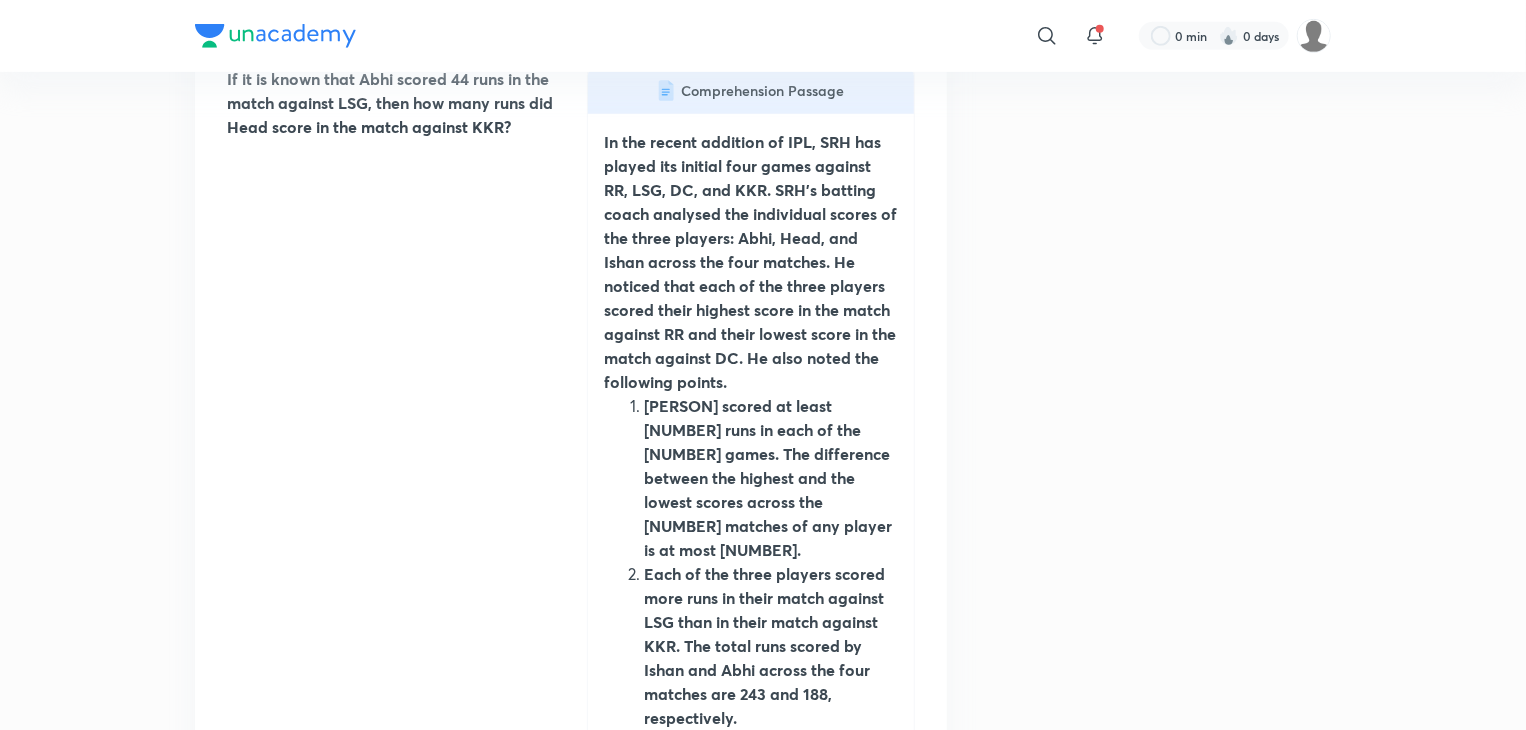 scroll, scrollTop: 0, scrollLeft: 0, axis: both 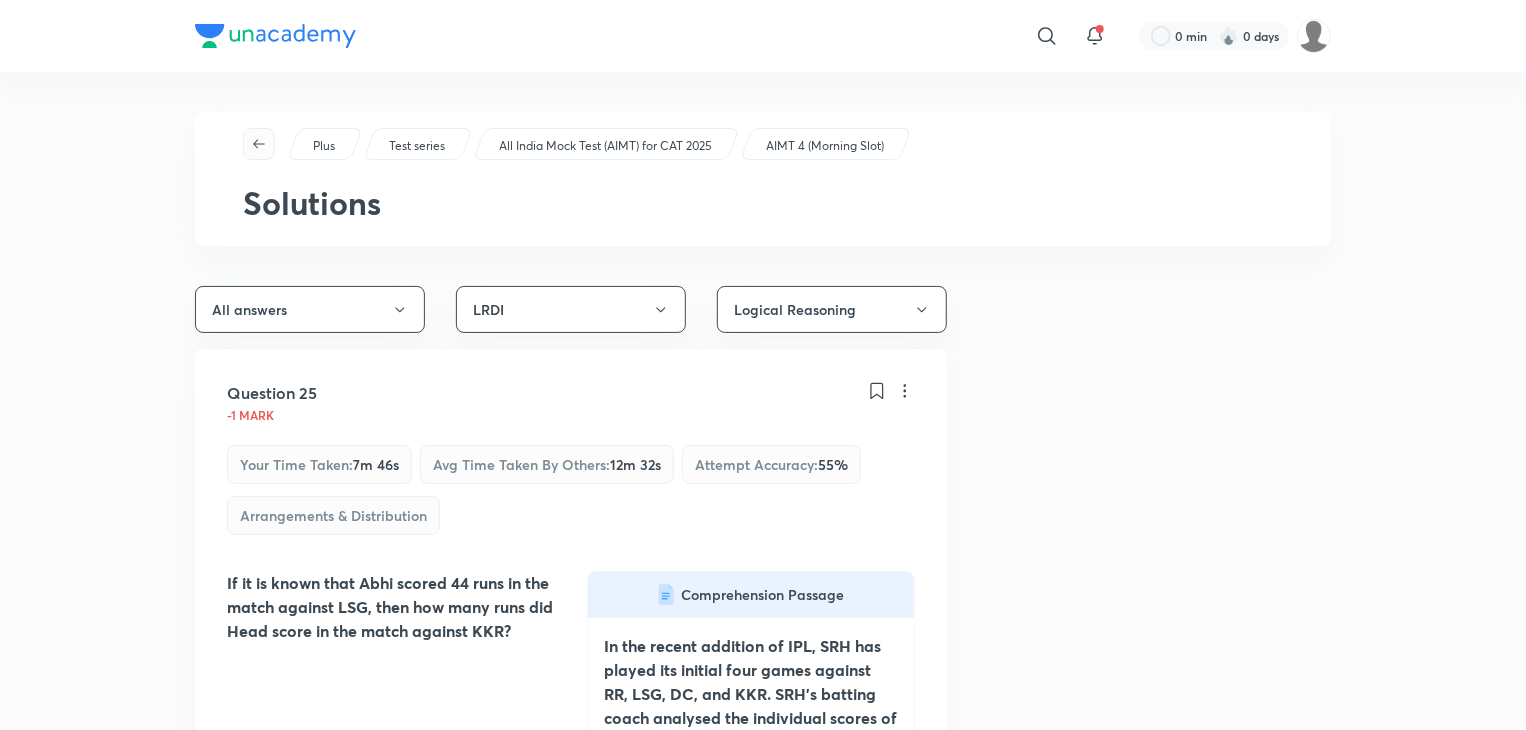 click 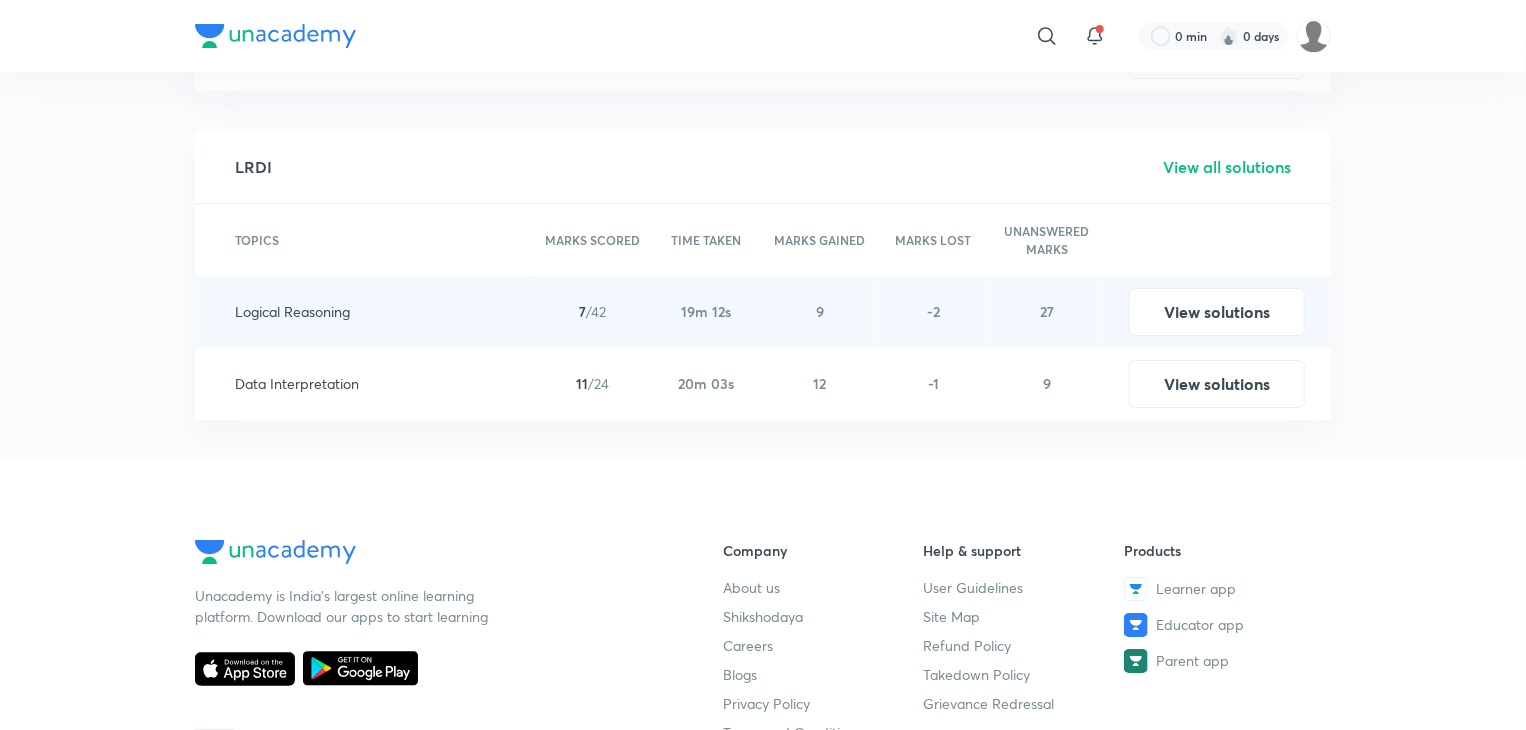 scroll, scrollTop: 3391, scrollLeft: 0, axis: vertical 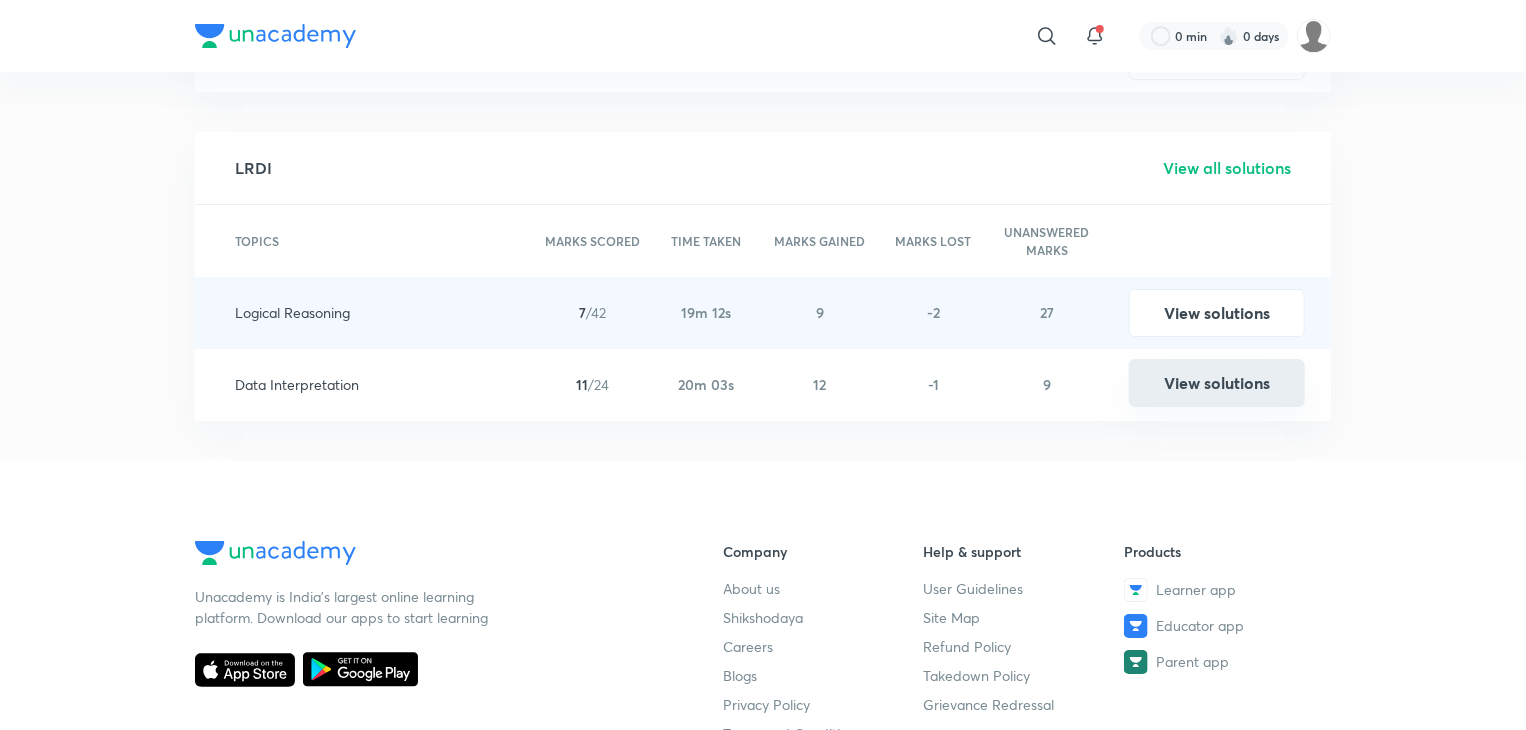 click on "View solutions" at bounding box center (1217, 383) 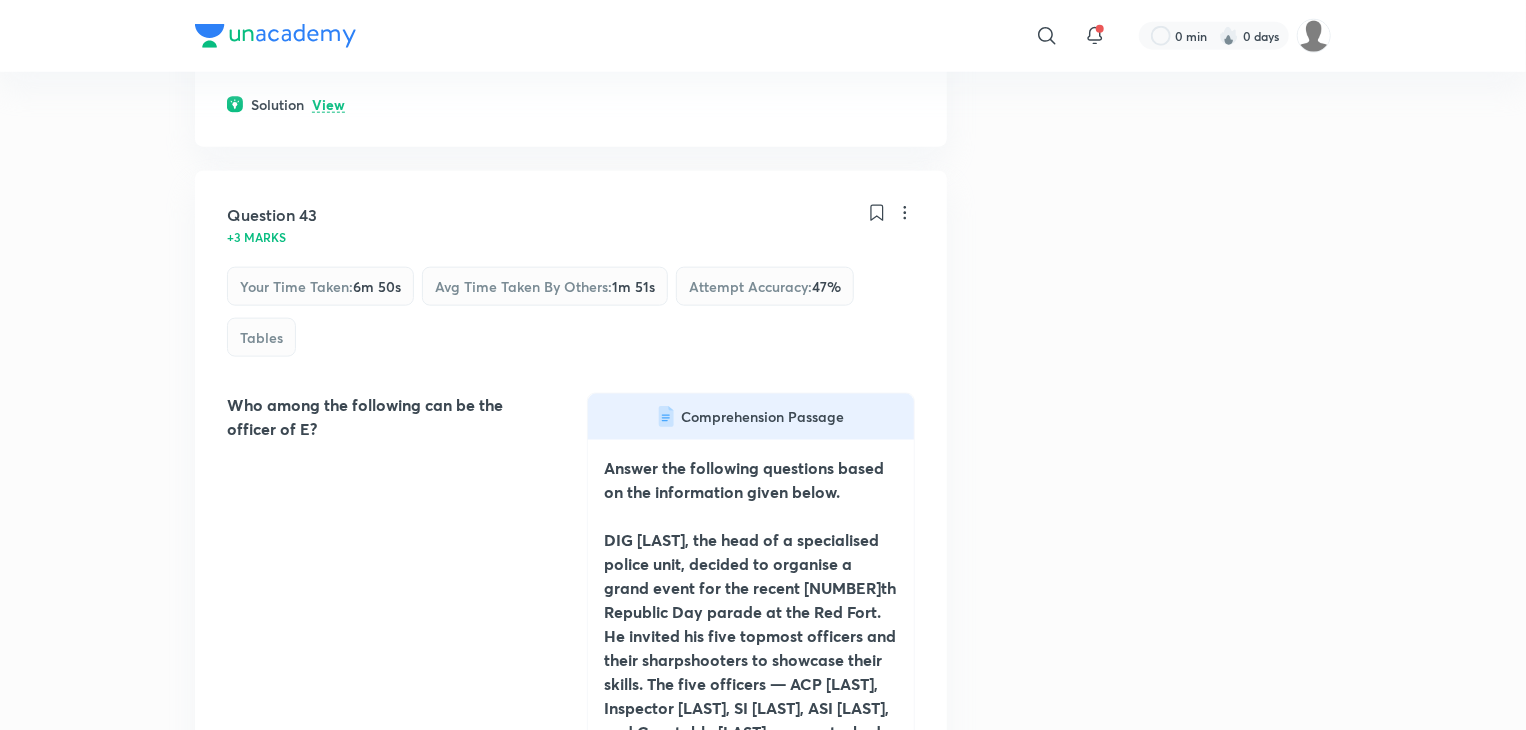 scroll, scrollTop: 4902, scrollLeft: 0, axis: vertical 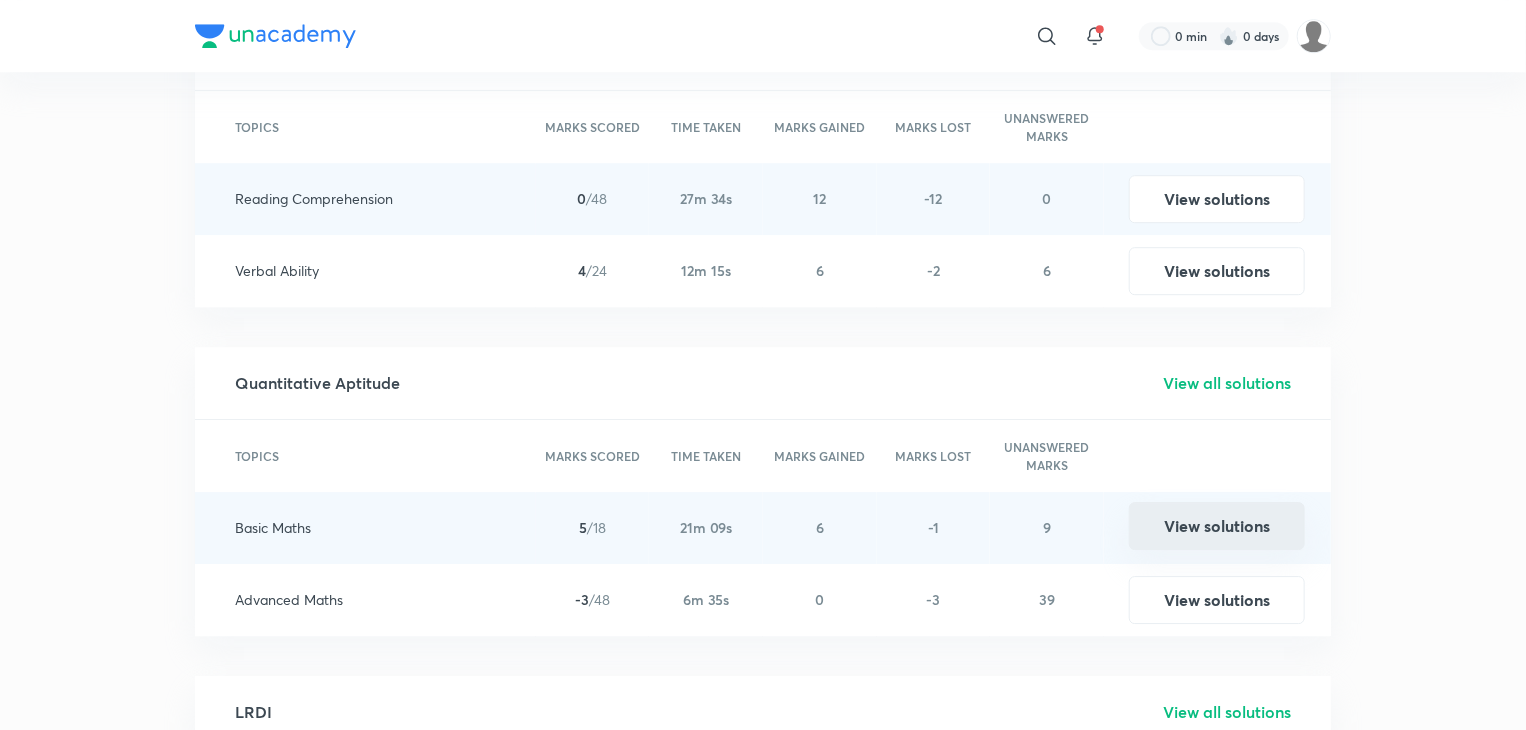 click on "View solutions" at bounding box center (1217, 526) 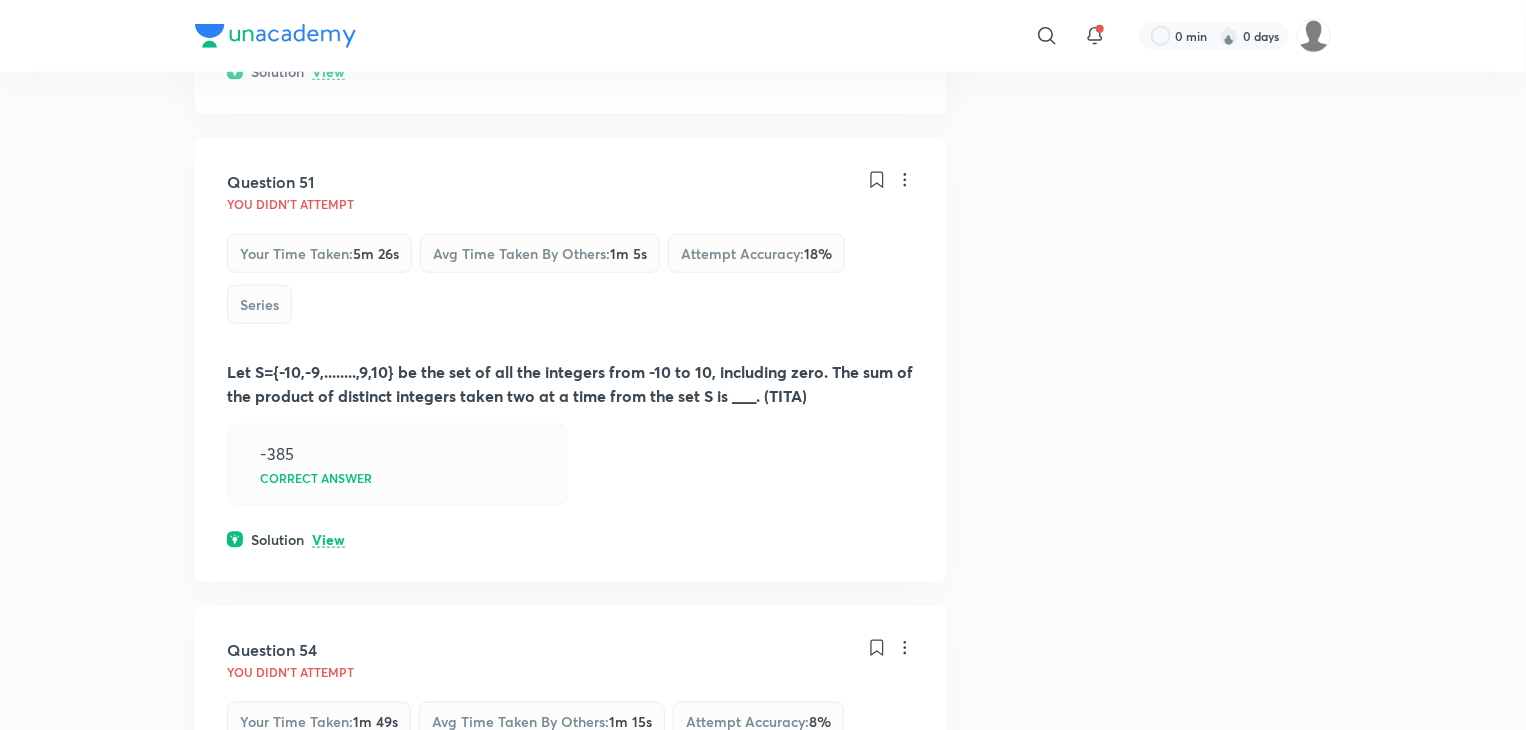 scroll, scrollTop: 872, scrollLeft: 0, axis: vertical 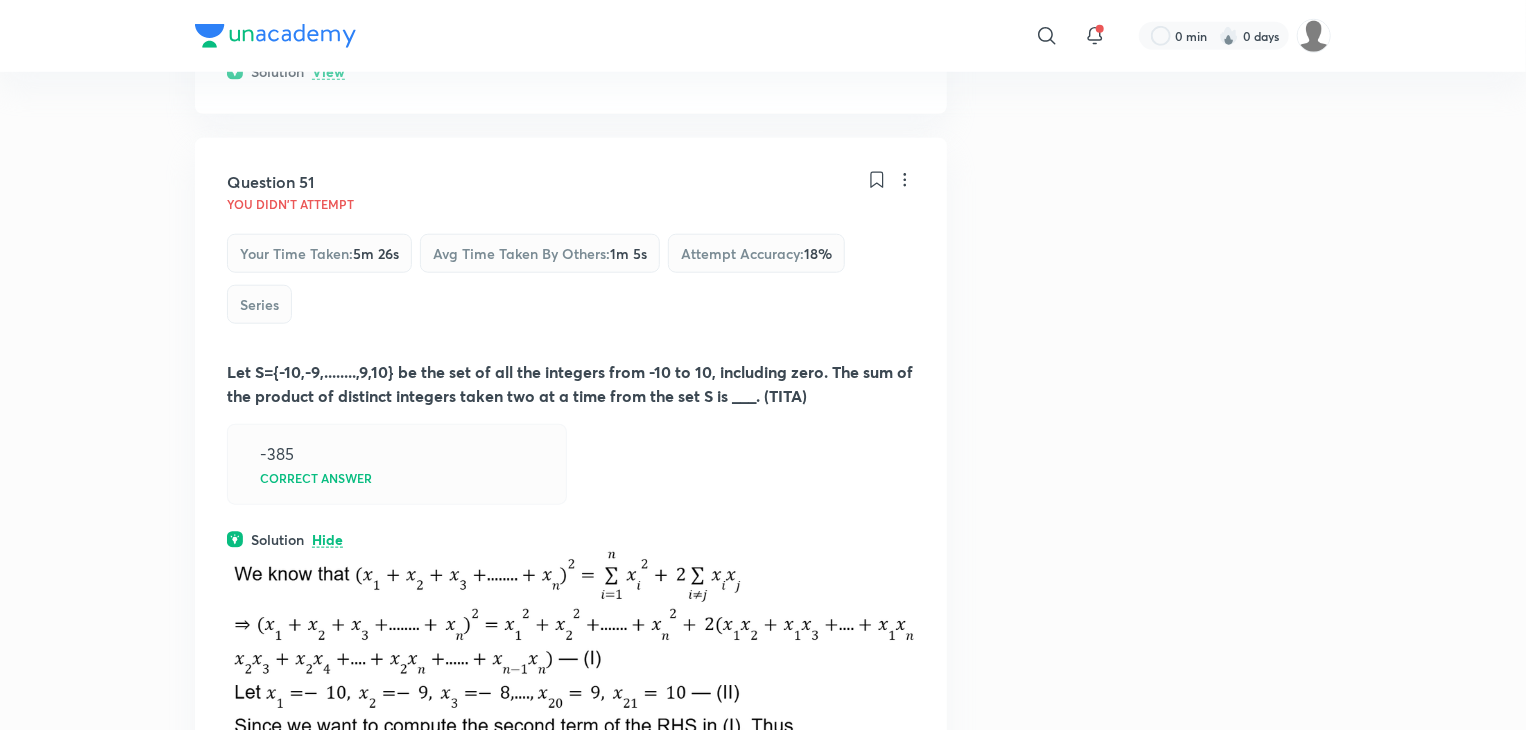 click on "Hide" at bounding box center [327, 540] 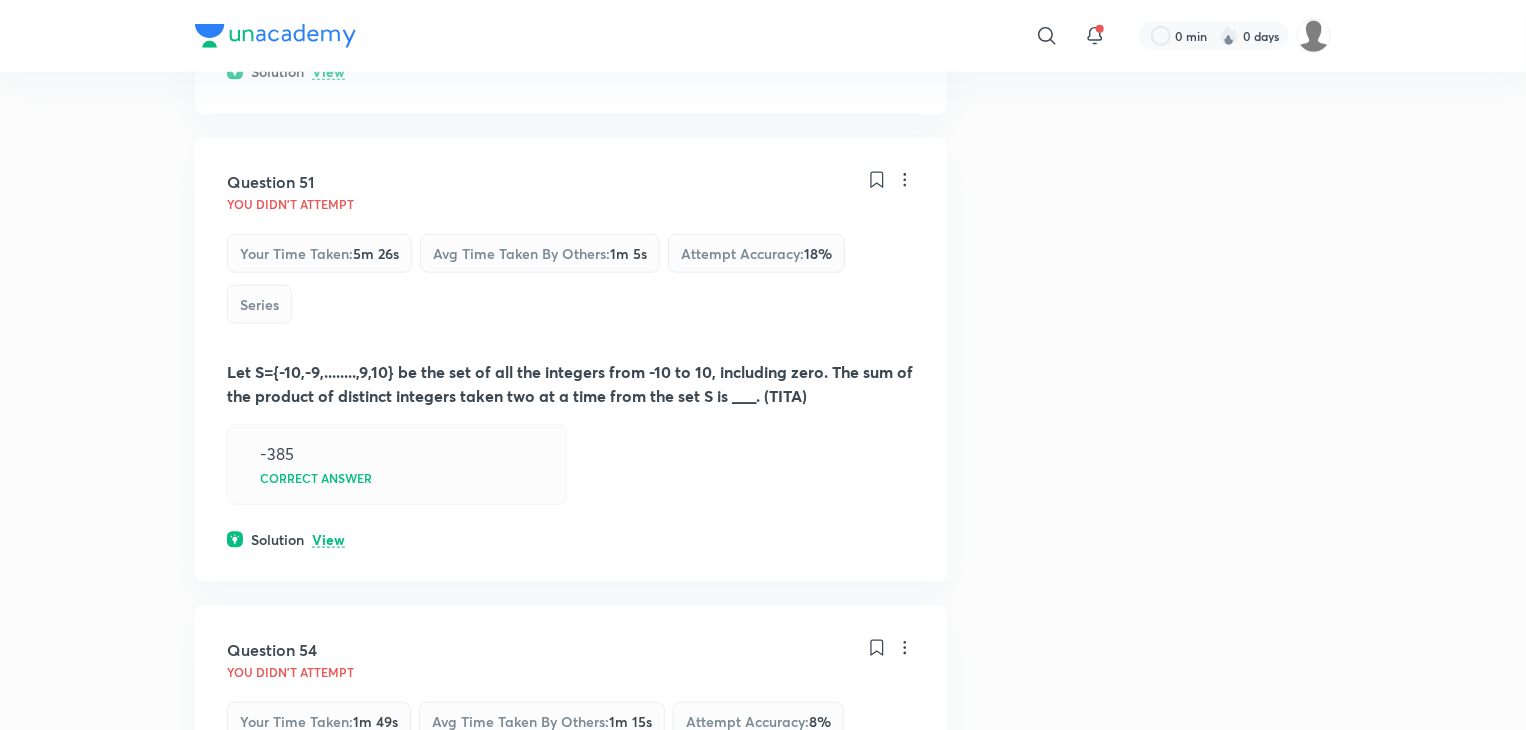 click on "View" at bounding box center (328, 540) 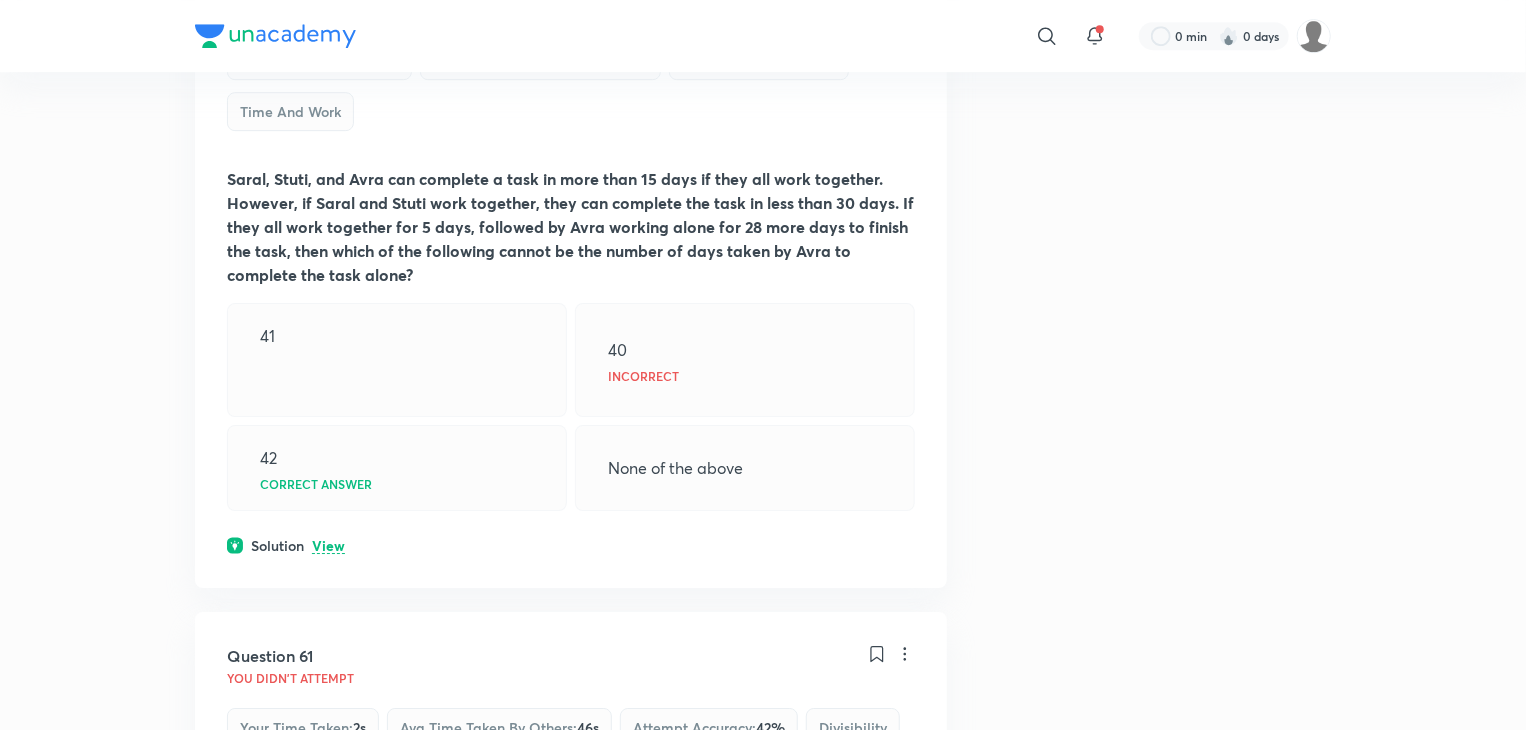 scroll, scrollTop: 3122, scrollLeft: 0, axis: vertical 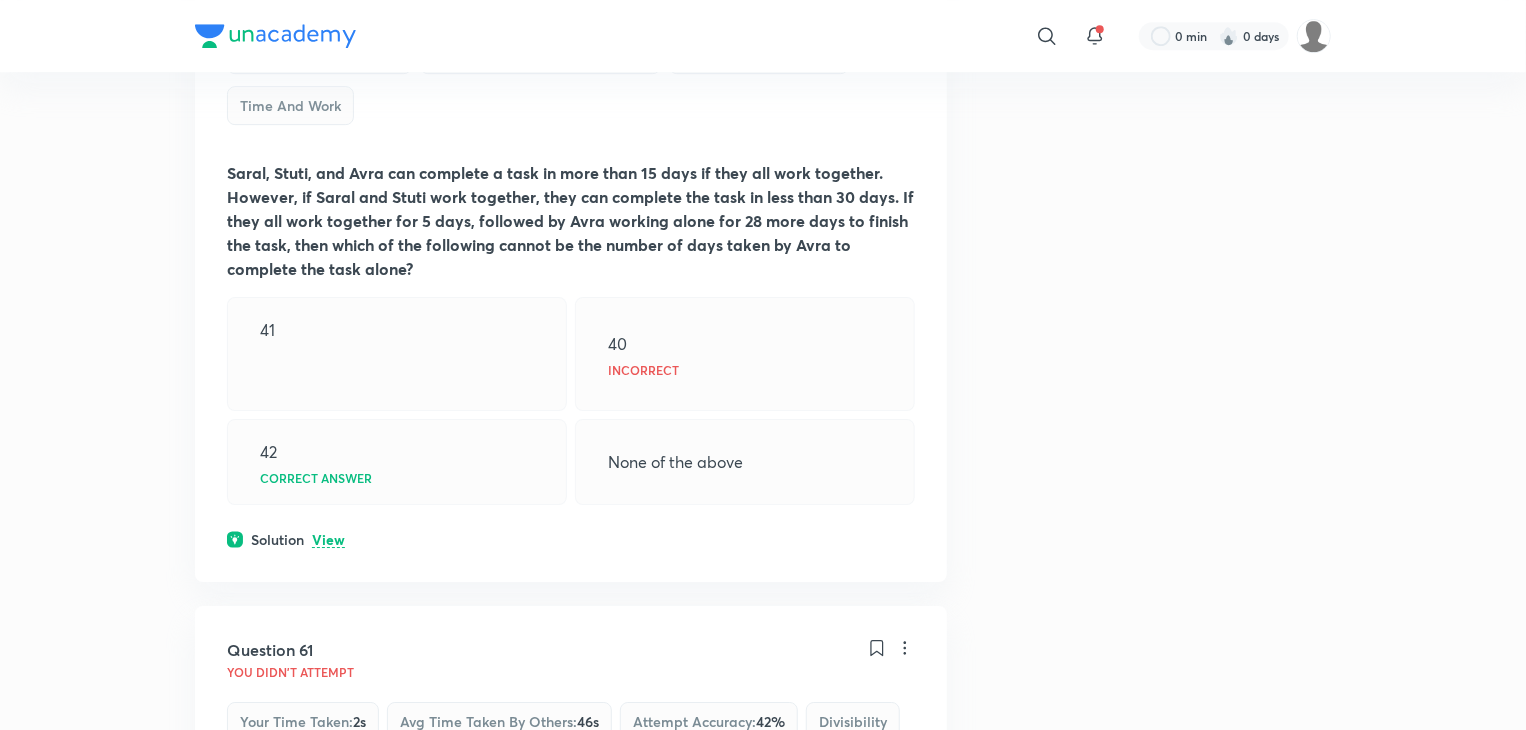 click on "View" at bounding box center (328, 540) 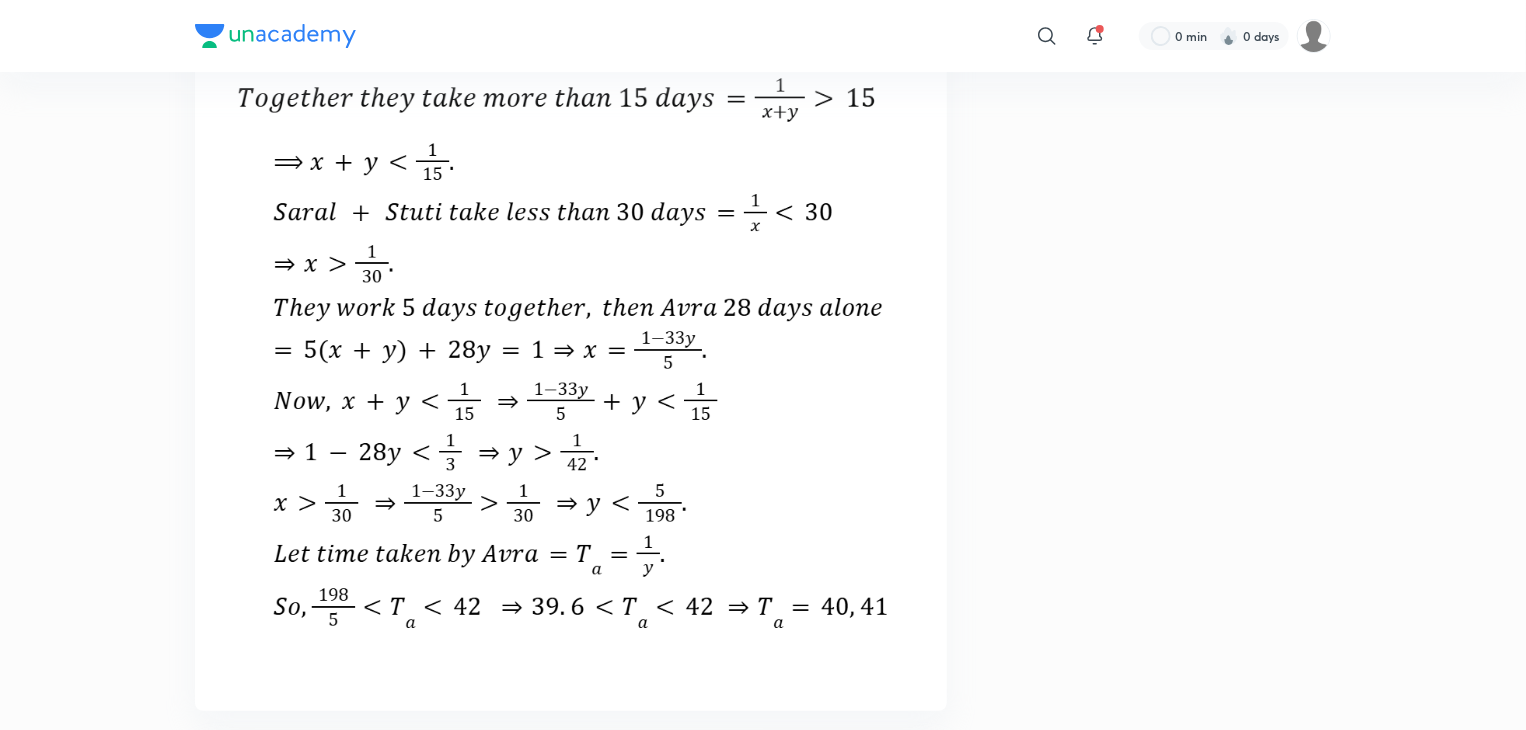 scroll, scrollTop: 3711, scrollLeft: 0, axis: vertical 